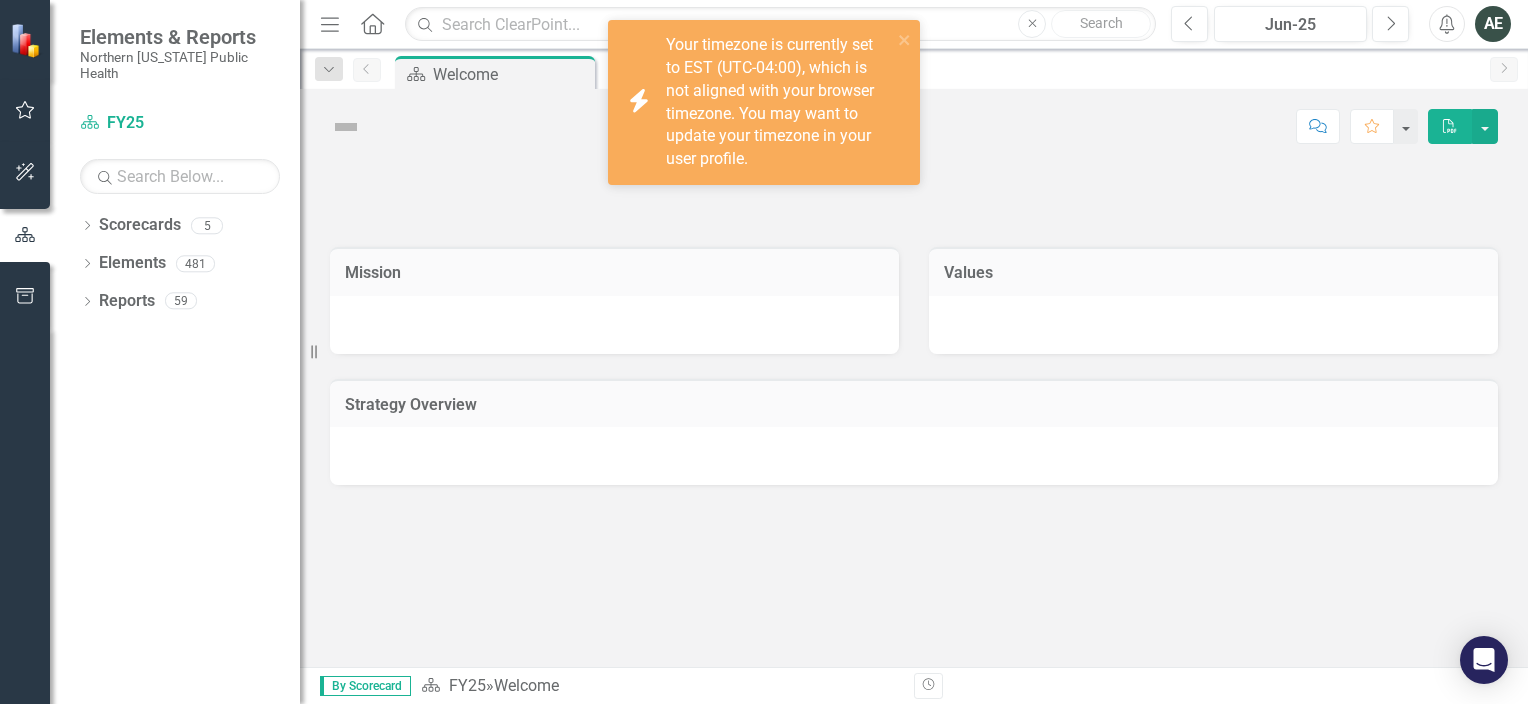 scroll, scrollTop: 0, scrollLeft: 0, axis: both 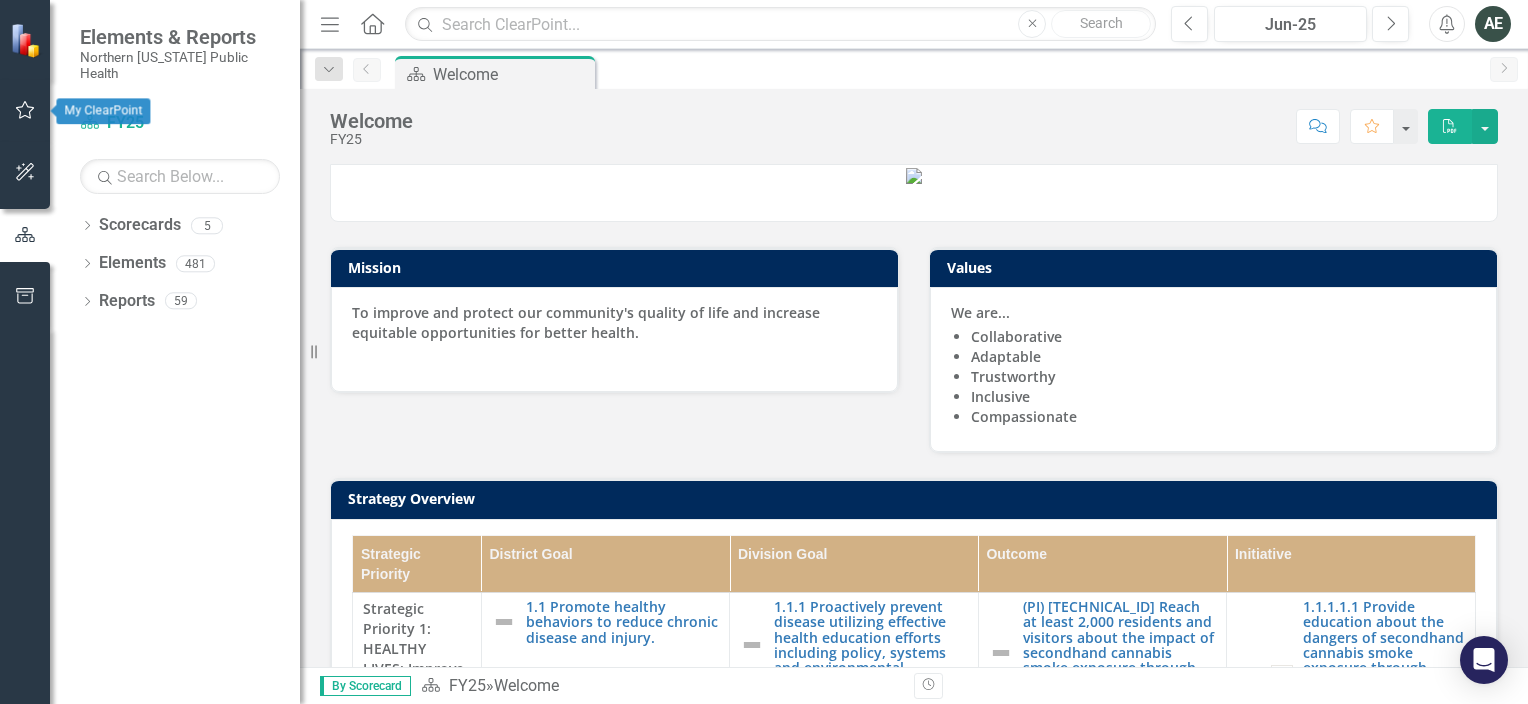 click at bounding box center [25, 111] 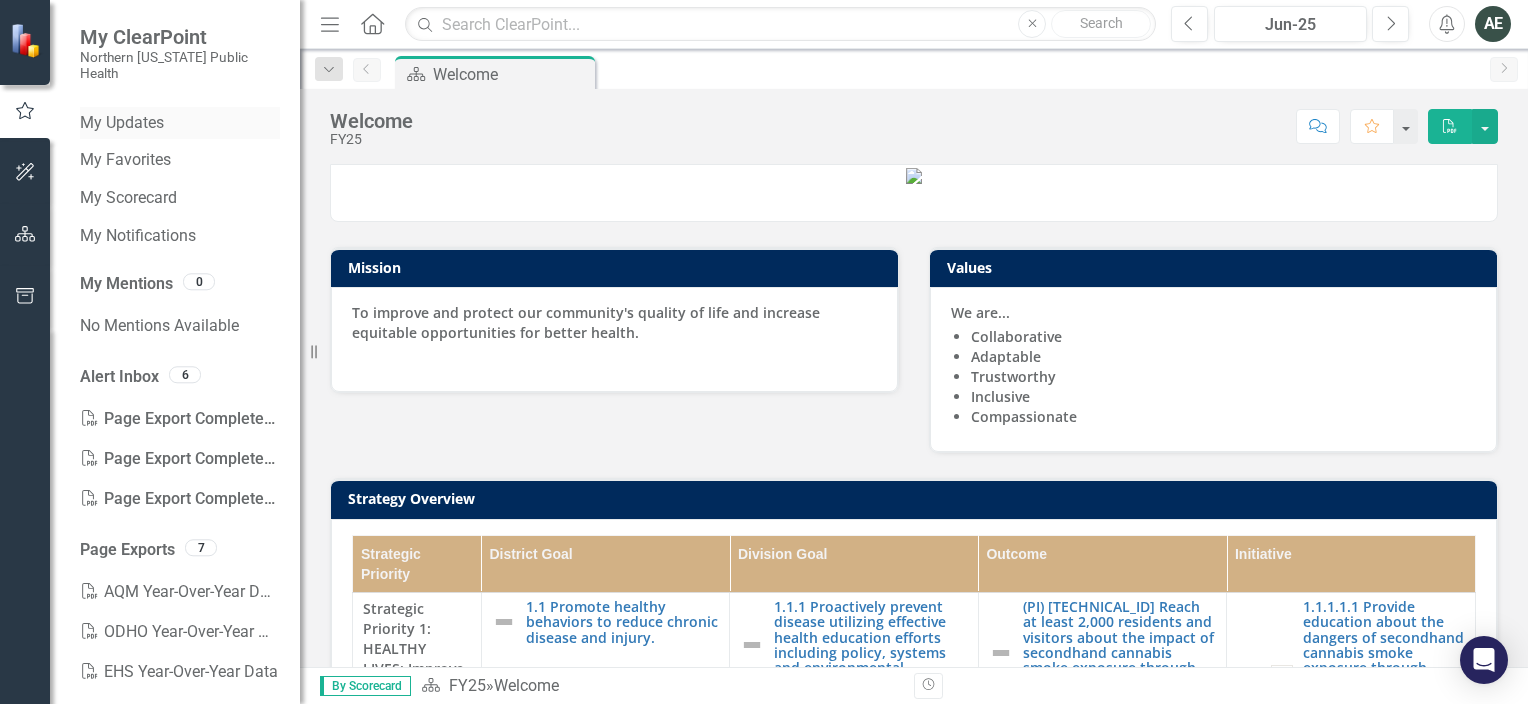 click on "My Updates" at bounding box center (180, 123) 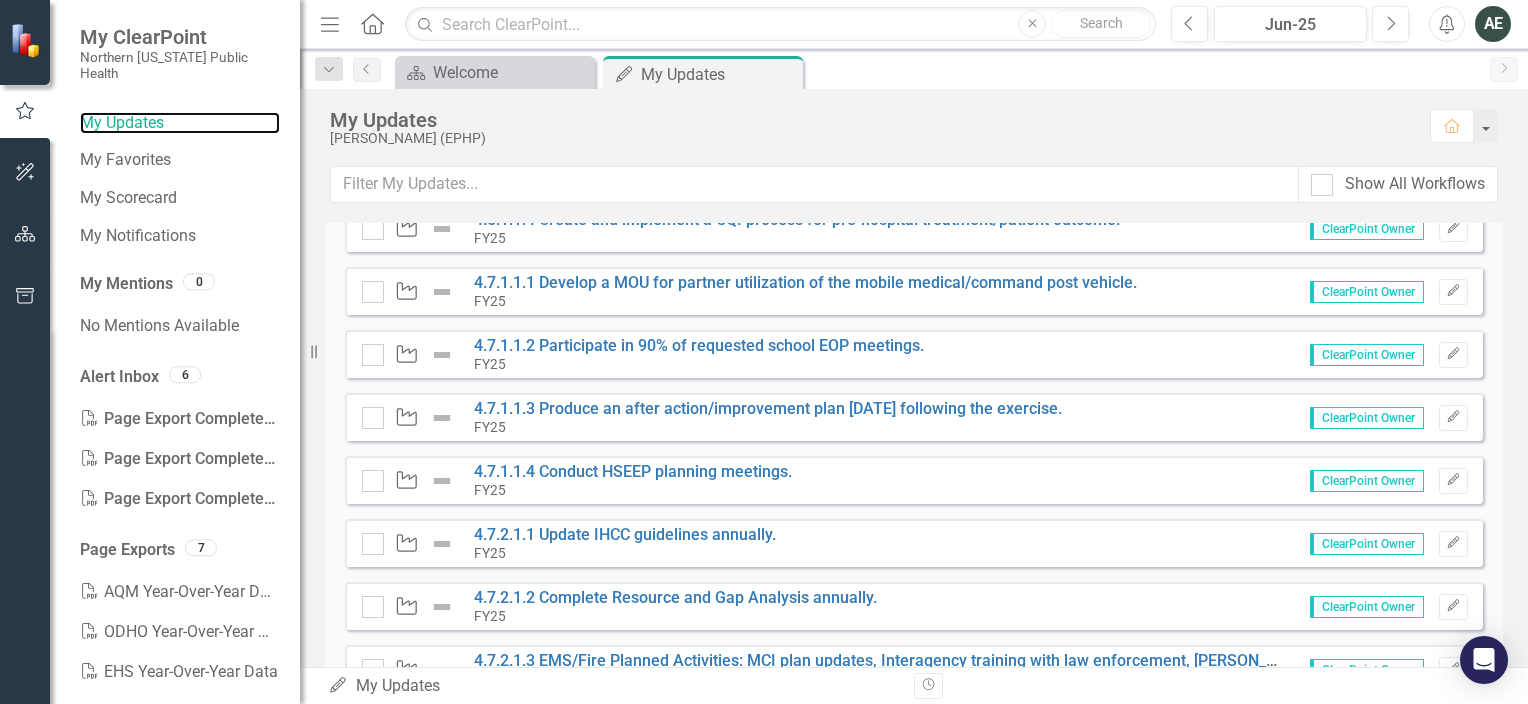 scroll, scrollTop: 400, scrollLeft: 0, axis: vertical 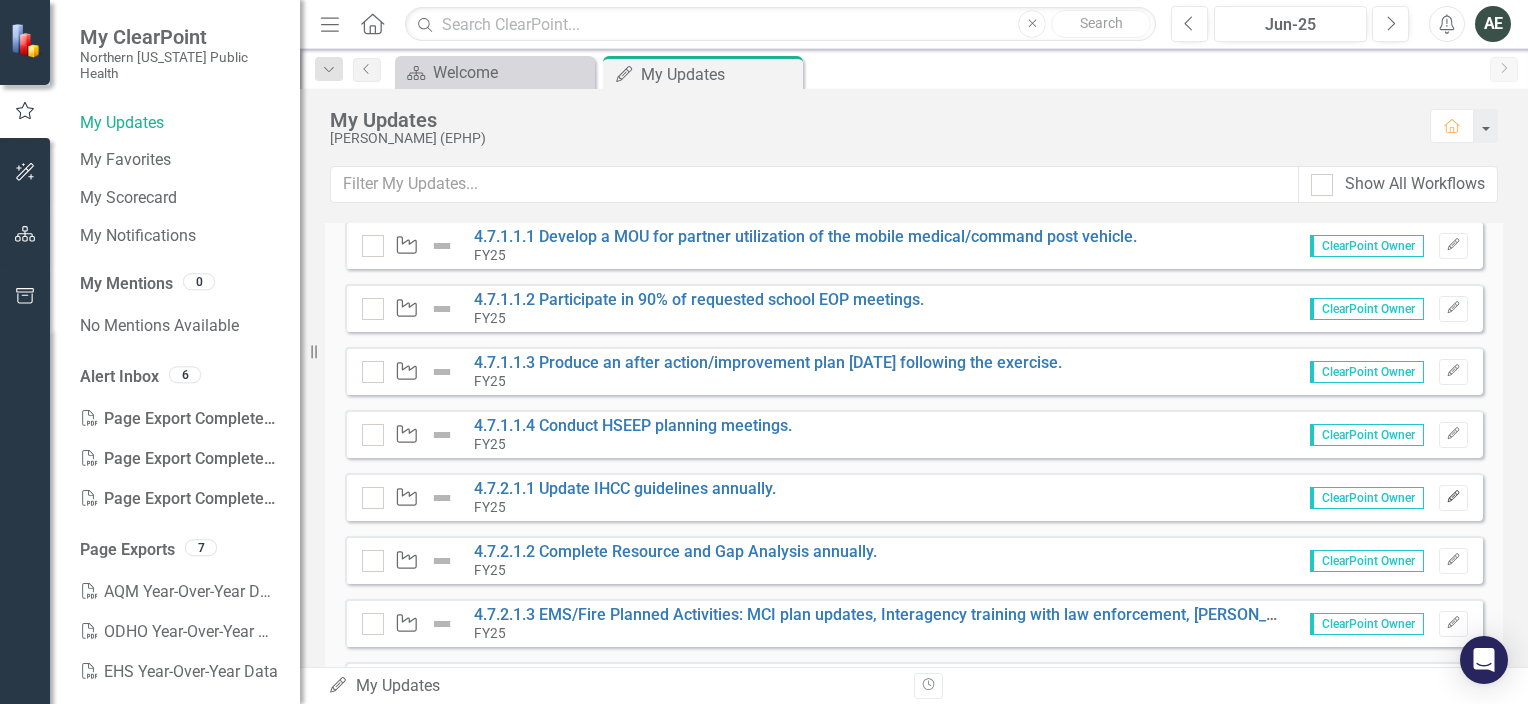 click on "Edit" at bounding box center (1453, 498) 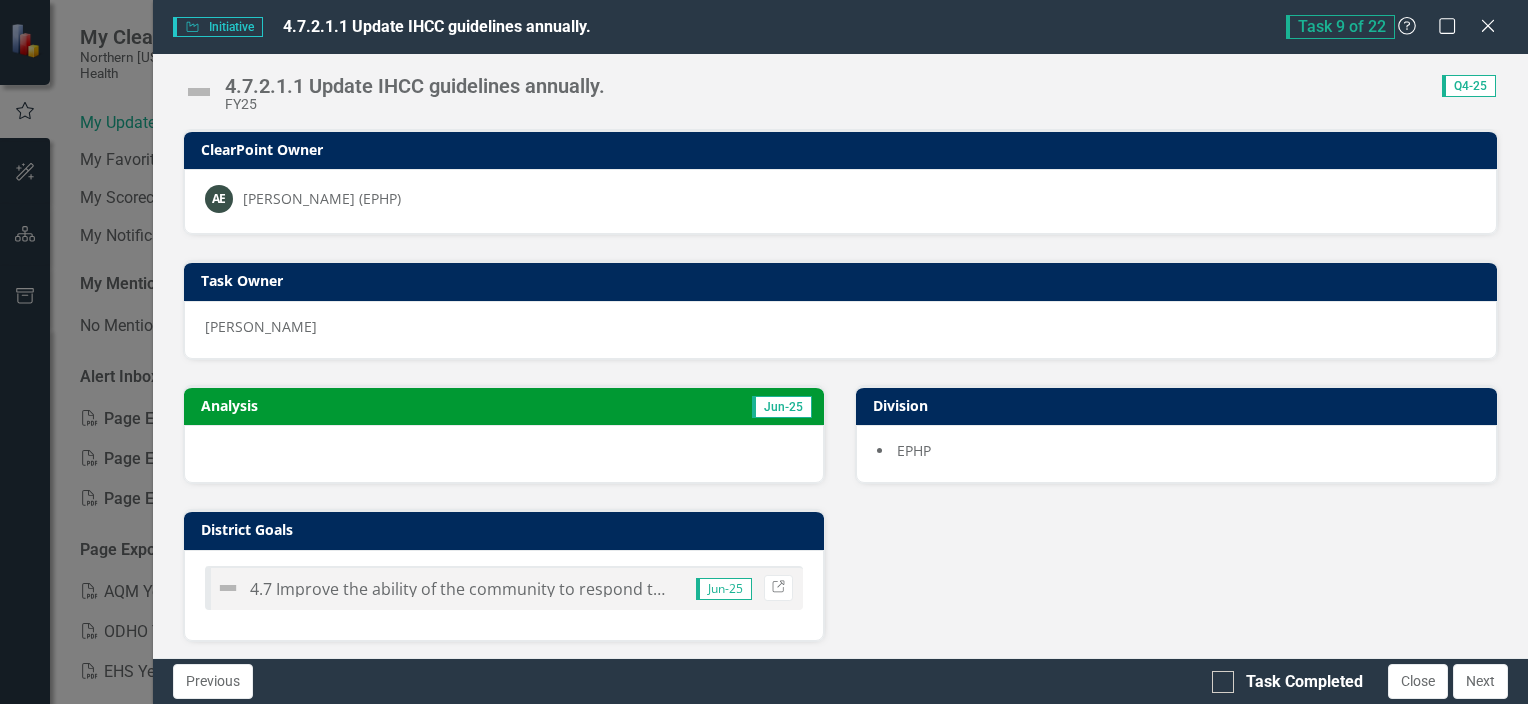click at bounding box center (504, 454) 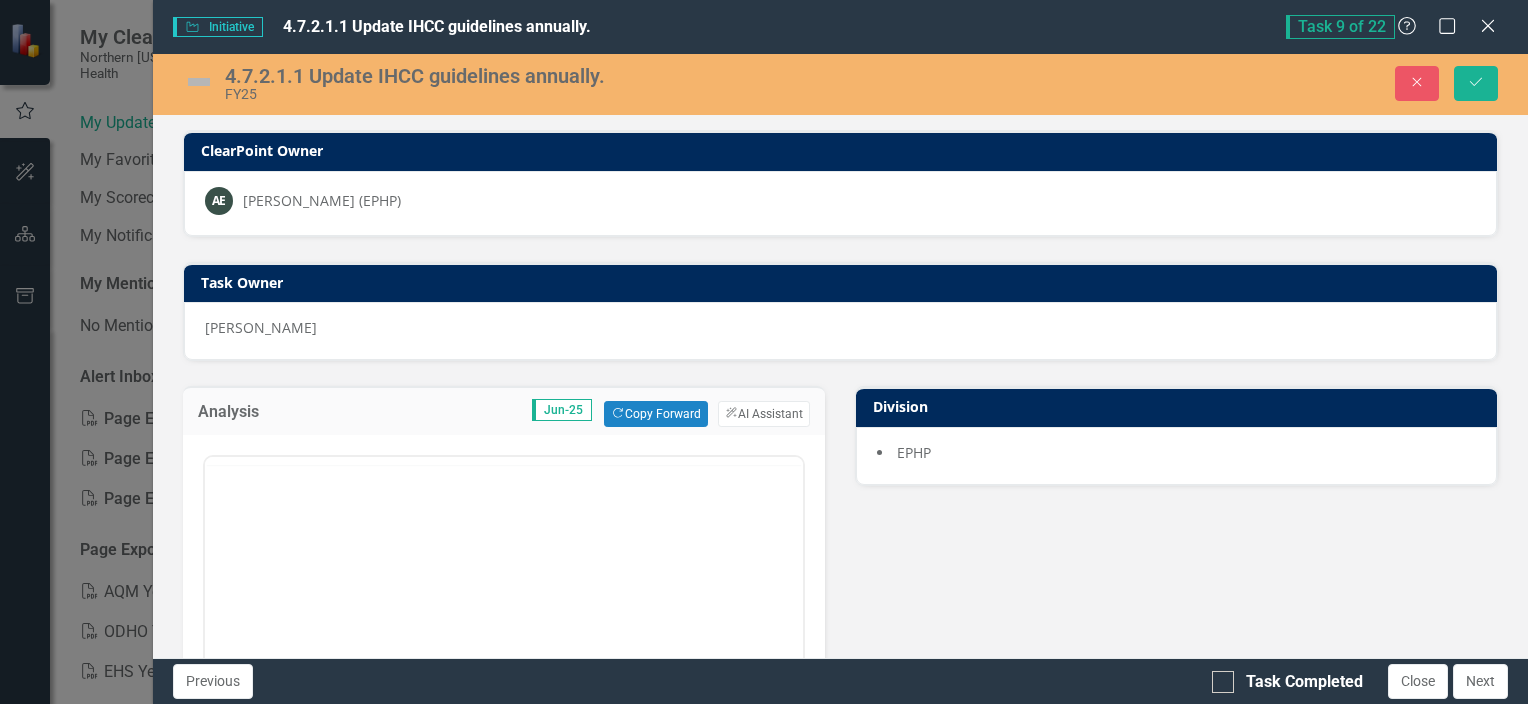 scroll, scrollTop: 0, scrollLeft: 0, axis: both 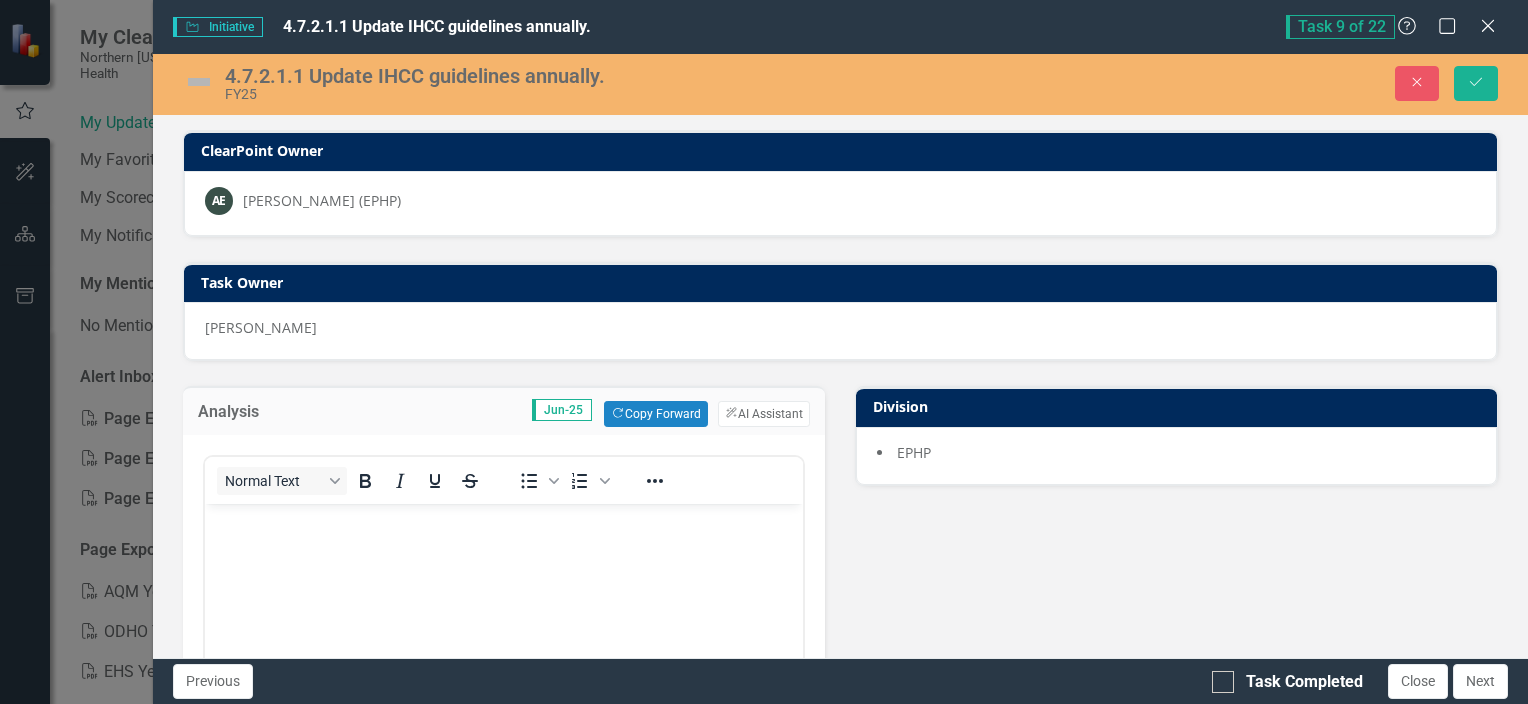 click at bounding box center (503, 521) 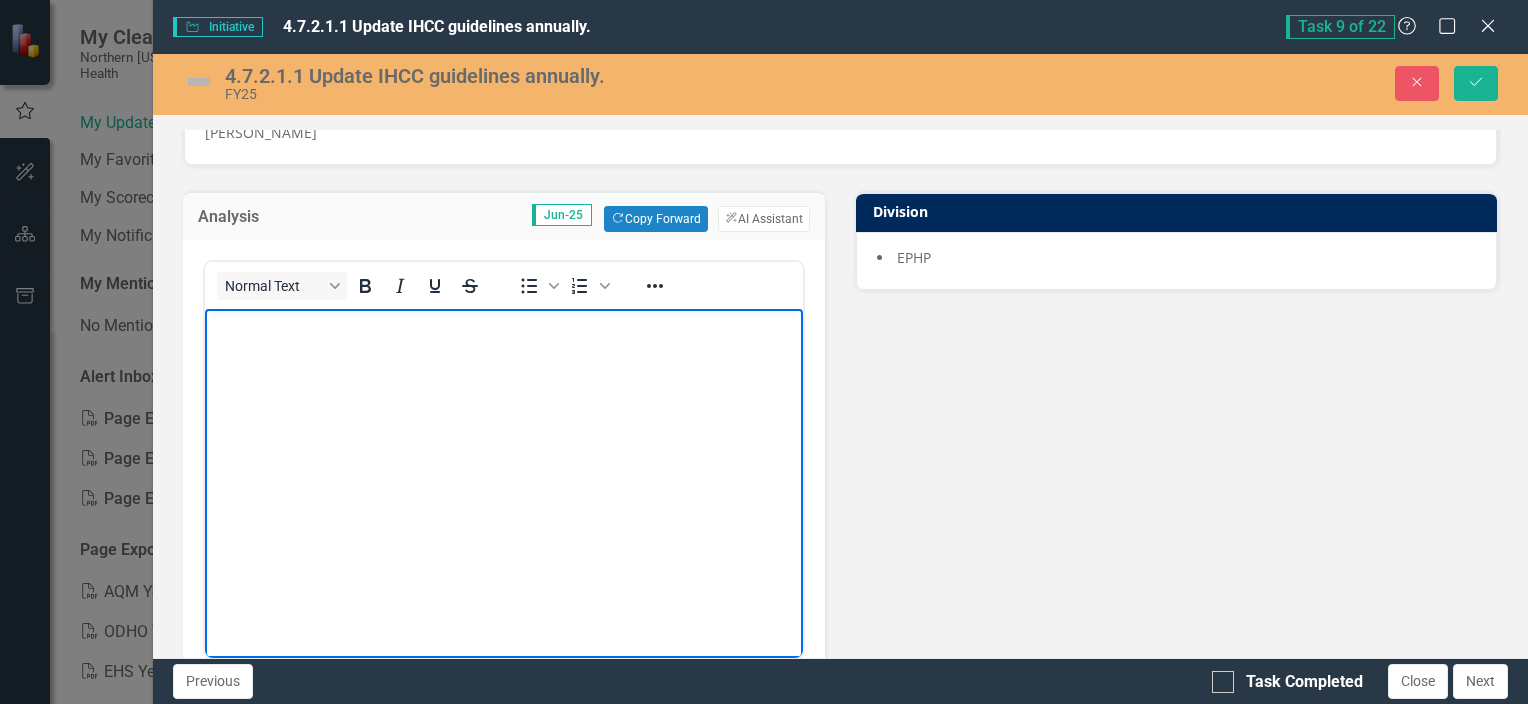 scroll, scrollTop: 200, scrollLeft: 0, axis: vertical 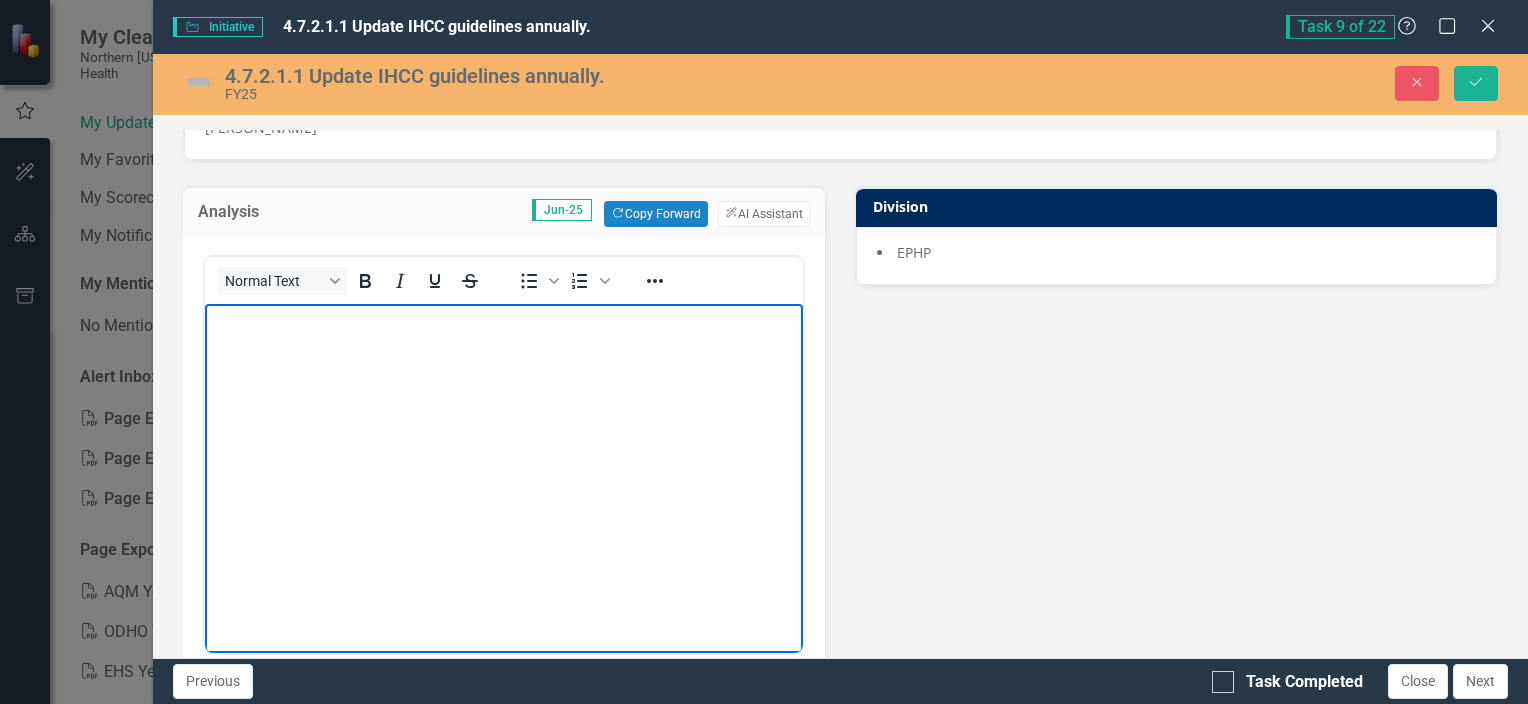 click at bounding box center [503, 454] 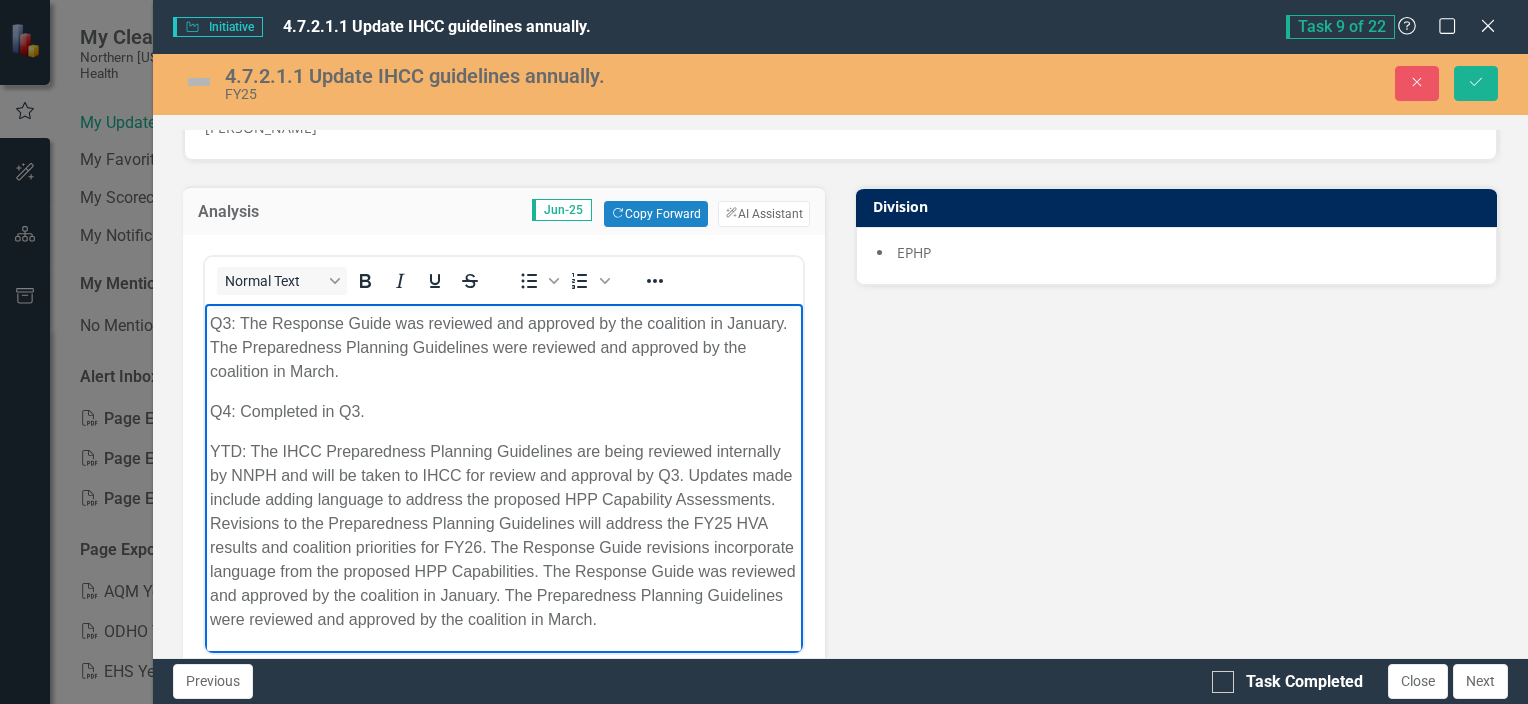 scroll, scrollTop: 268, scrollLeft: 0, axis: vertical 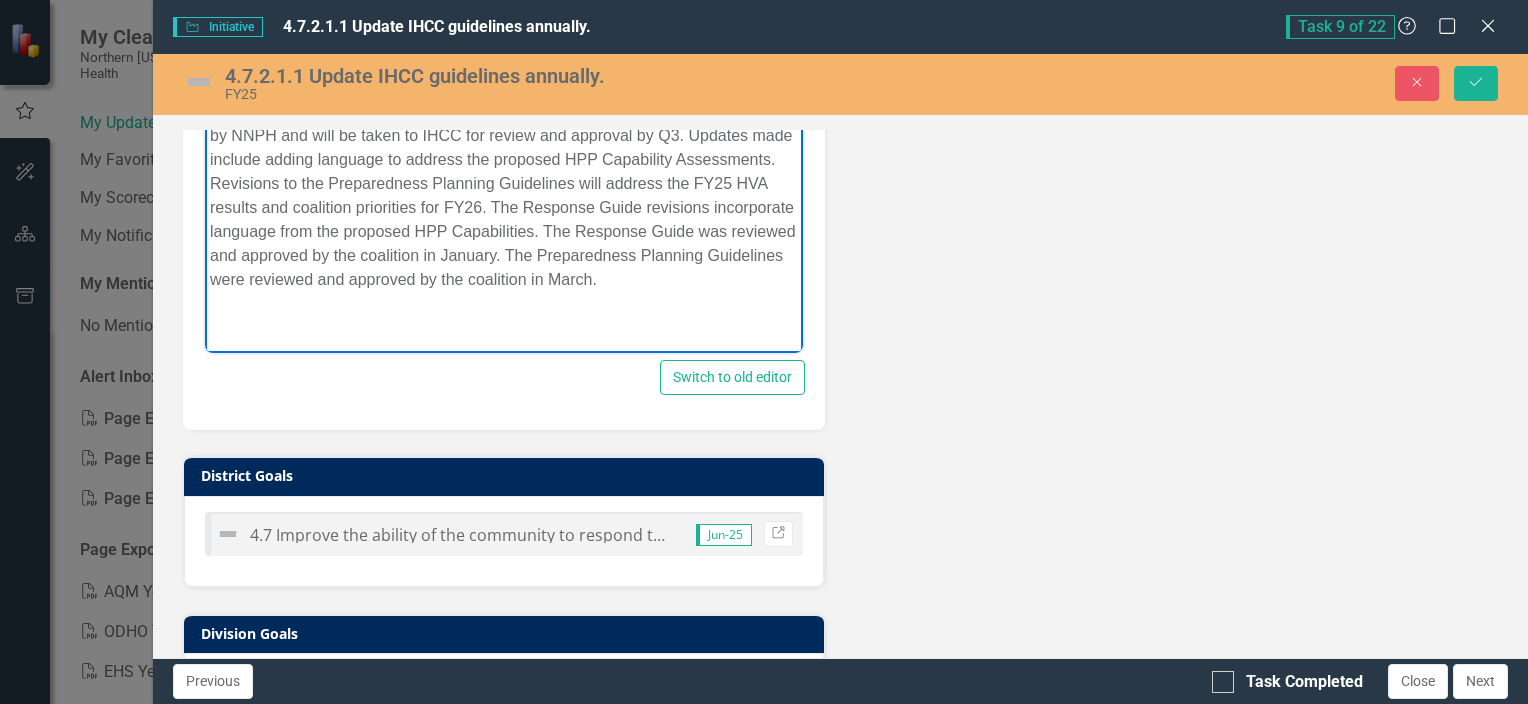 type 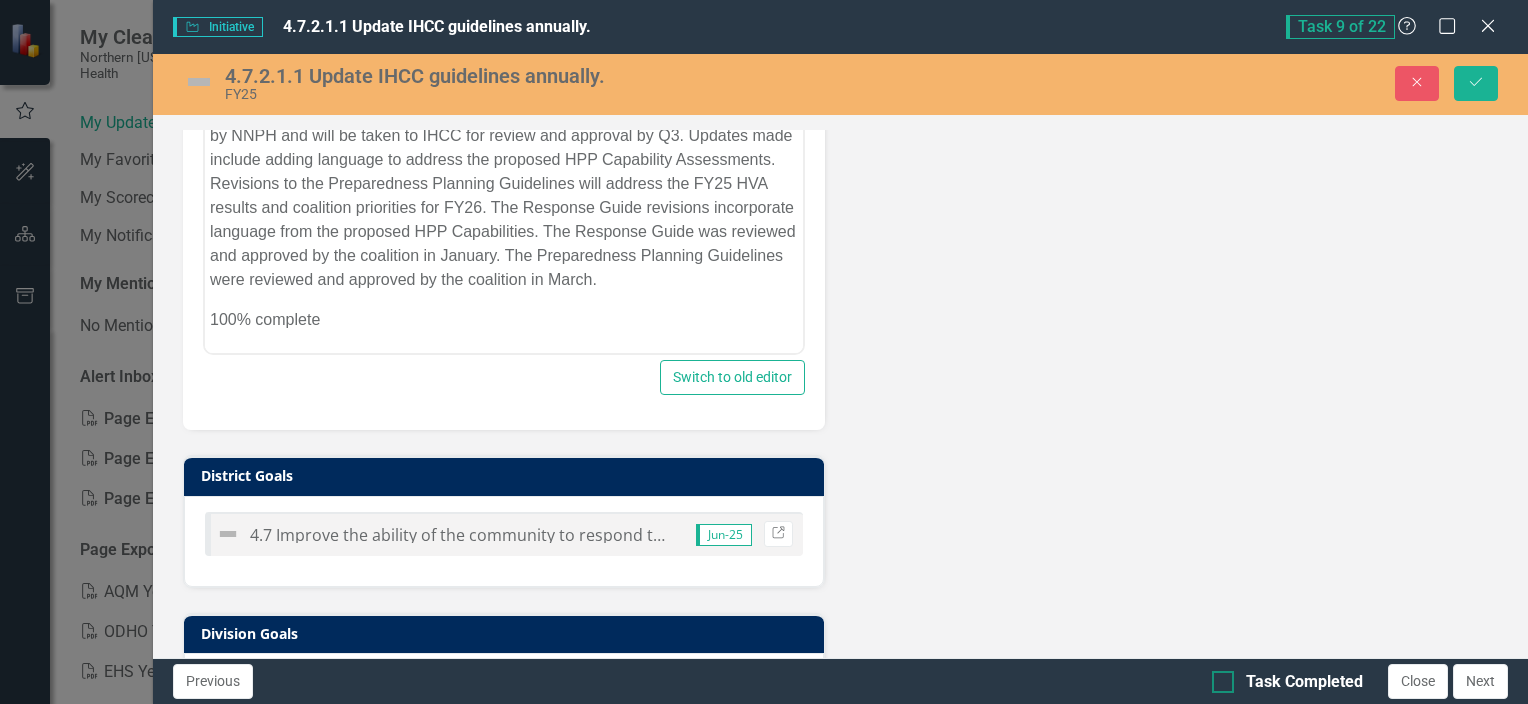 click at bounding box center [1223, 682] 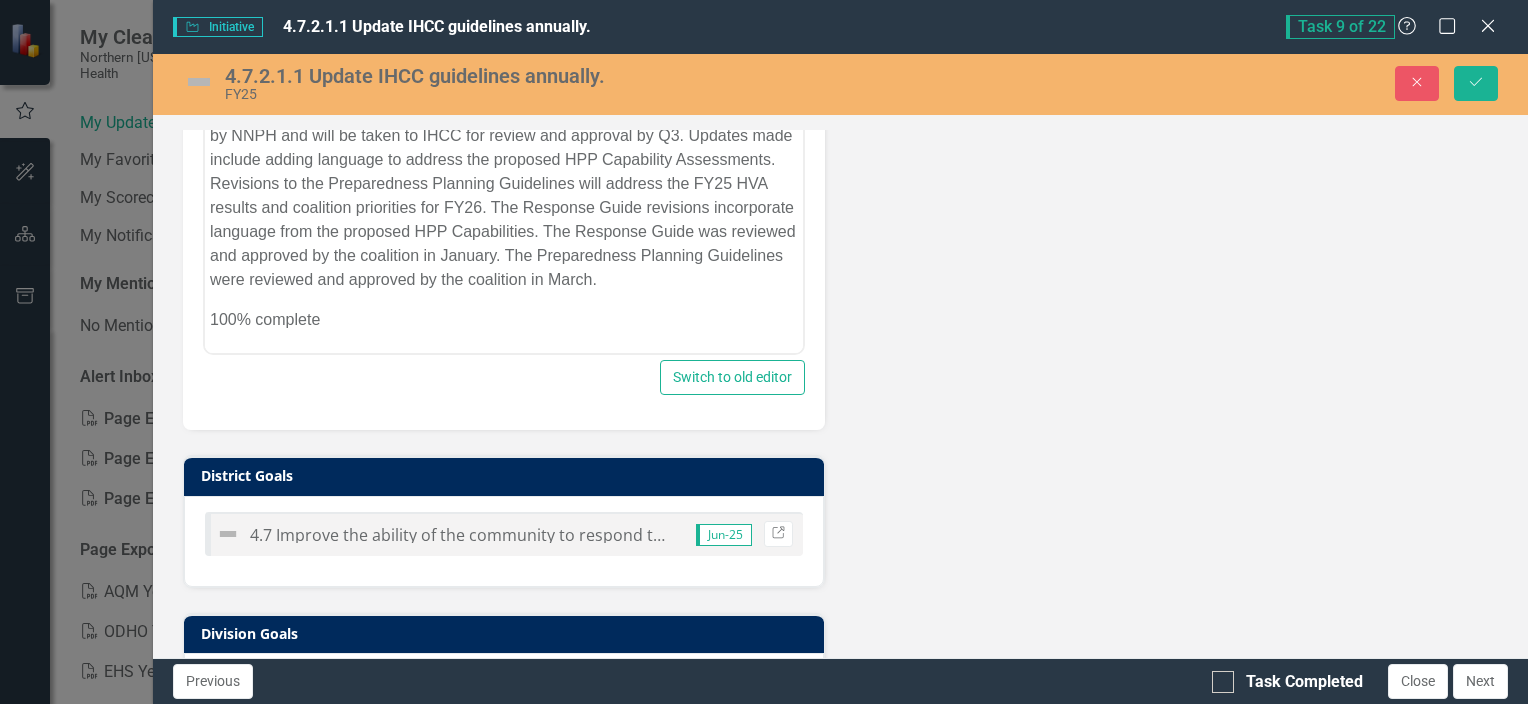 checkbox on "true" 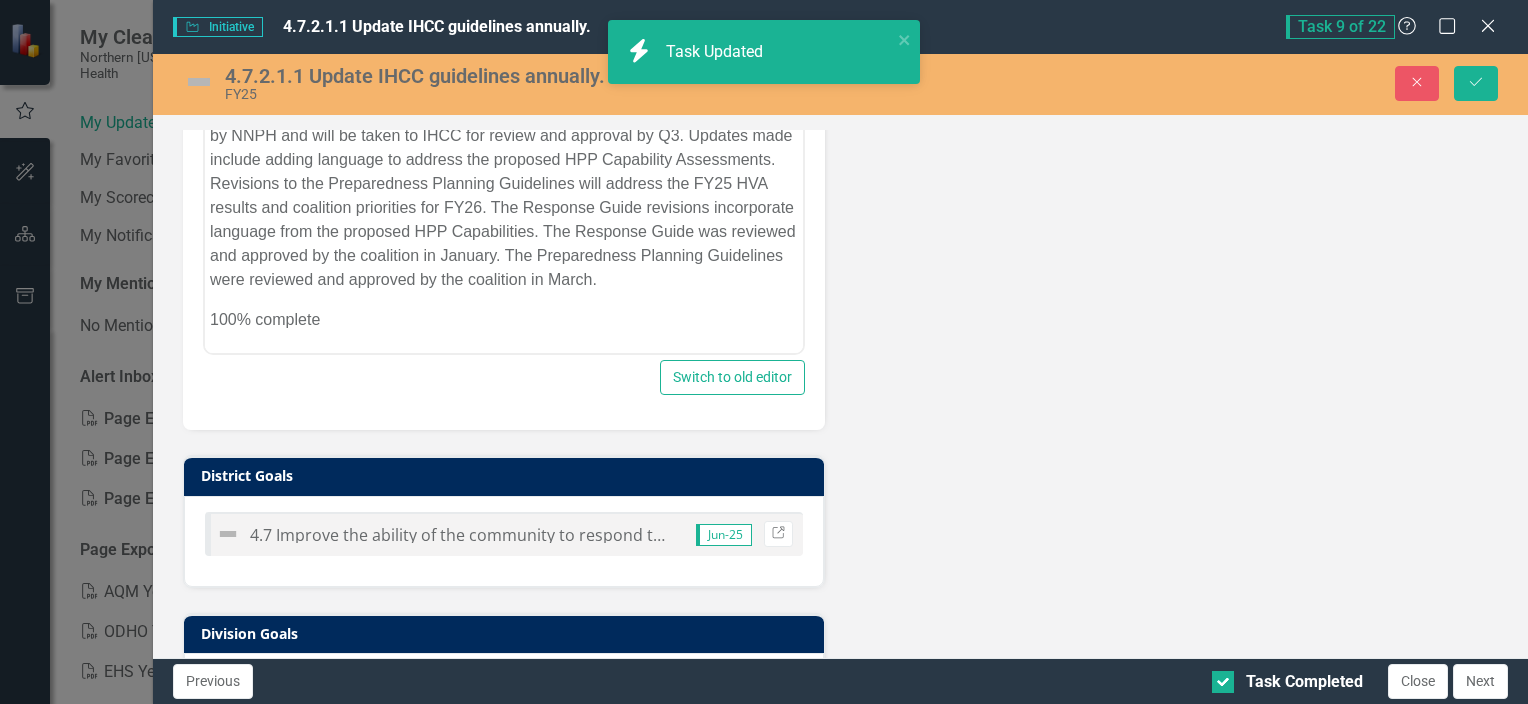 scroll, scrollTop: 0, scrollLeft: 0, axis: both 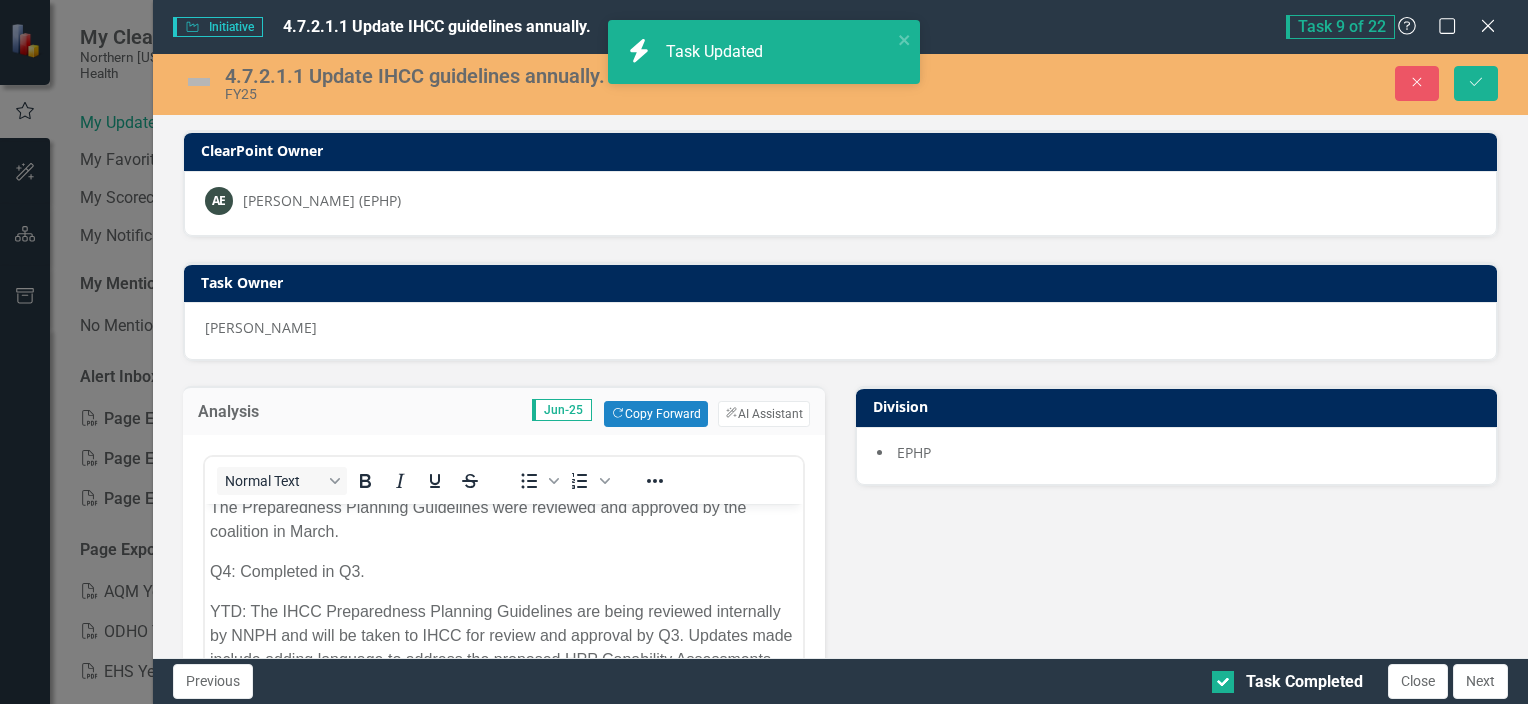click at bounding box center (199, 82) 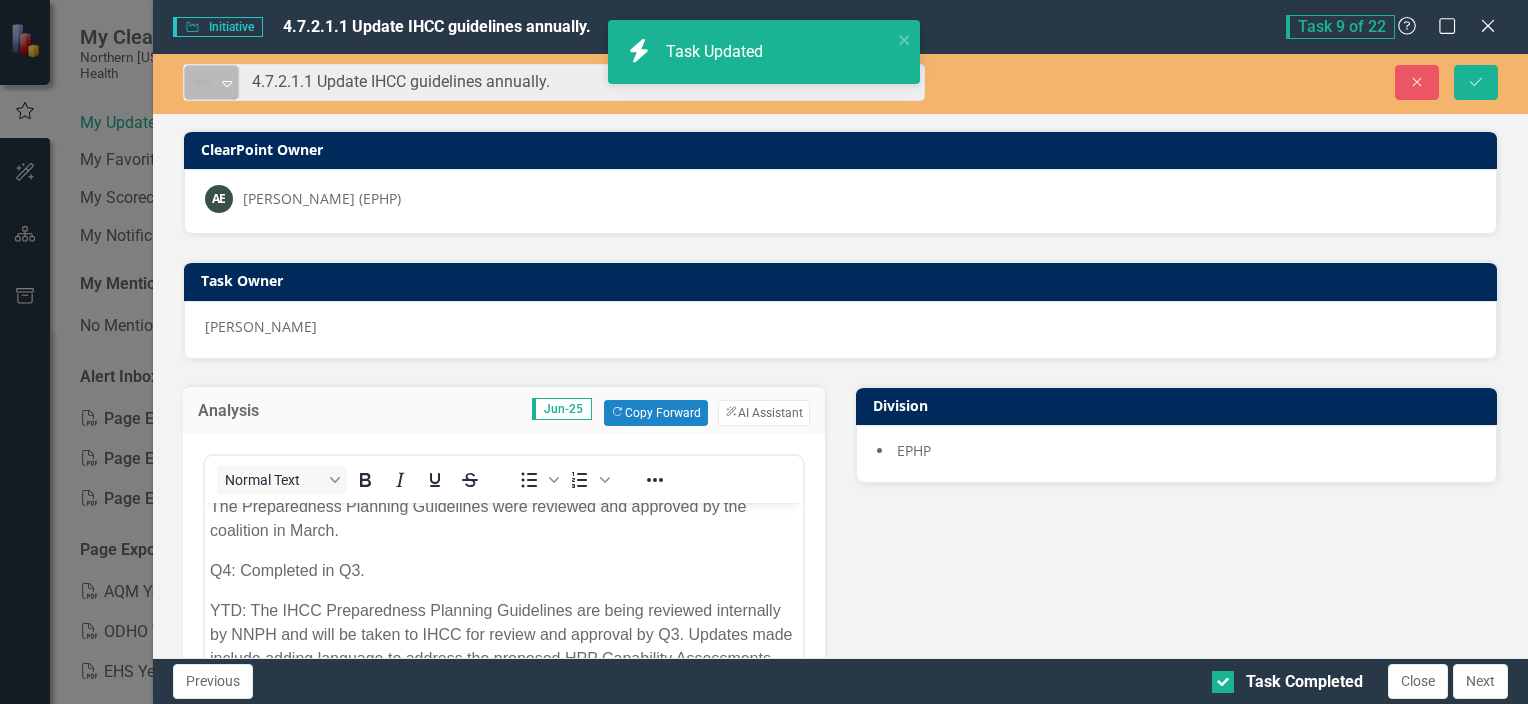 click 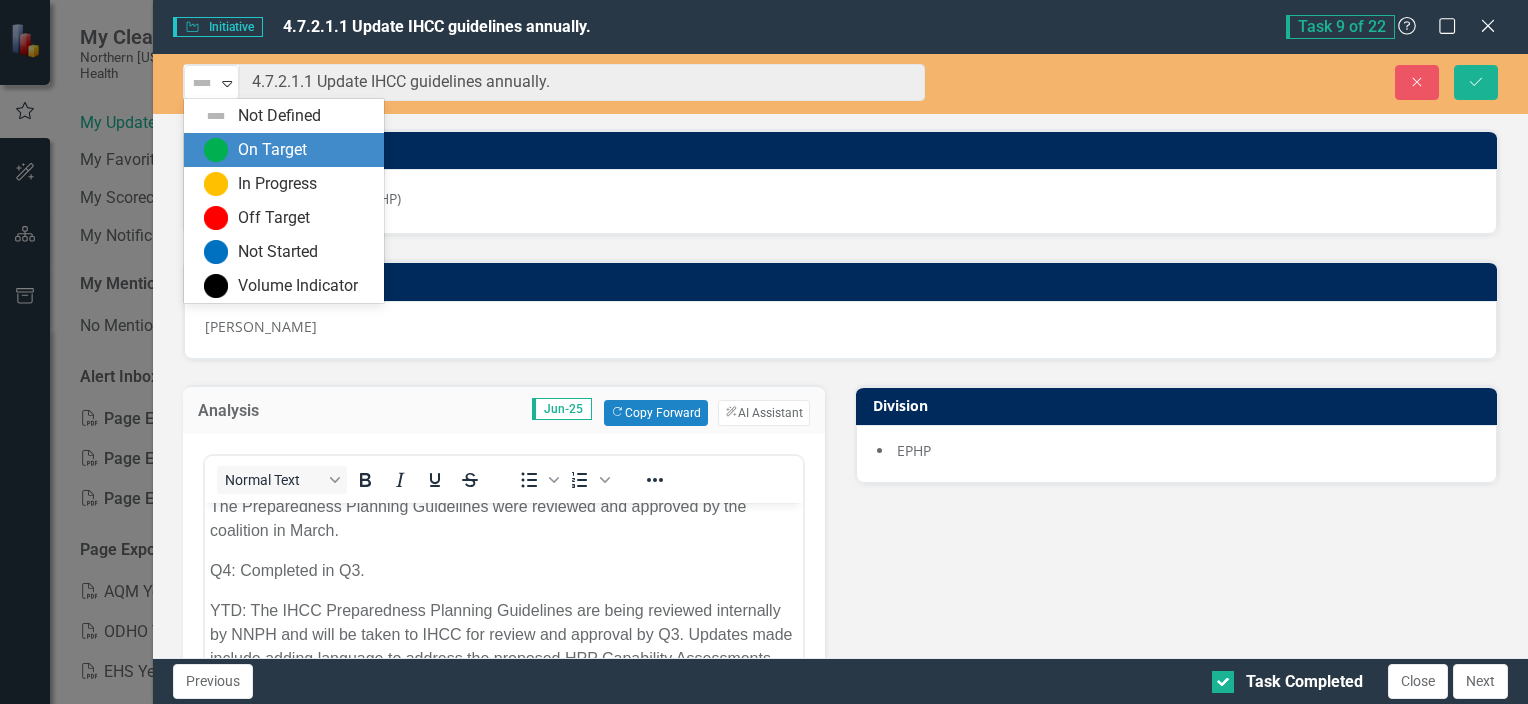 drag, startPoint x: 240, startPoint y: 147, endPoint x: 1060, endPoint y: 350, distance: 844.7538 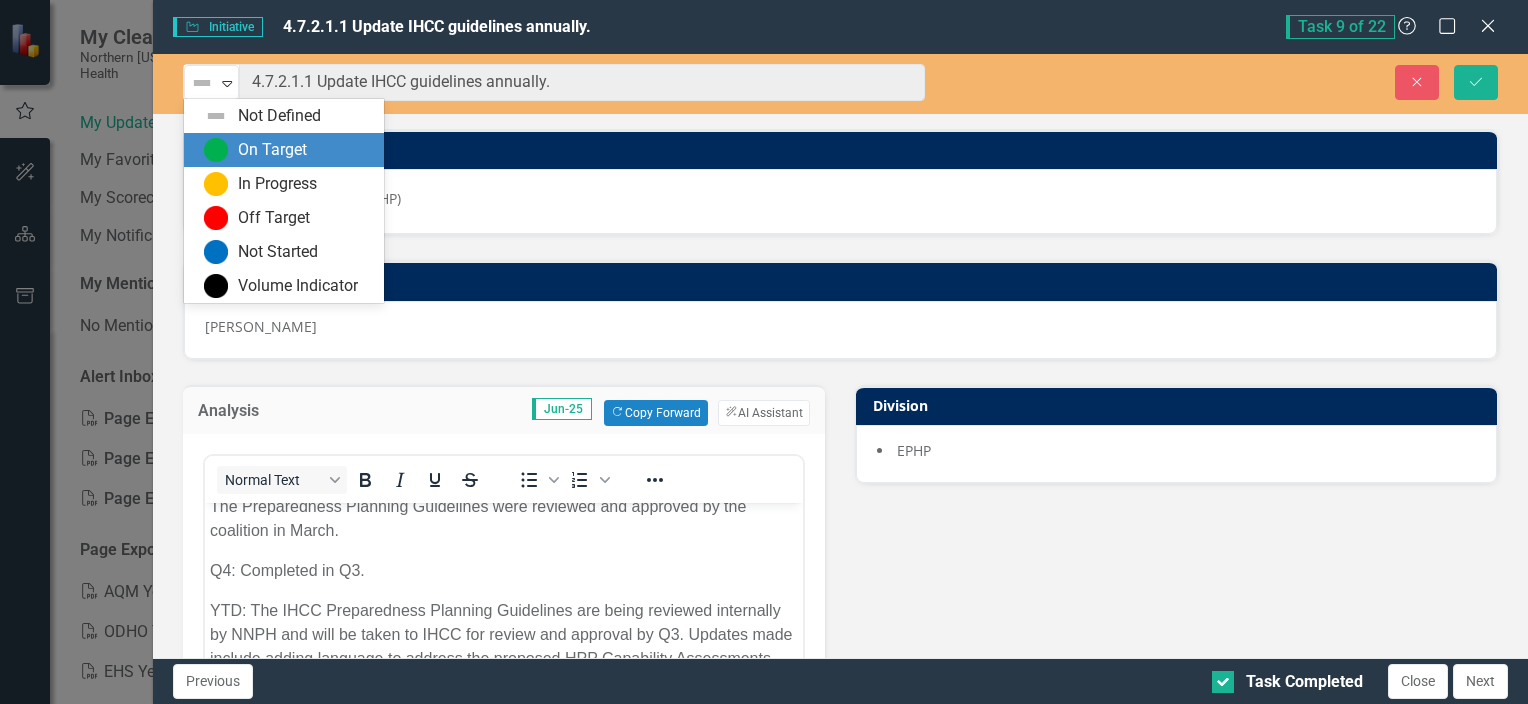 click on "On Target" at bounding box center [272, 150] 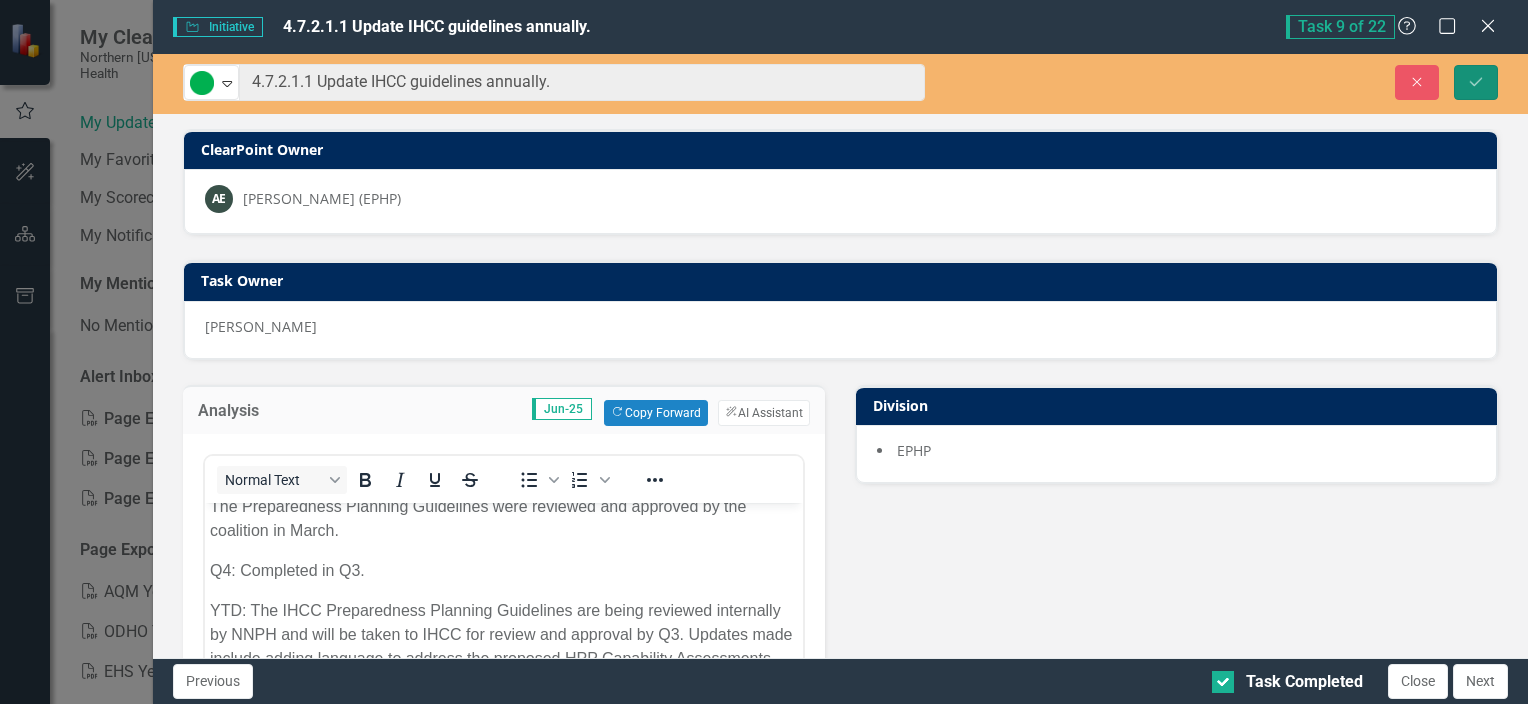 click on "Save" at bounding box center (1476, 82) 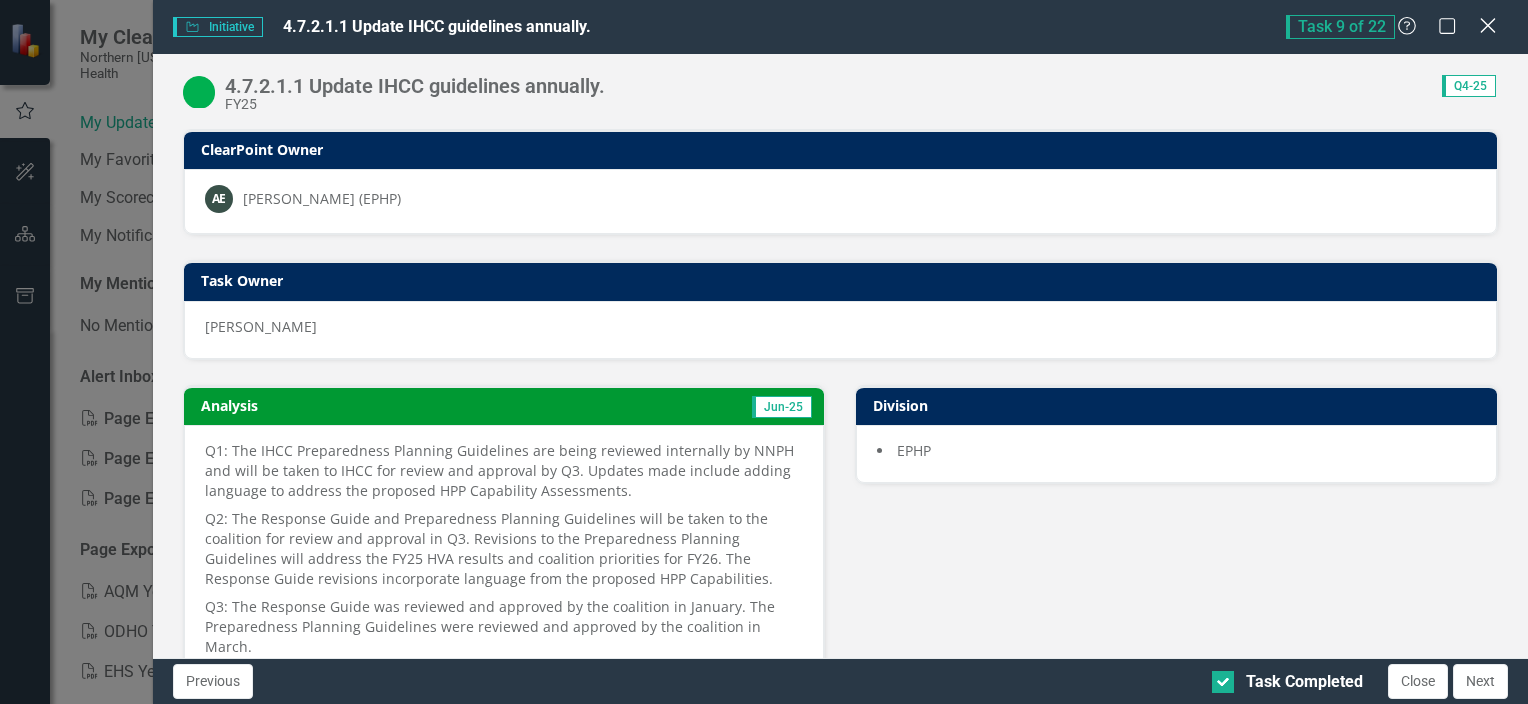 click on "Close" 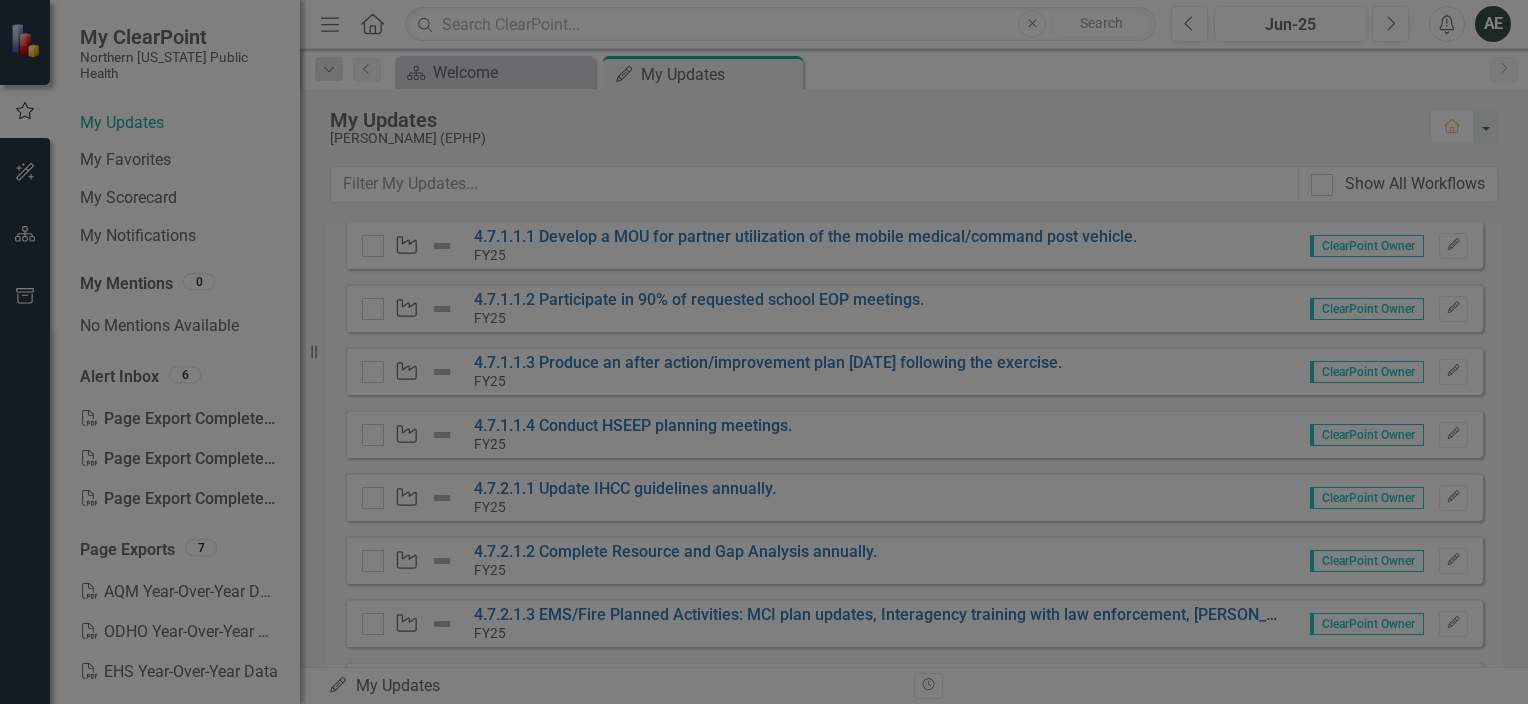 checkbox on "true" 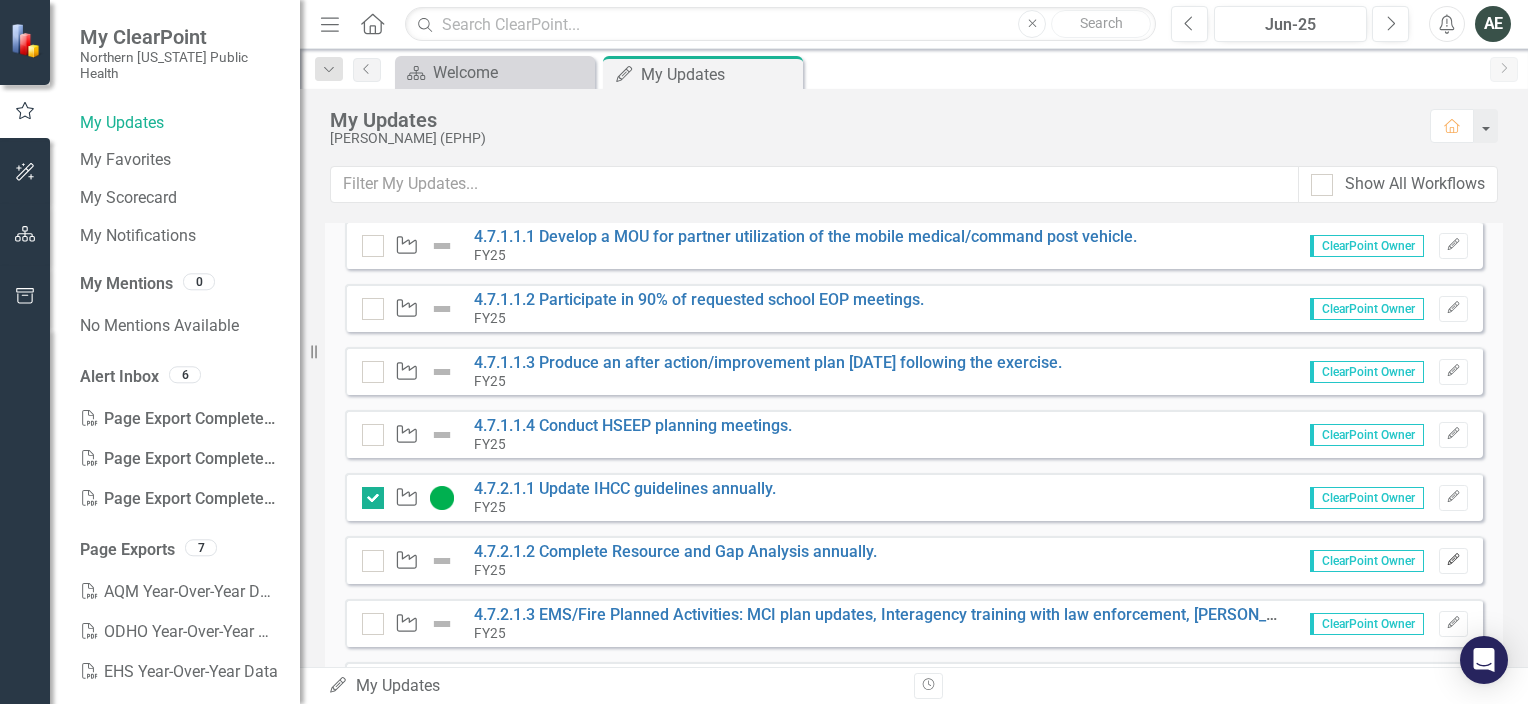 click 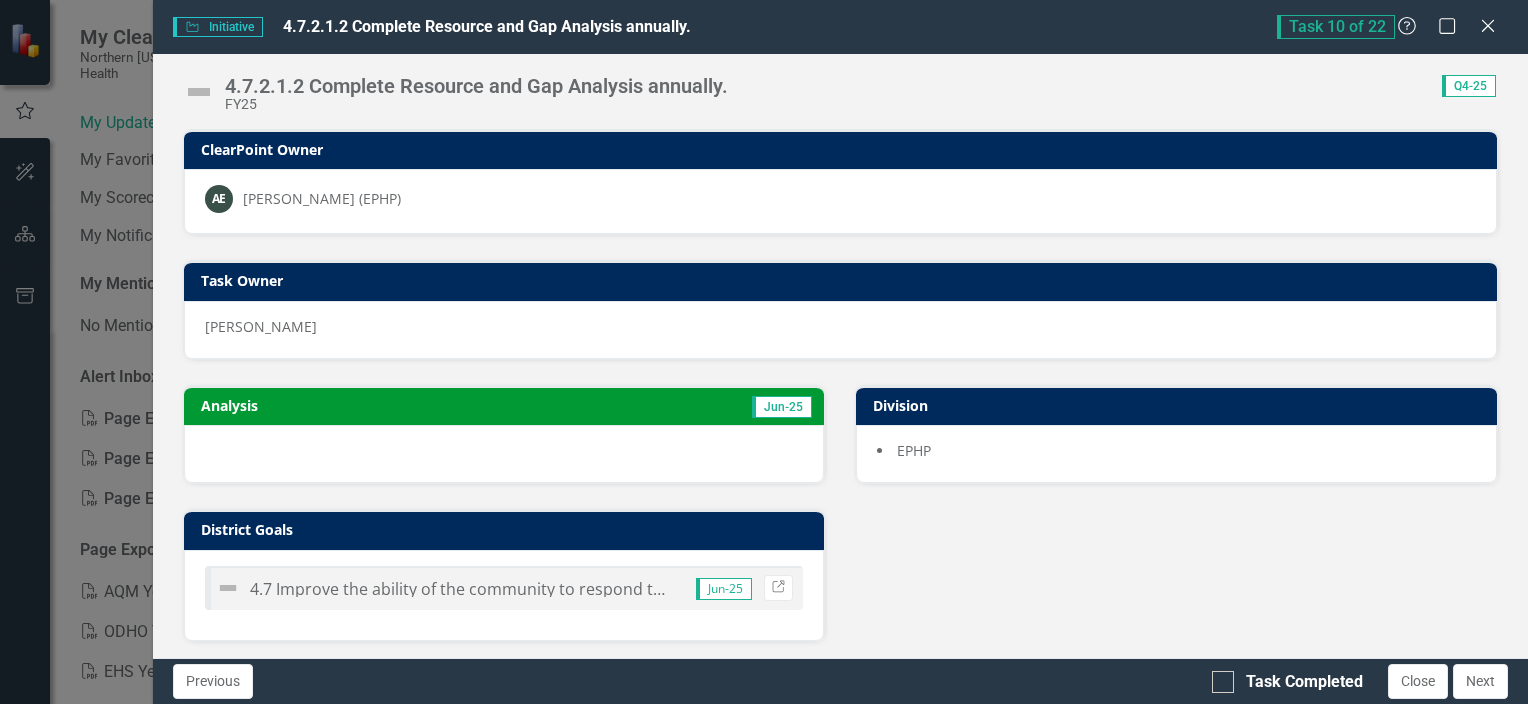 click at bounding box center (199, 92) 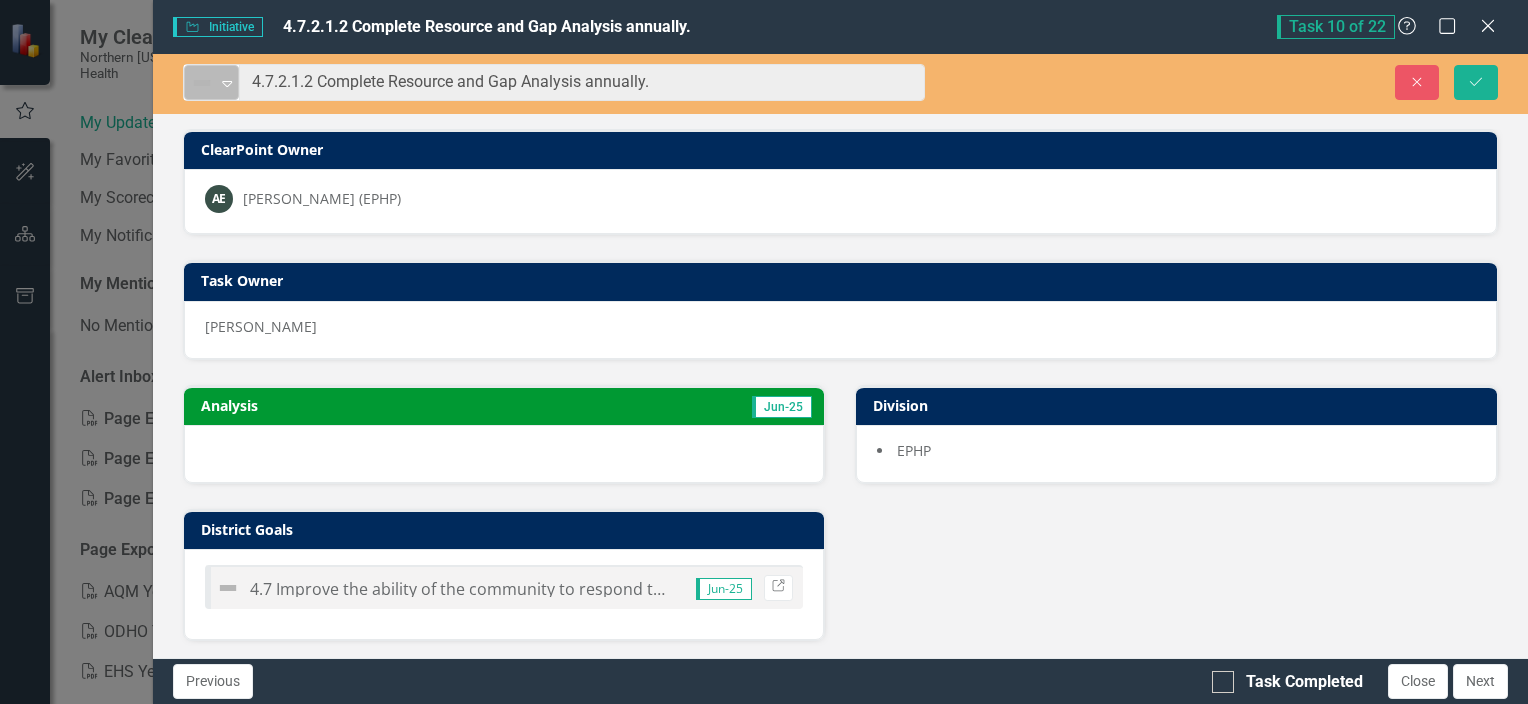 click on "Expand" at bounding box center (227, 82) 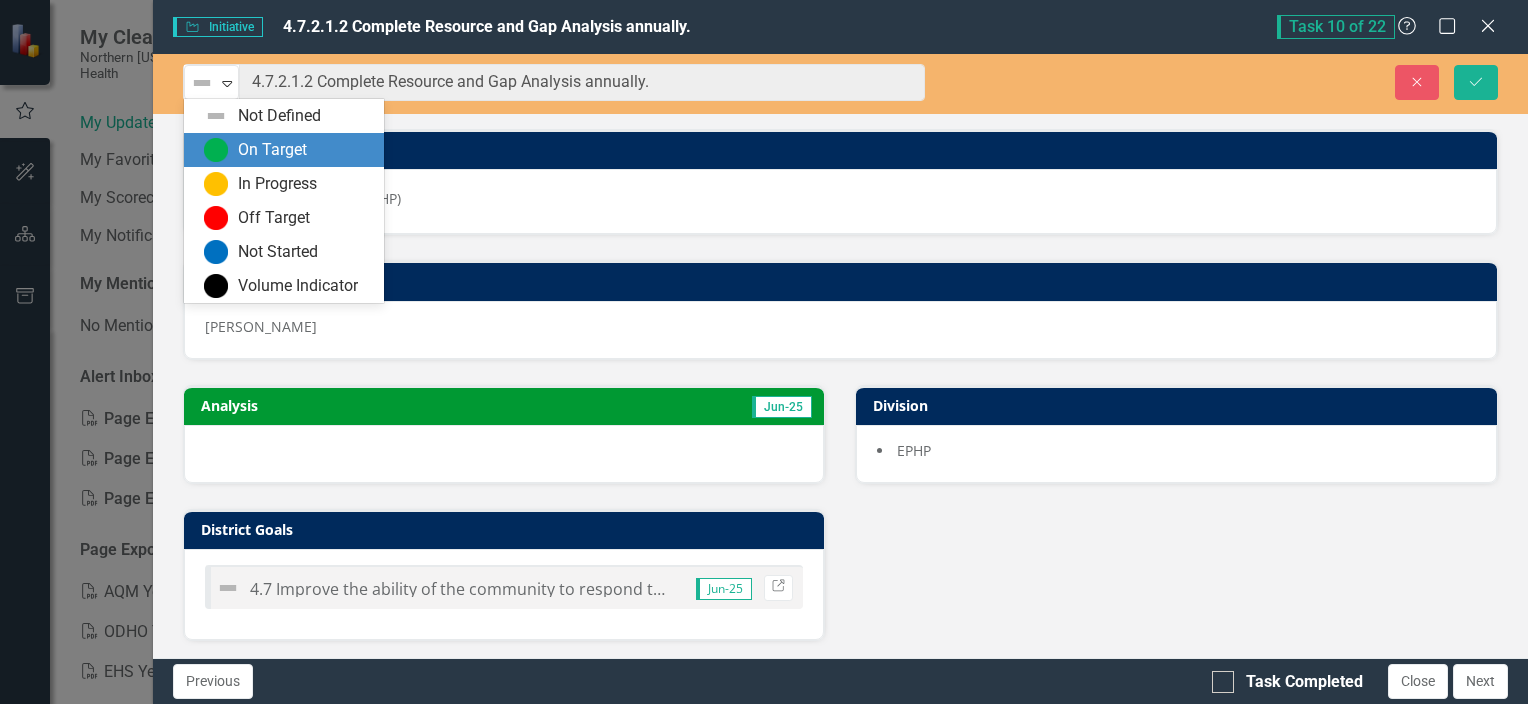 click on "On Target" at bounding box center [272, 150] 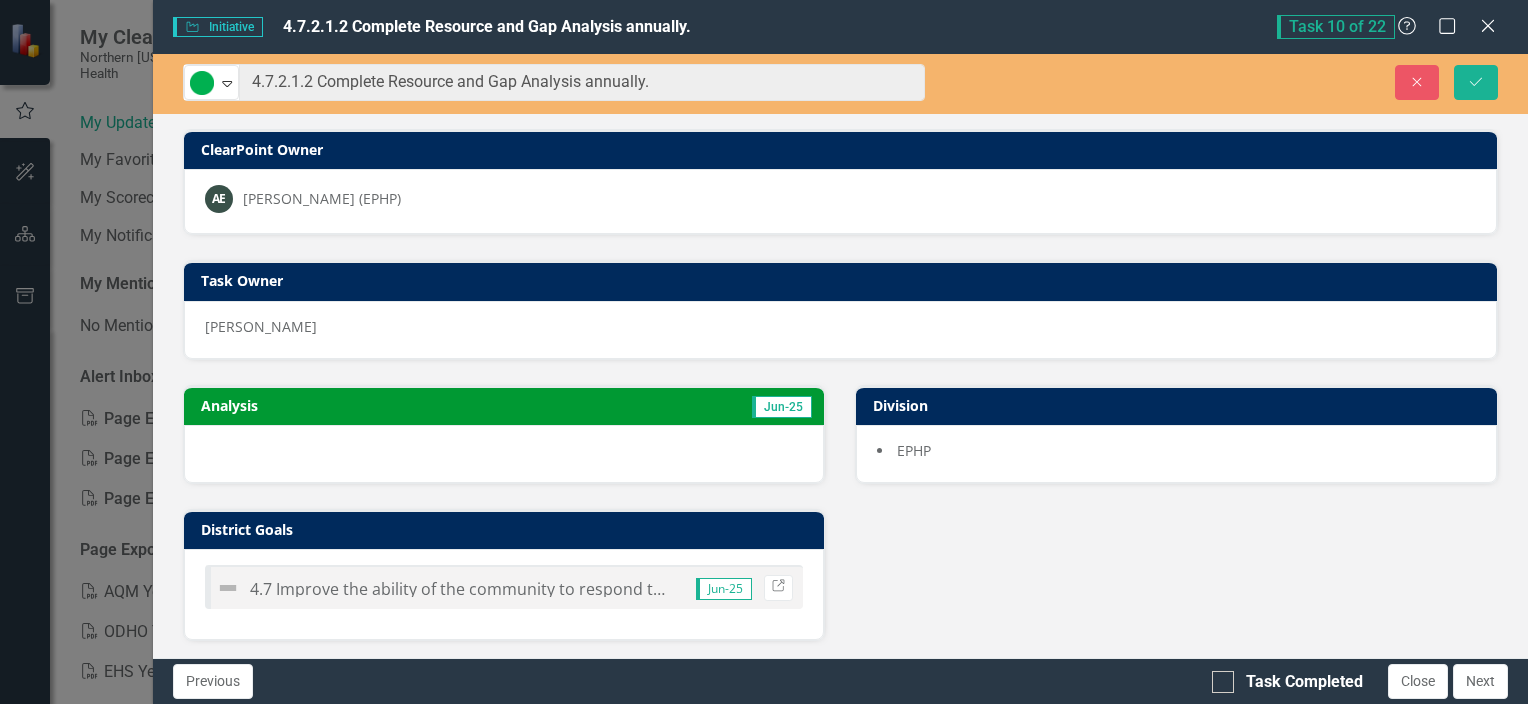 click at bounding box center (504, 454) 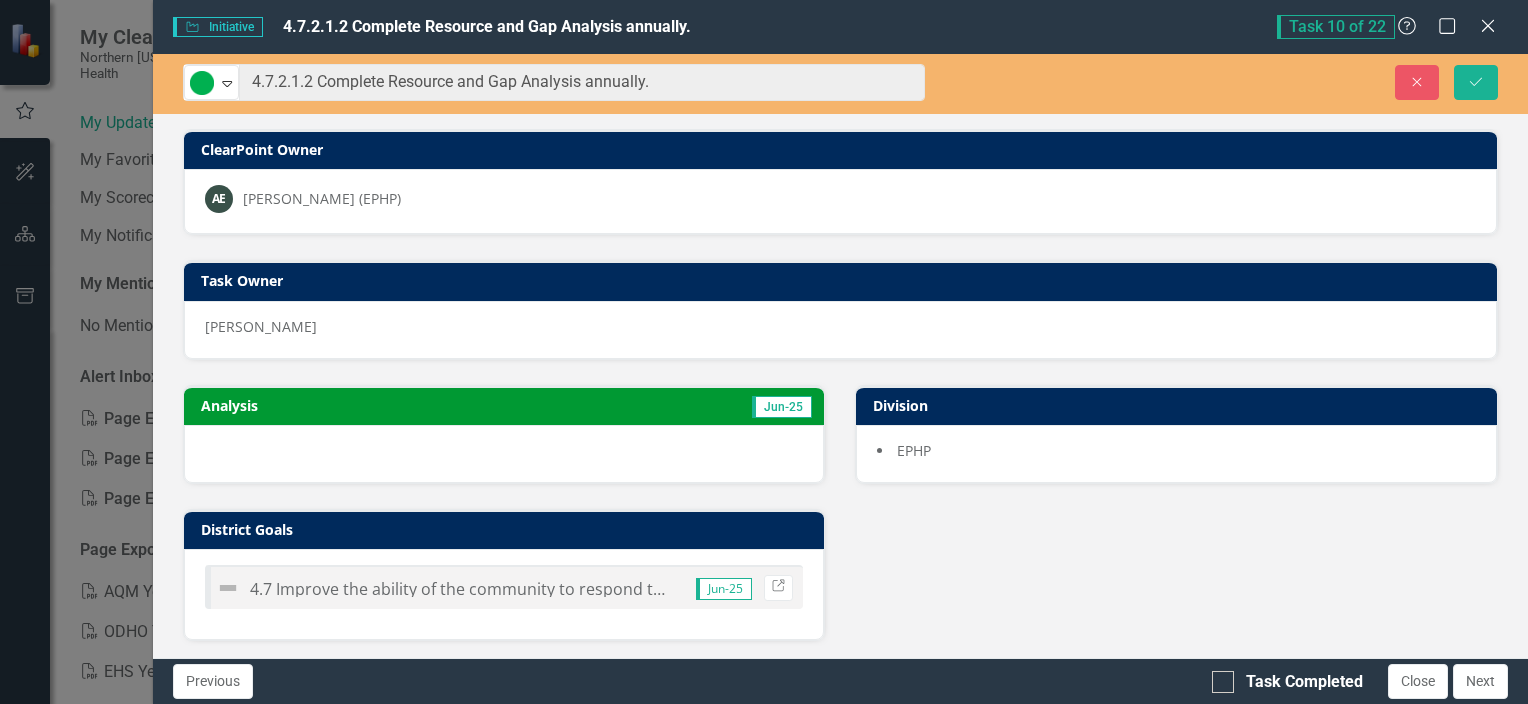 click at bounding box center [504, 454] 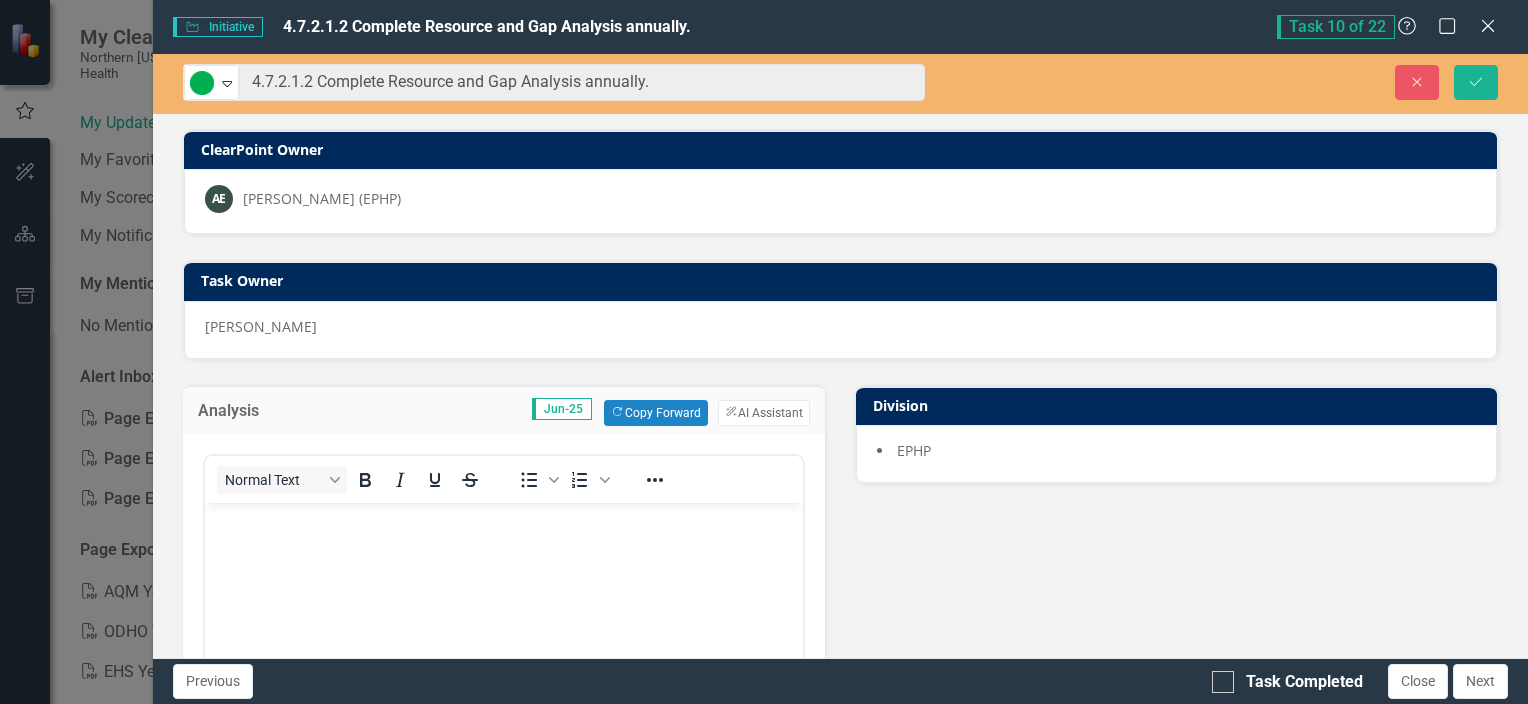 scroll, scrollTop: 0, scrollLeft: 0, axis: both 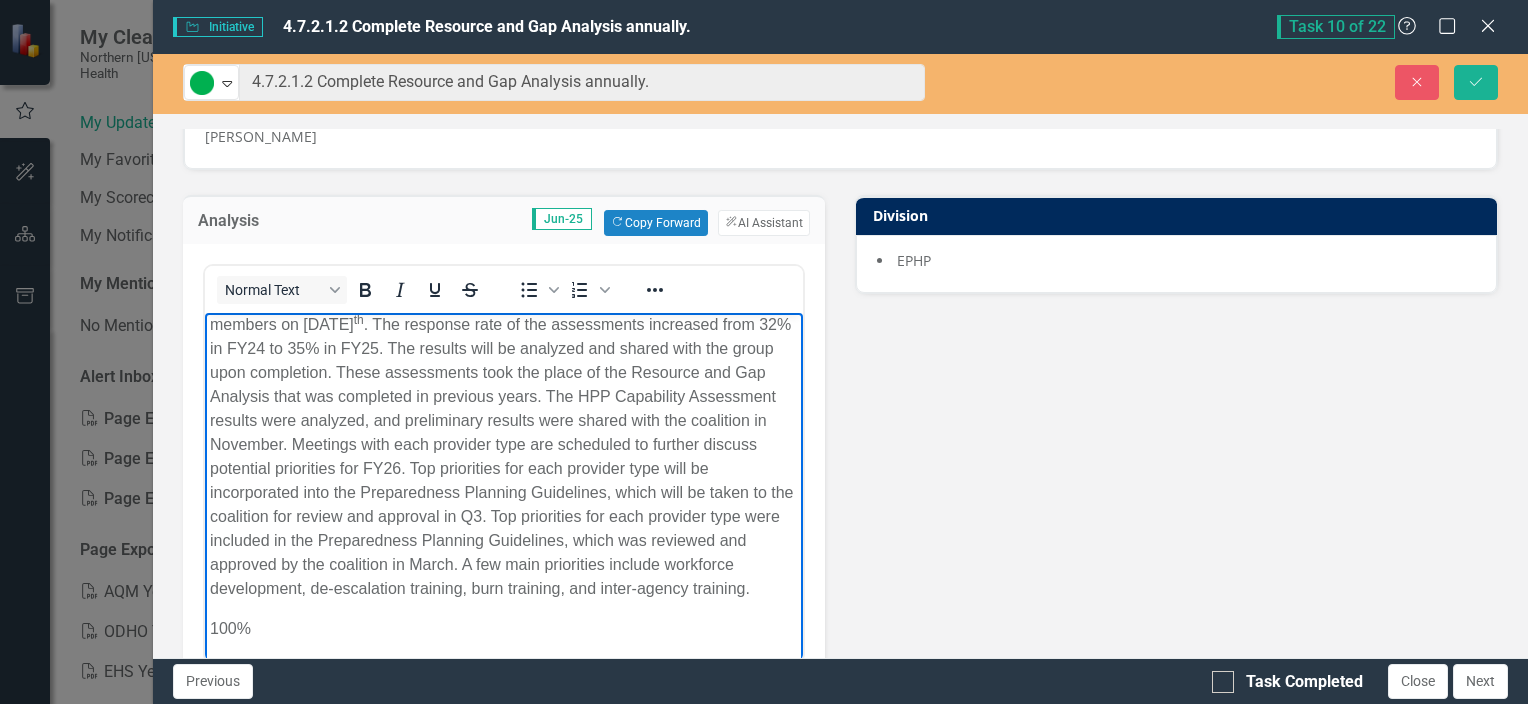 click on "100%" at bounding box center (503, 628) 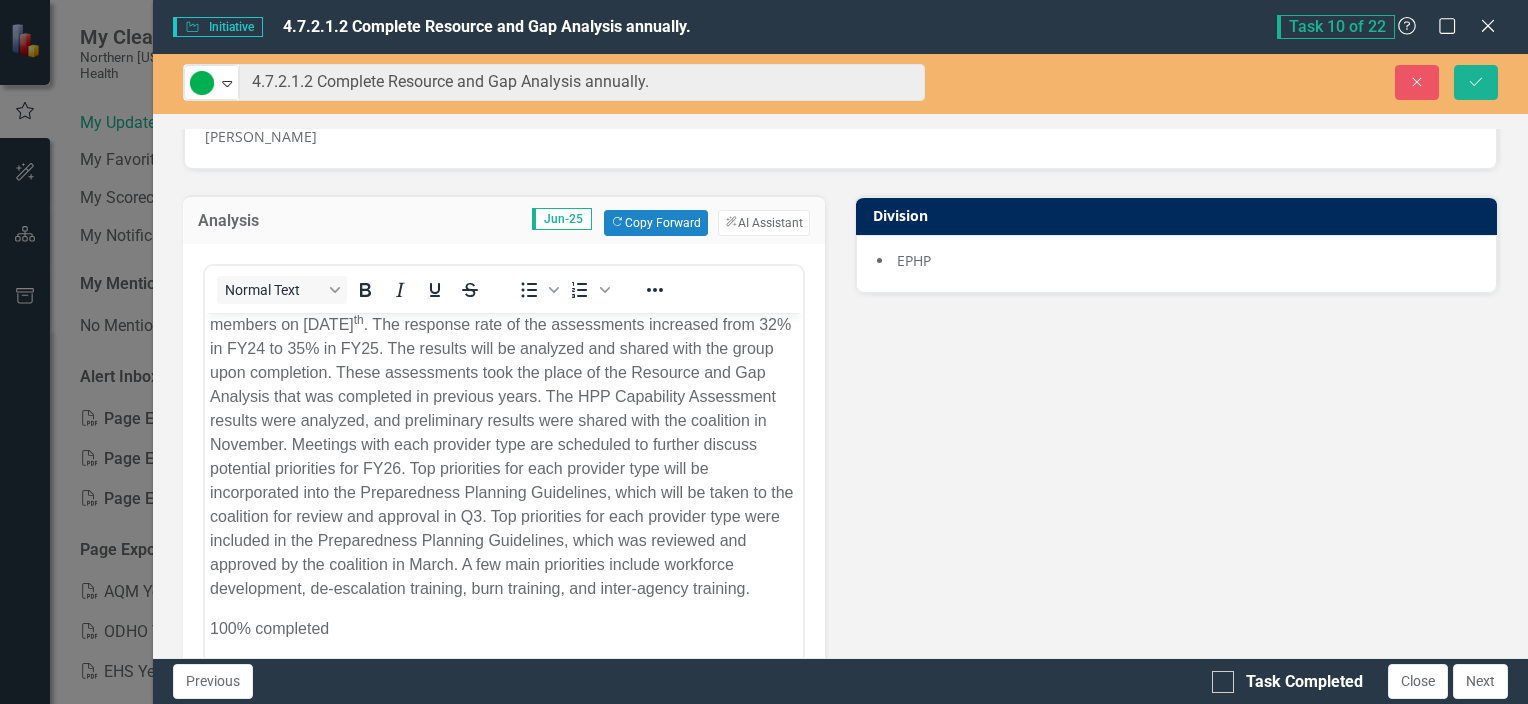 drag, startPoint x: 1221, startPoint y: 677, endPoint x: 1240, endPoint y: 634, distance: 47.010635 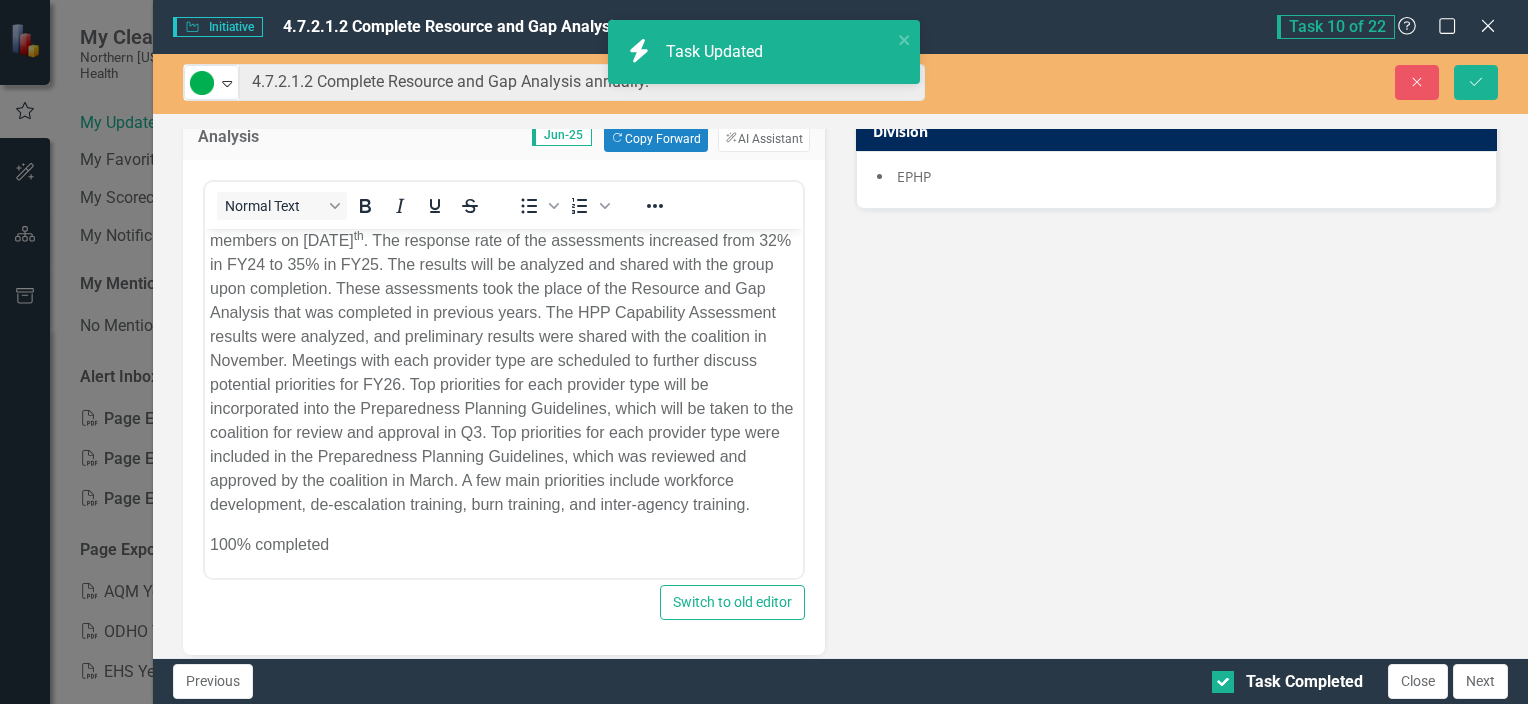 scroll, scrollTop: 55, scrollLeft: 0, axis: vertical 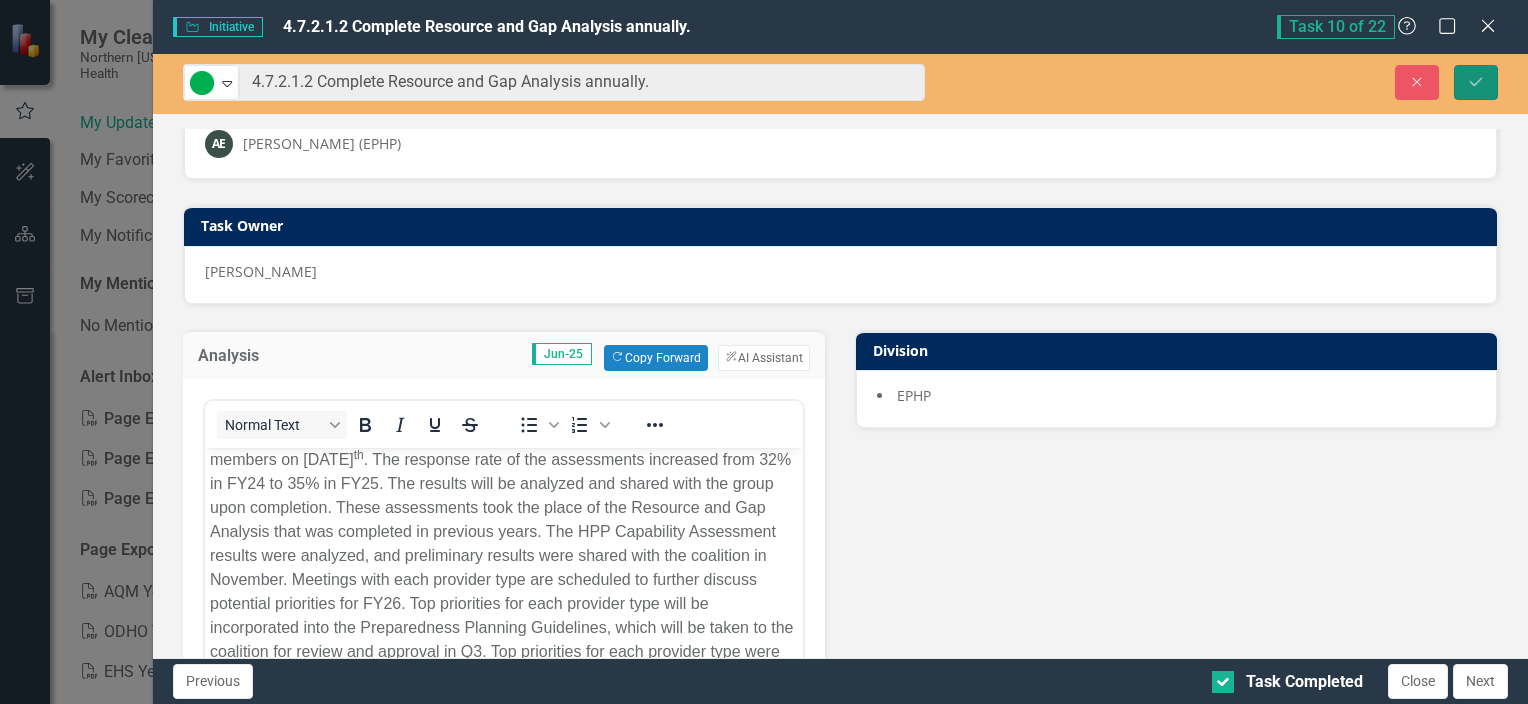 click on "Save" 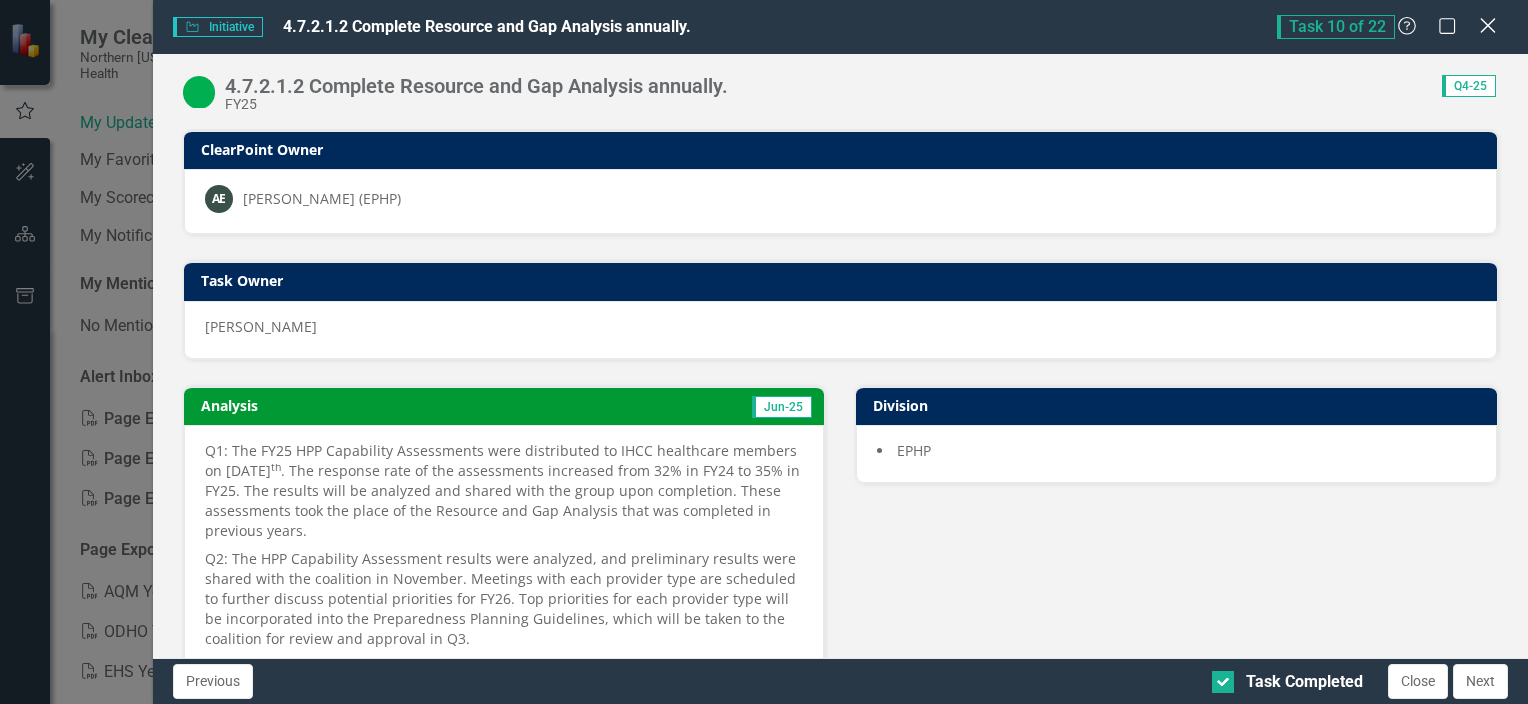click 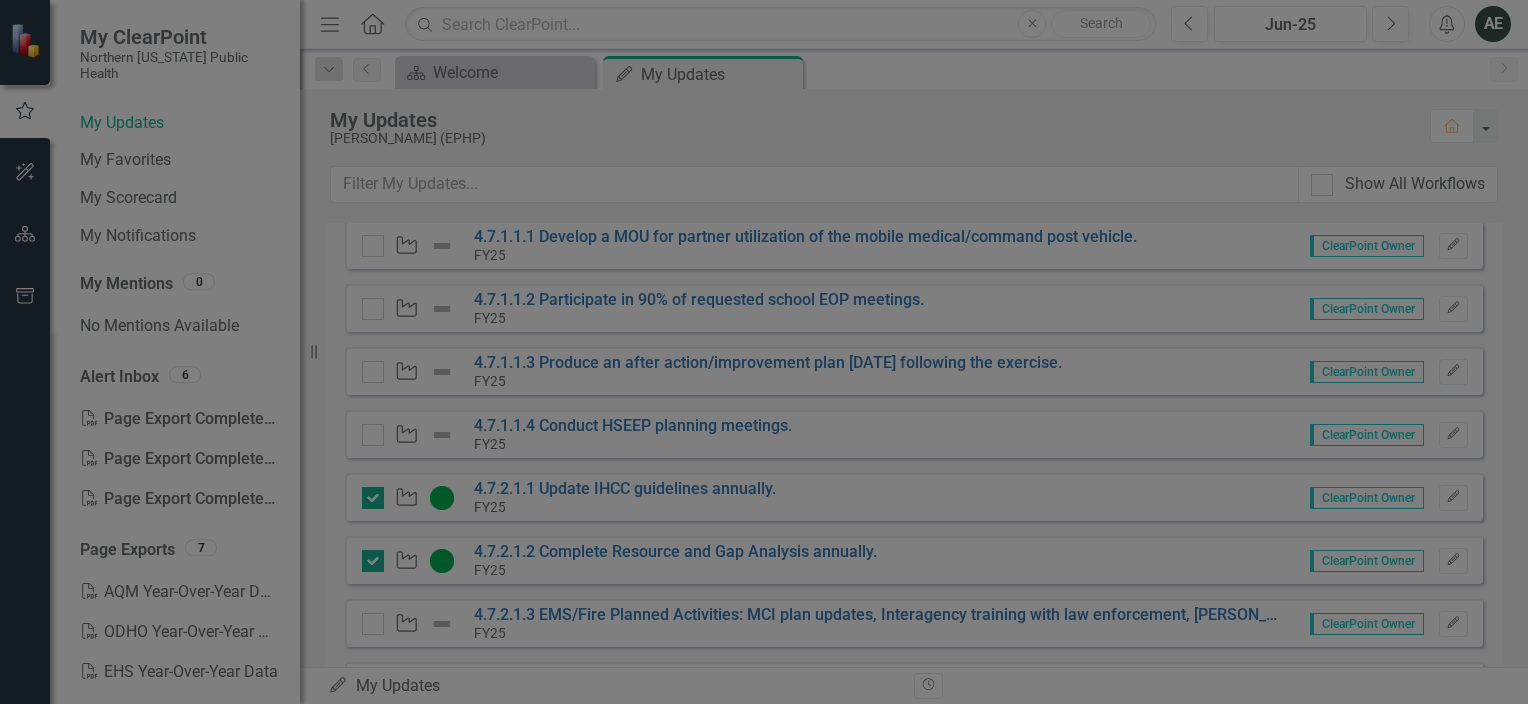 checkbox on "true" 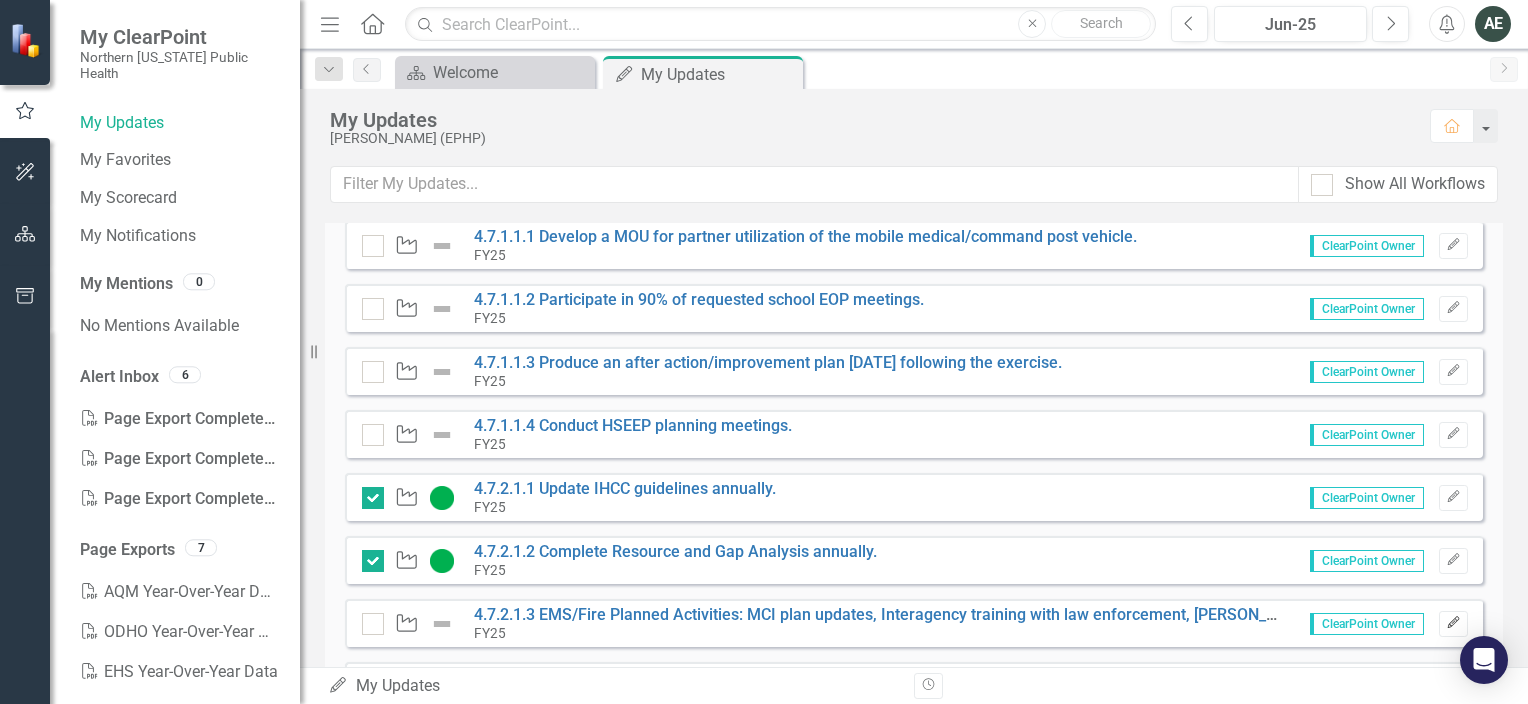 click on "Edit" 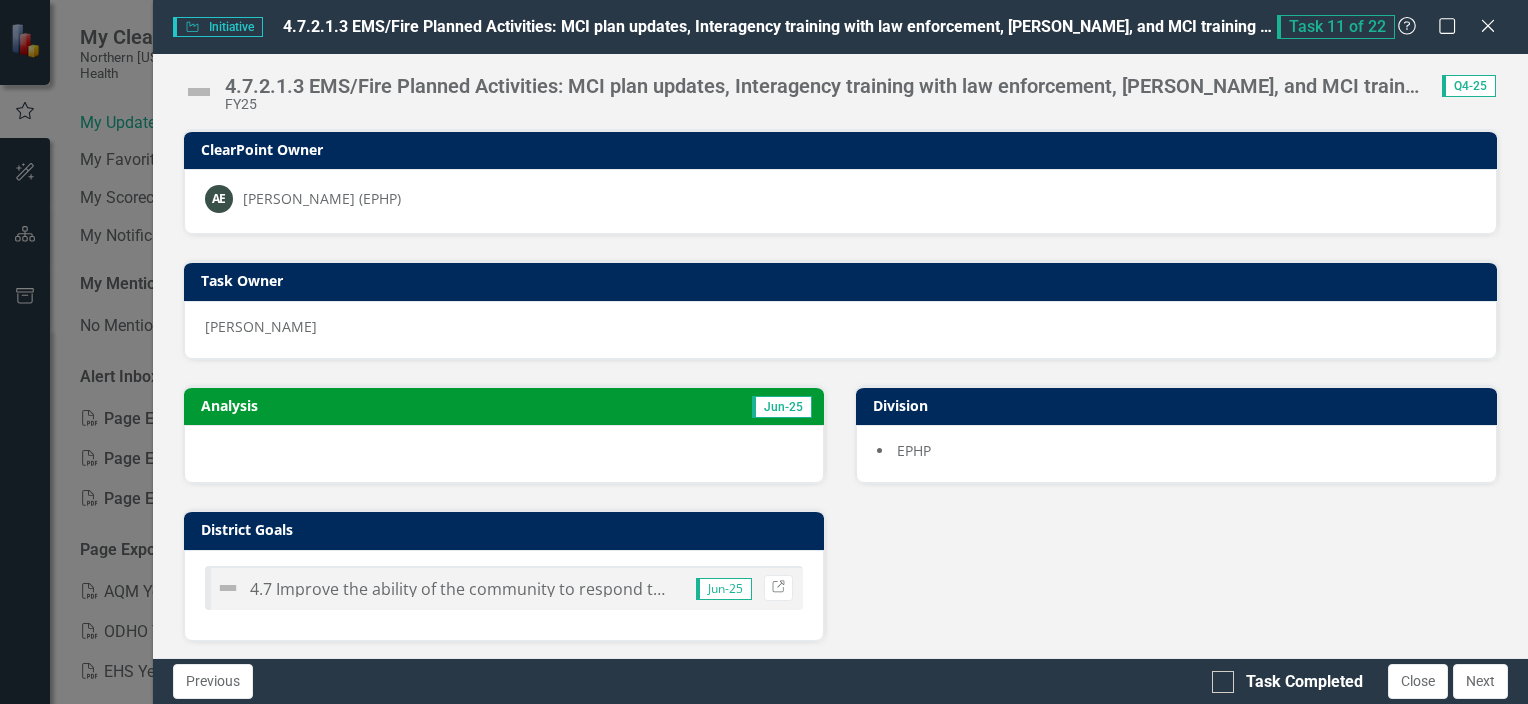 click at bounding box center (504, 454) 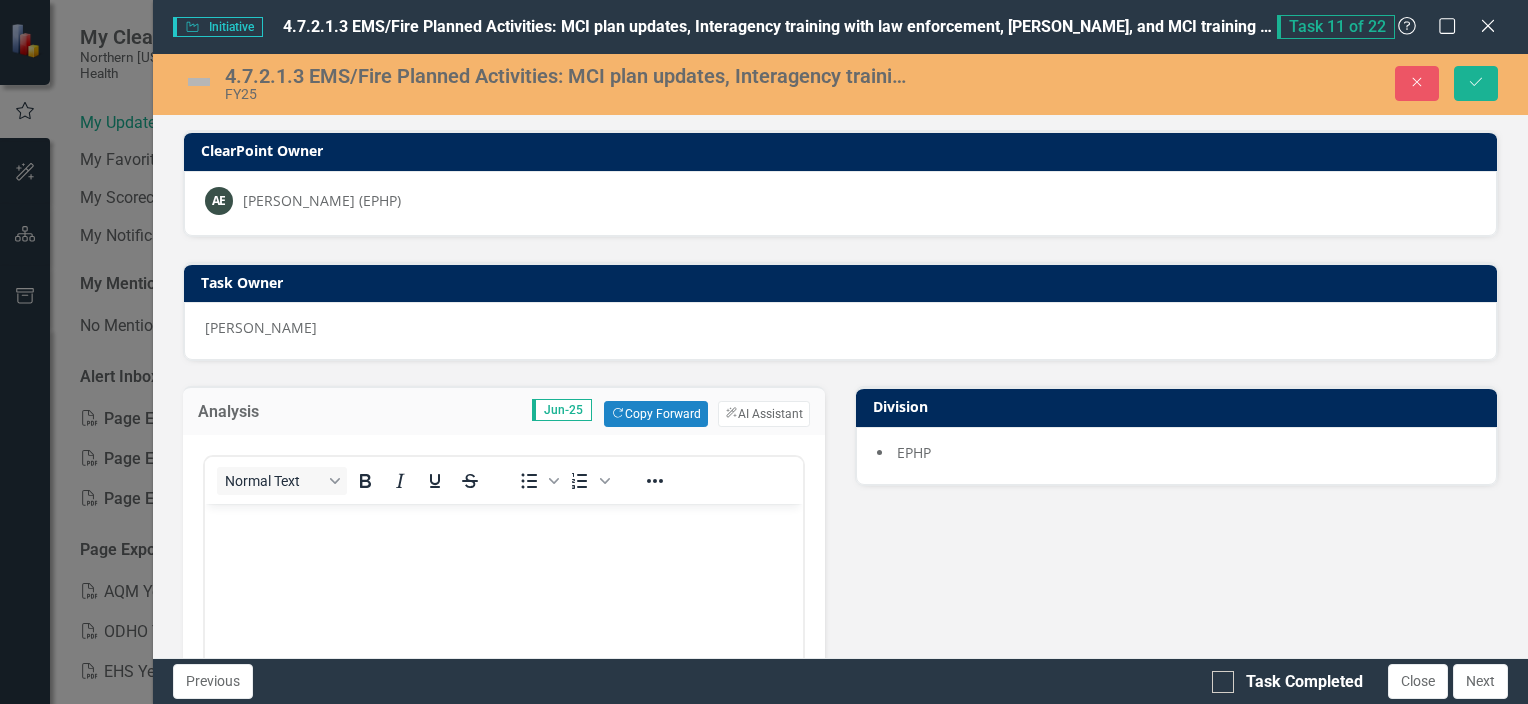 scroll, scrollTop: 0, scrollLeft: 0, axis: both 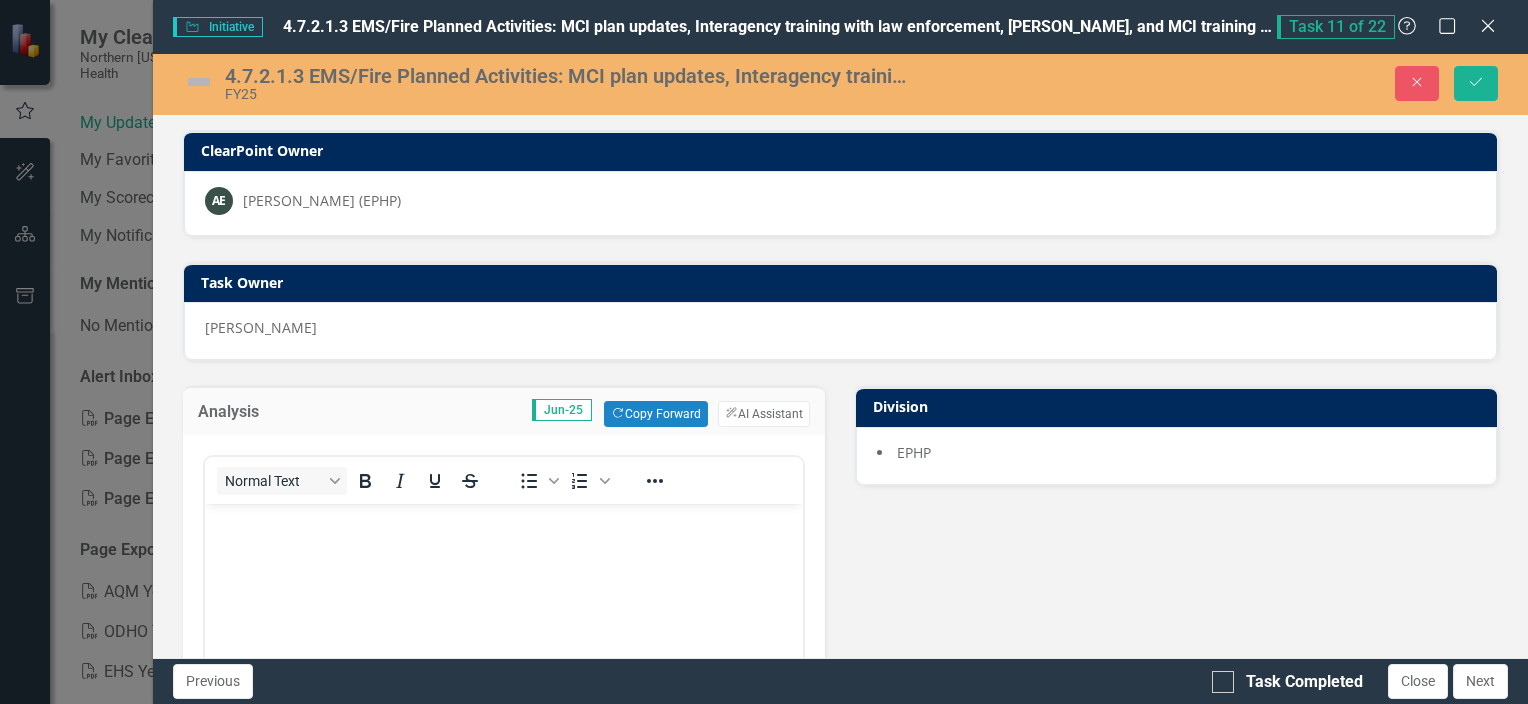 click at bounding box center (503, 654) 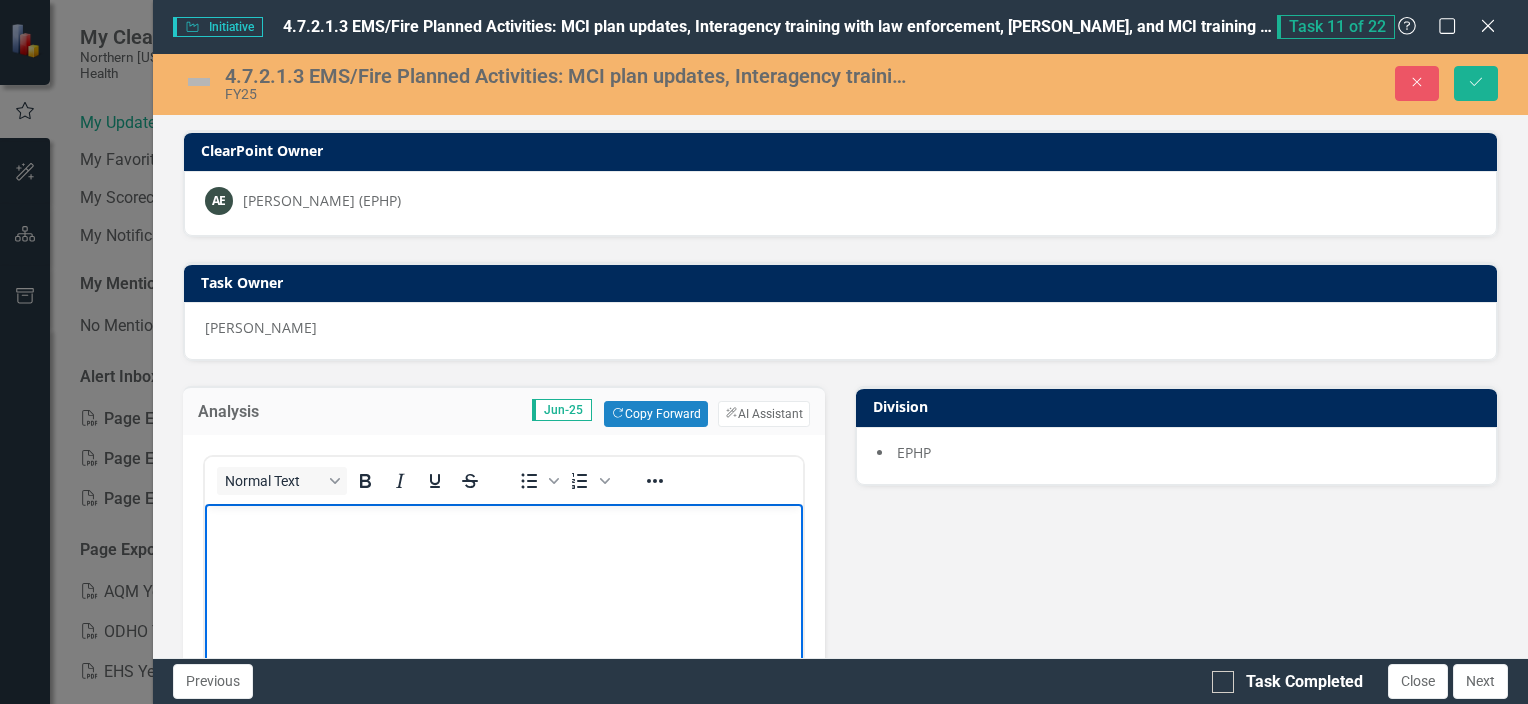 scroll, scrollTop: 192, scrollLeft: 0, axis: vertical 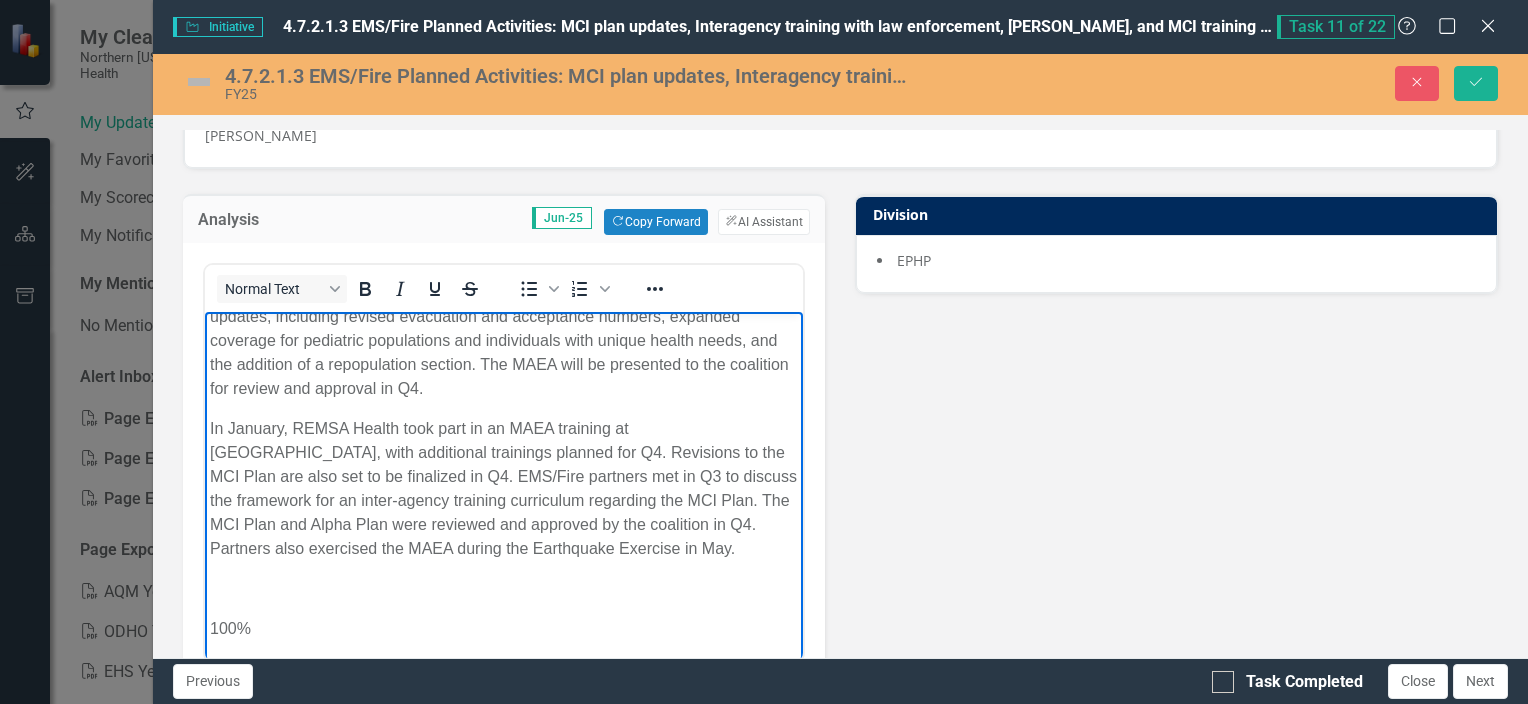 type 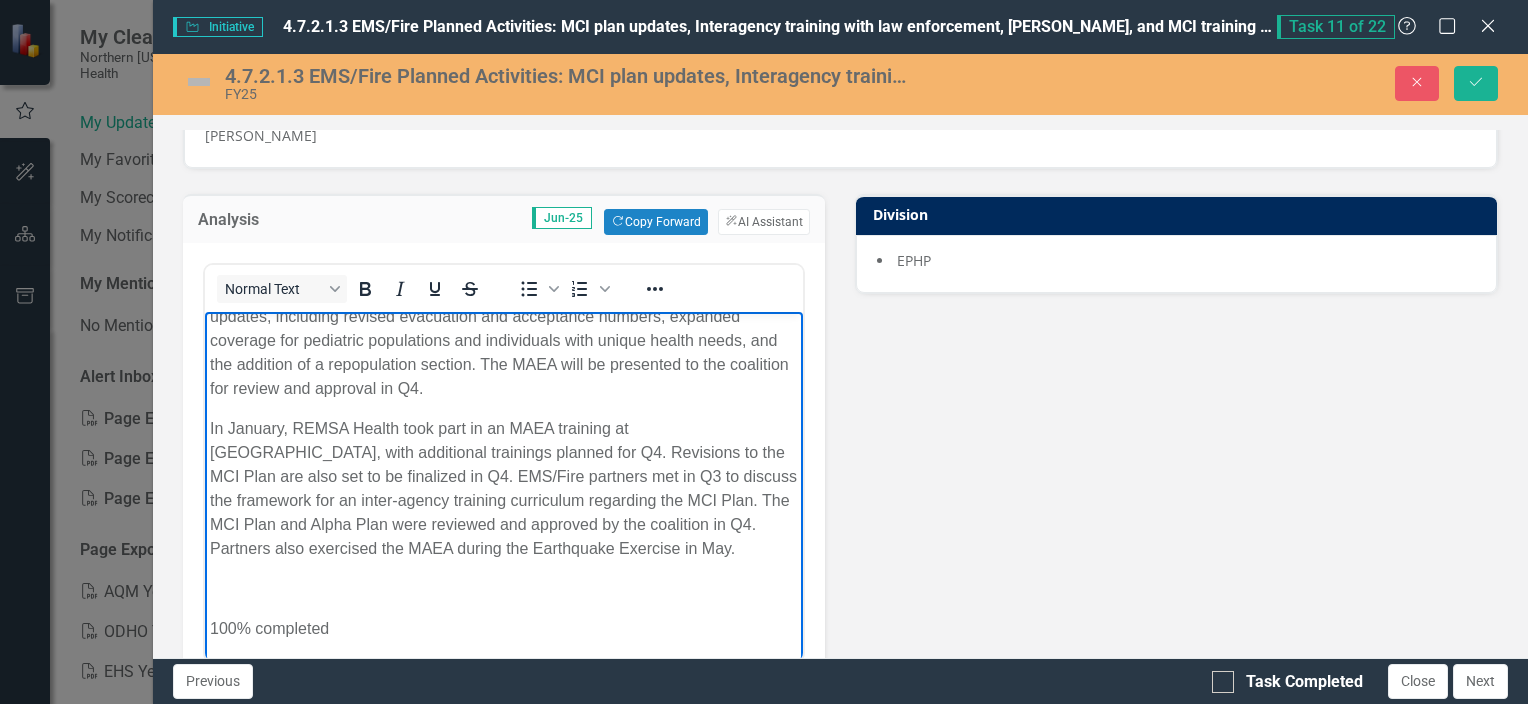 click at bounding box center [199, 82] 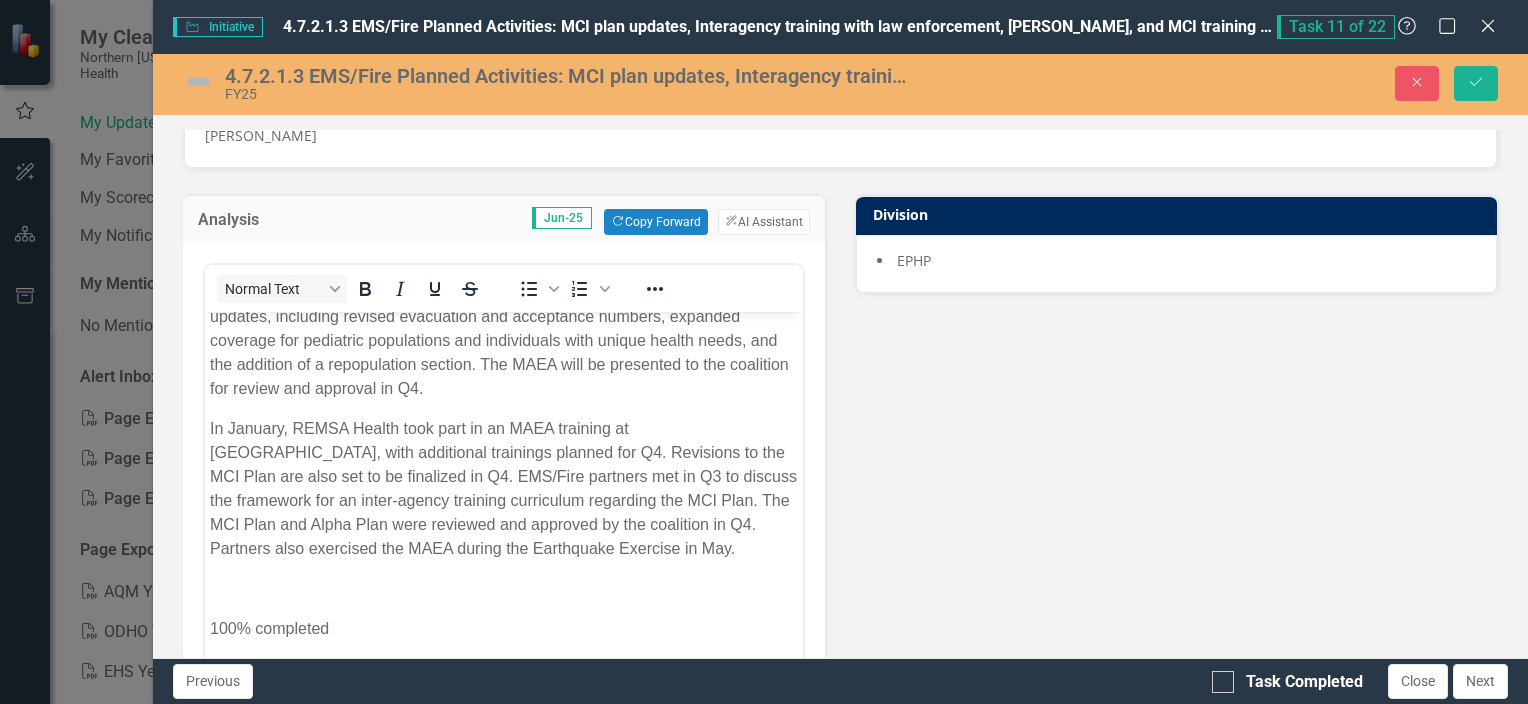 click at bounding box center (199, 82) 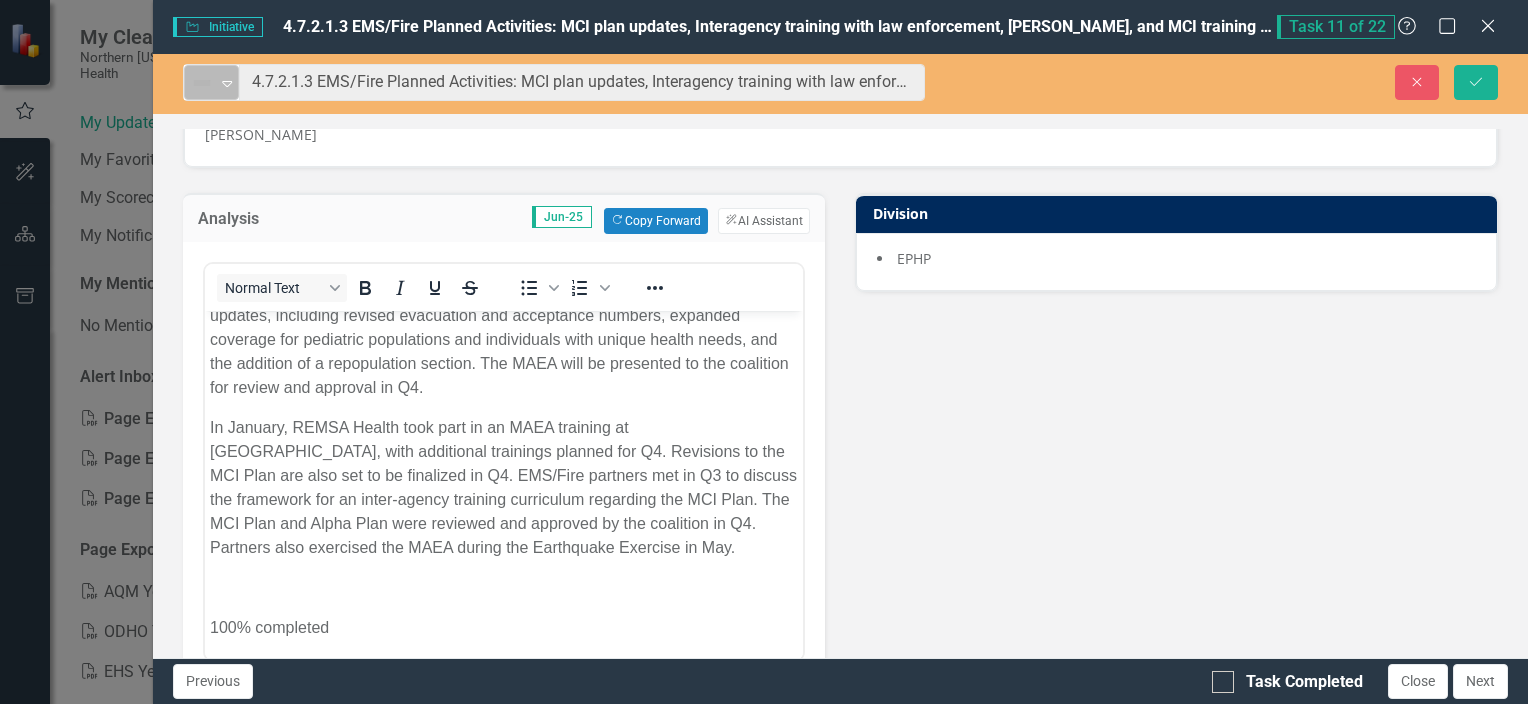 click on "Expand" 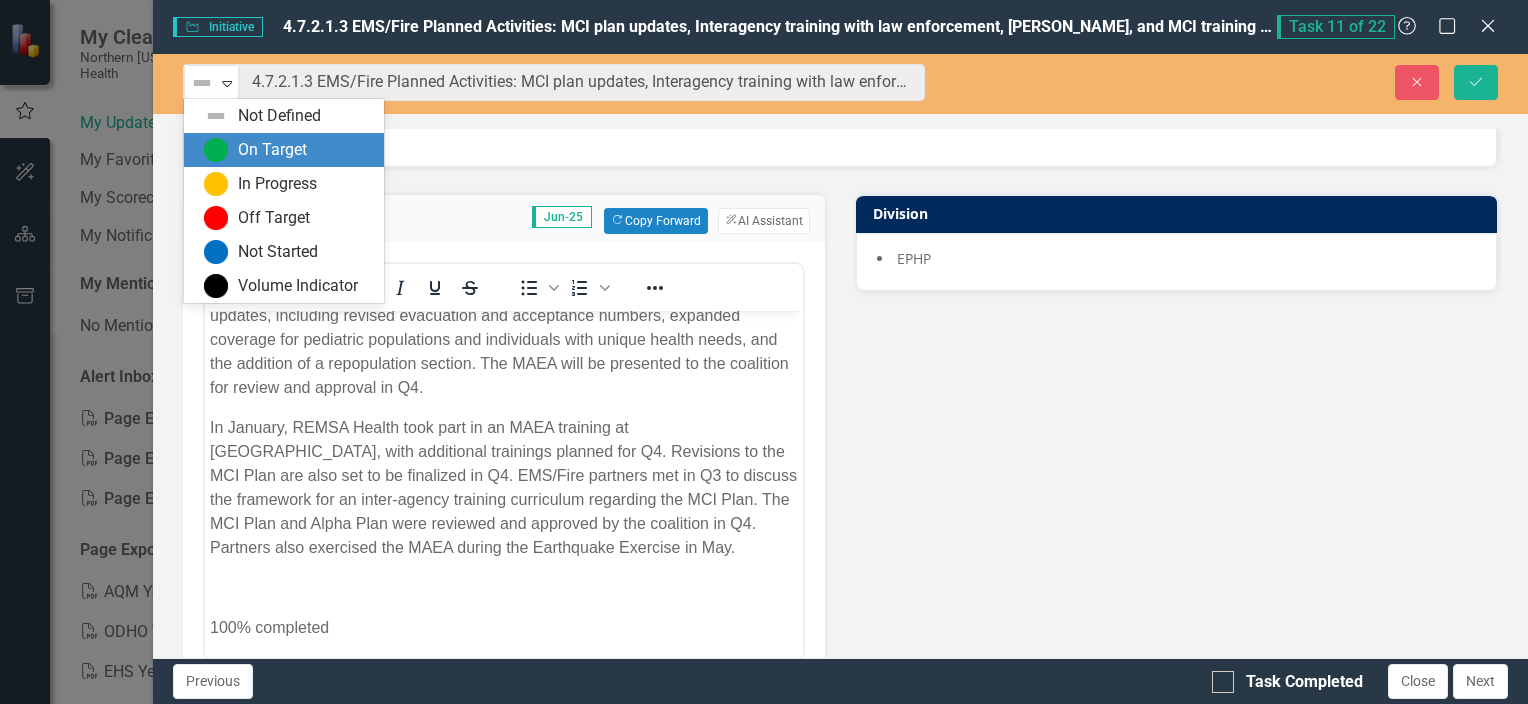 click on "On Target" at bounding box center [272, 150] 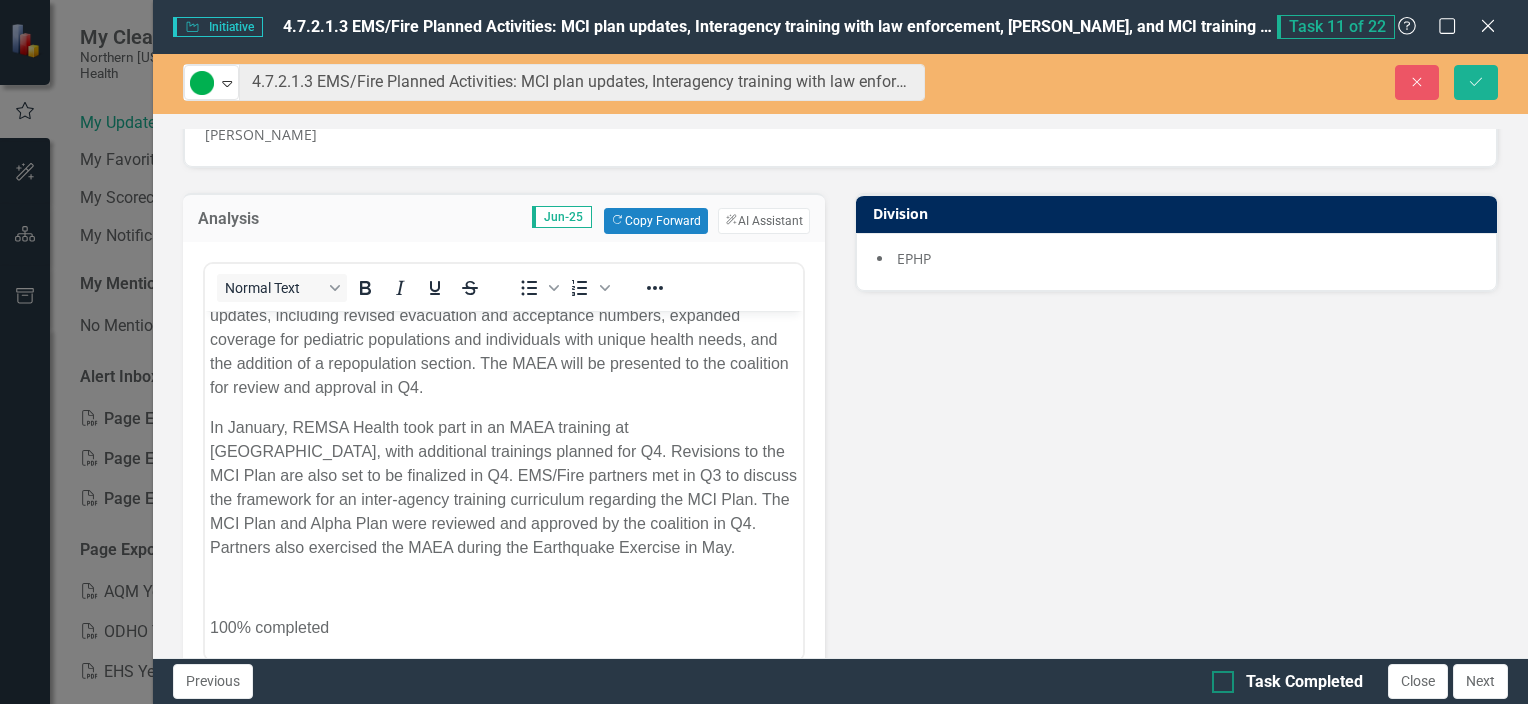 click on "Task Completed" at bounding box center (1218, 677) 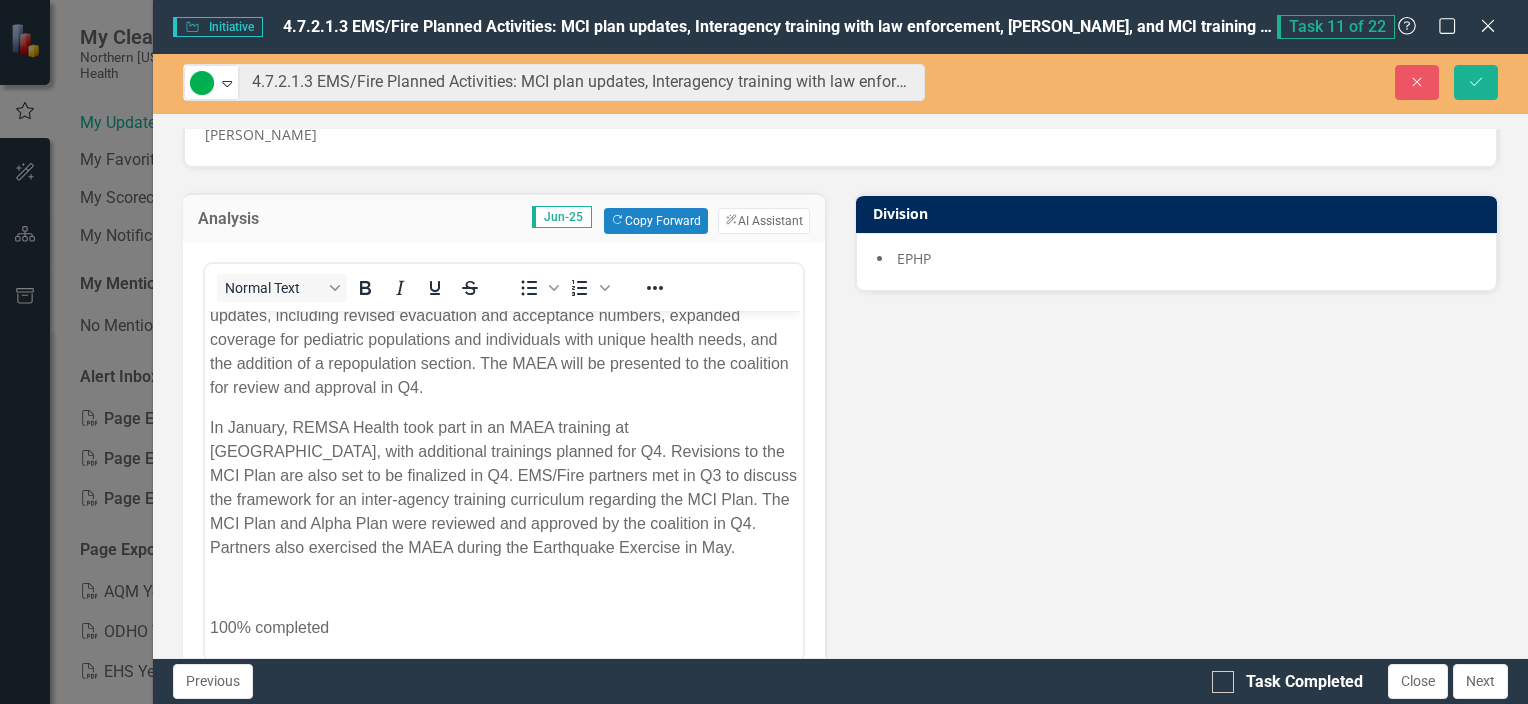 checkbox on "true" 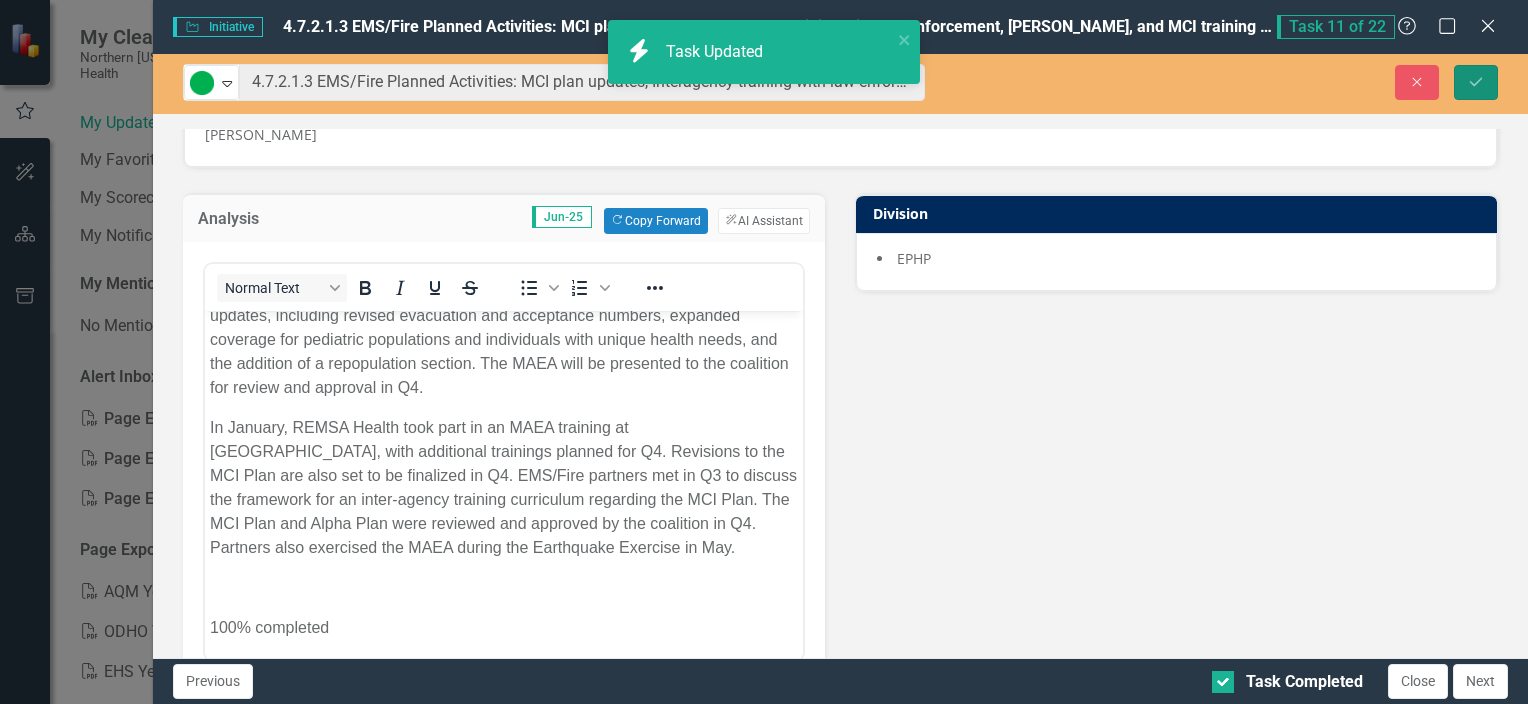 click on "Save" 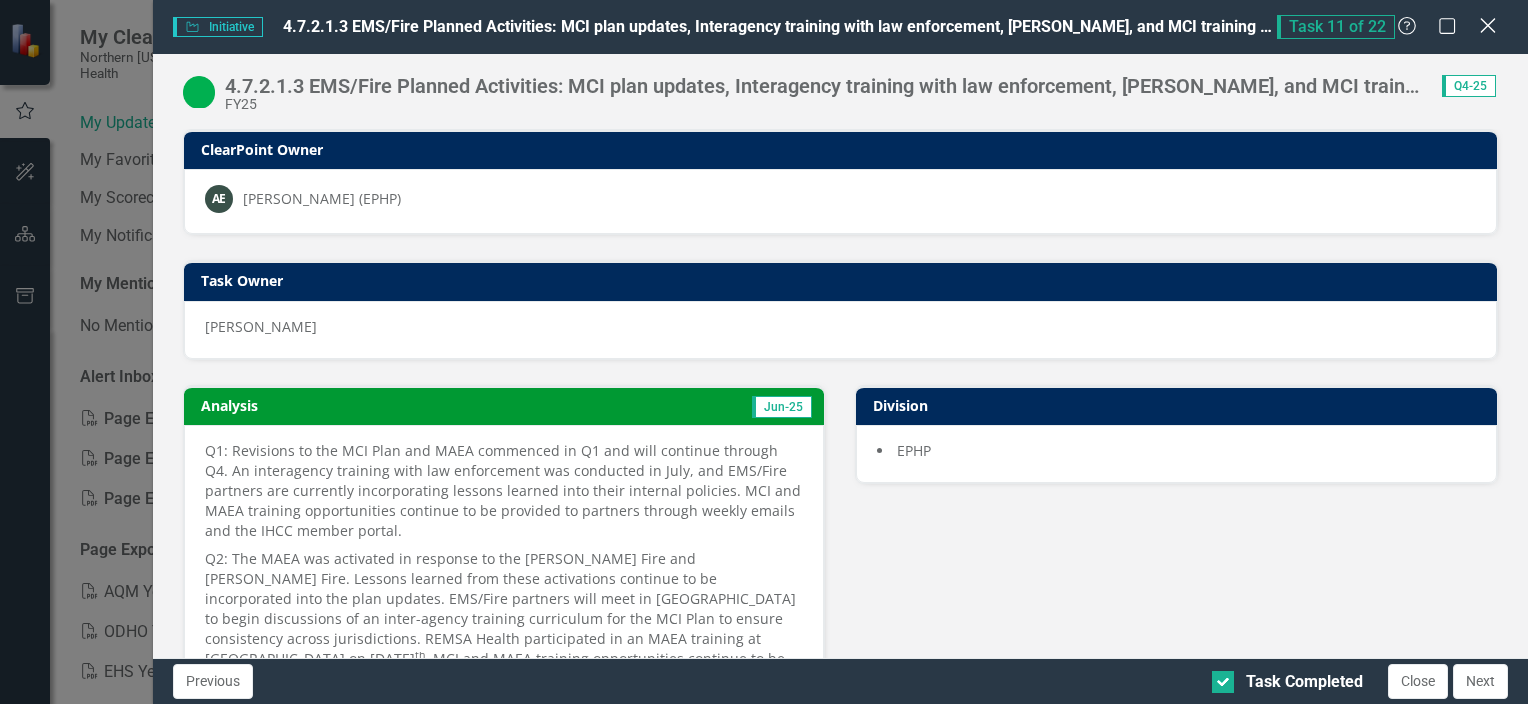 click 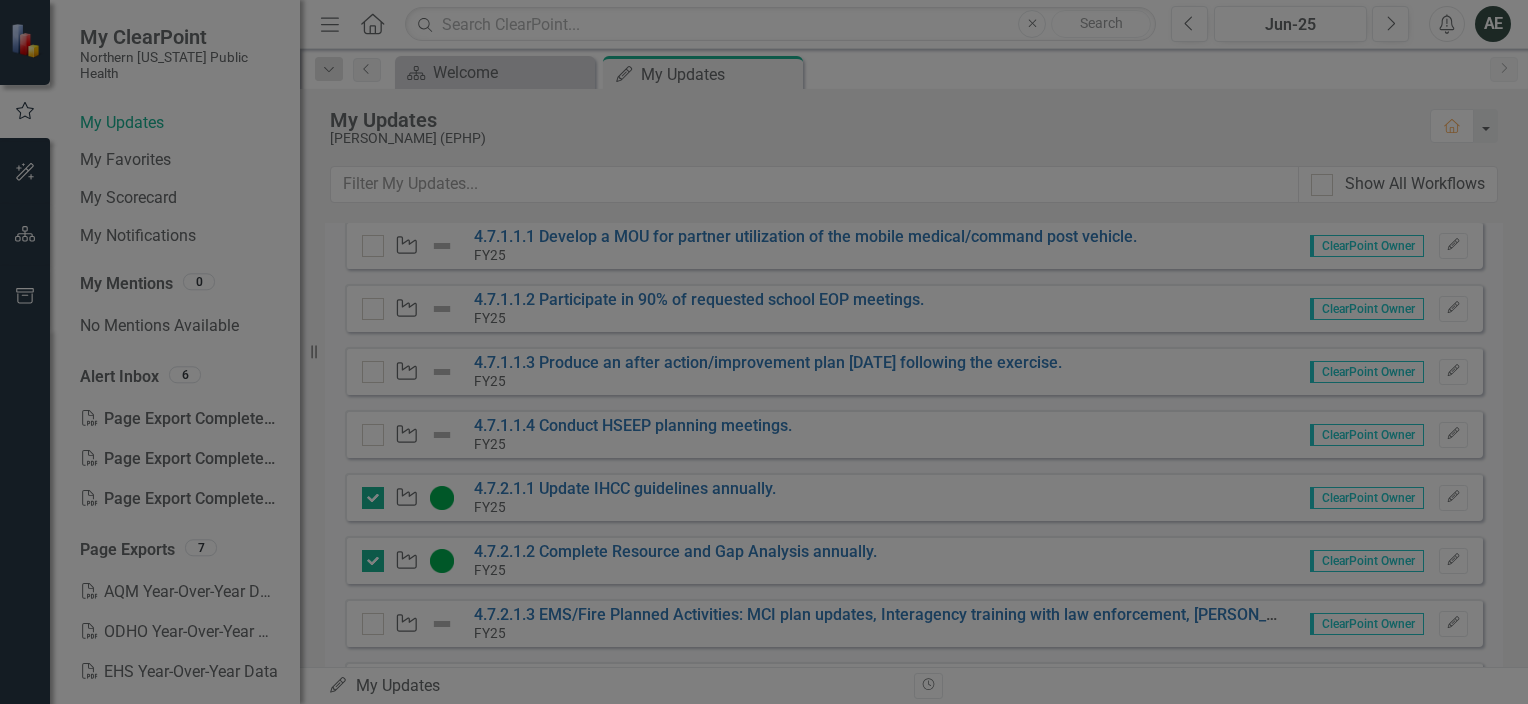 checkbox on "true" 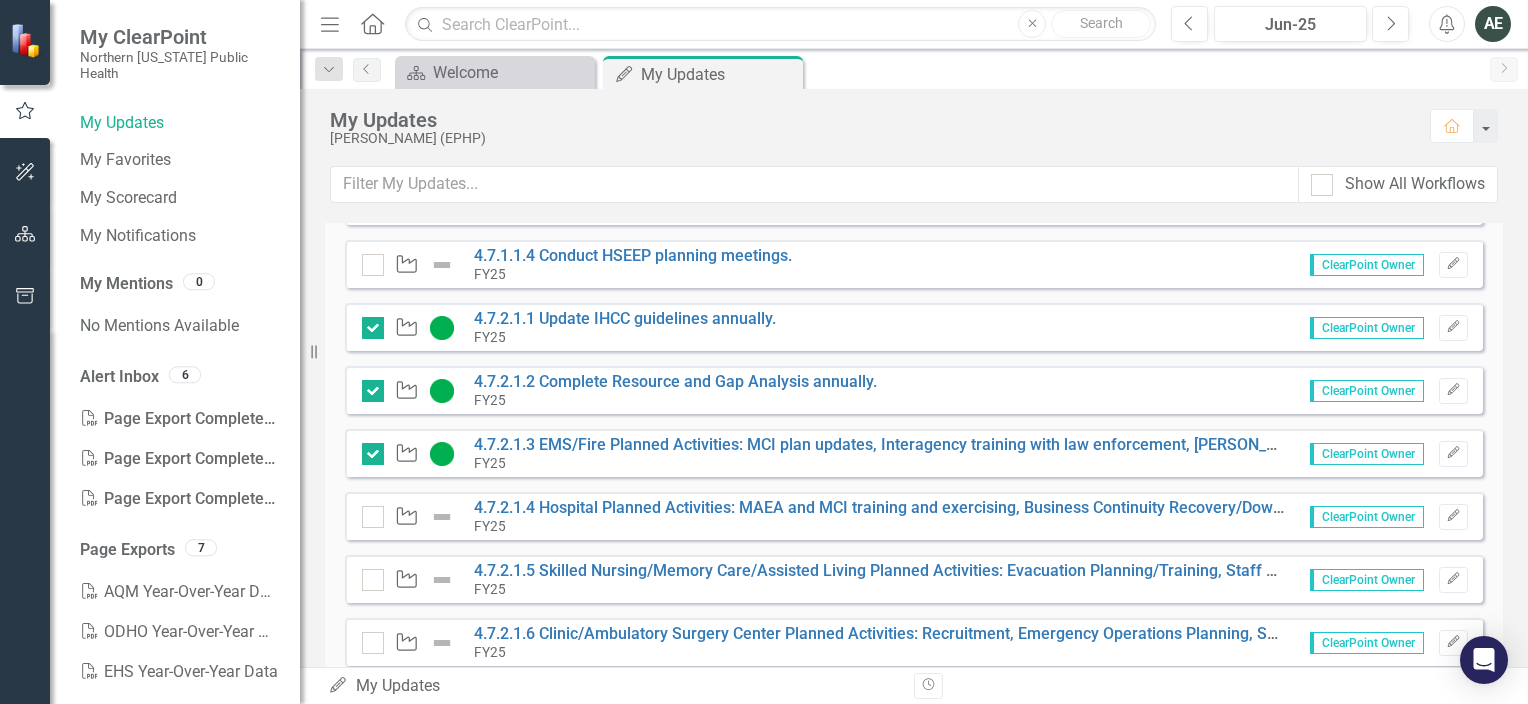 scroll, scrollTop: 600, scrollLeft: 0, axis: vertical 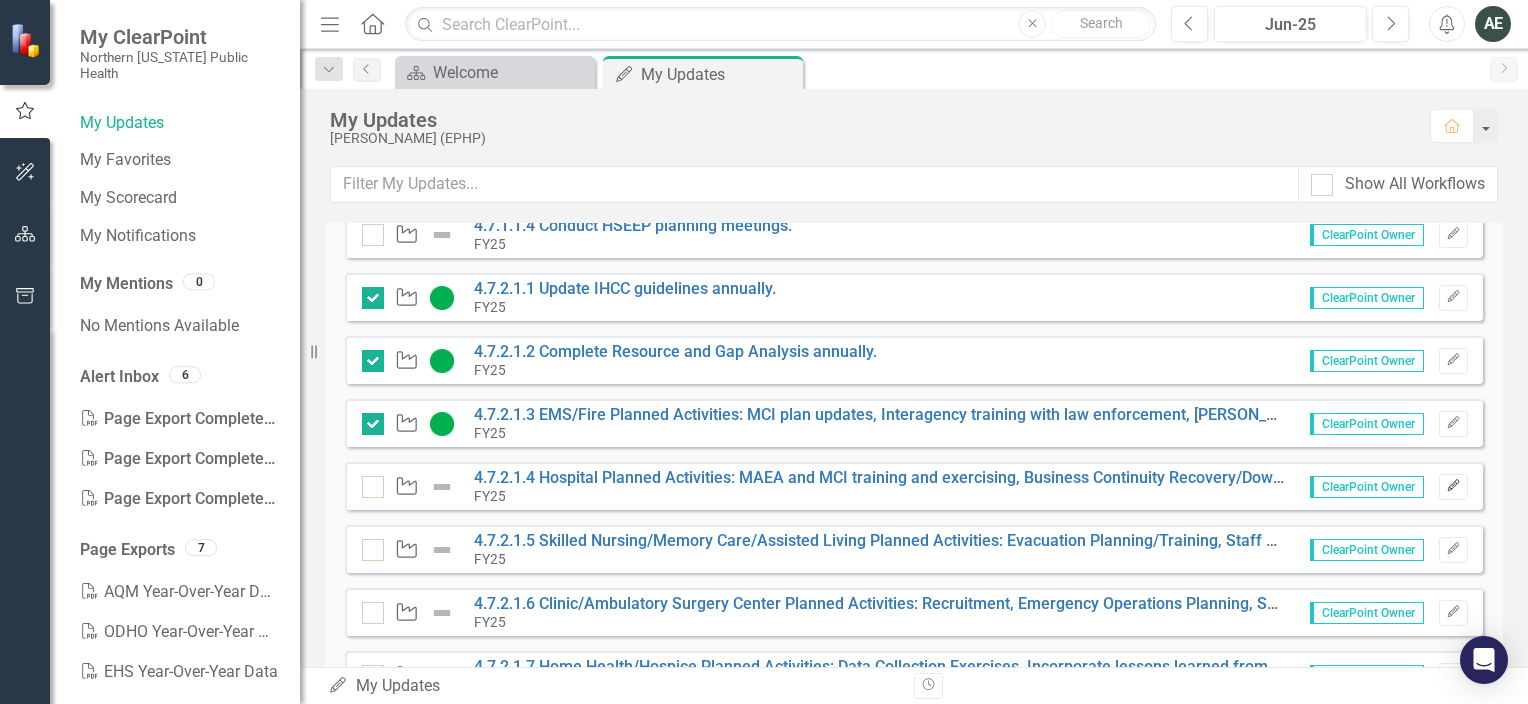 click on "Edit" 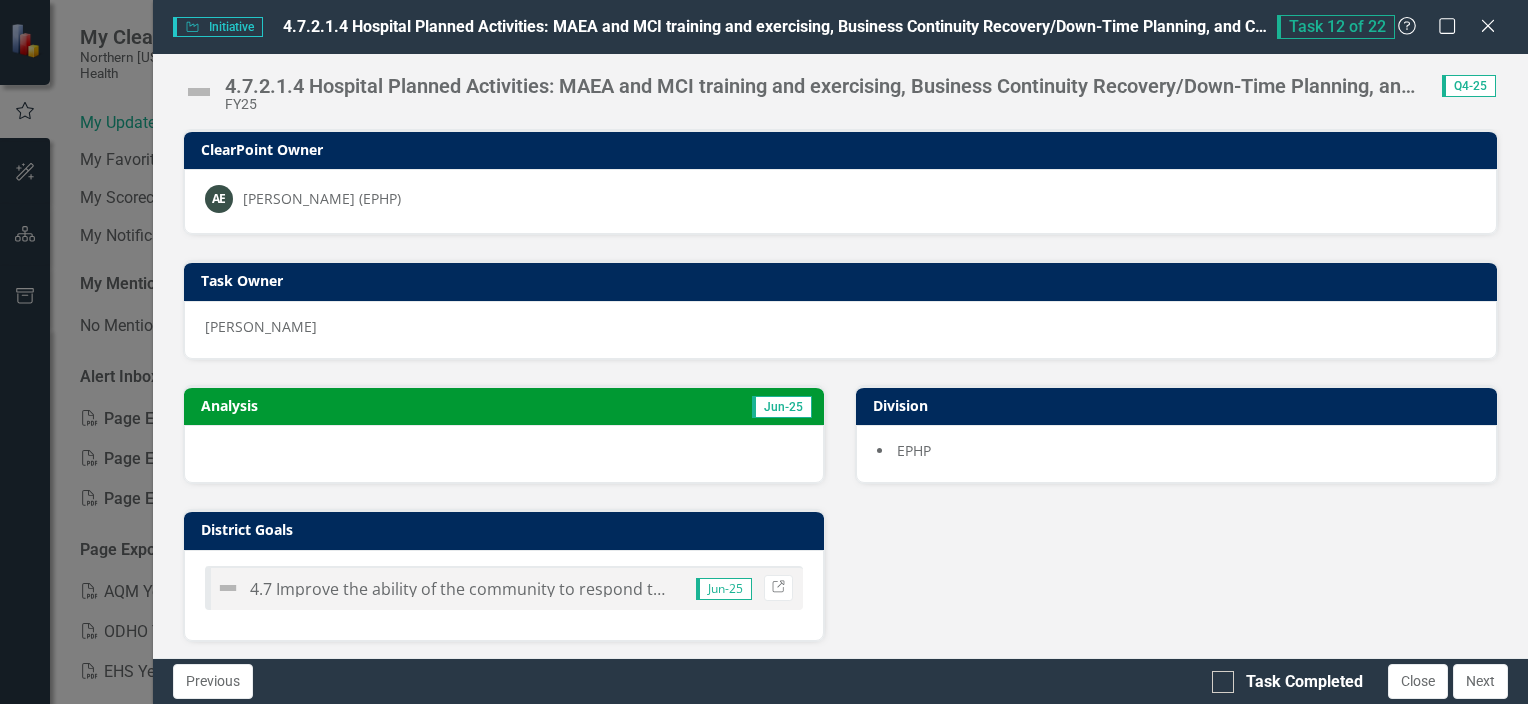 click at bounding box center [199, 92] 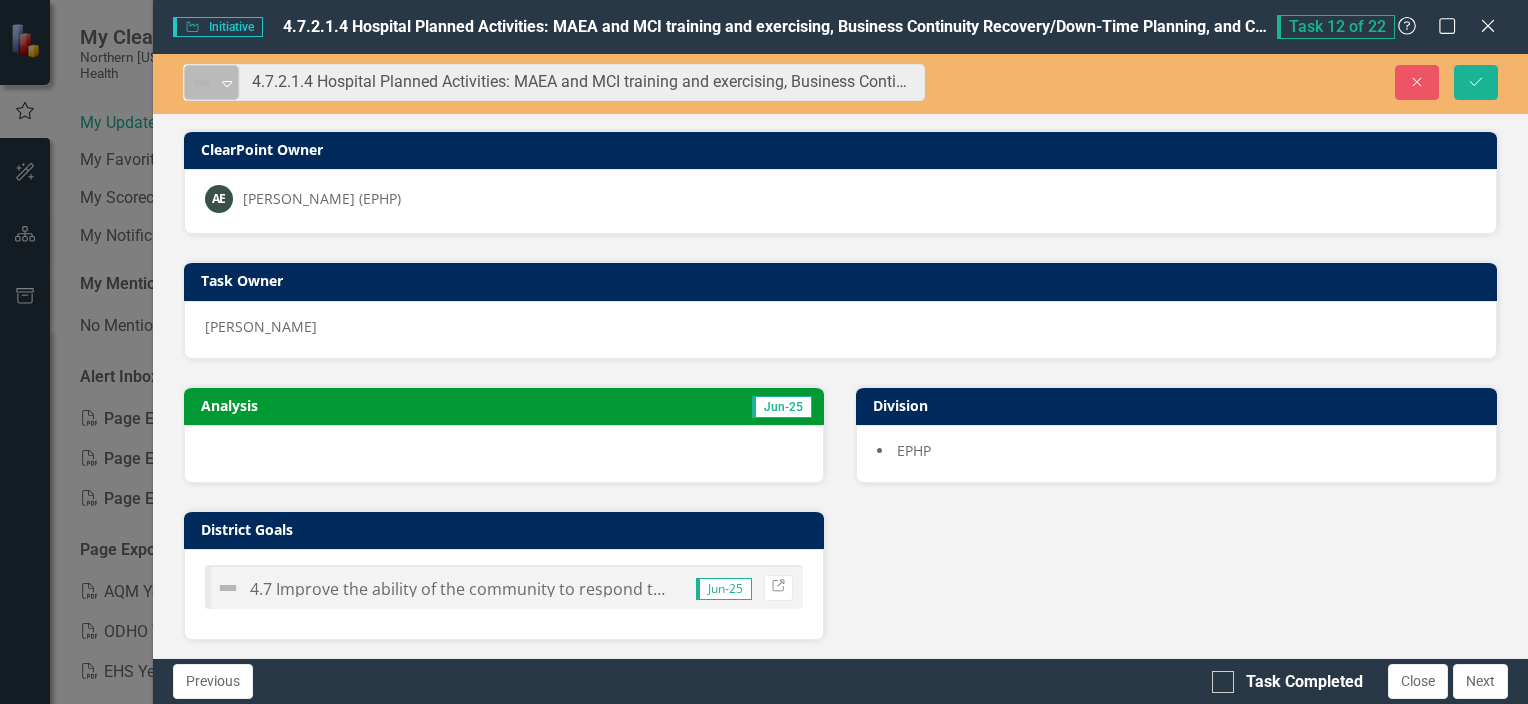 click on "Expand" 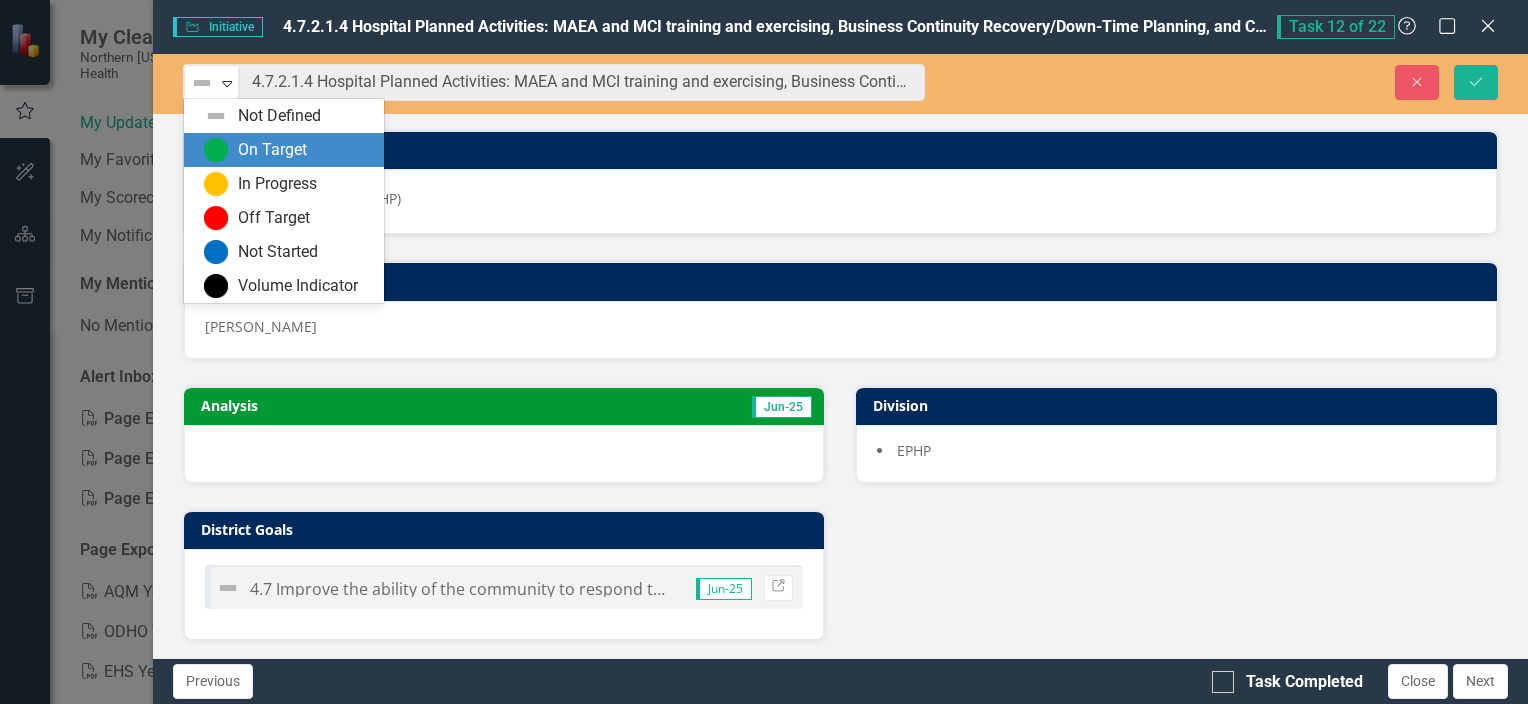 click on "On Target" at bounding box center (288, 150) 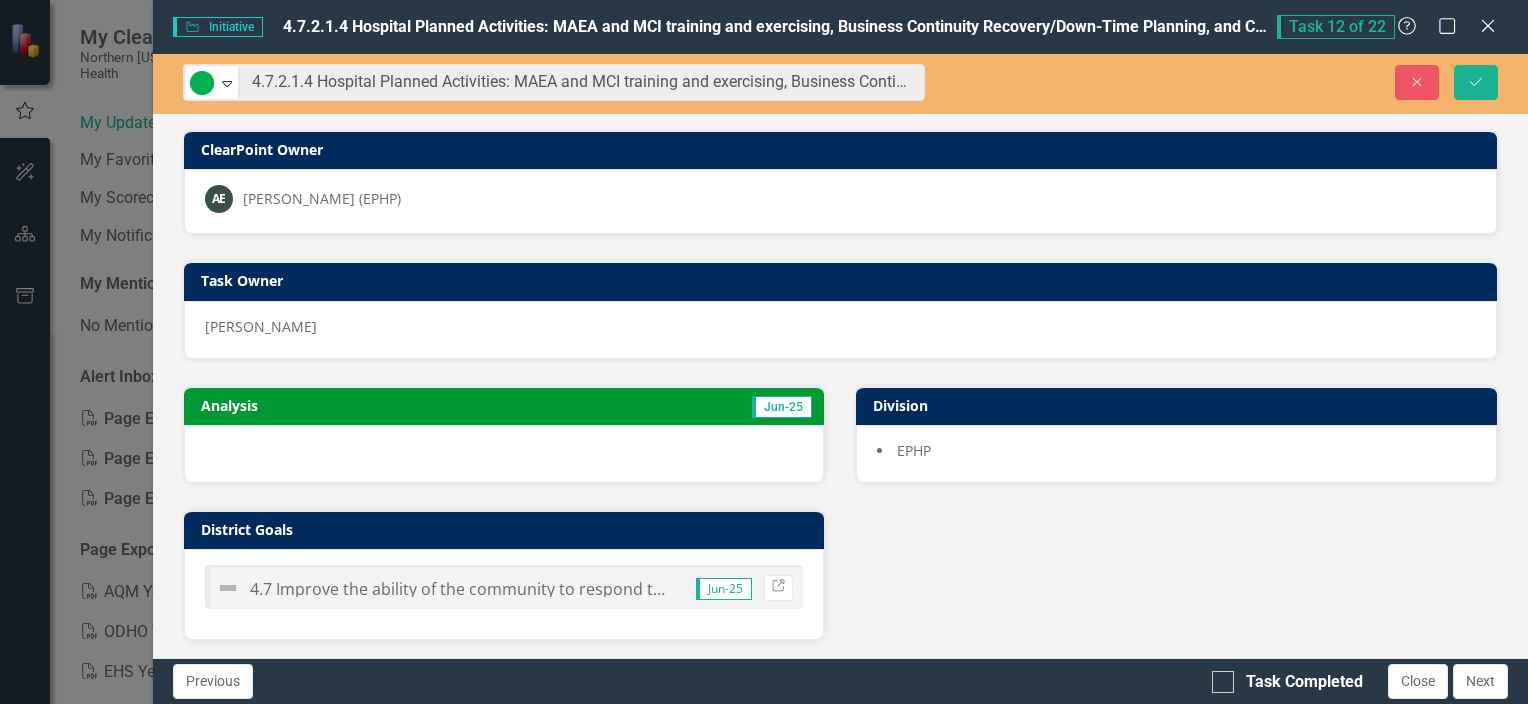 click at bounding box center (504, 454) 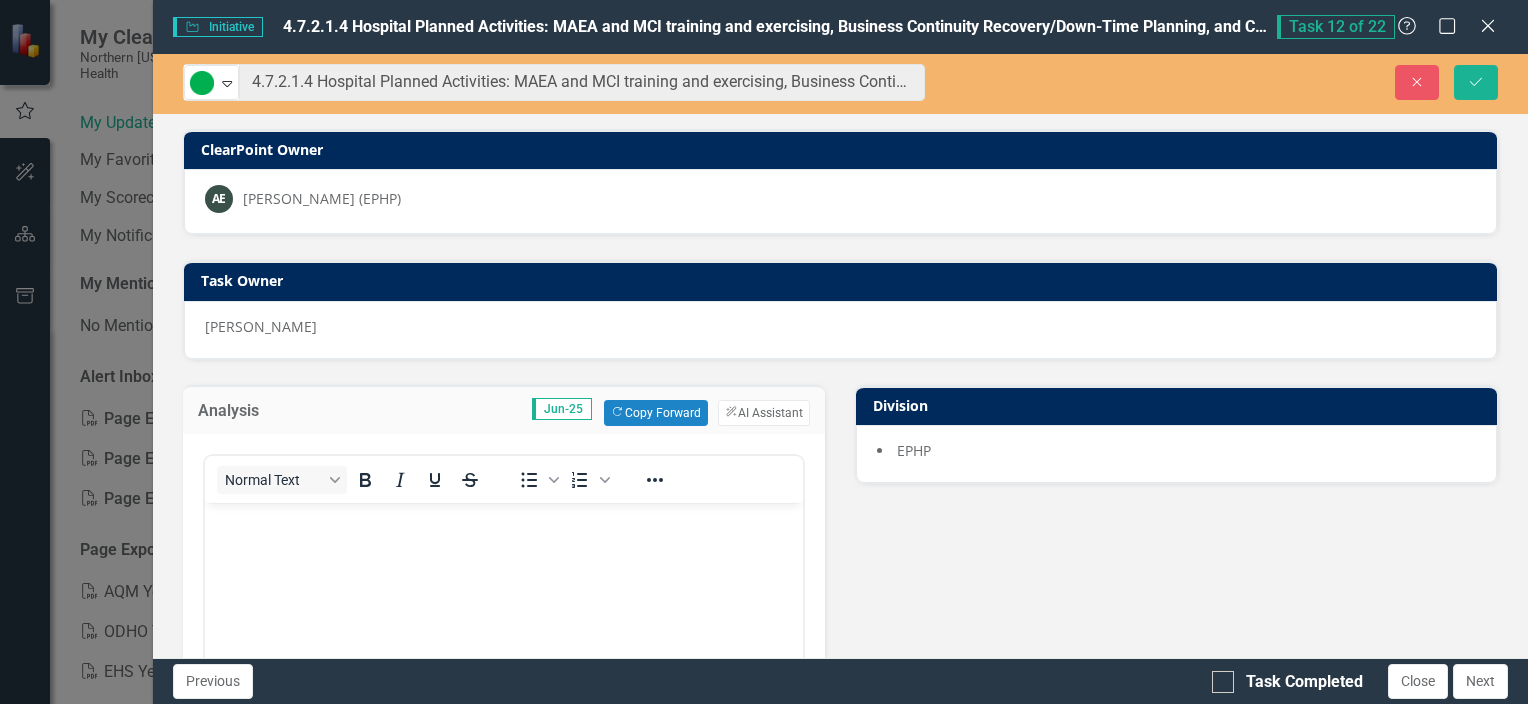scroll, scrollTop: 0, scrollLeft: 0, axis: both 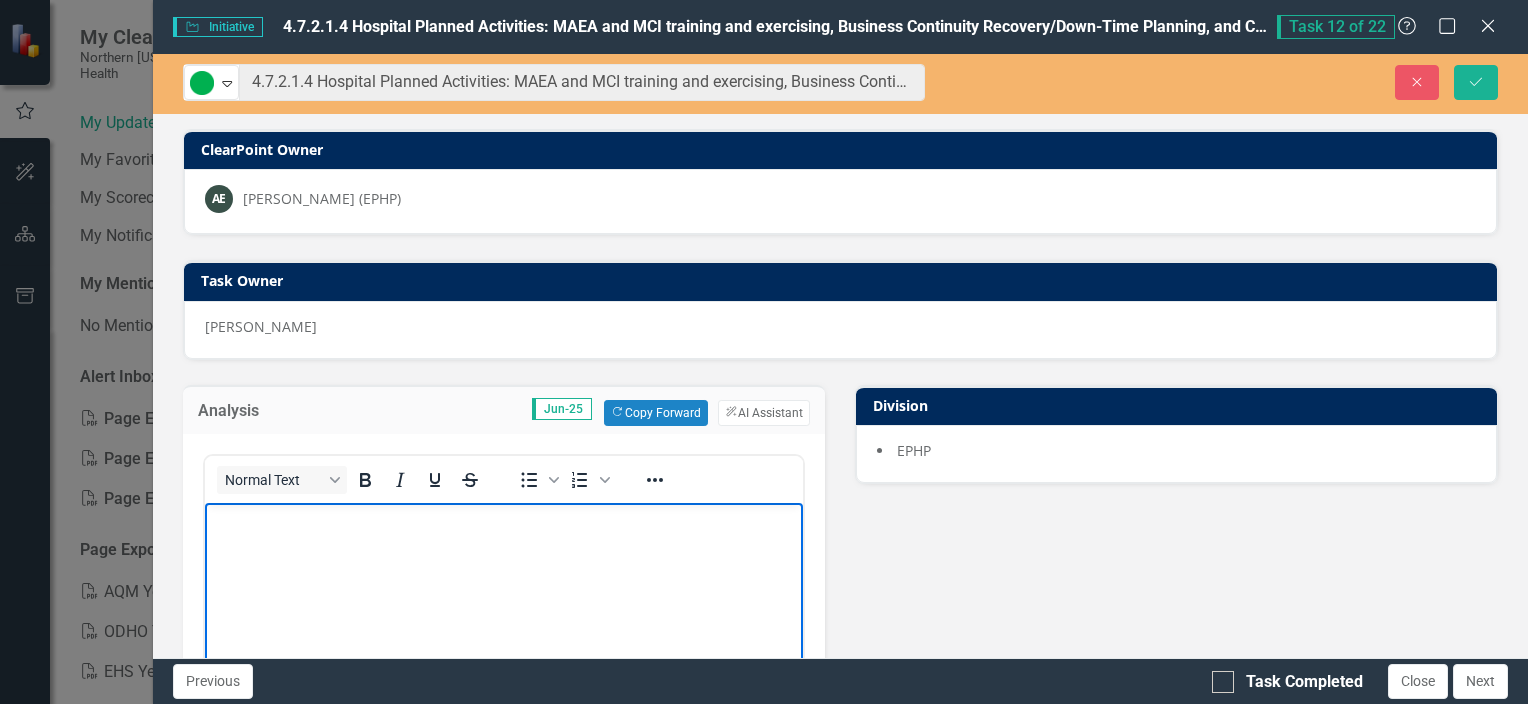 click at bounding box center [503, 652] 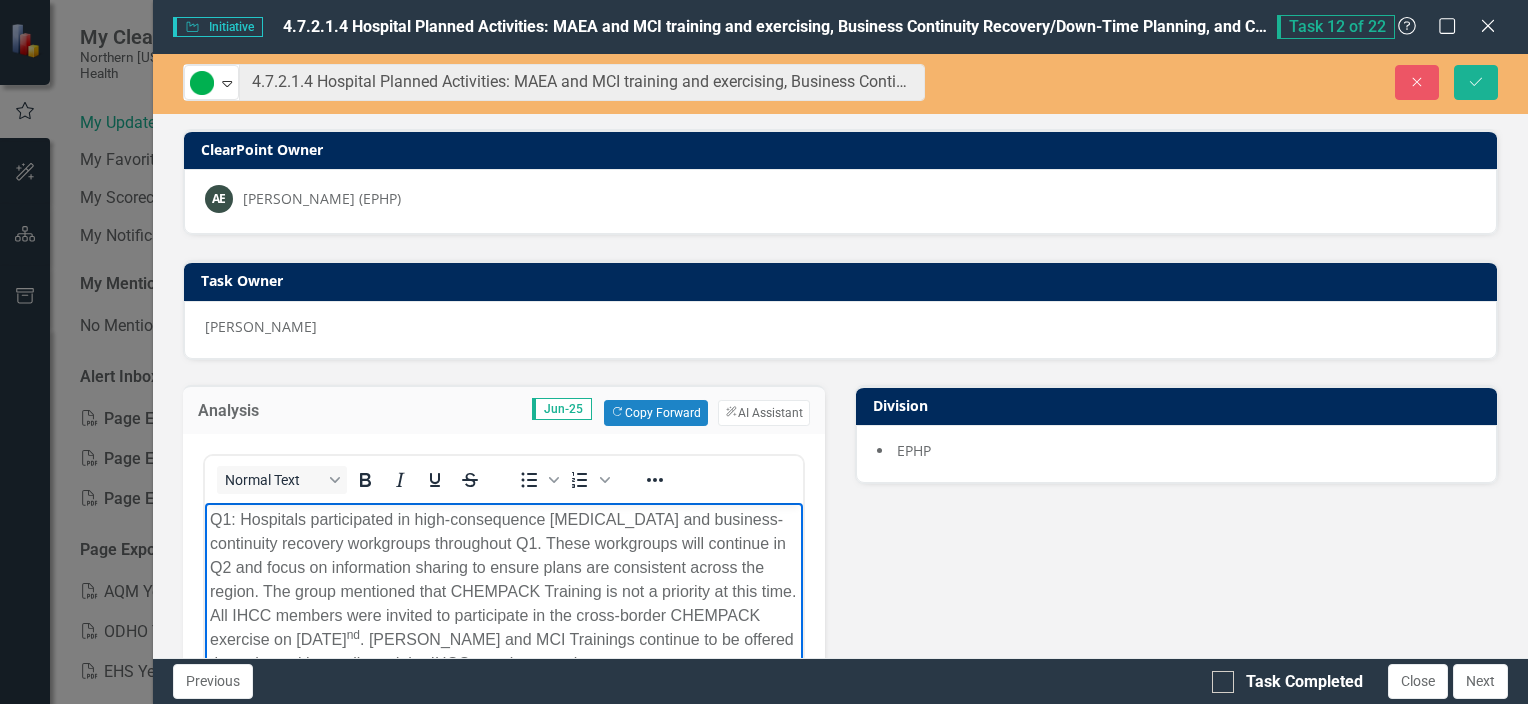 scroll, scrollTop: 190, scrollLeft: 0, axis: vertical 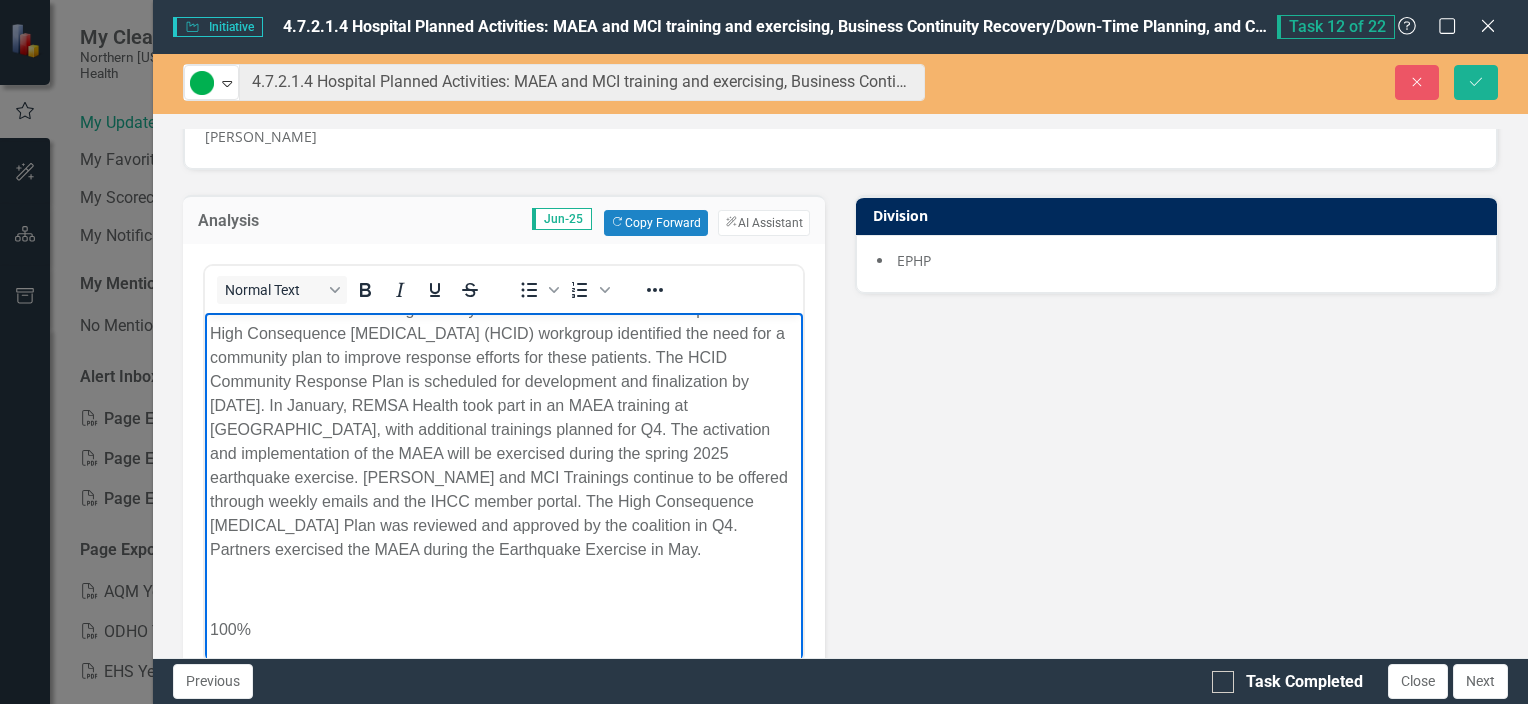 click on "100%" at bounding box center (503, 629) 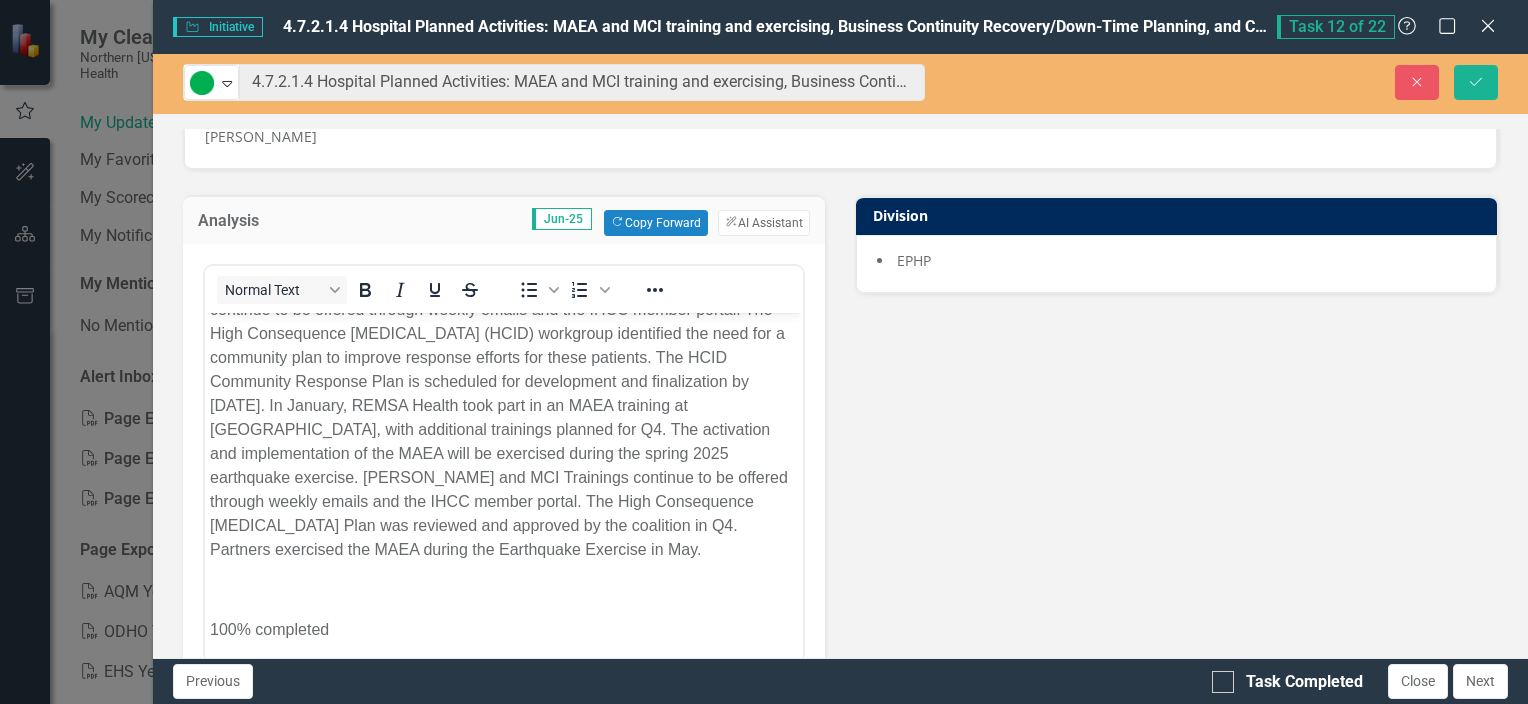 drag, startPoint x: 1216, startPoint y: 687, endPoint x: 1193, endPoint y: 700, distance: 26.41969 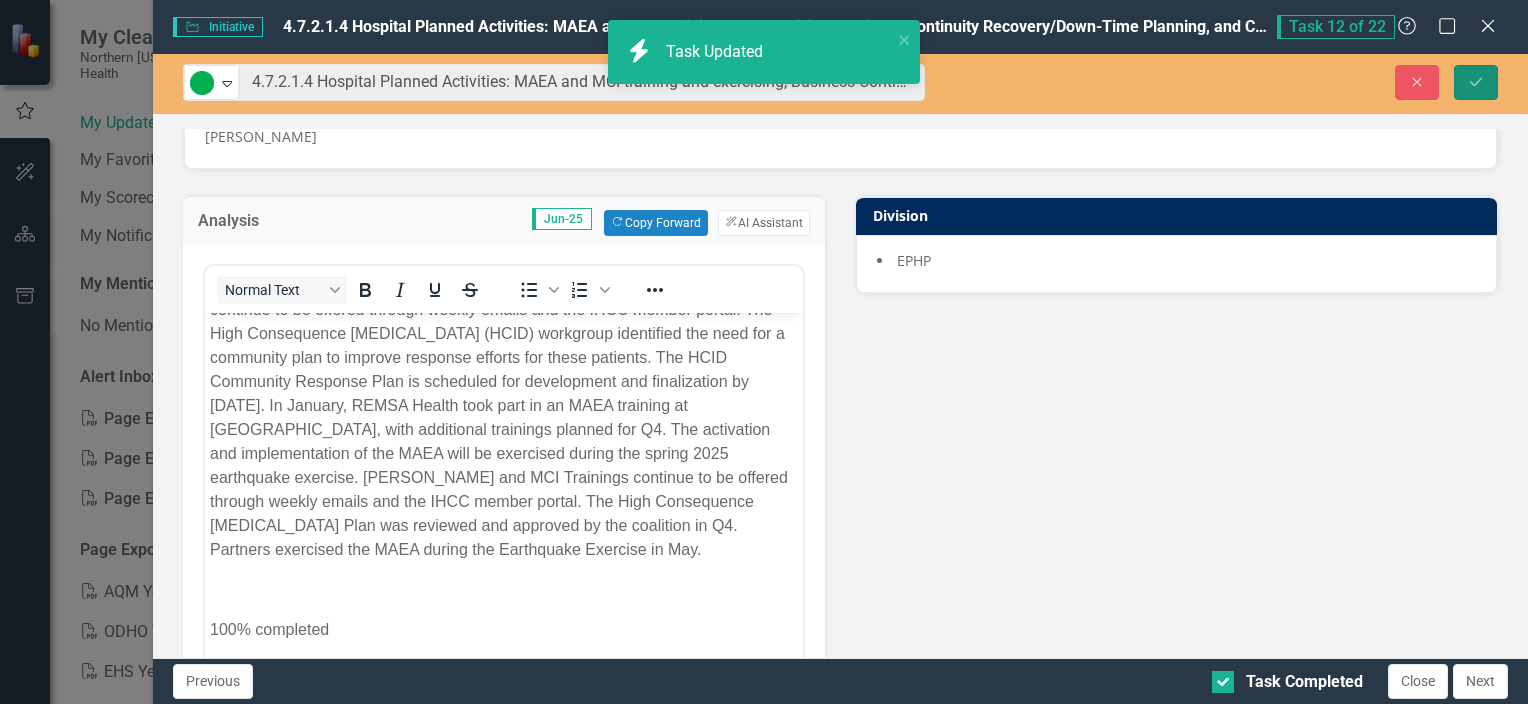 click on "Save" at bounding box center [1476, 82] 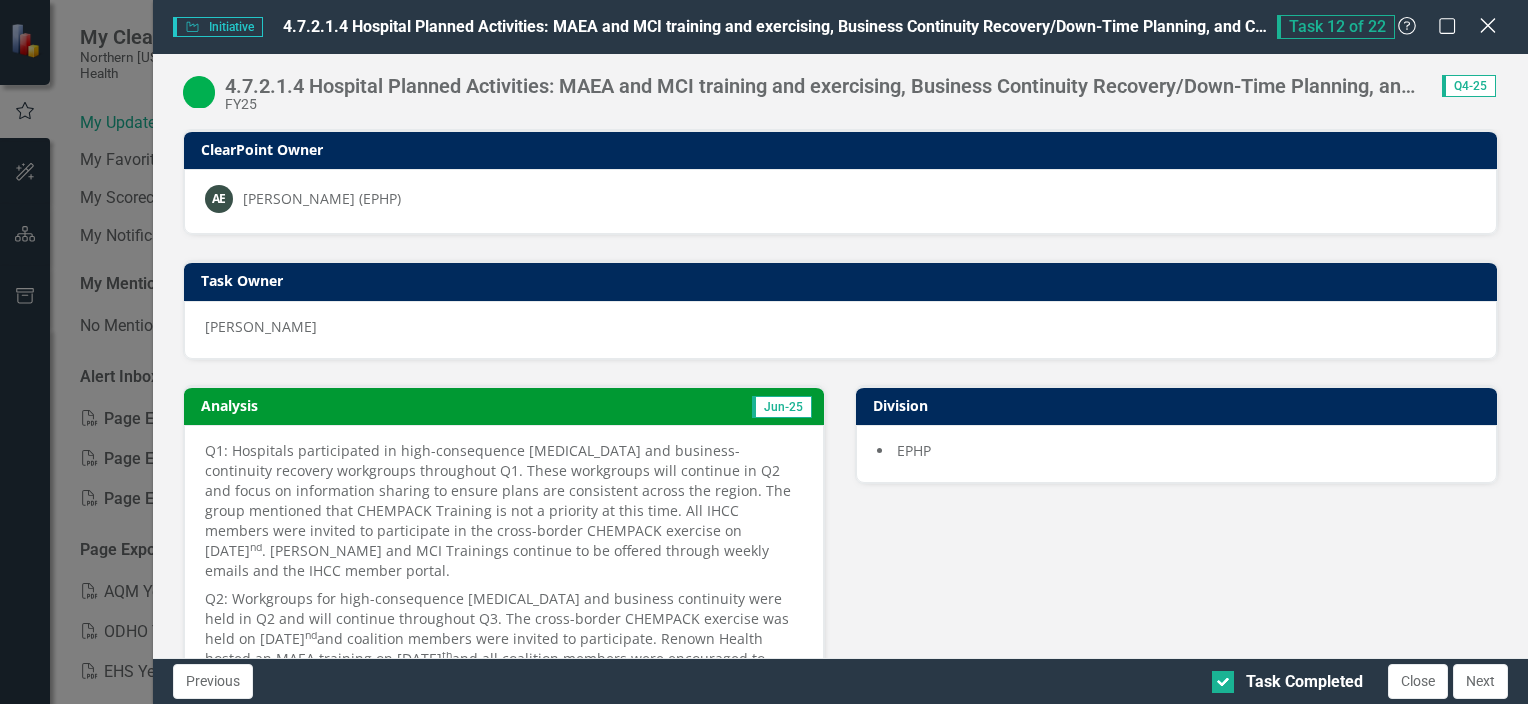 click on "Close" 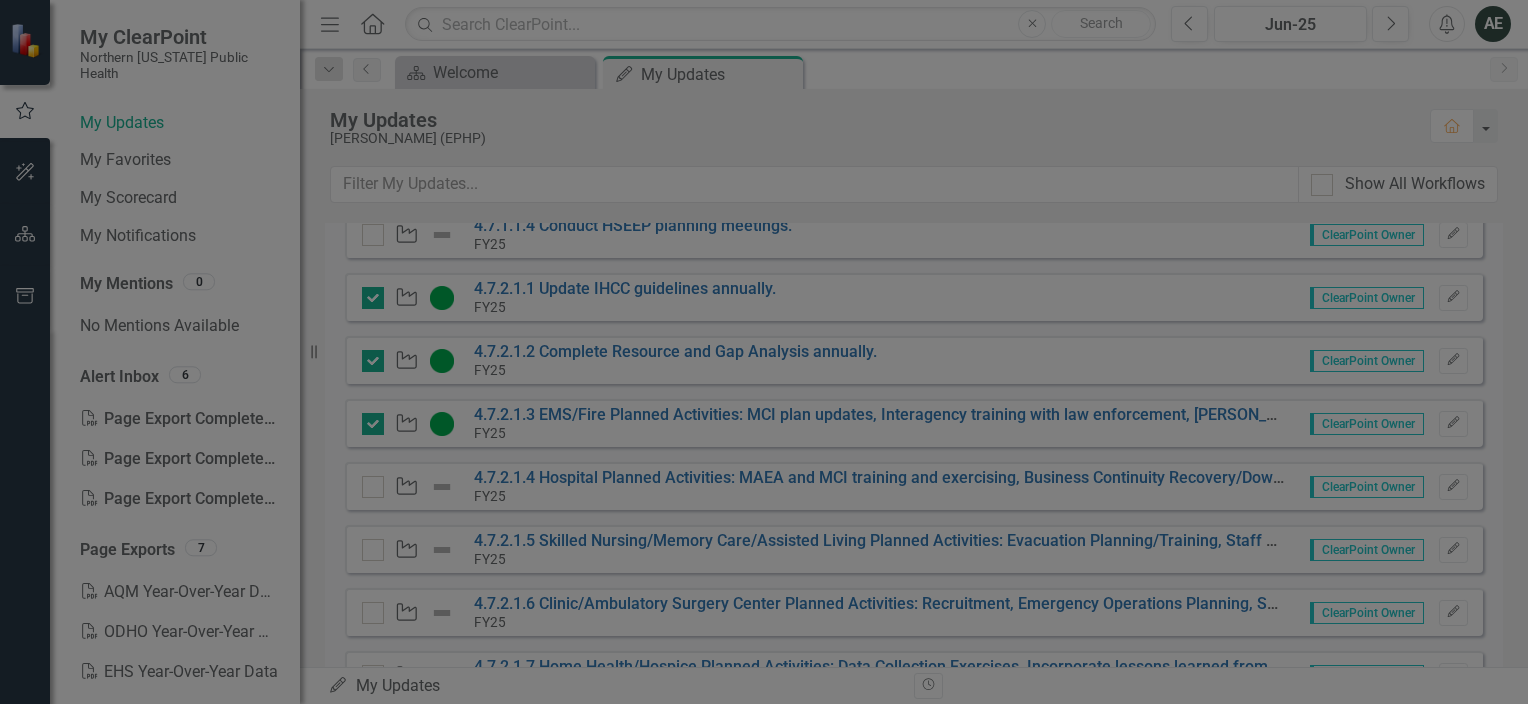 checkbox on "true" 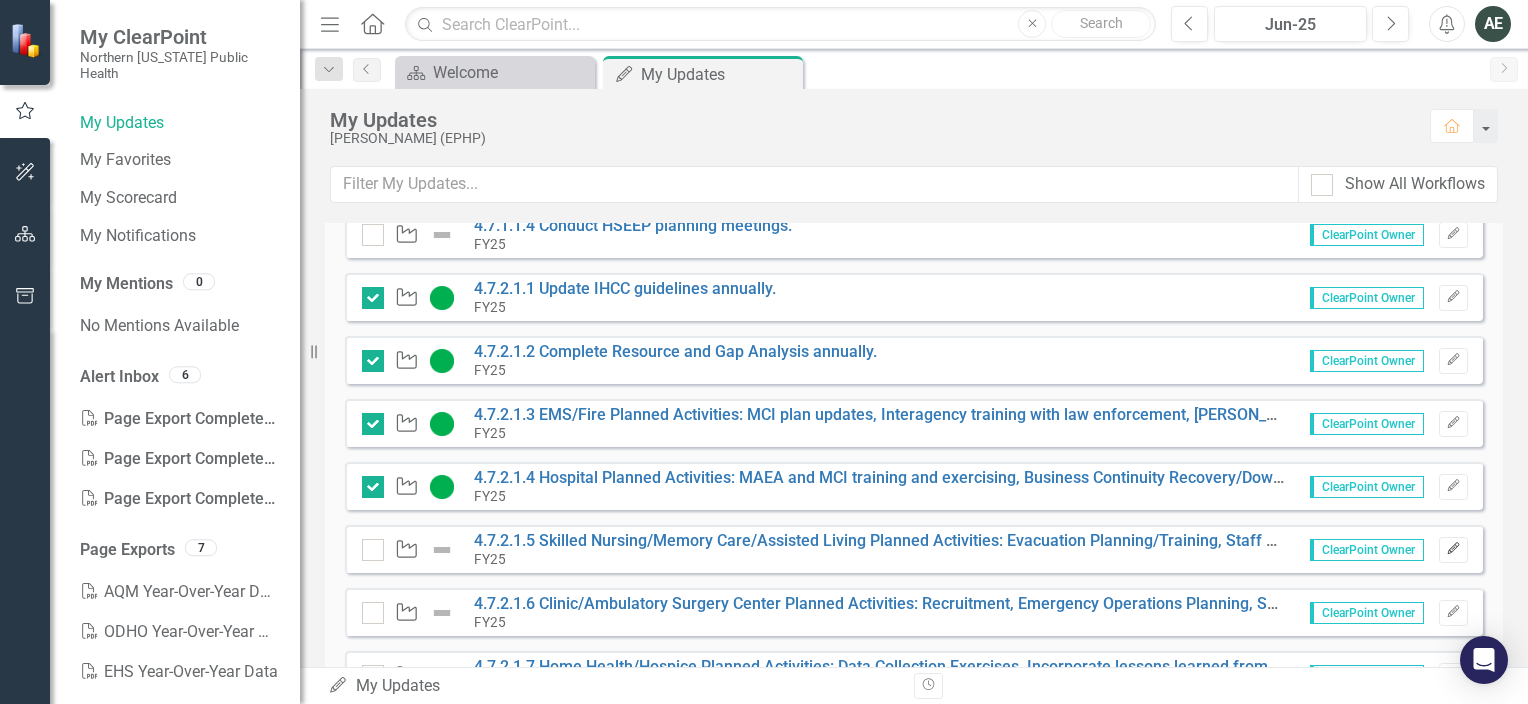 click on "Edit" at bounding box center [1453, 550] 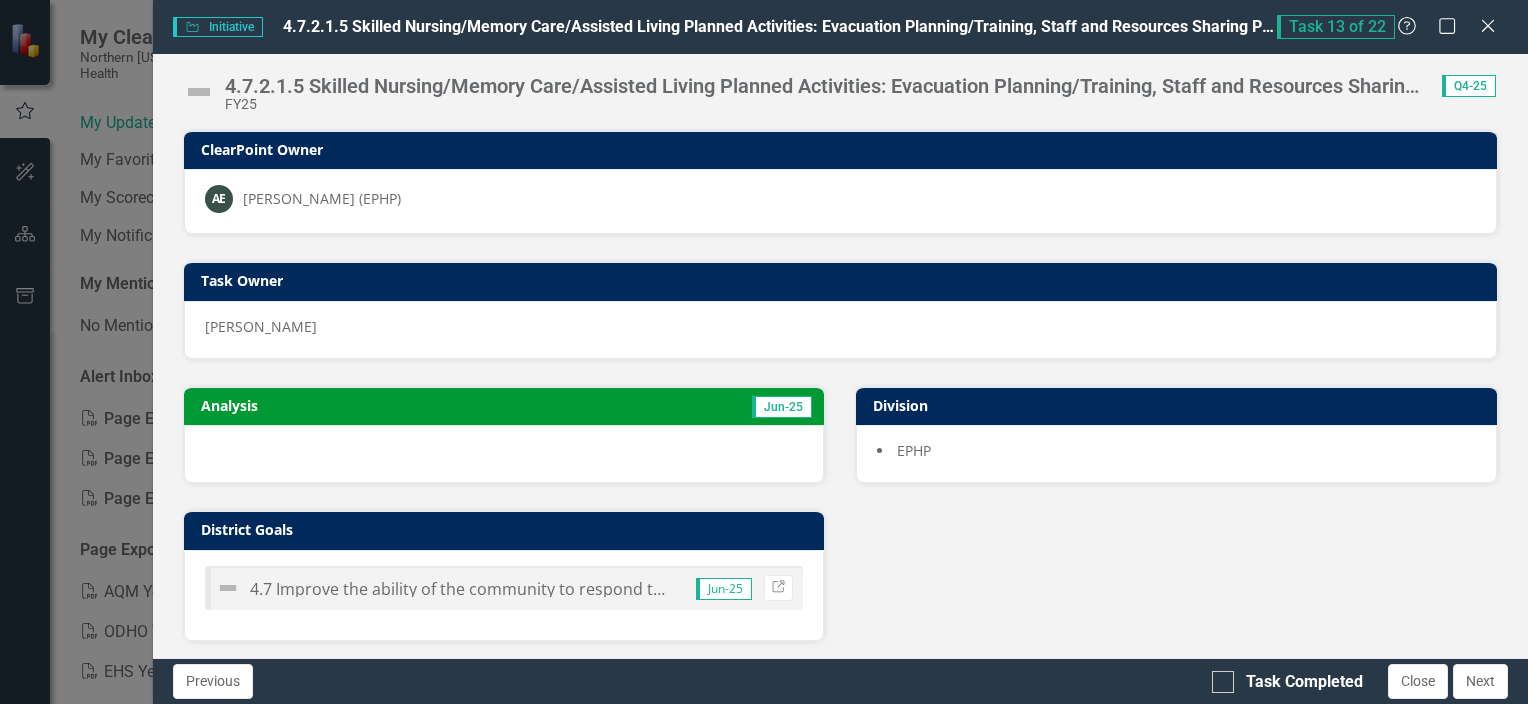 click at bounding box center (199, 92) 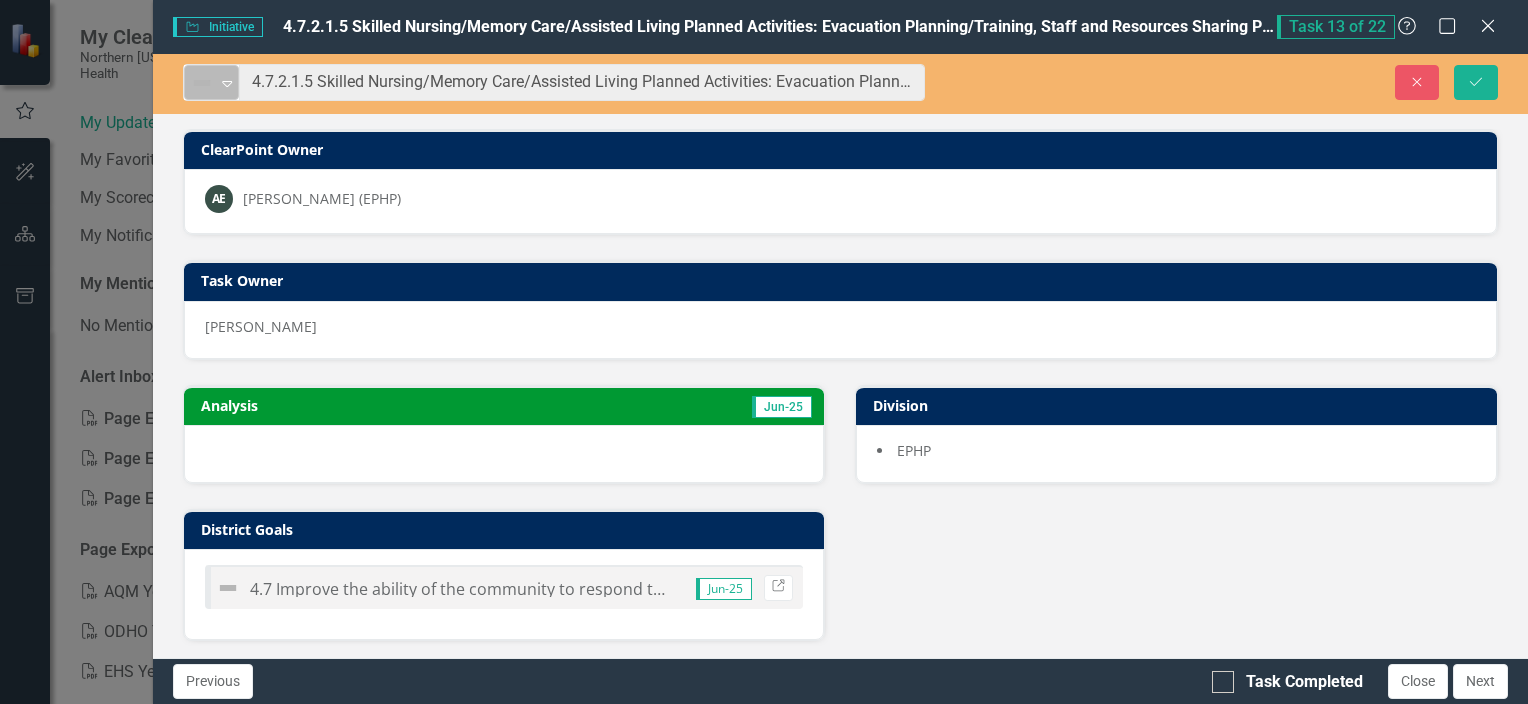click on "Expand" 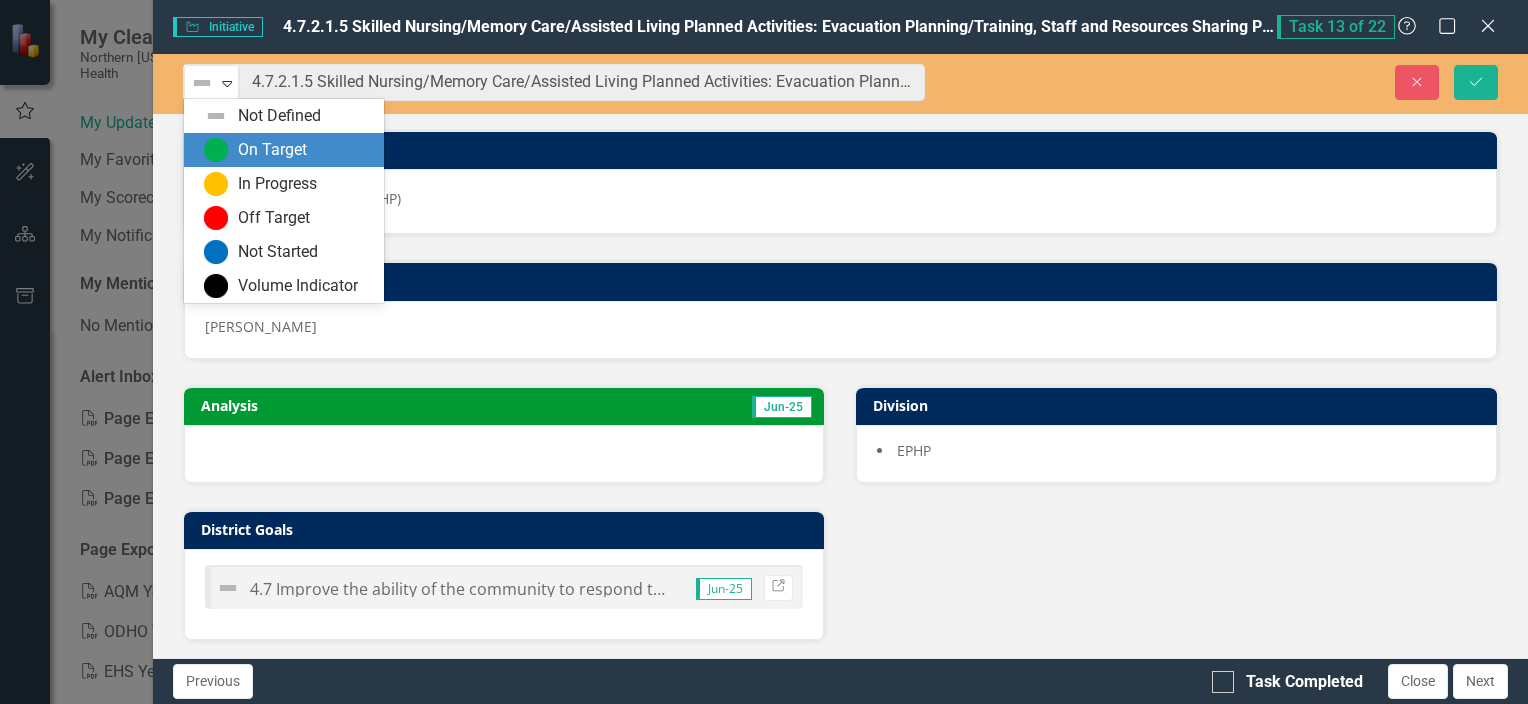 click at bounding box center [216, 150] 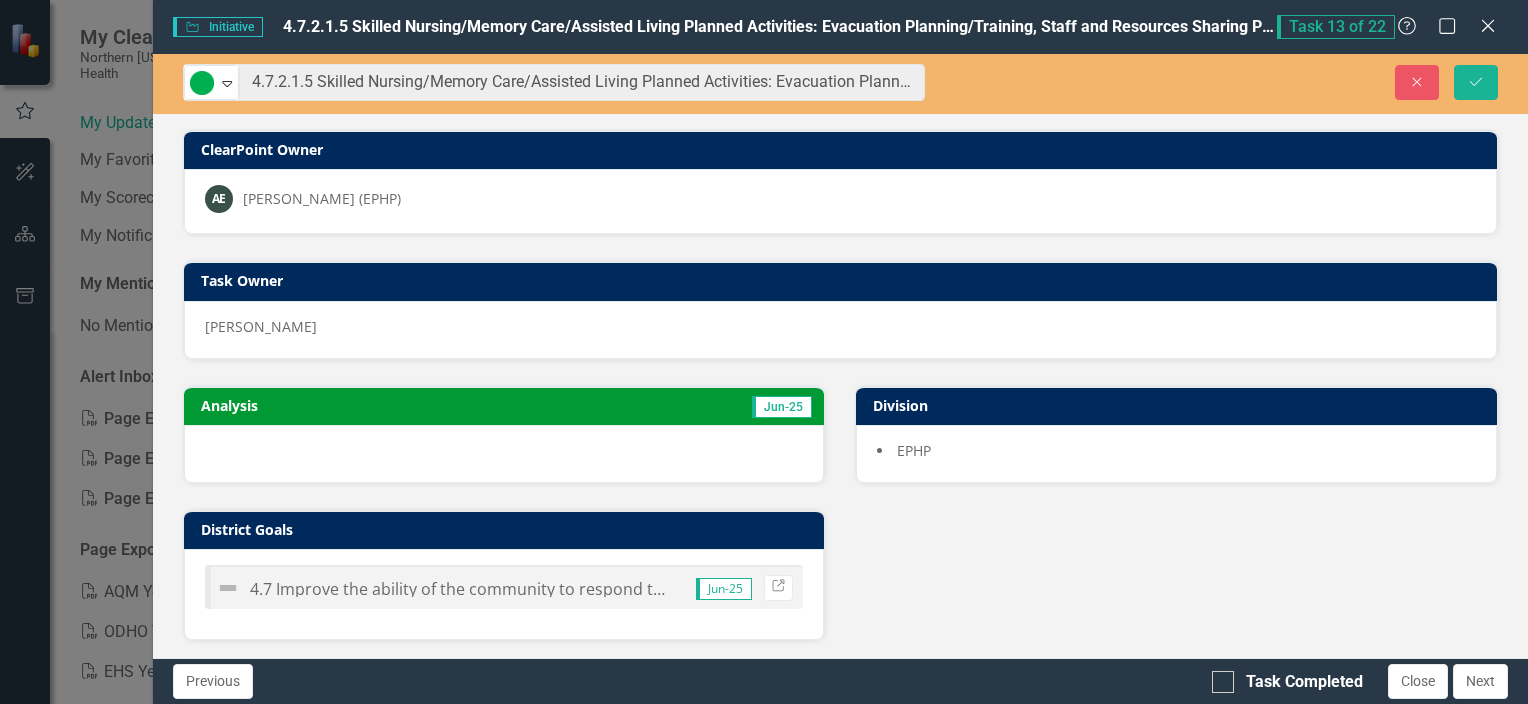 click at bounding box center (504, 454) 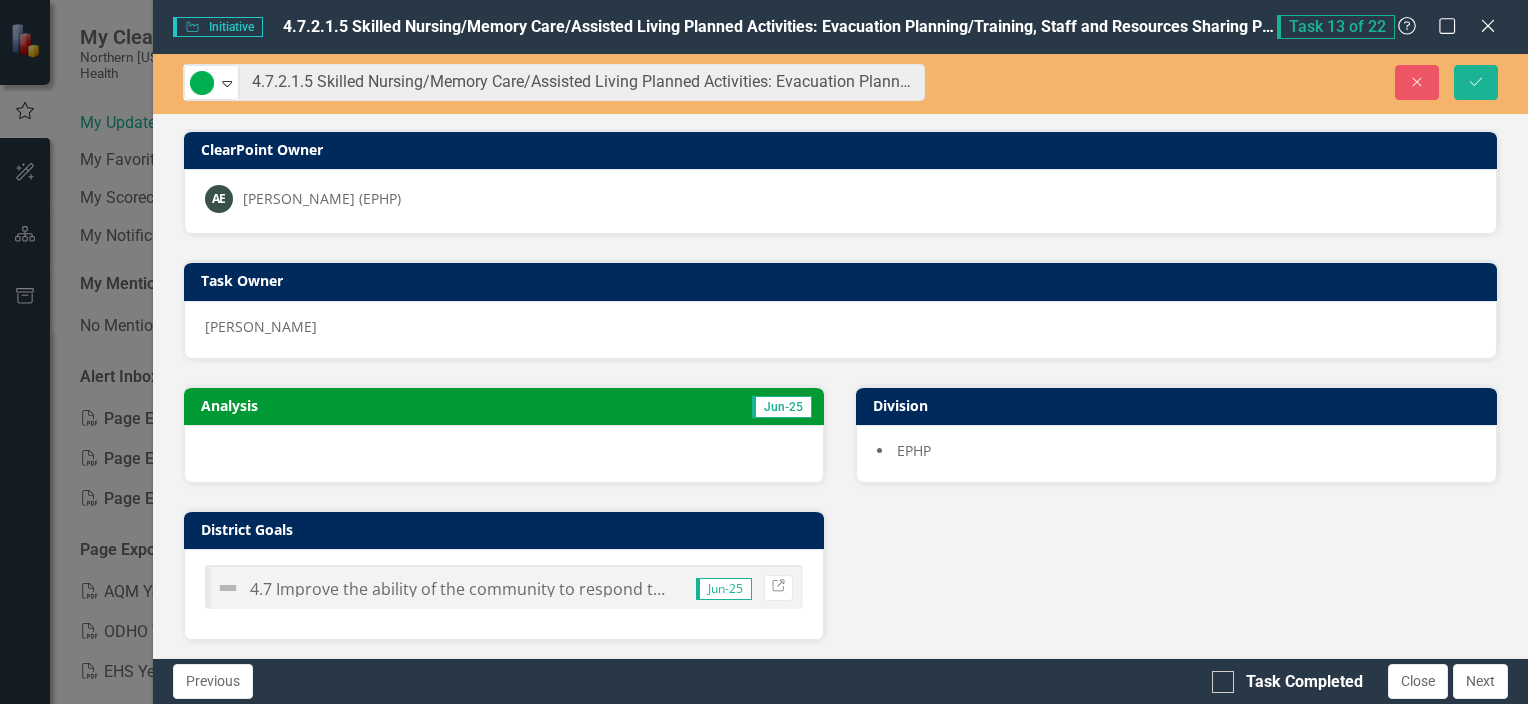click at bounding box center (504, 454) 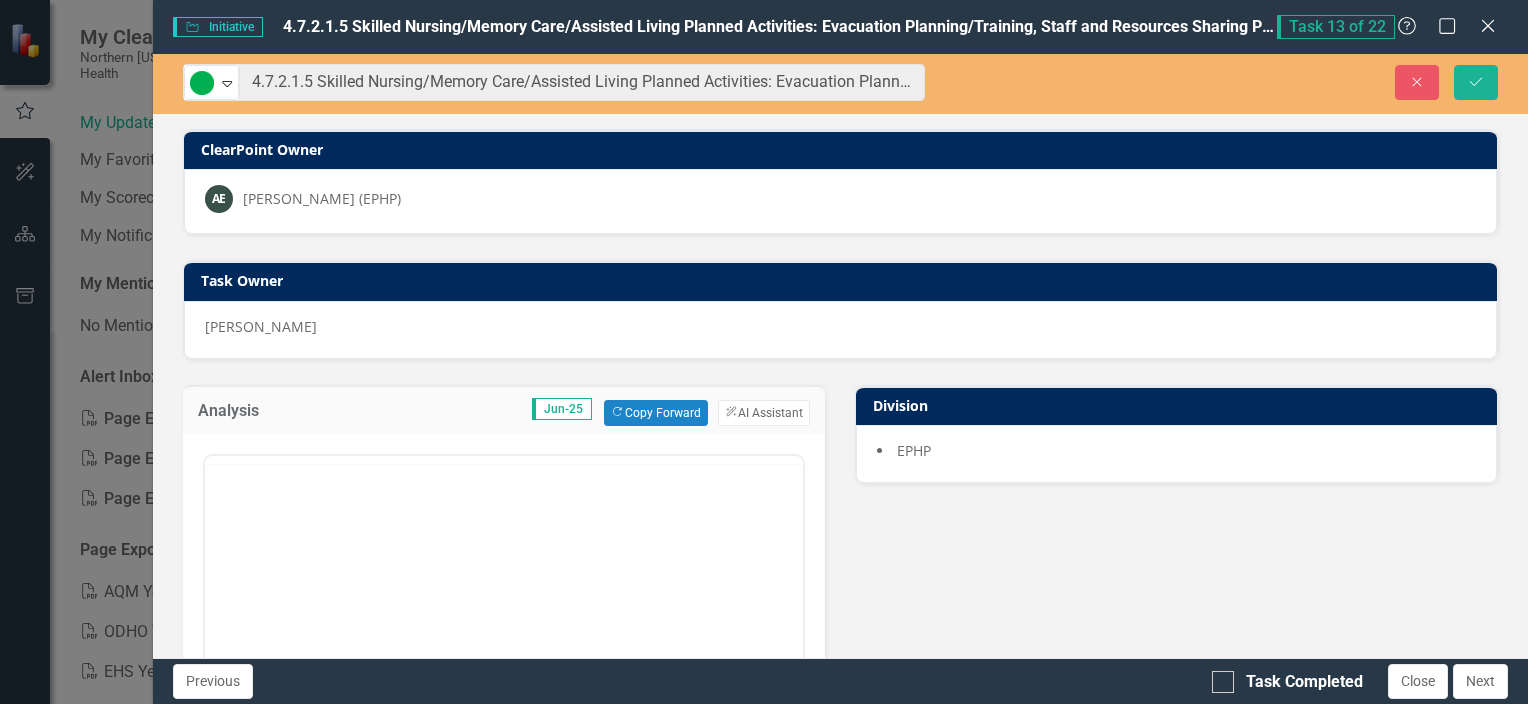 scroll, scrollTop: 0, scrollLeft: 0, axis: both 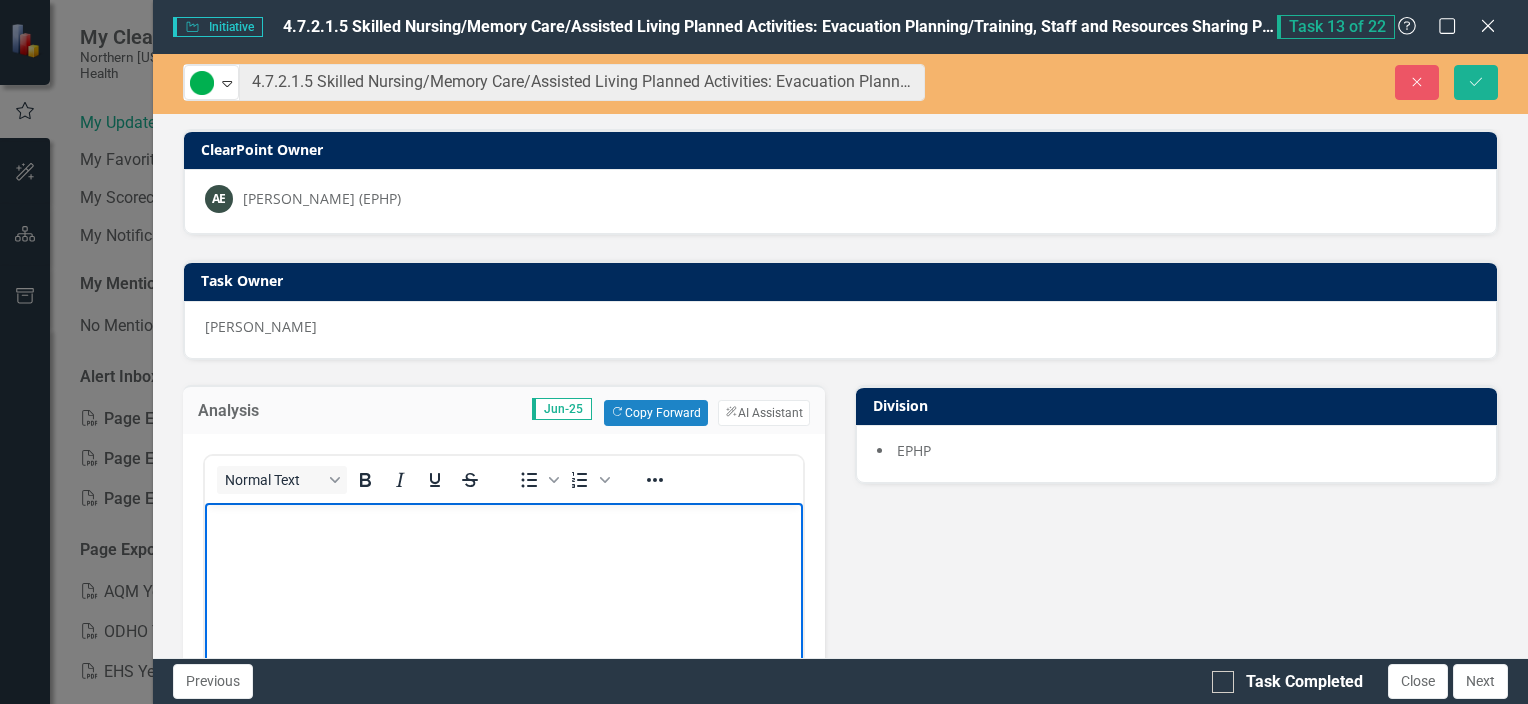 click at bounding box center (503, 652) 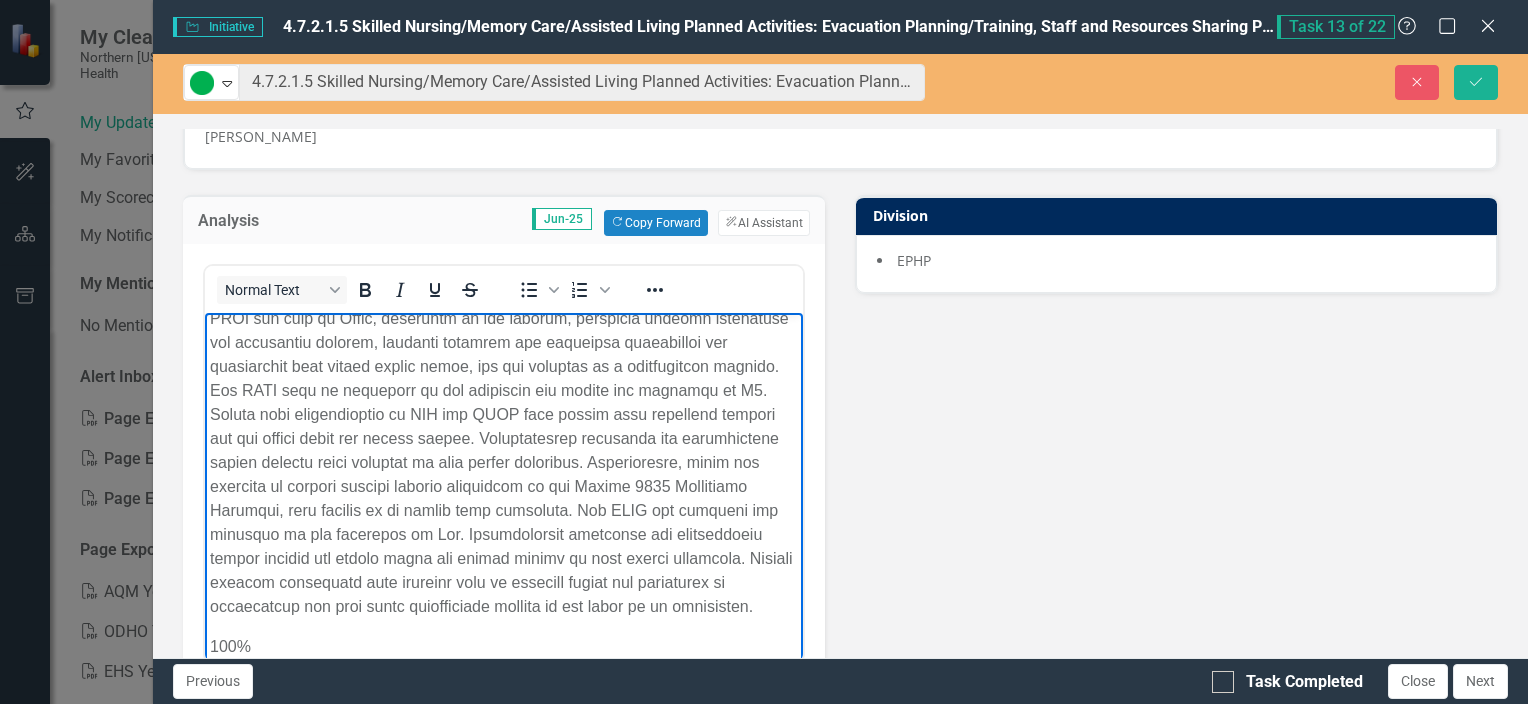 scroll, scrollTop: 980, scrollLeft: 0, axis: vertical 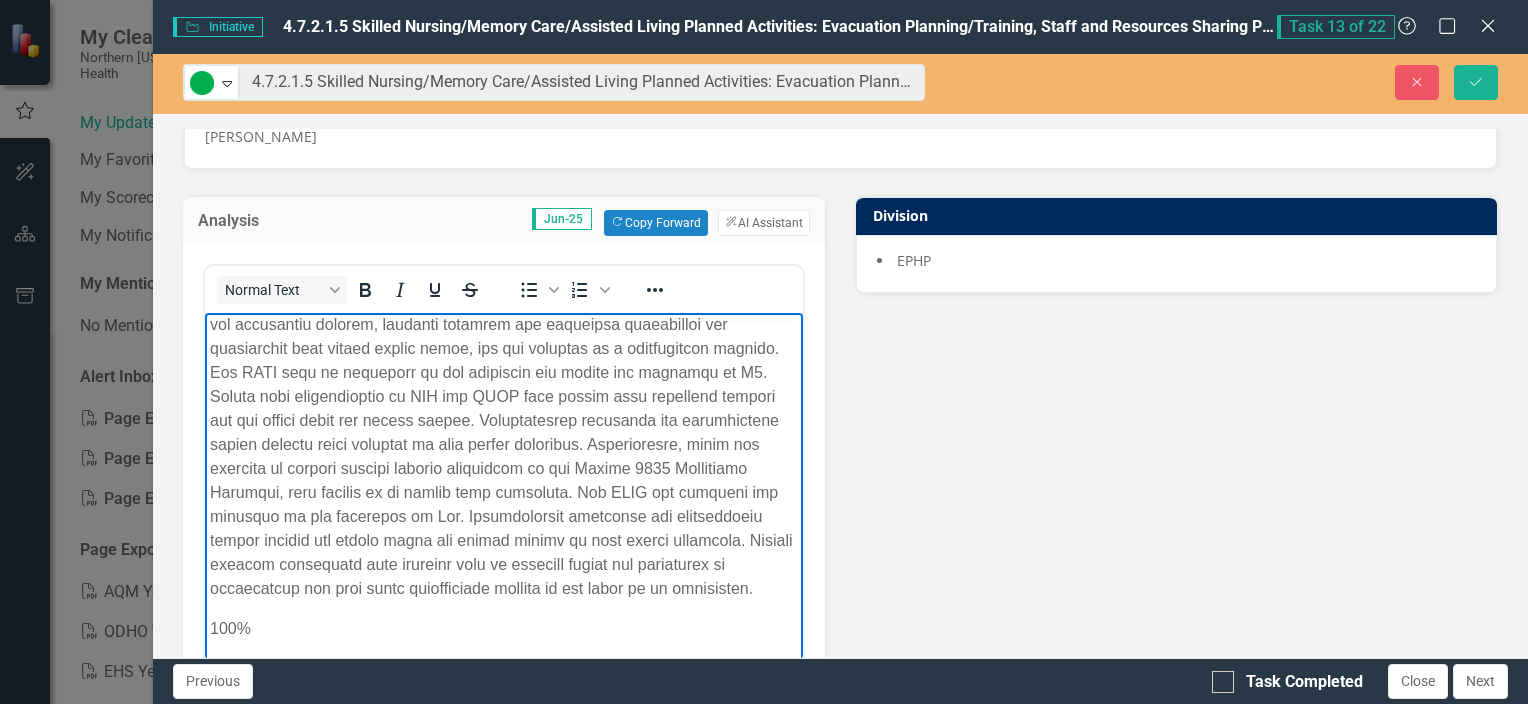 click on "100%" at bounding box center [503, 628] 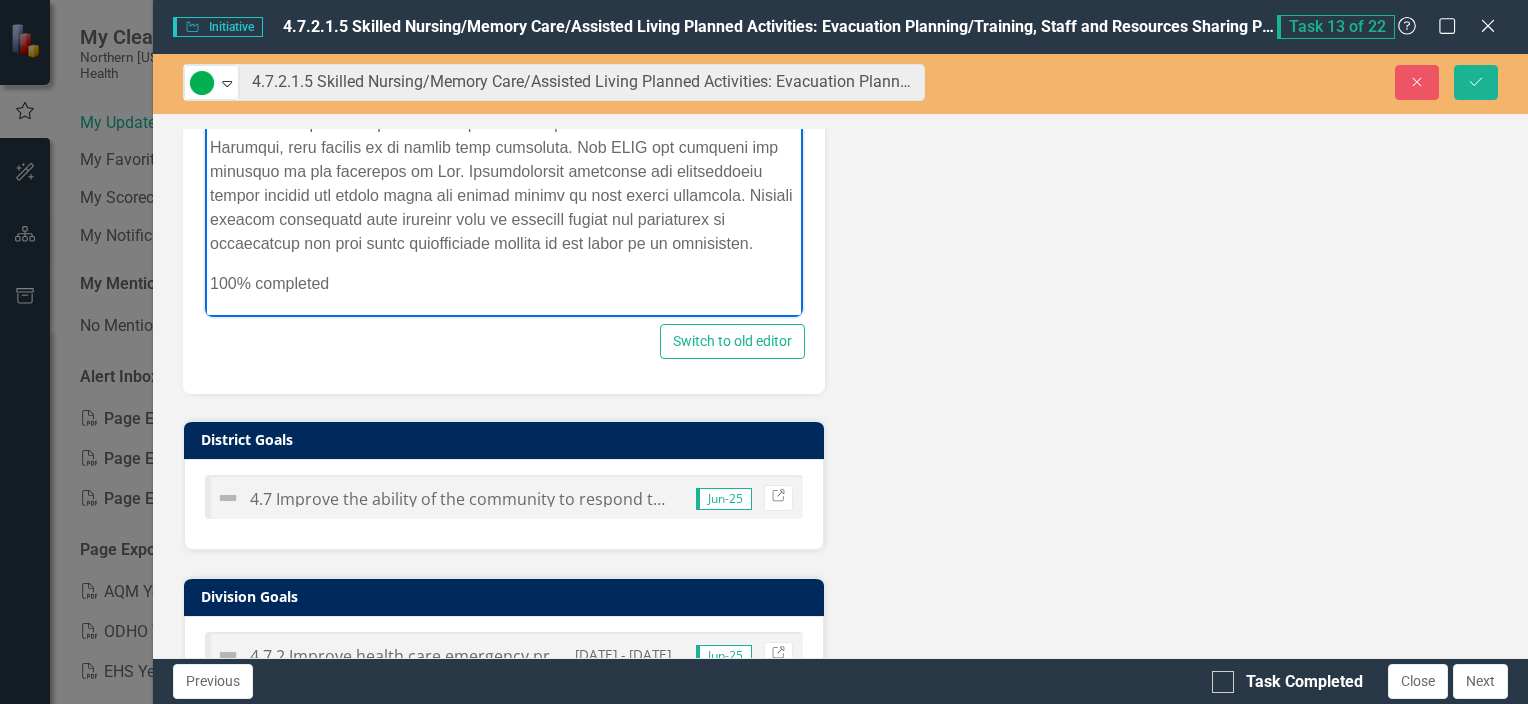 scroll, scrollTop: 755, scrollLeft: 0, axis: vertical 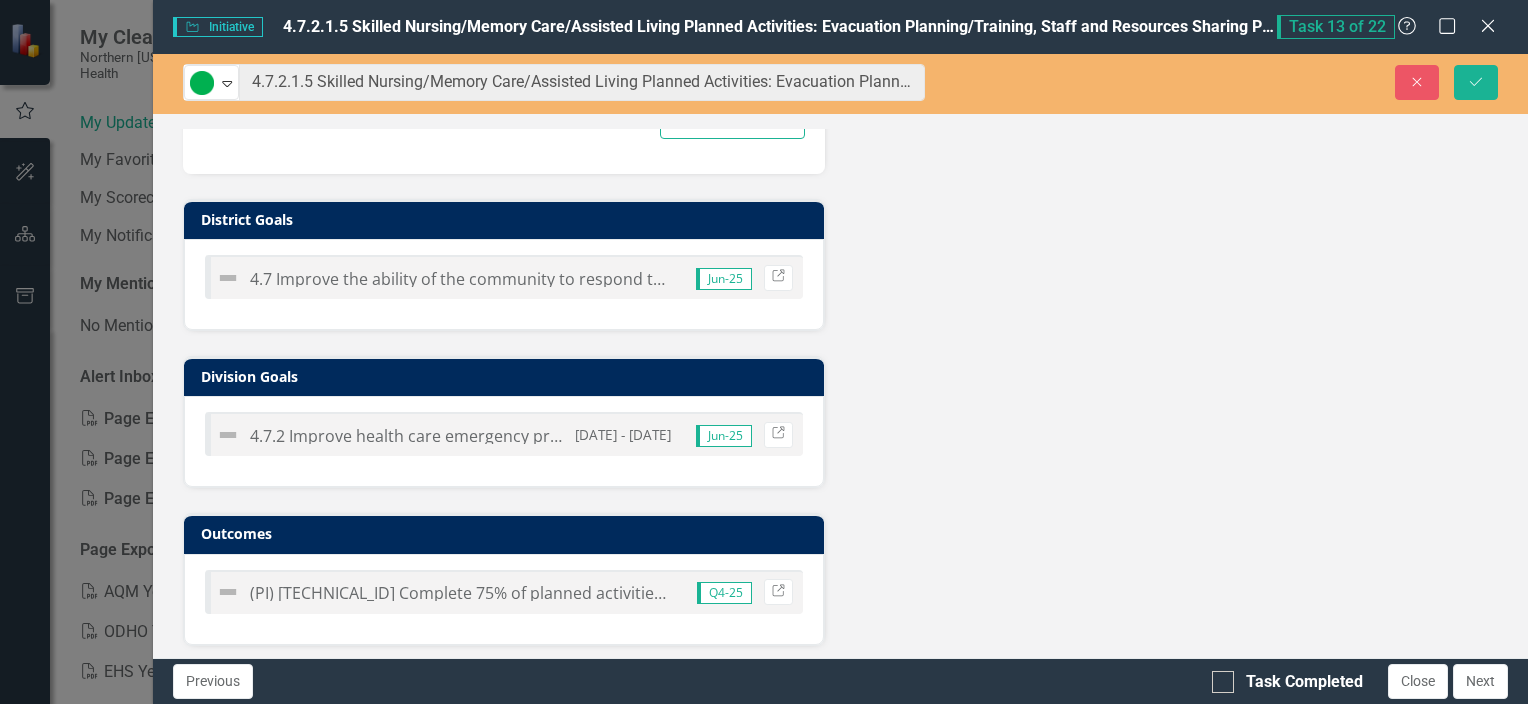 drag, startPoint x: 1231, startPoint y: 681, endPoint x: 1334, endPoint y: 693, distance: 103.69667 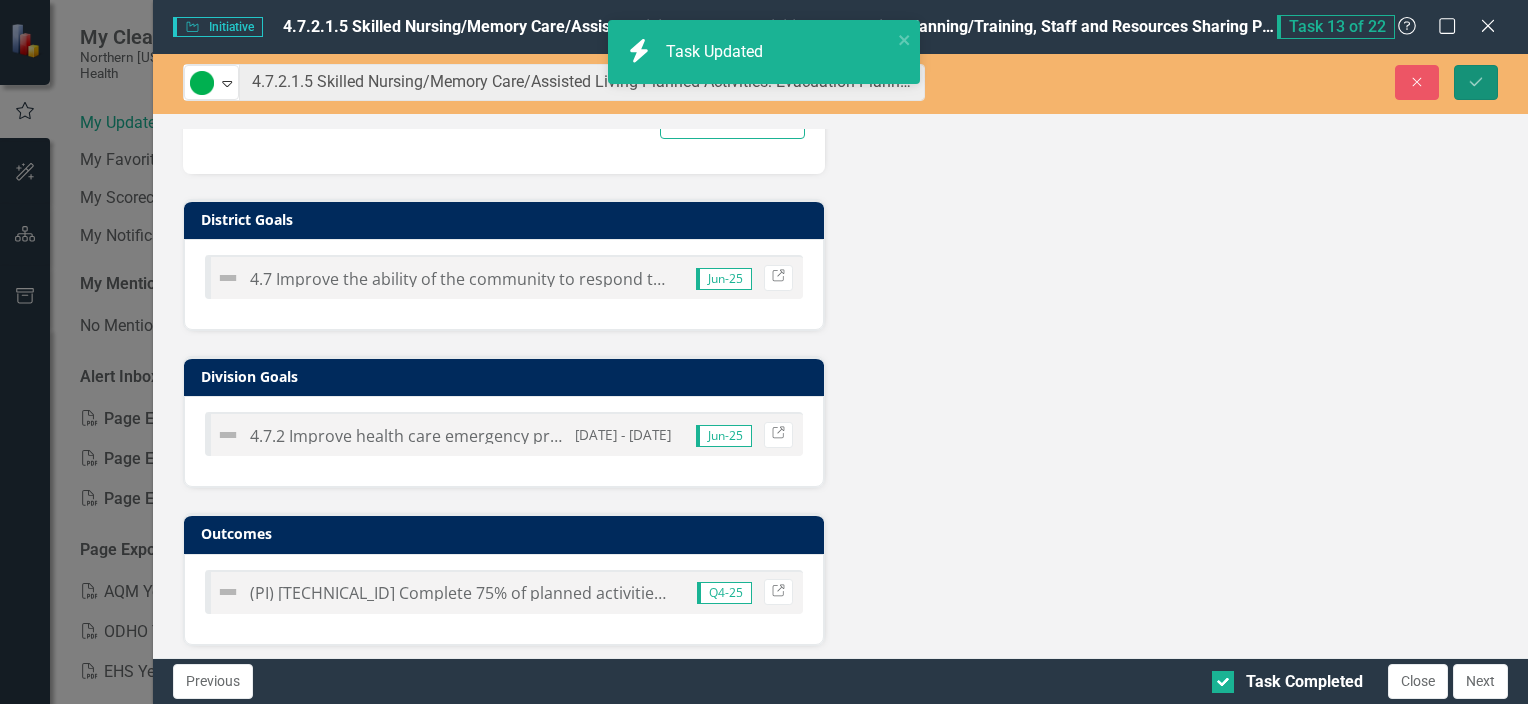 click on "Save" at bounding box center [1476, 82] 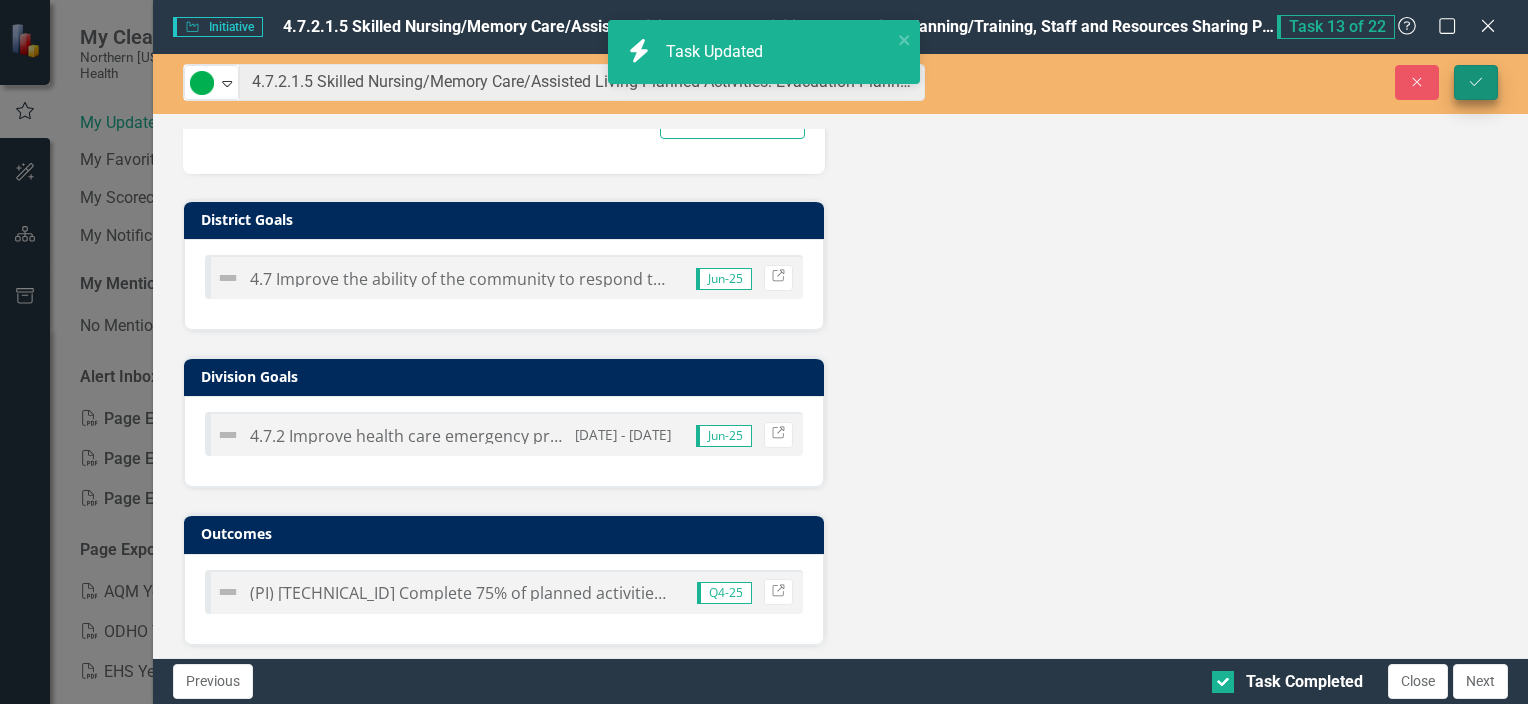 scroll, scrollTop: 746, scrollLeft: 0, axis: vertical 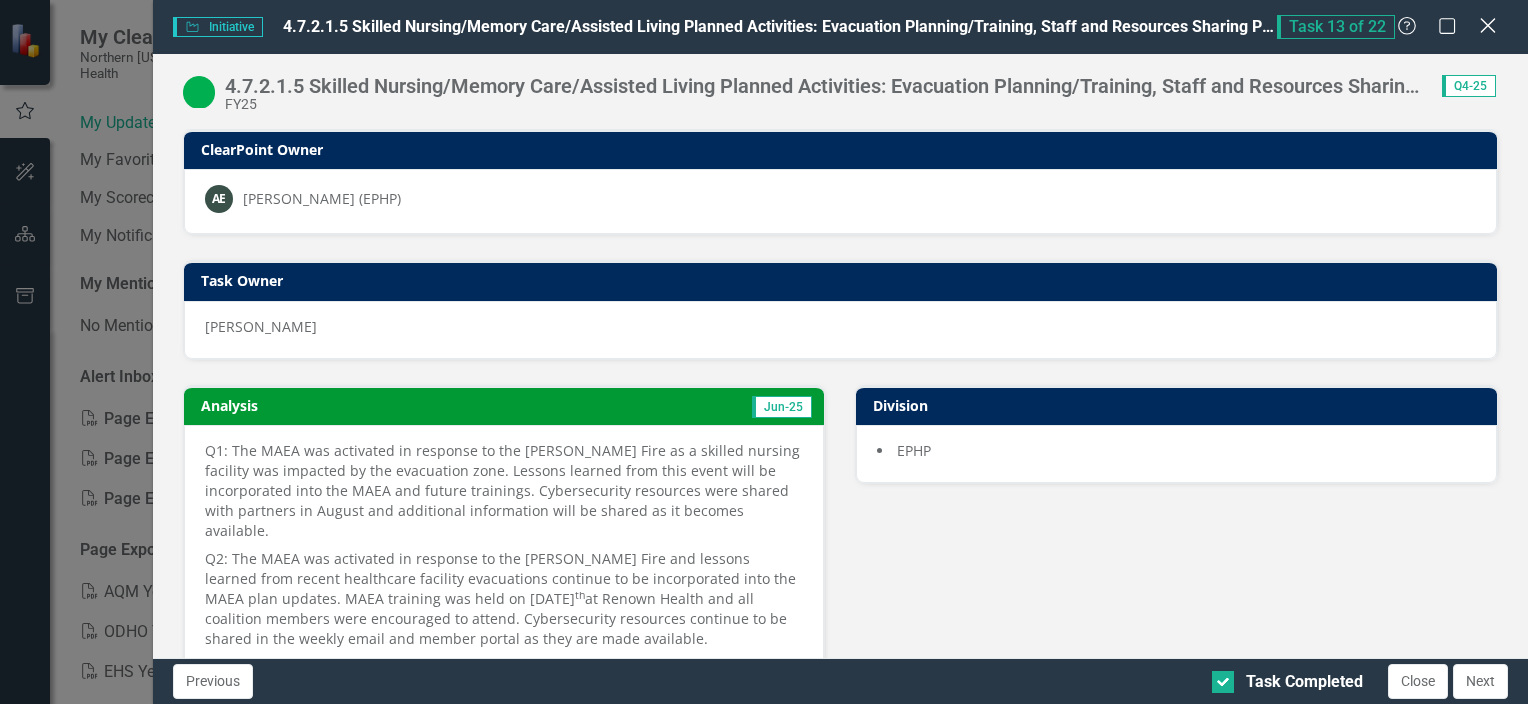 click on "Close" 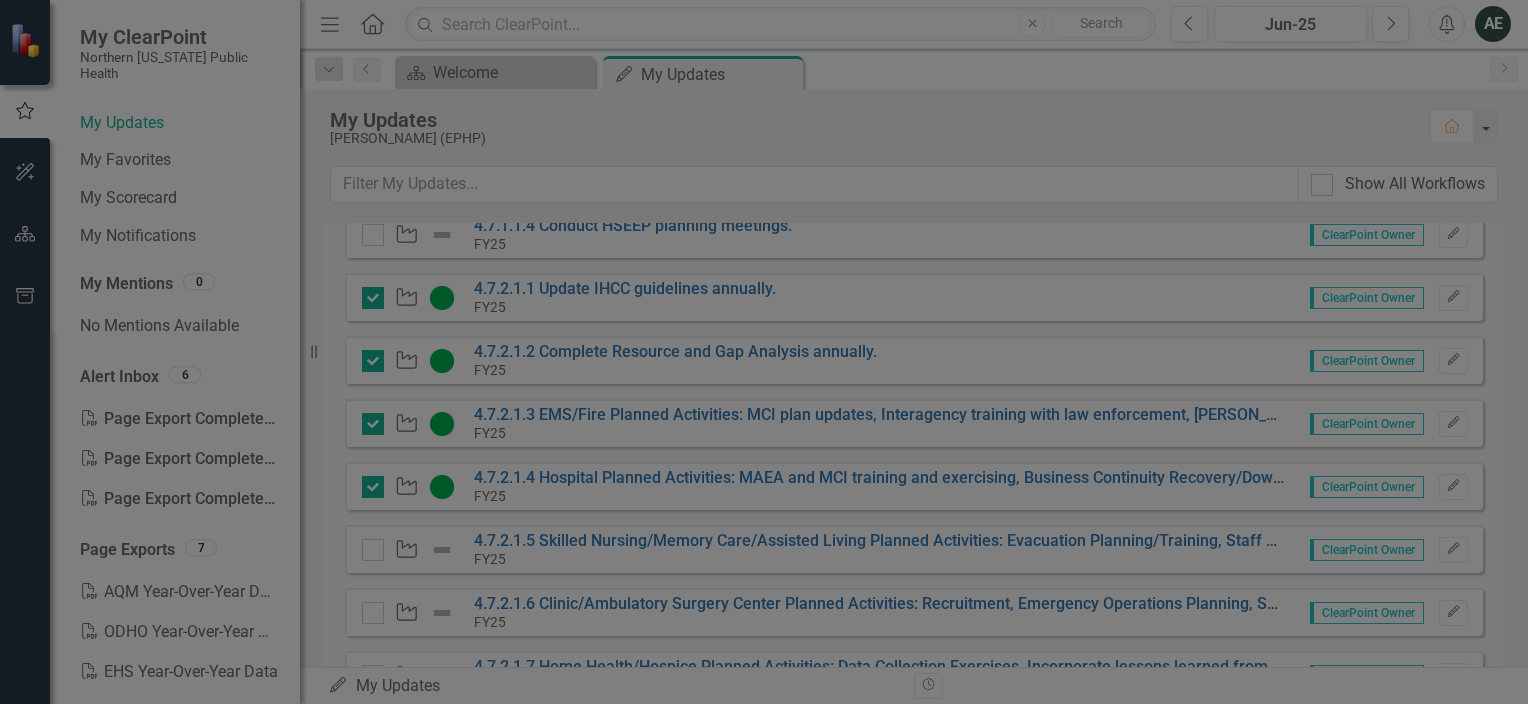 checkbox on "true" 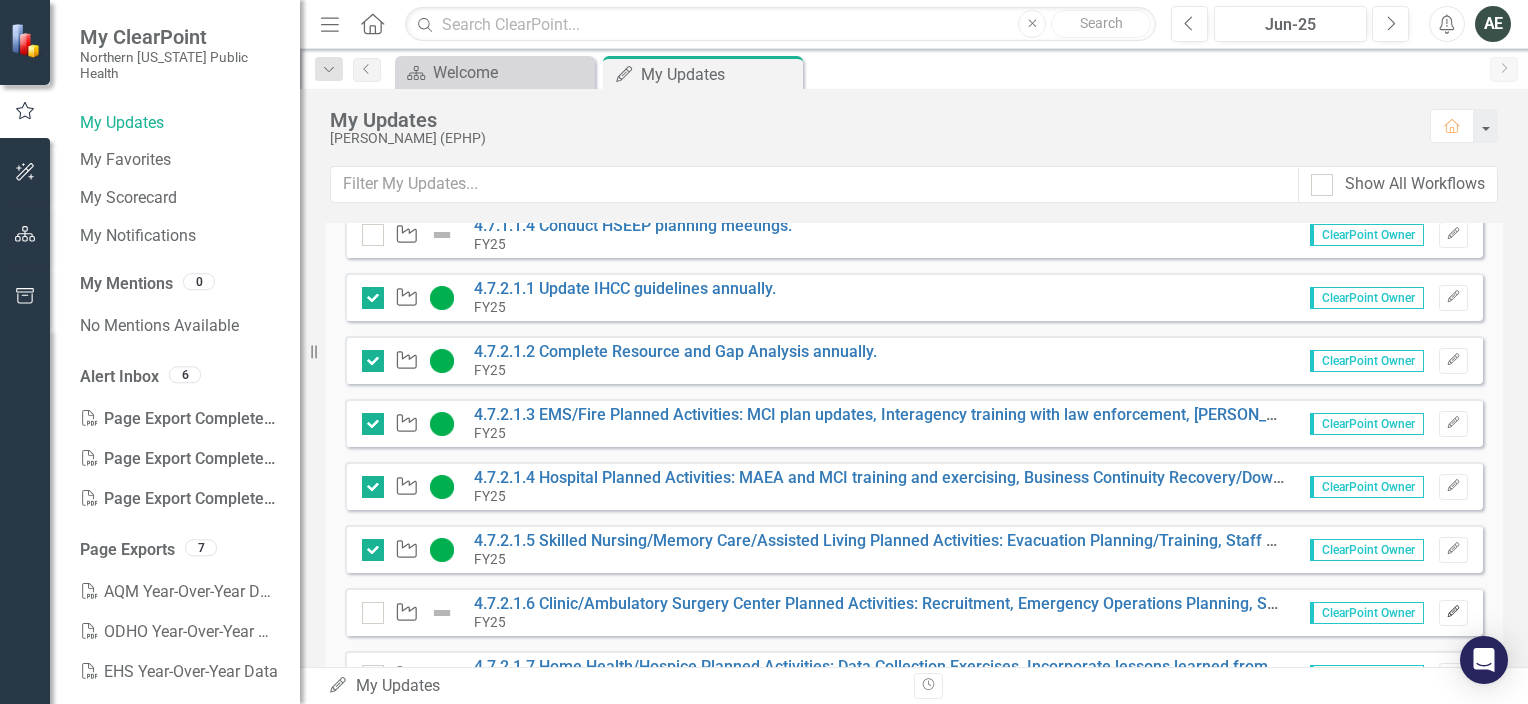 click on "Edit" at bounding box center (1453, 613) 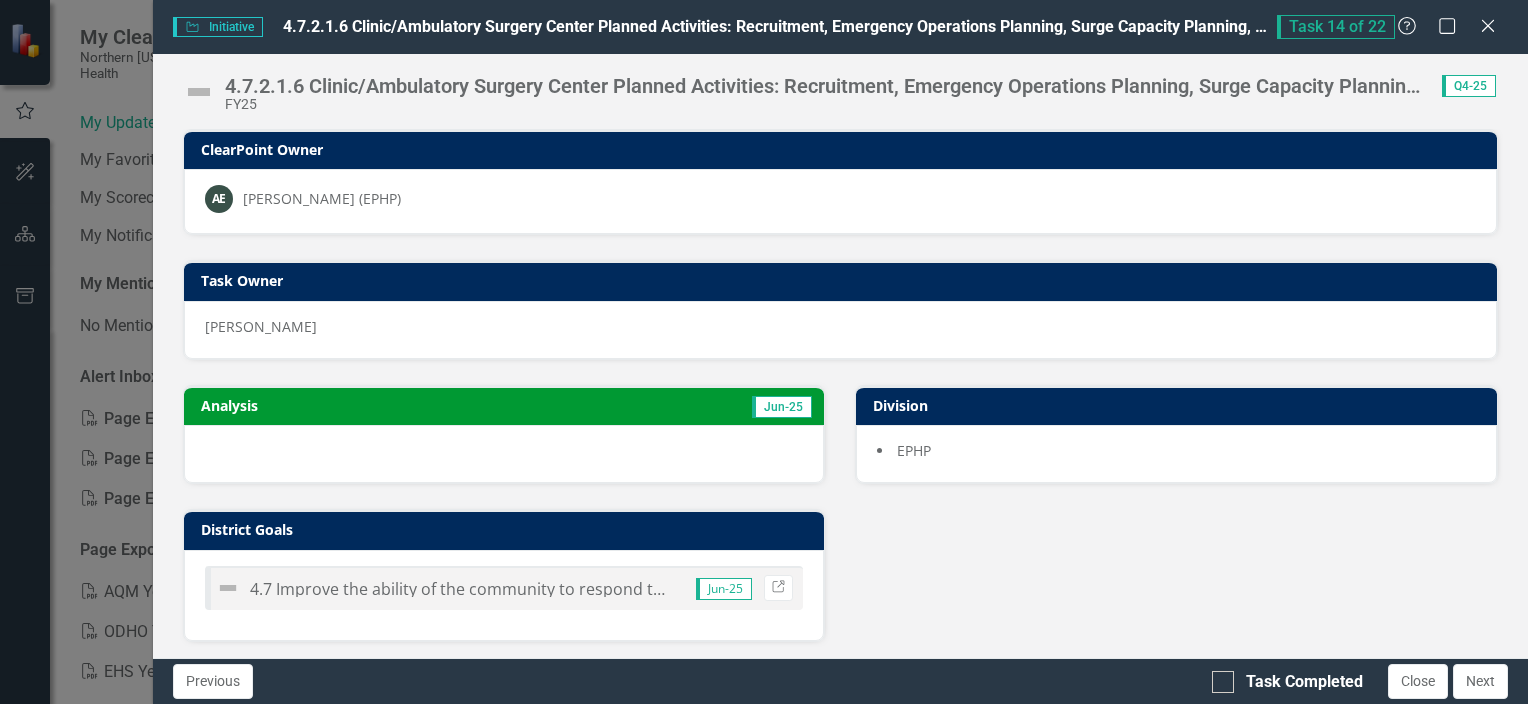 click at bounding box center [199, 92] 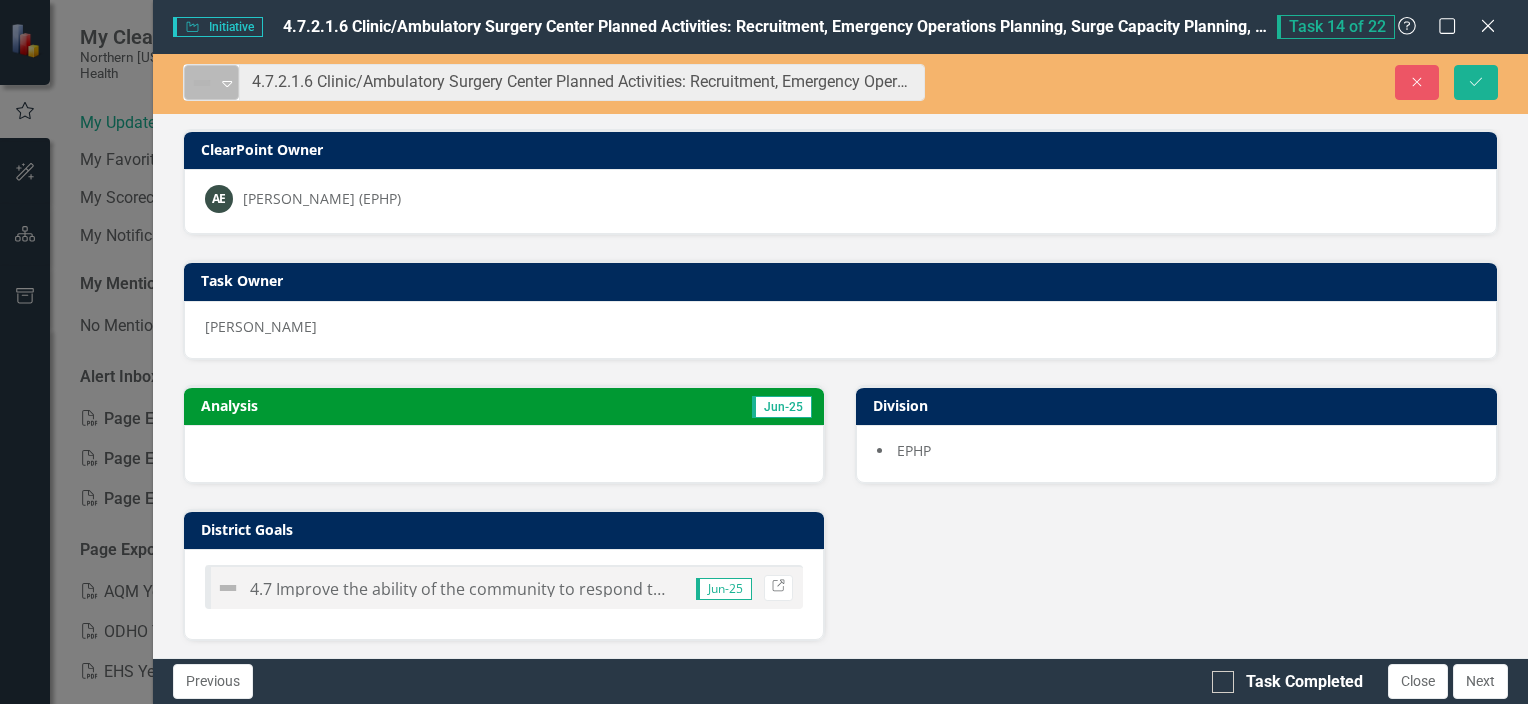 click on "Expand" 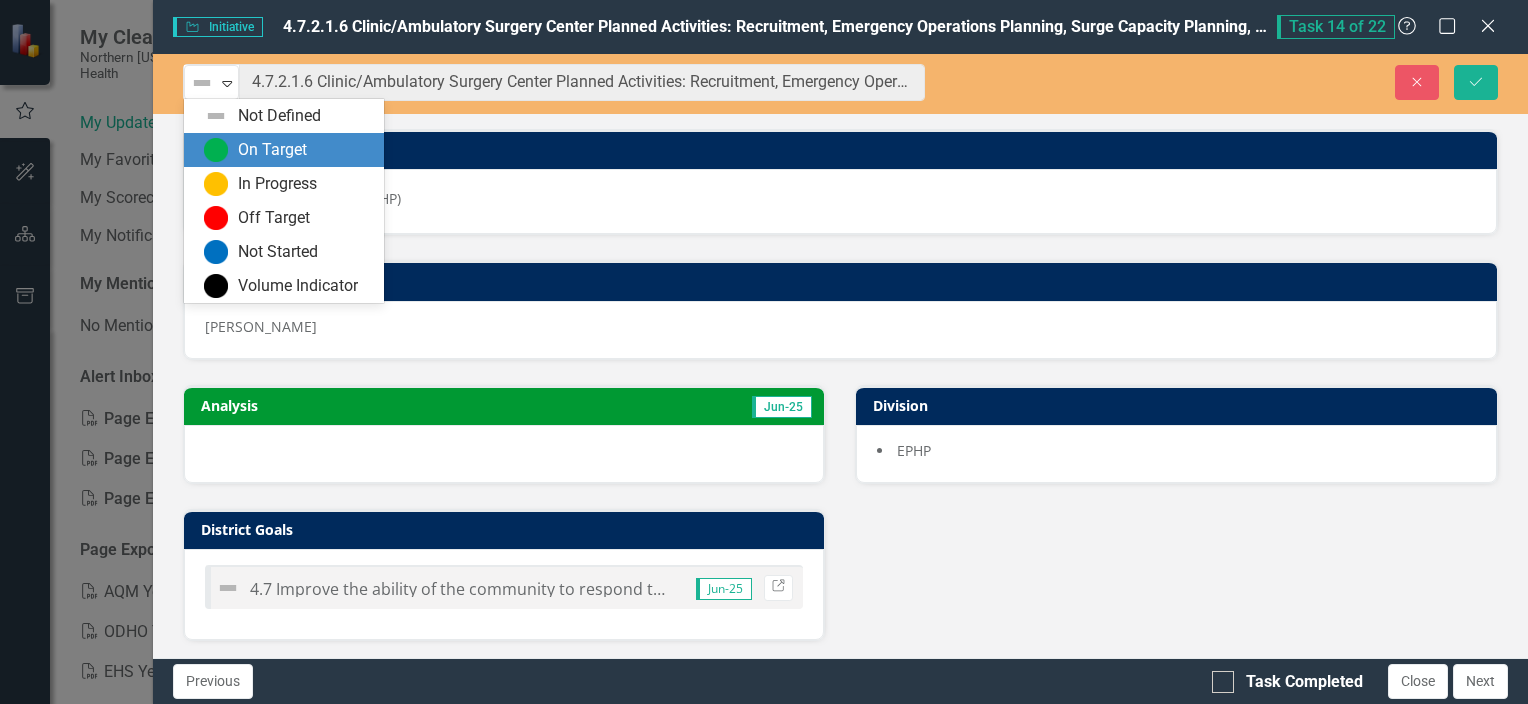 click on "On Target" at bounding box center (288, 150) 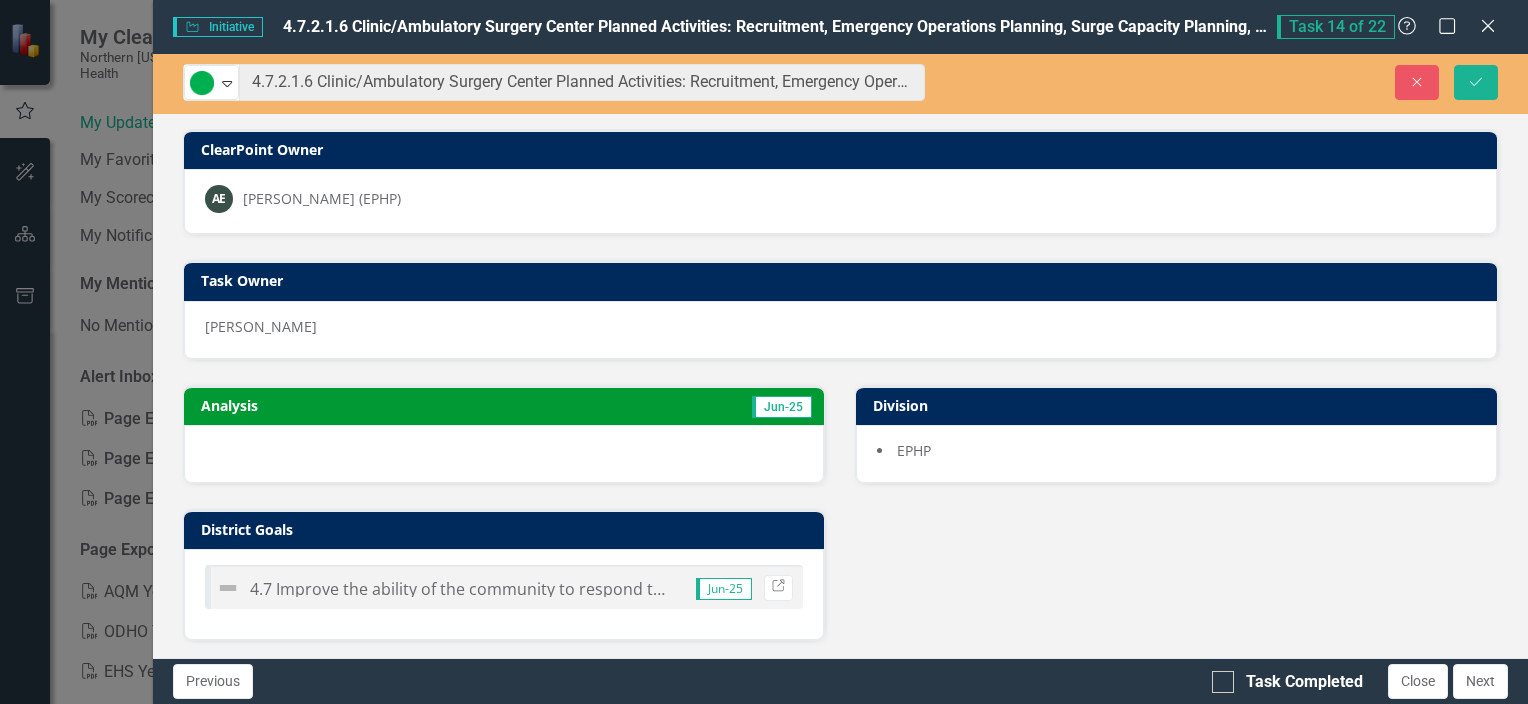 click at bounding box center [504, 454] 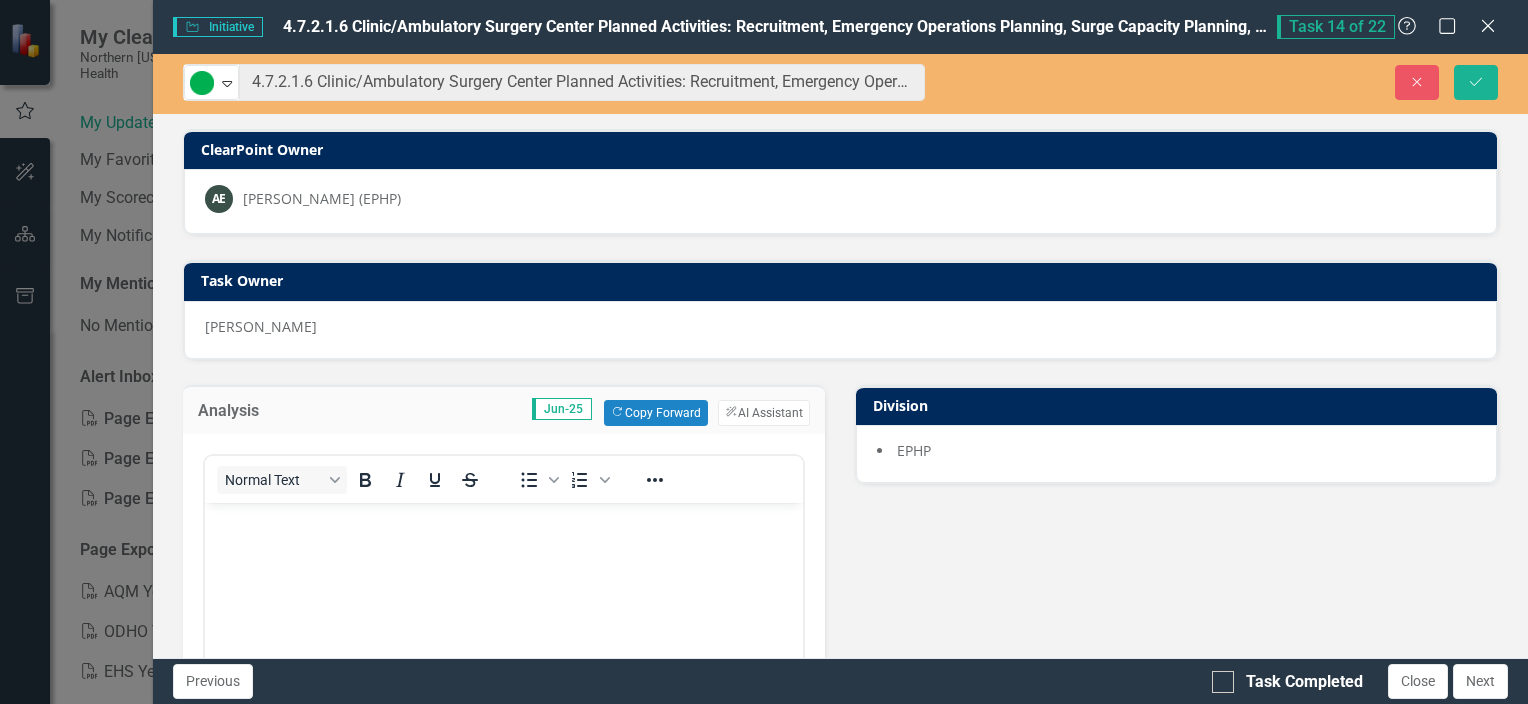 scroll, scrollTop: 0, scrollLeft: 0, axis: both 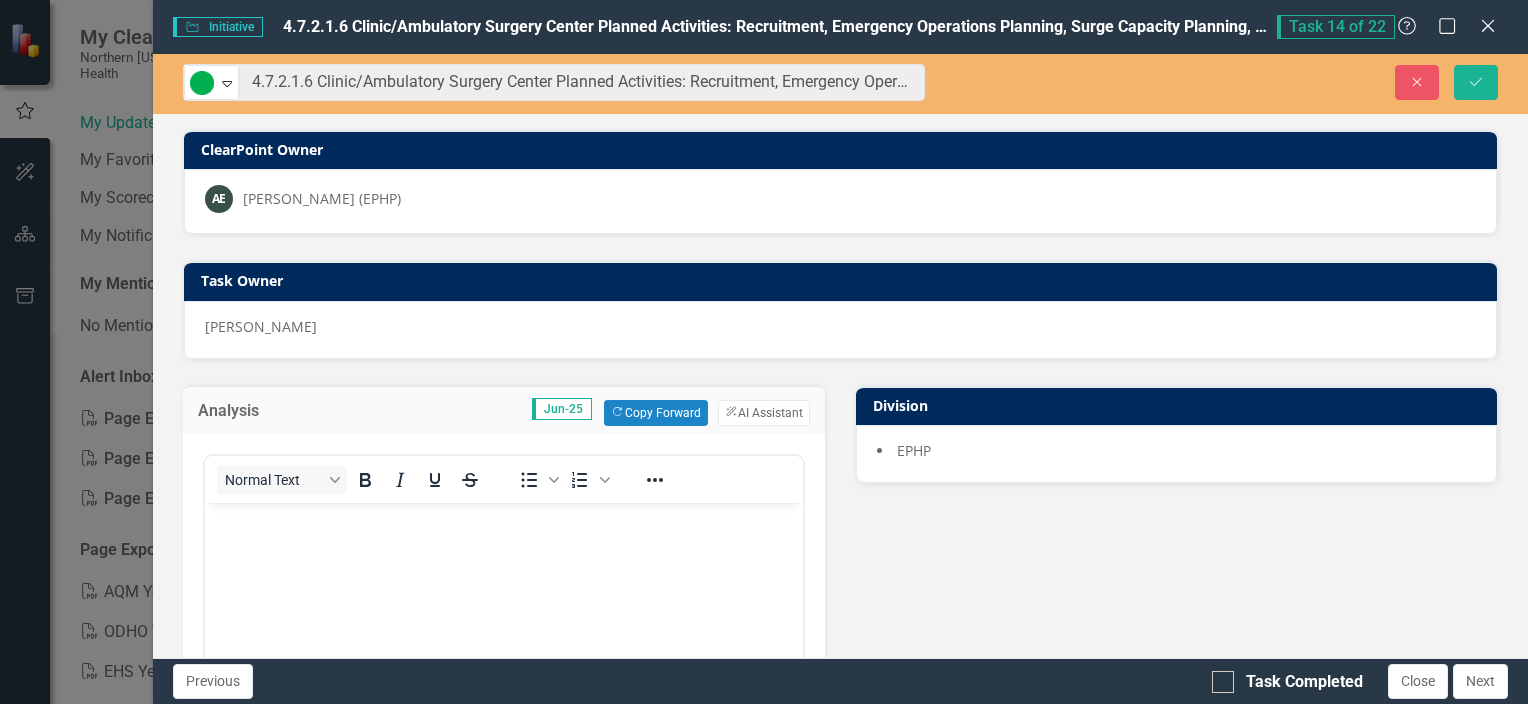 click at bounding box center [503, 652] 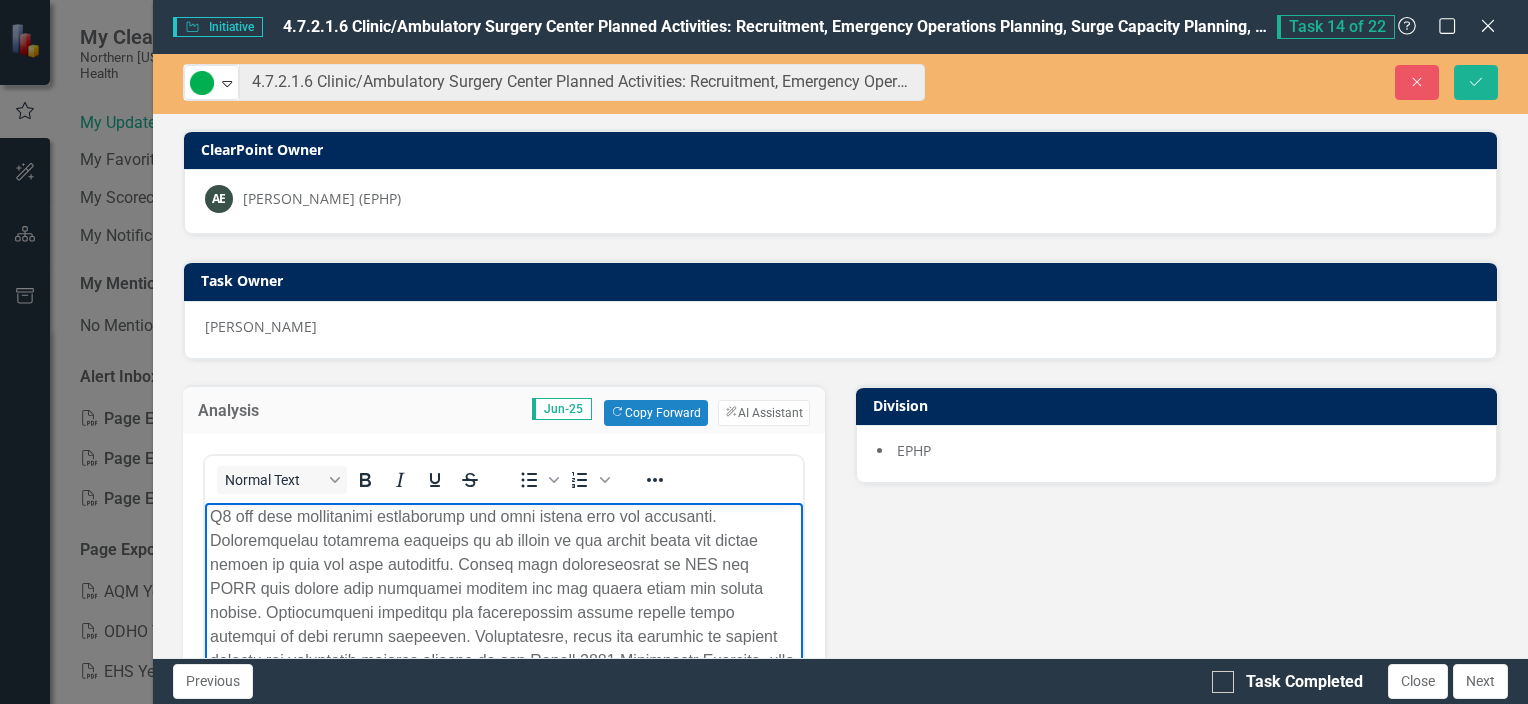 scroll, scrollTop: 190, scrollLeft: 0, axis: vertical 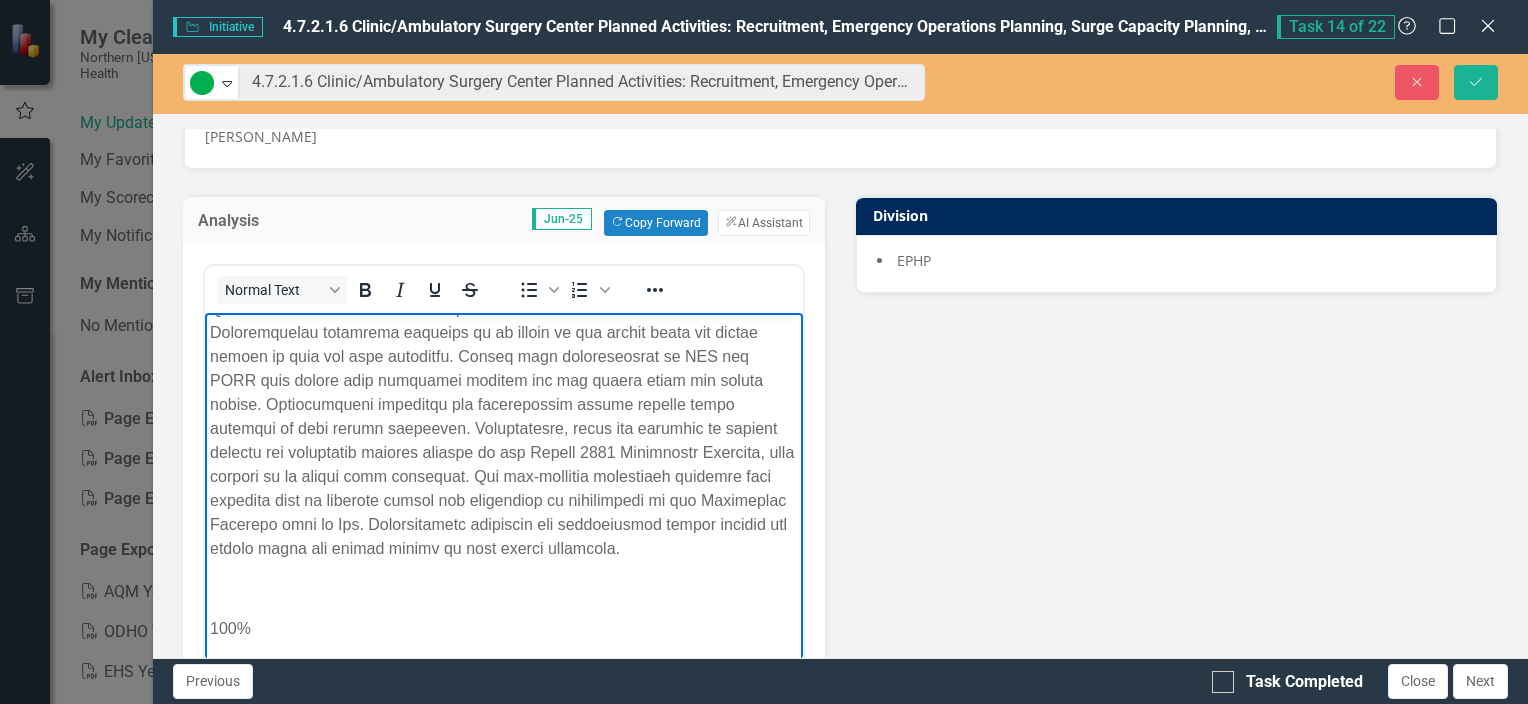 type 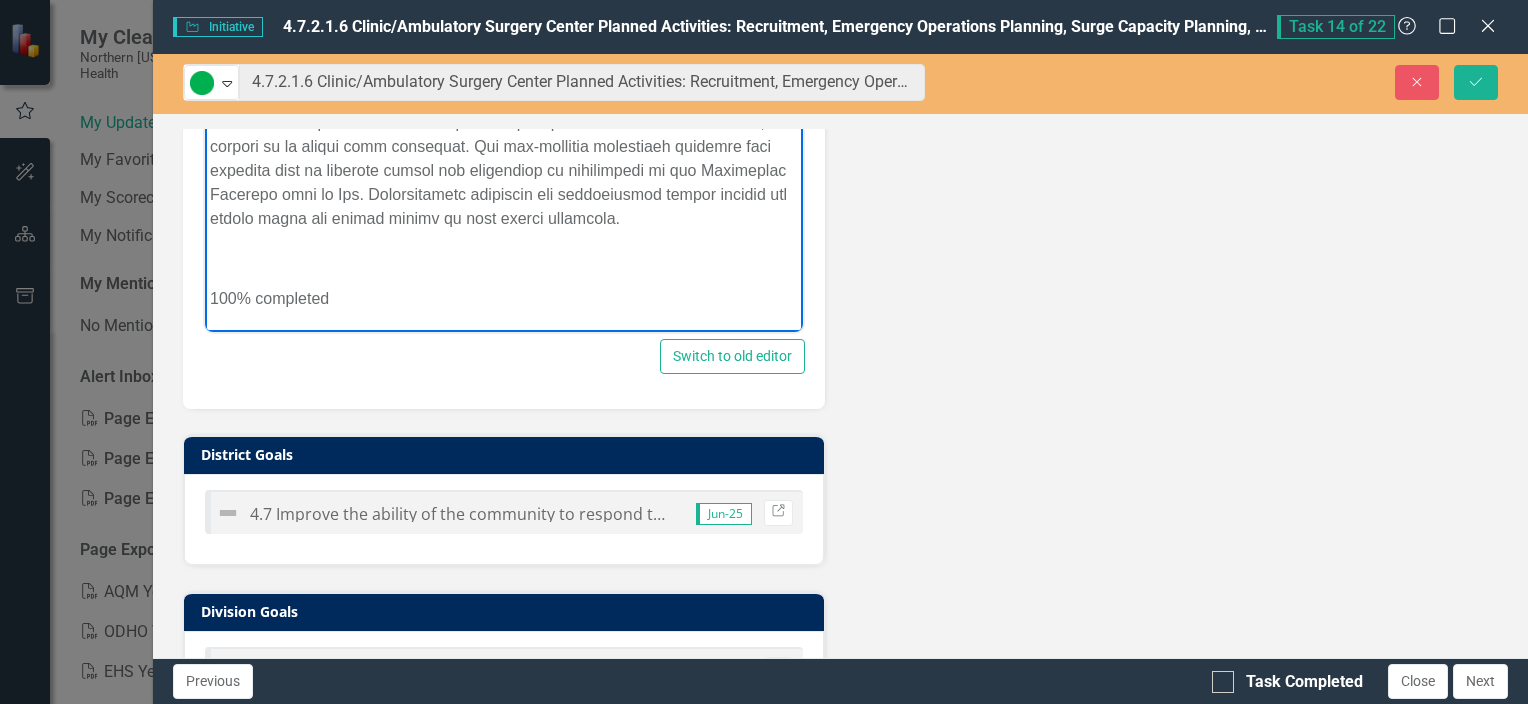 scroll, scrollTop: 690, scrollLeft: 0, axis: vertical 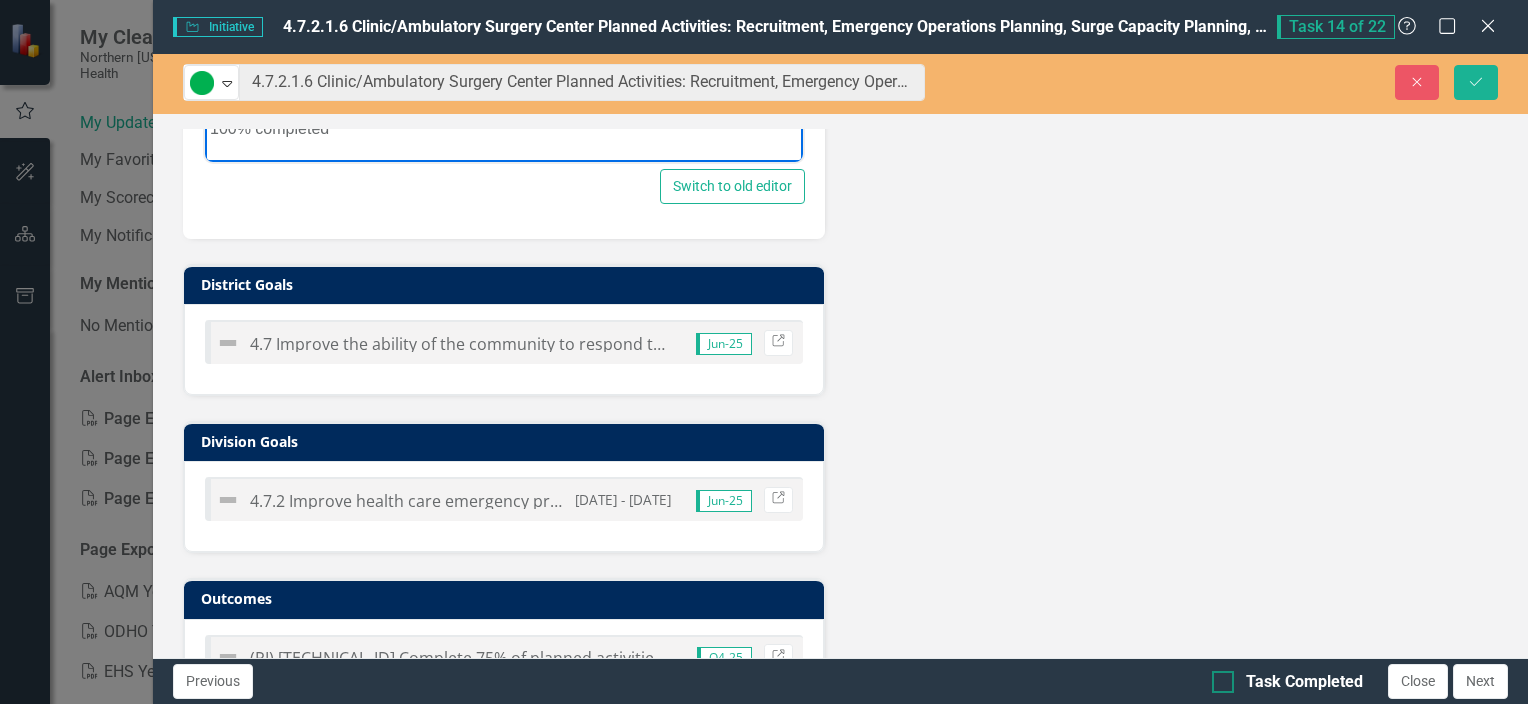 click at bounding box center (1223, 682) 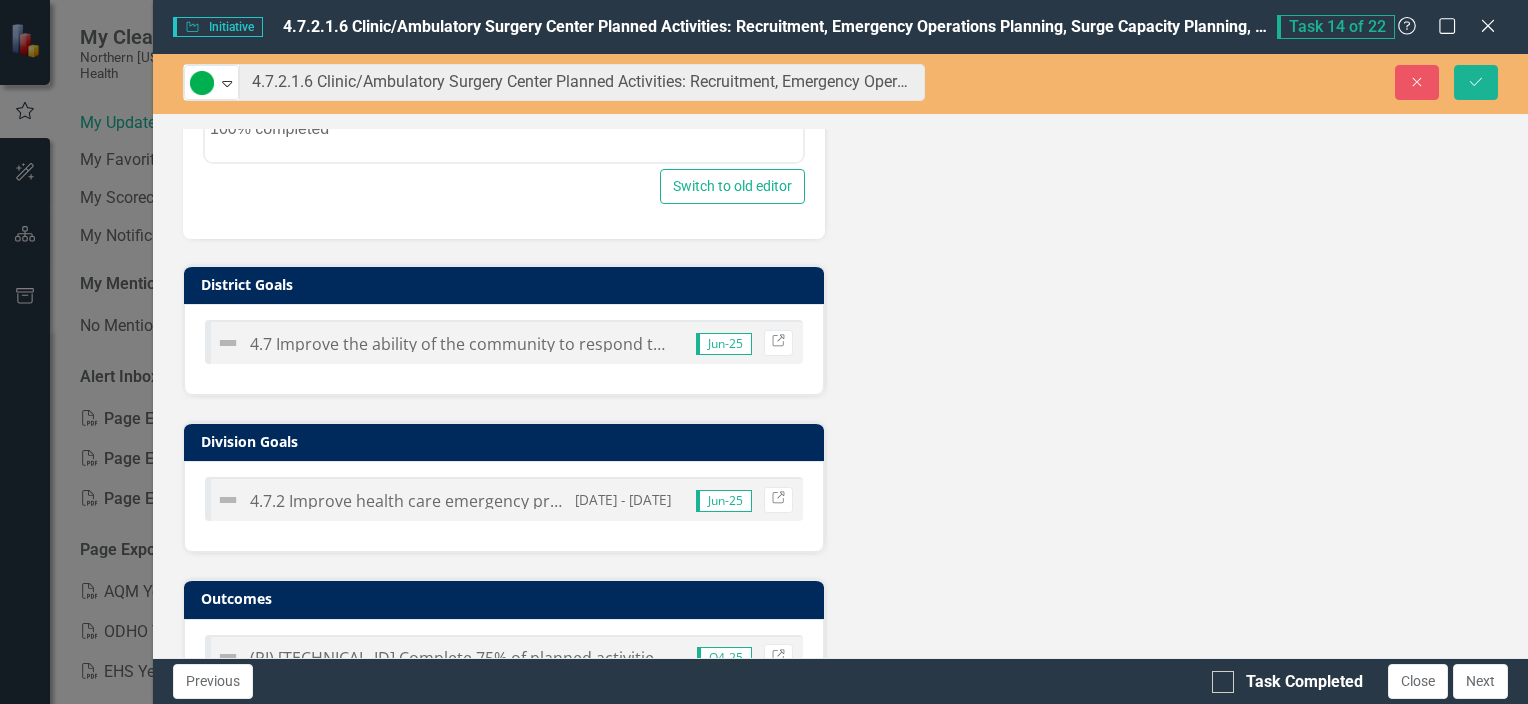 checkbox on "true" 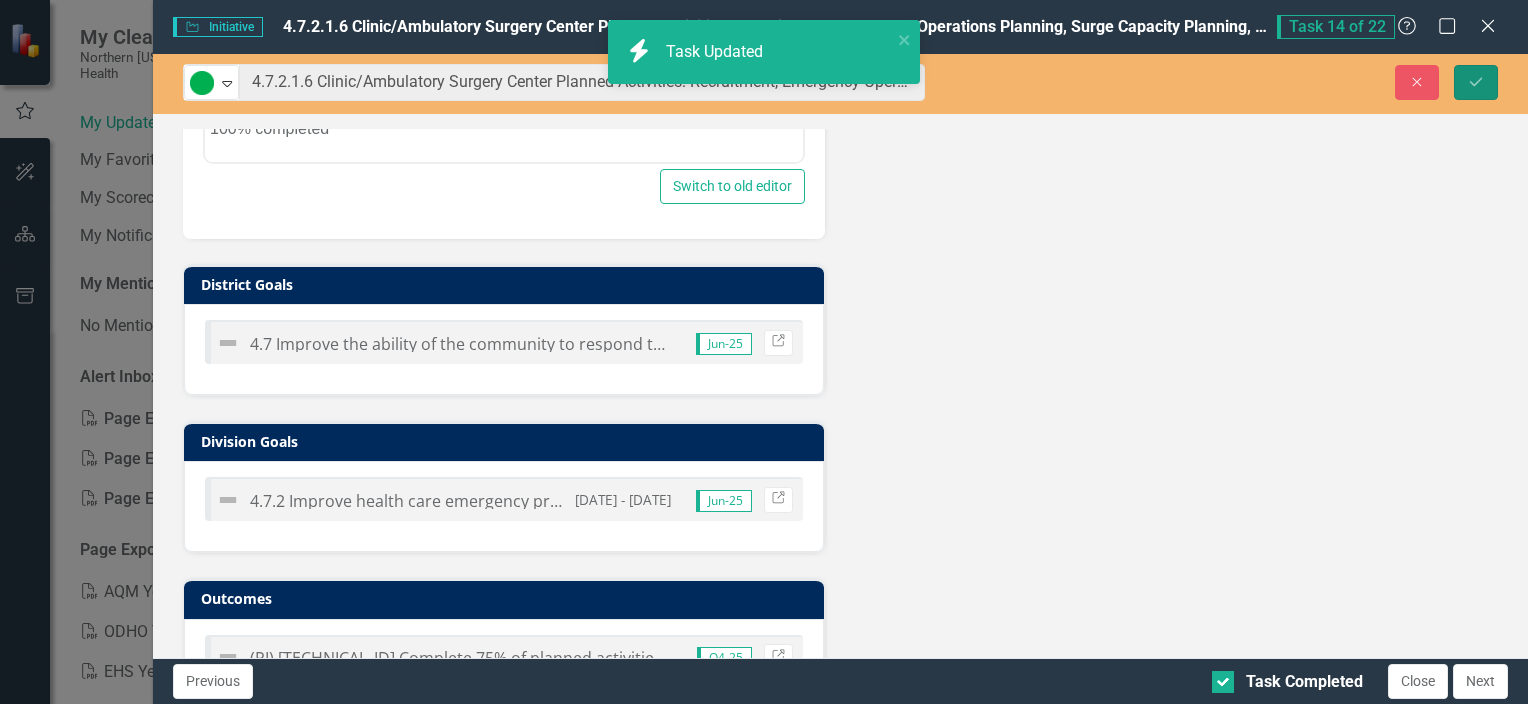 click on "Save" 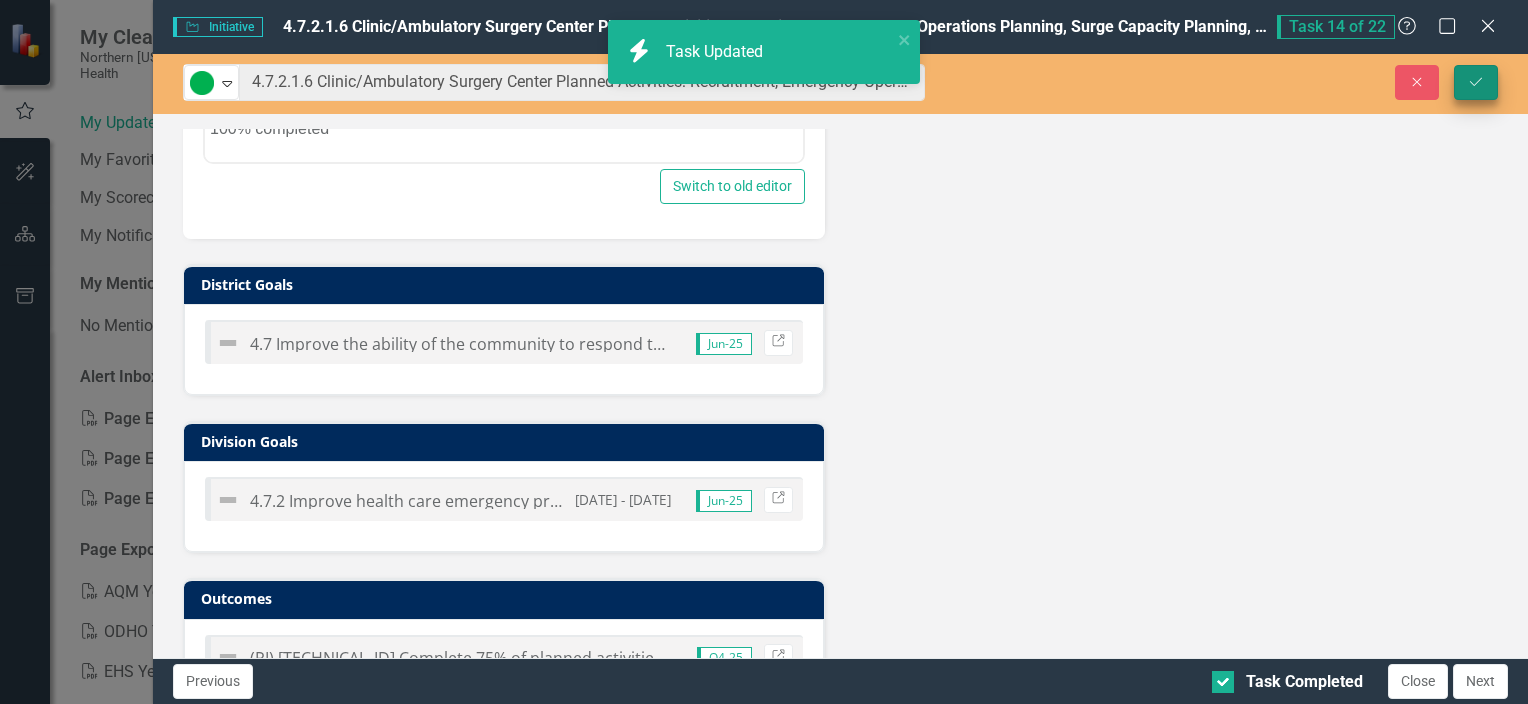 scroll, scrollTop: 681, scrollLeft: 0, axis: vertical 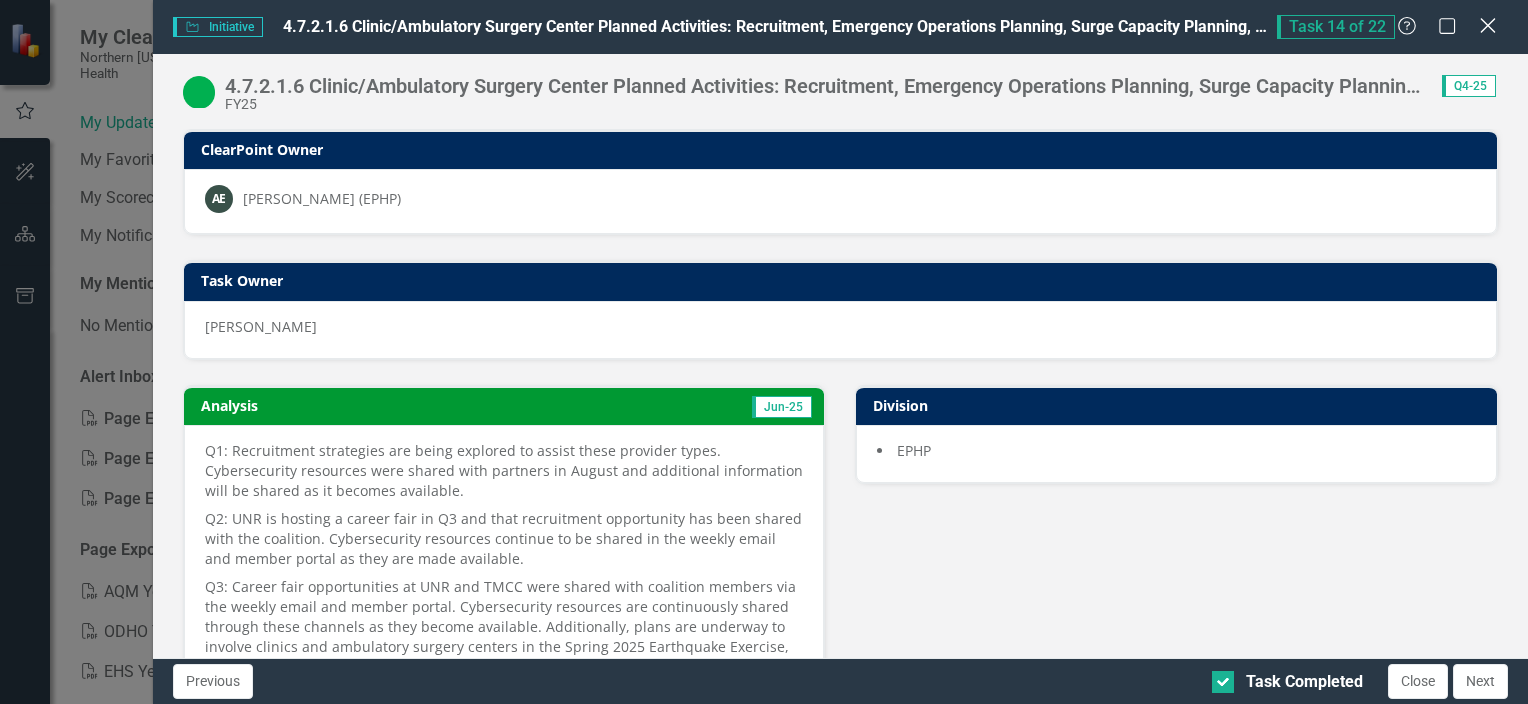 click on "Close" 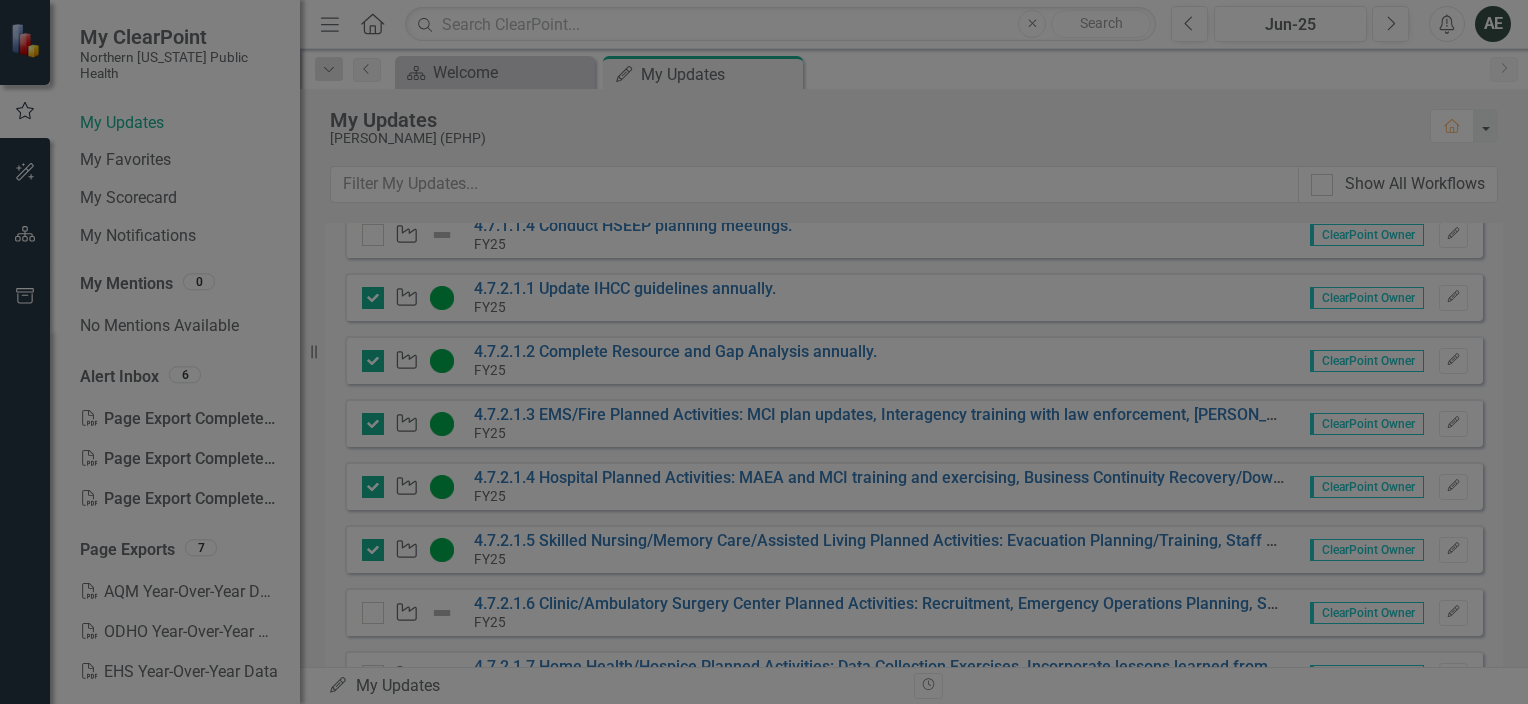 checkbox on "true" 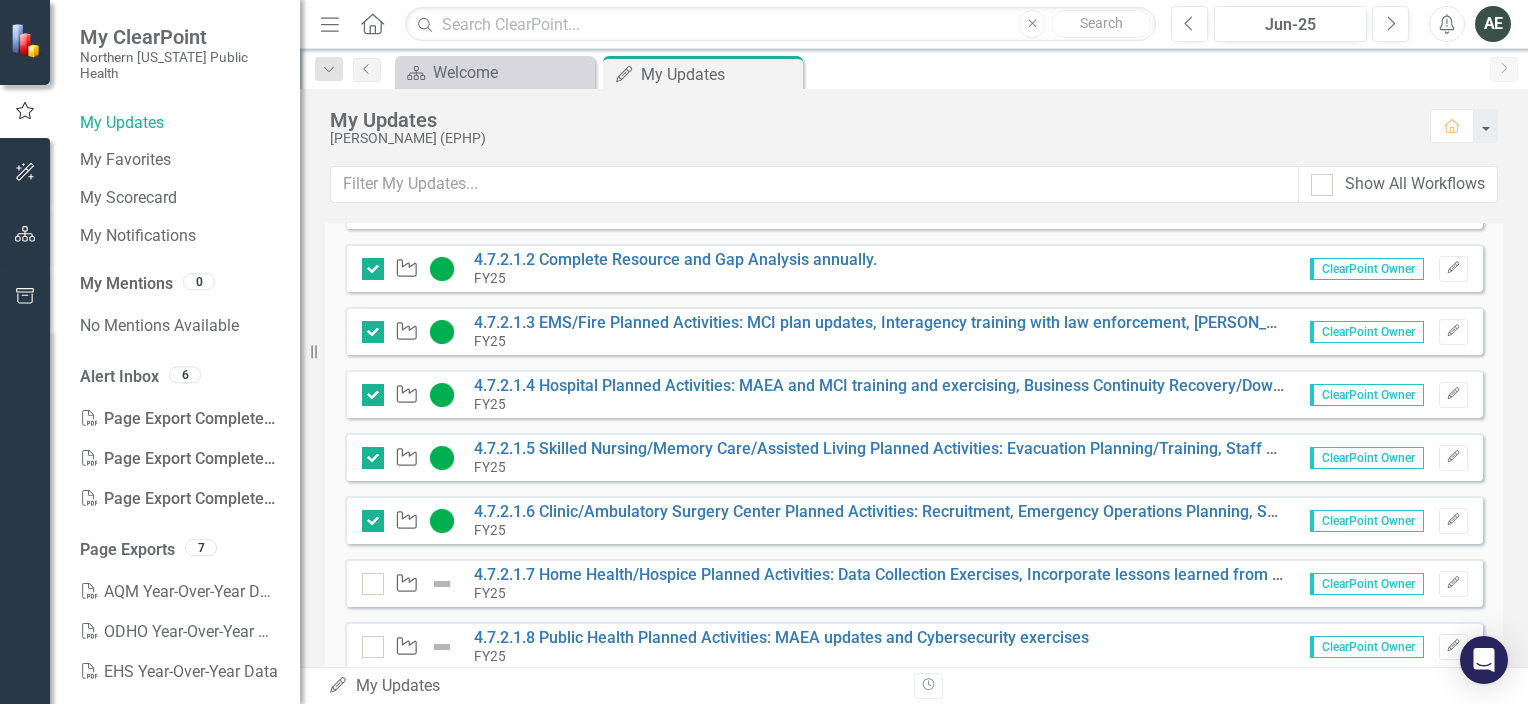 scroll, scrollTop: 800, scrollLeft: 0, axis: vertical 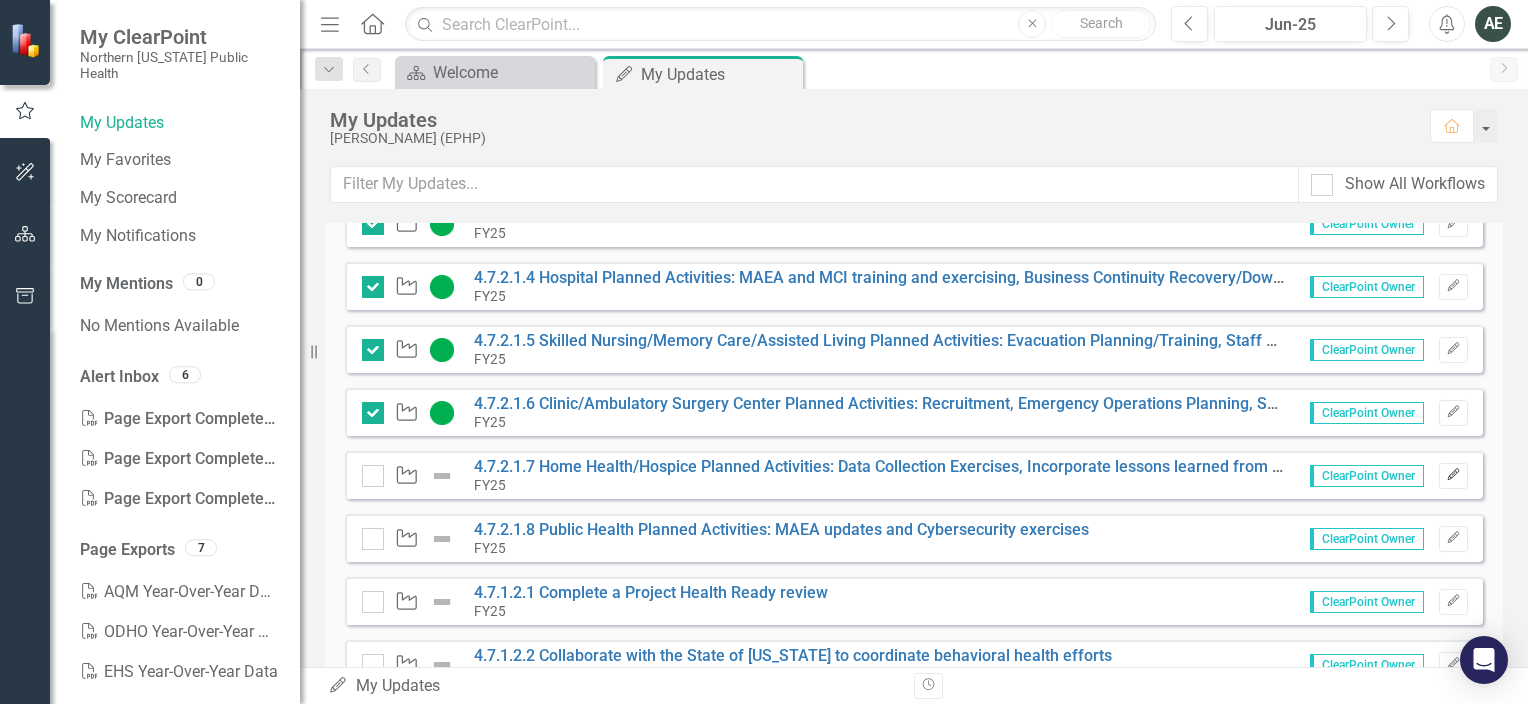 click on "Edit" 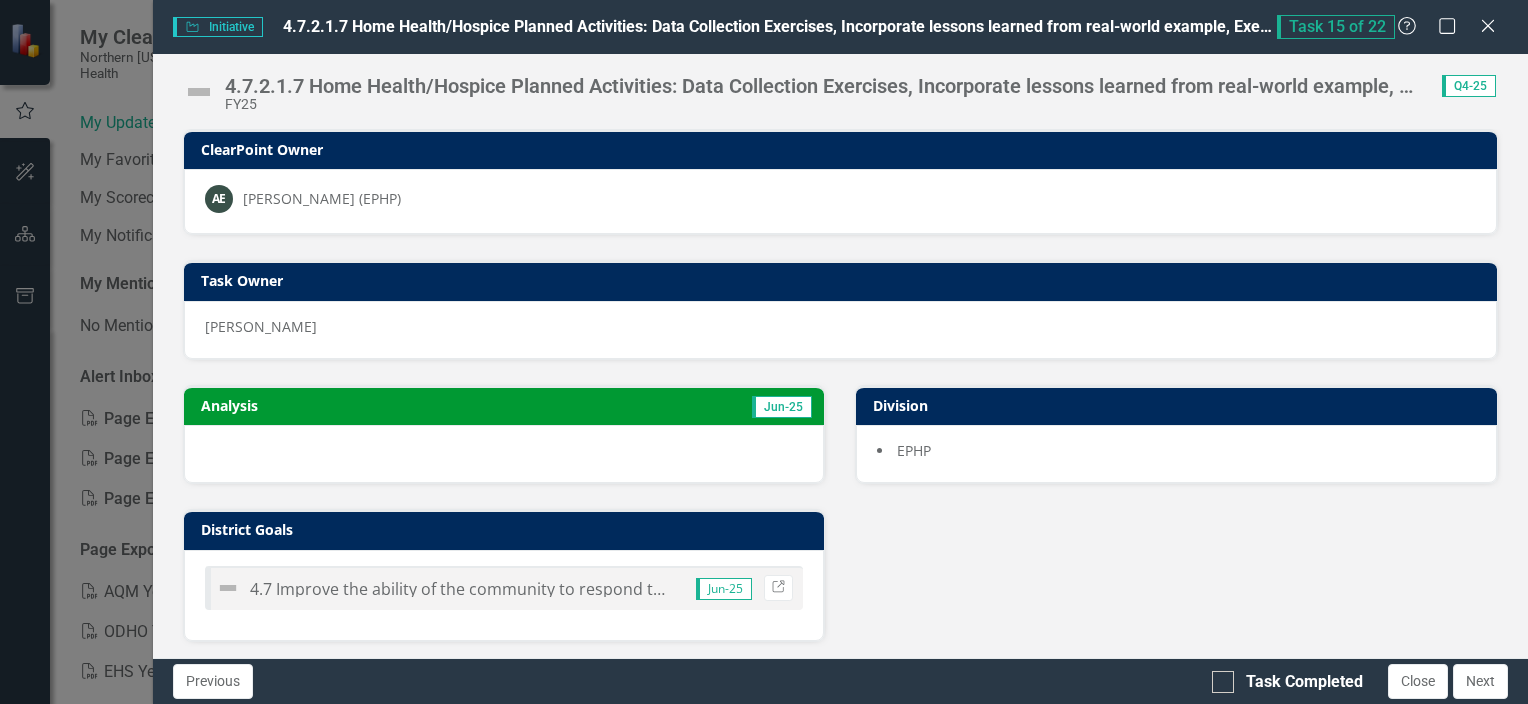 click at bounding box center [199, 92] 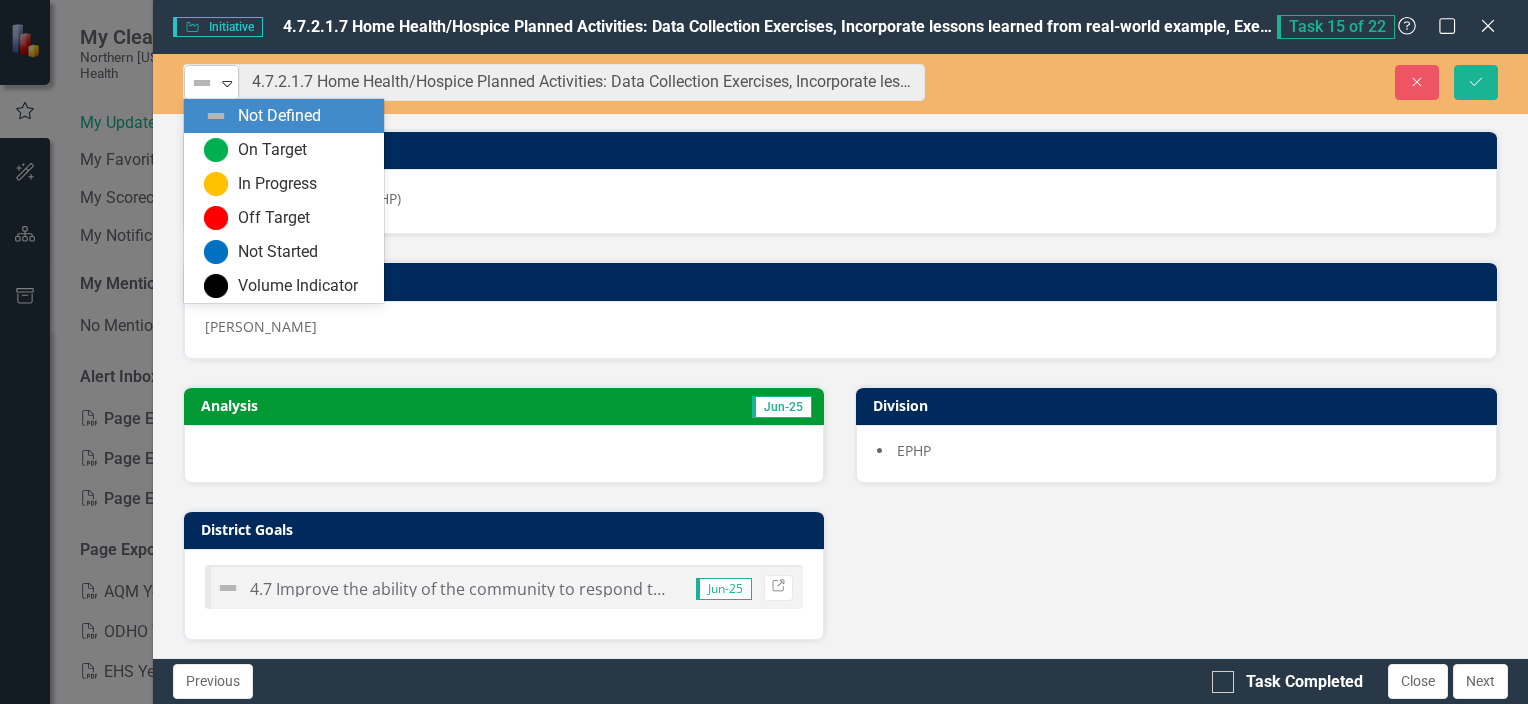 click on "Expand" 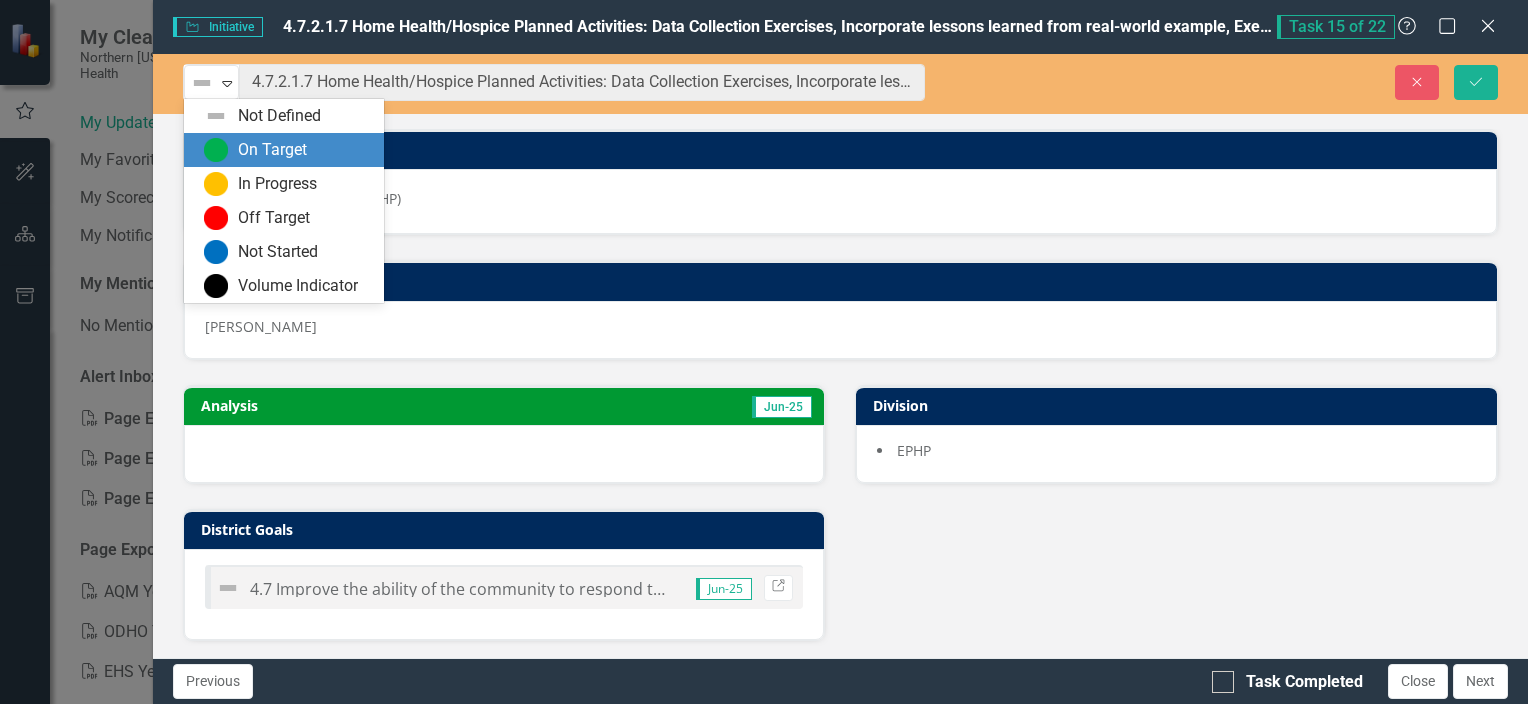 click on "On Target" at bounding box center (272, 150) 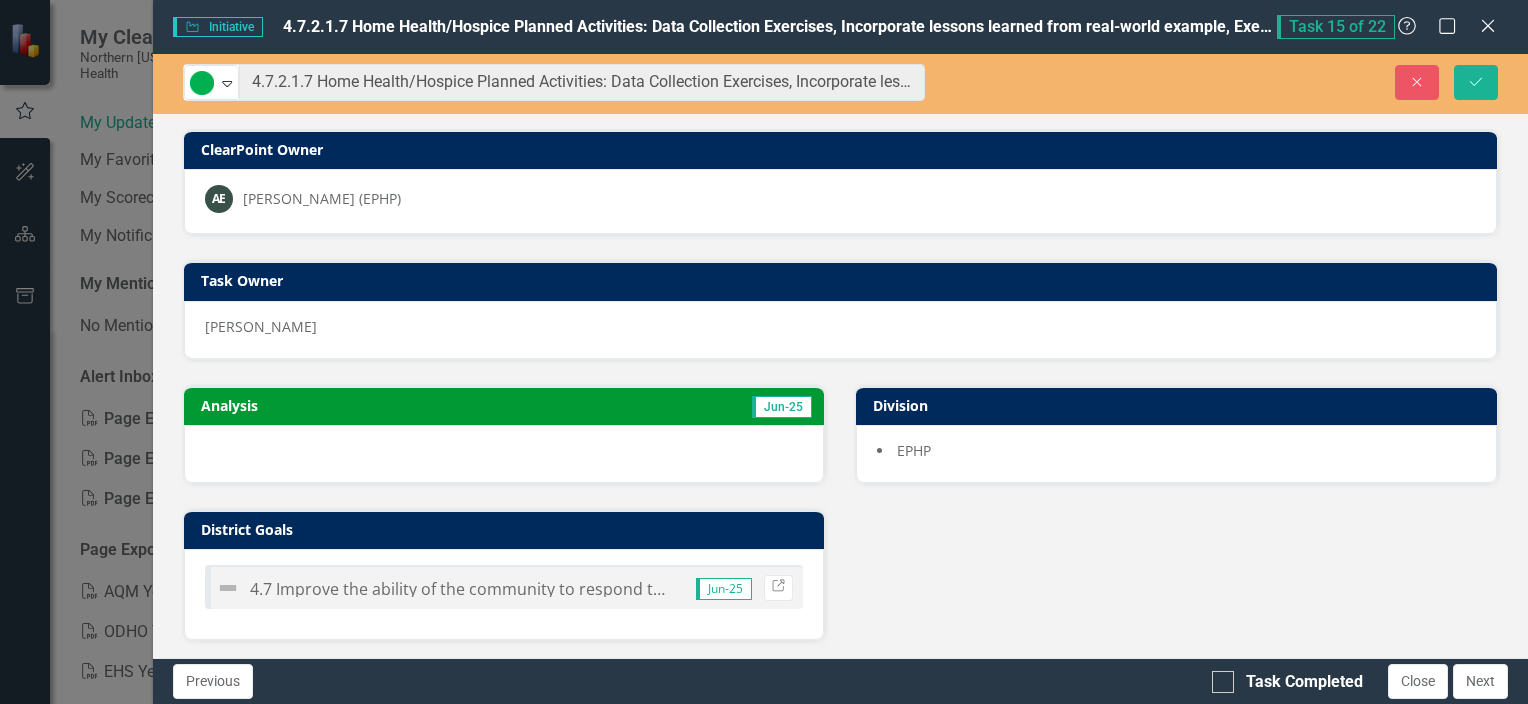 click at bounding box center (504, 454) 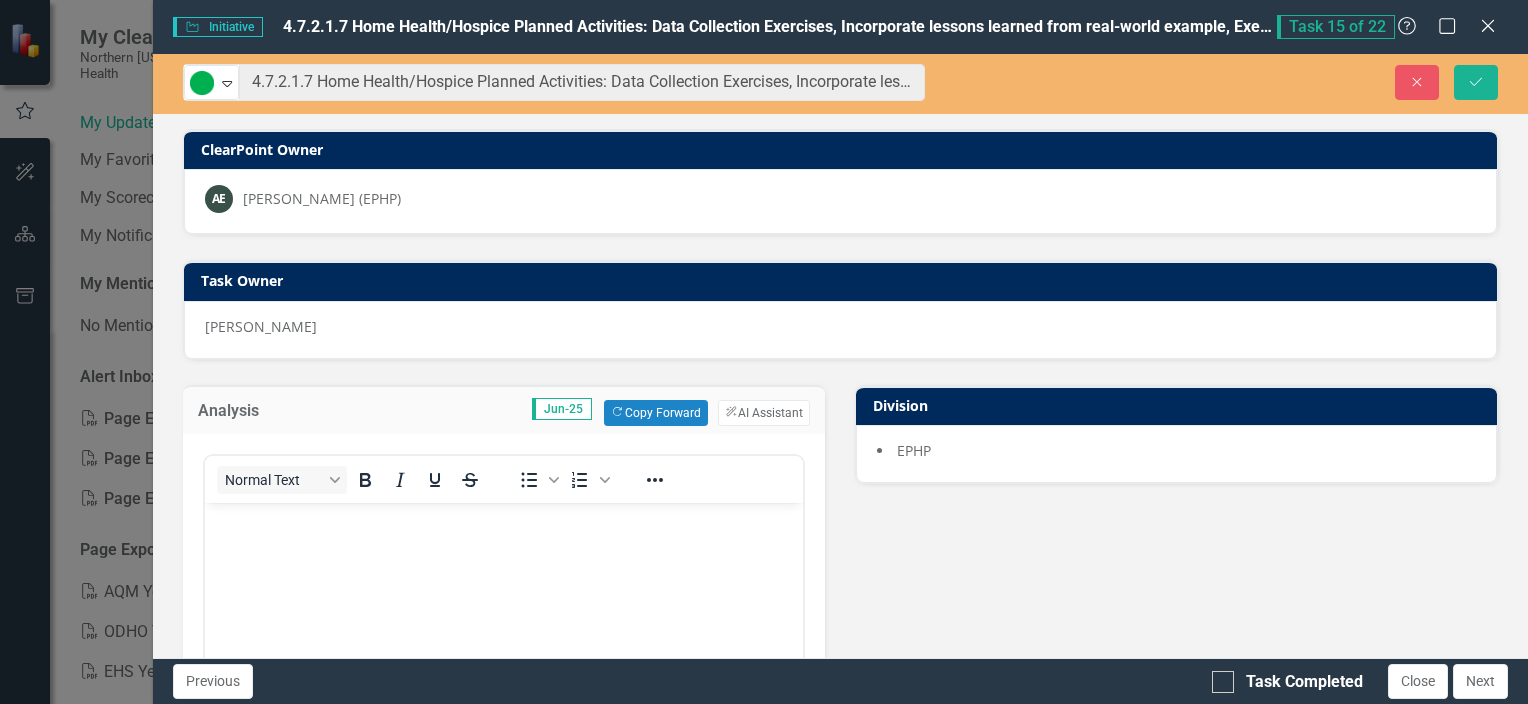 scroll, scrollTop: 0, scrollLeft: 0, axis: both 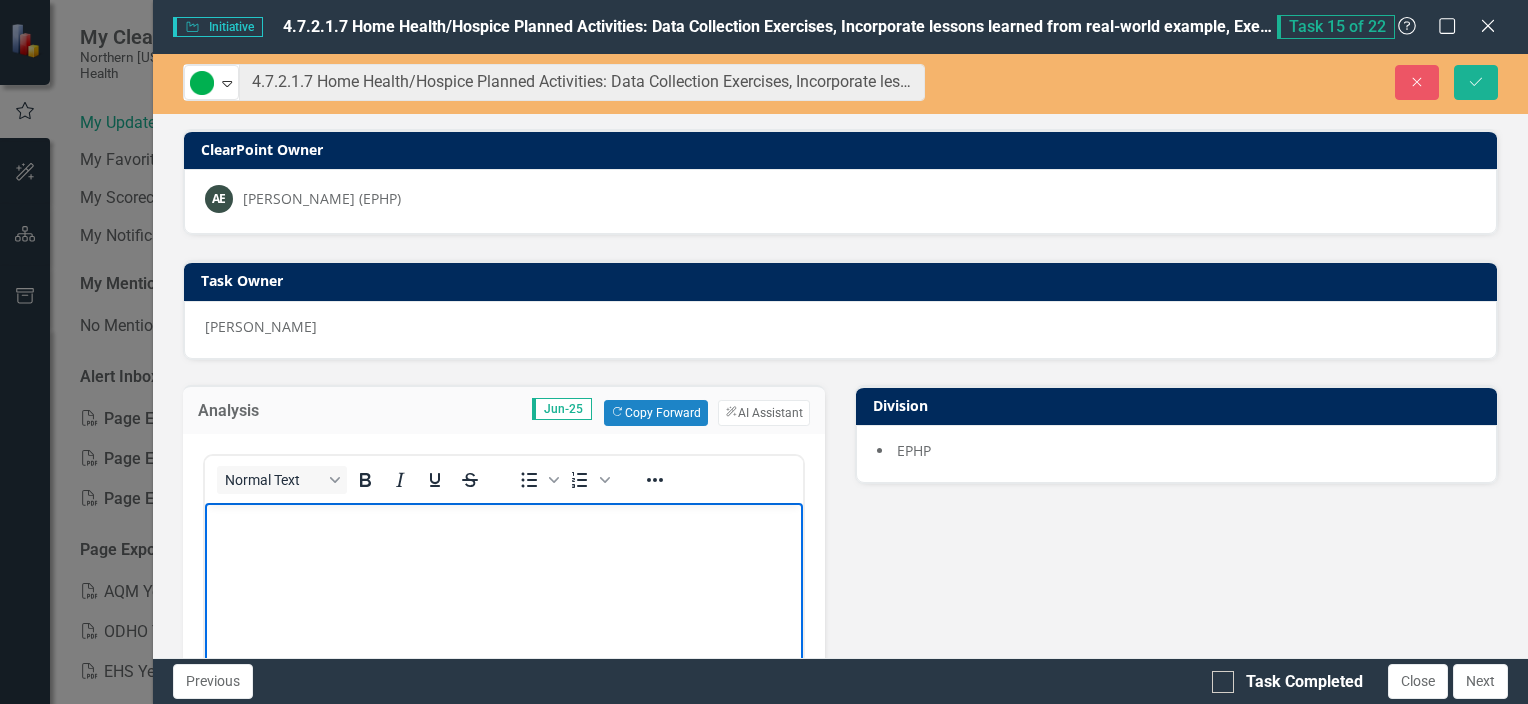 click at bounding box center [503, 652] 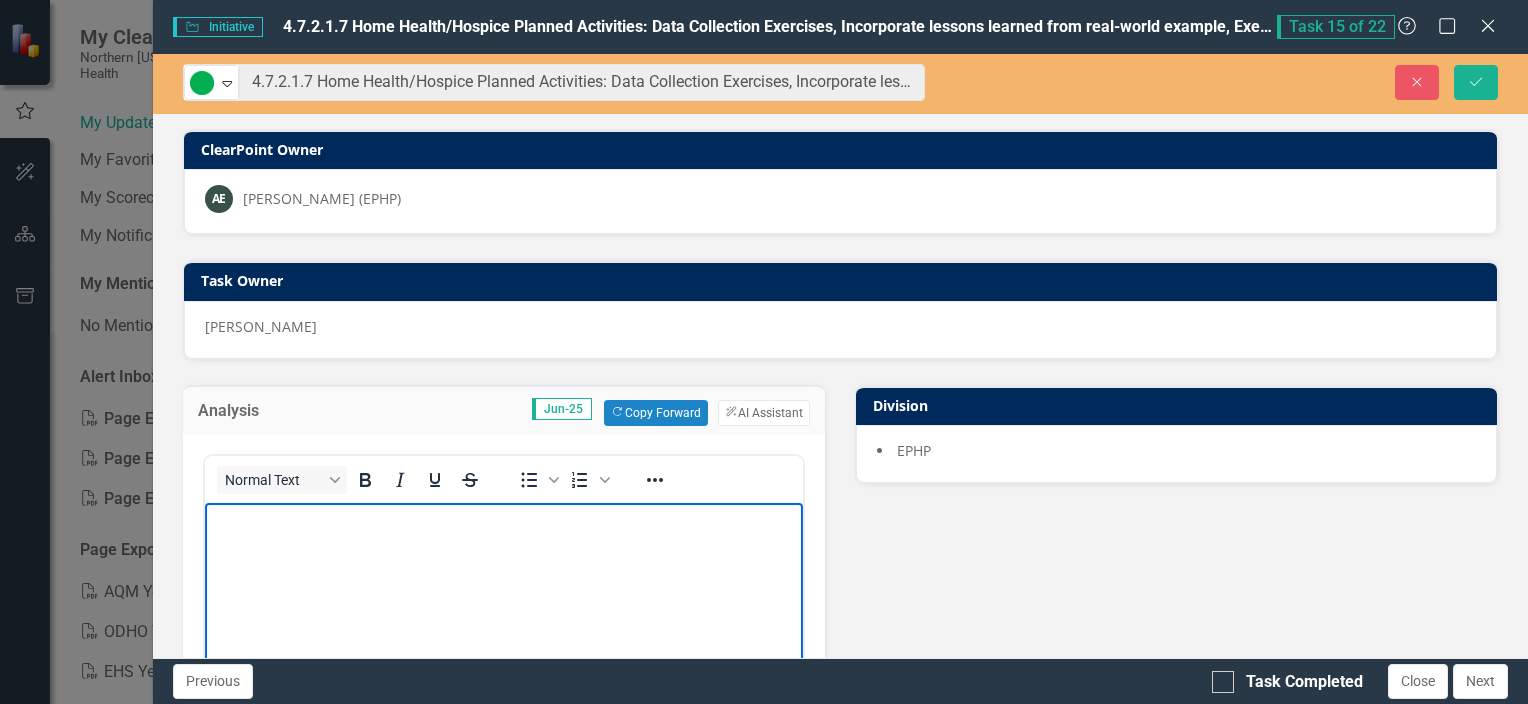 scroll, scrollTop: 190, scrollLeft: 0, axis: vertical 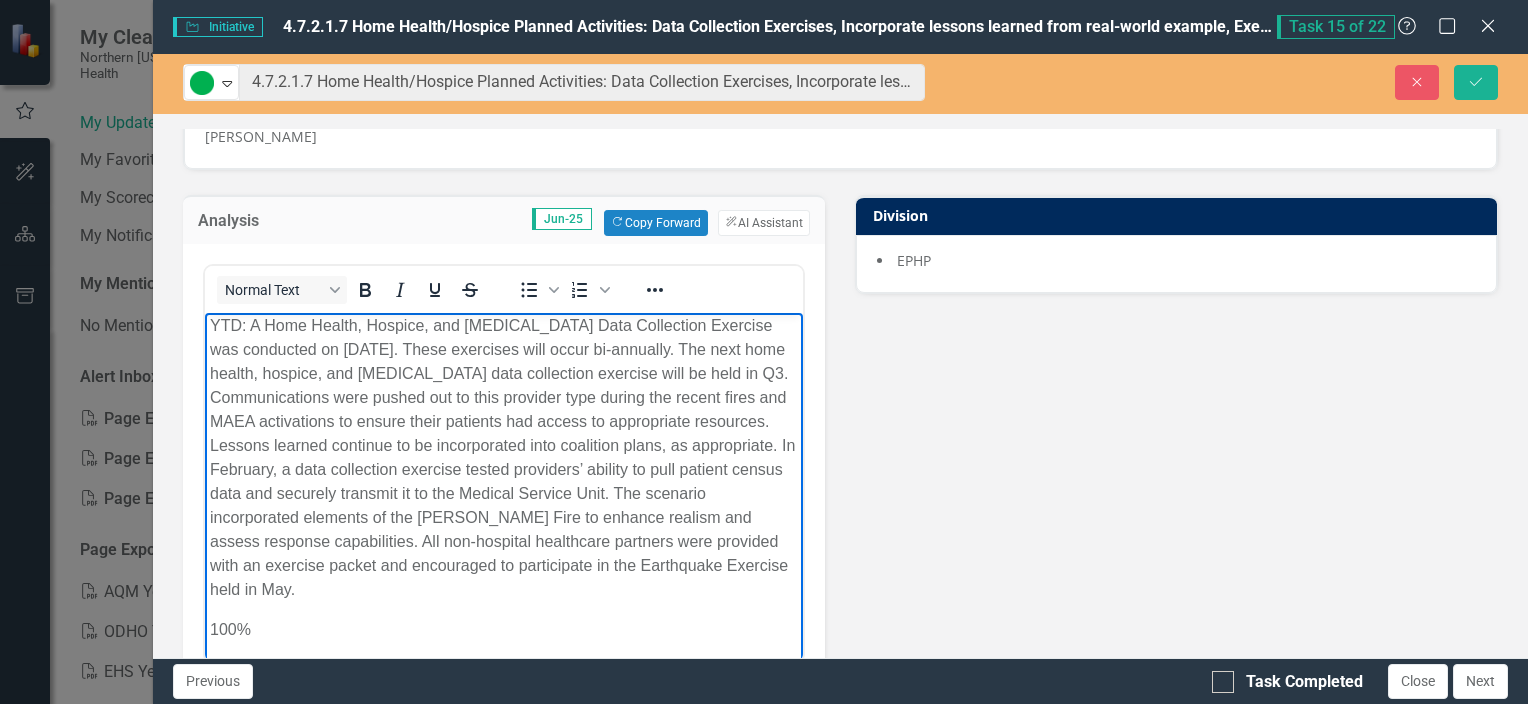 type 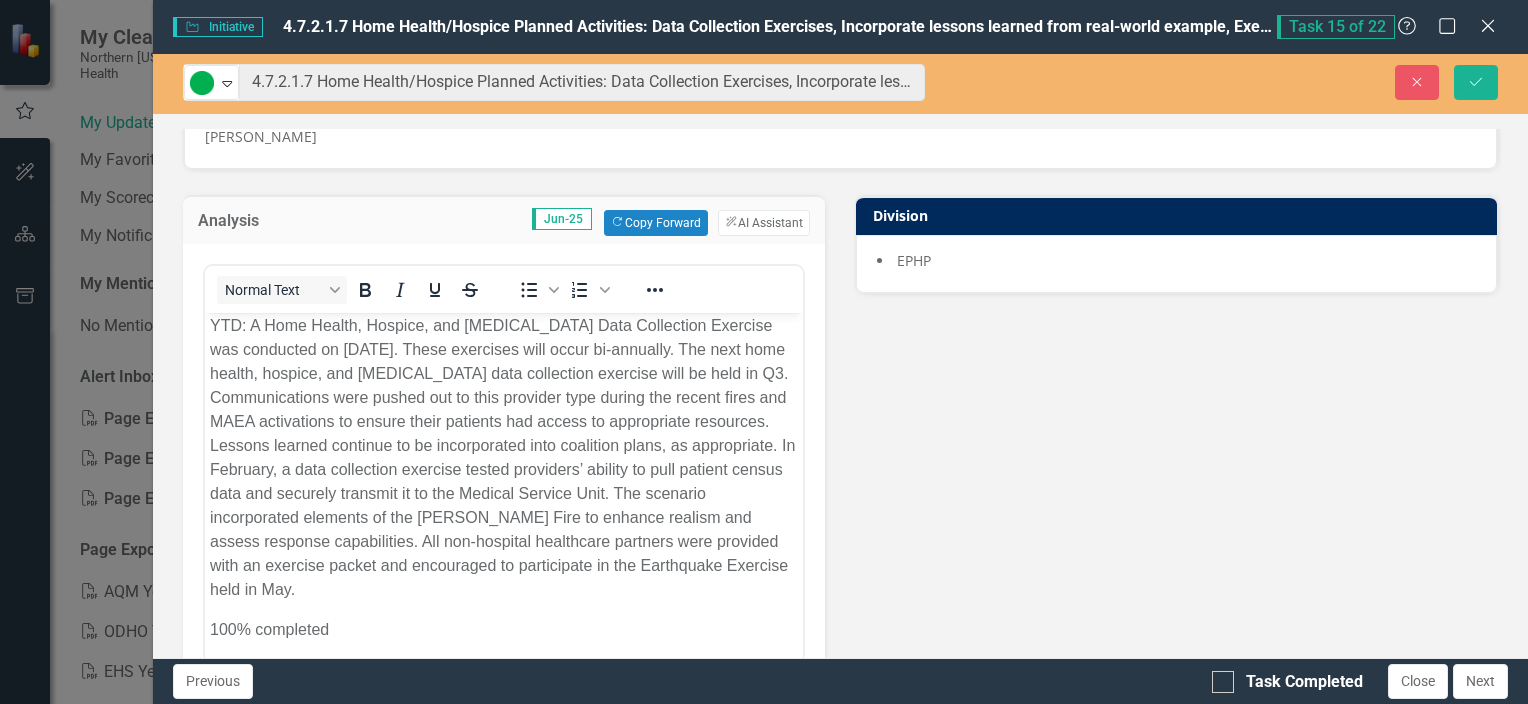drag, startPoint x: 1215, startPoint y: 688, endPoint x: 1300, endPoint y: 498, distance: 208.14658 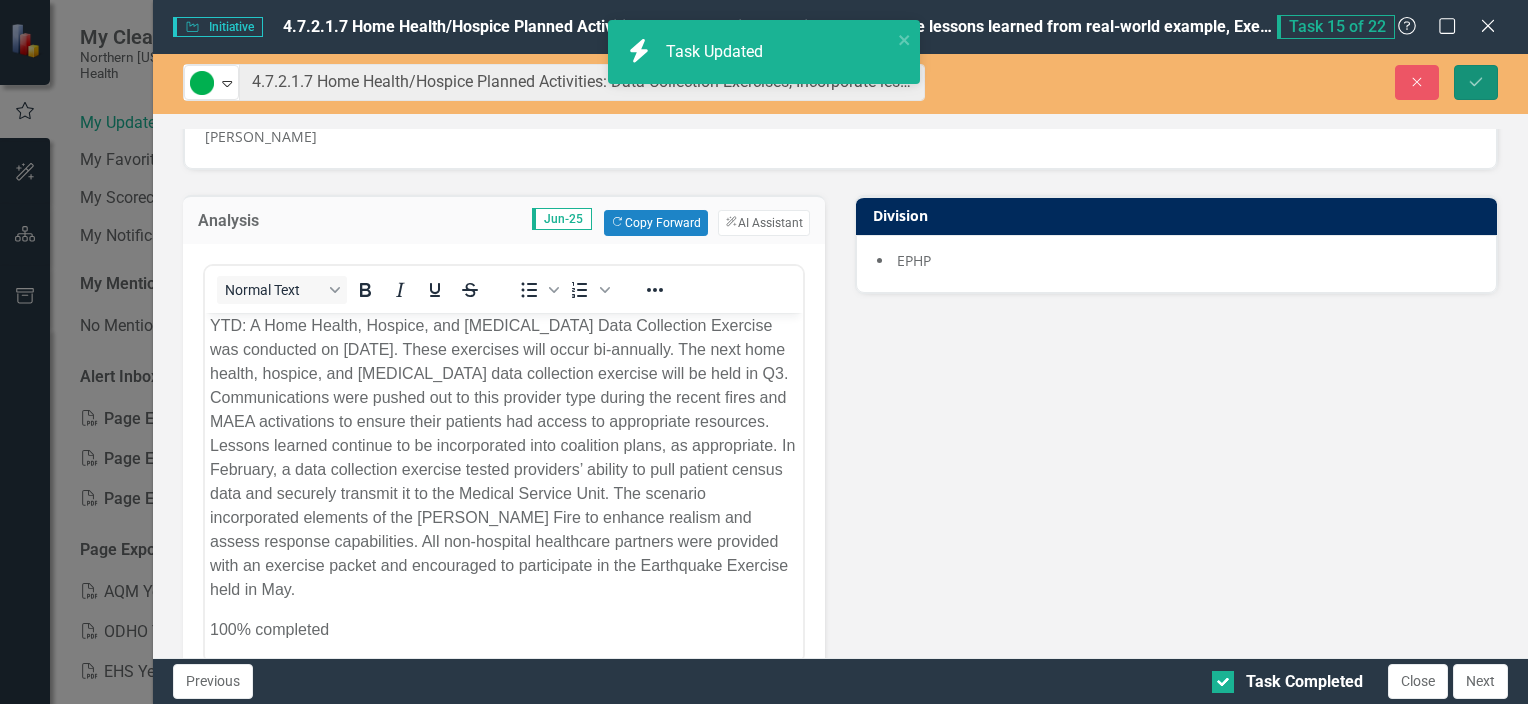 click on "Save" 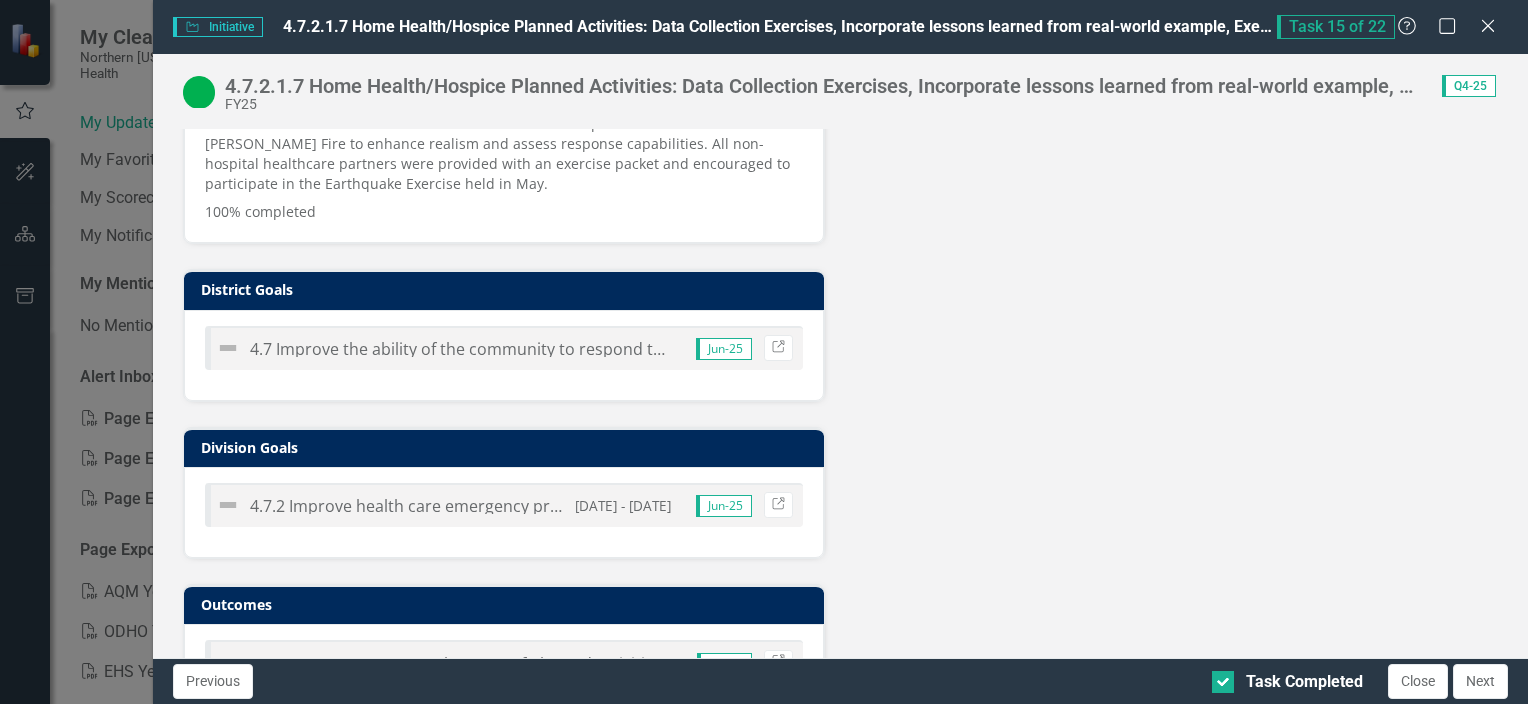 scroll, scrollTop: 769, scrollLeft: 0, axis: vertical 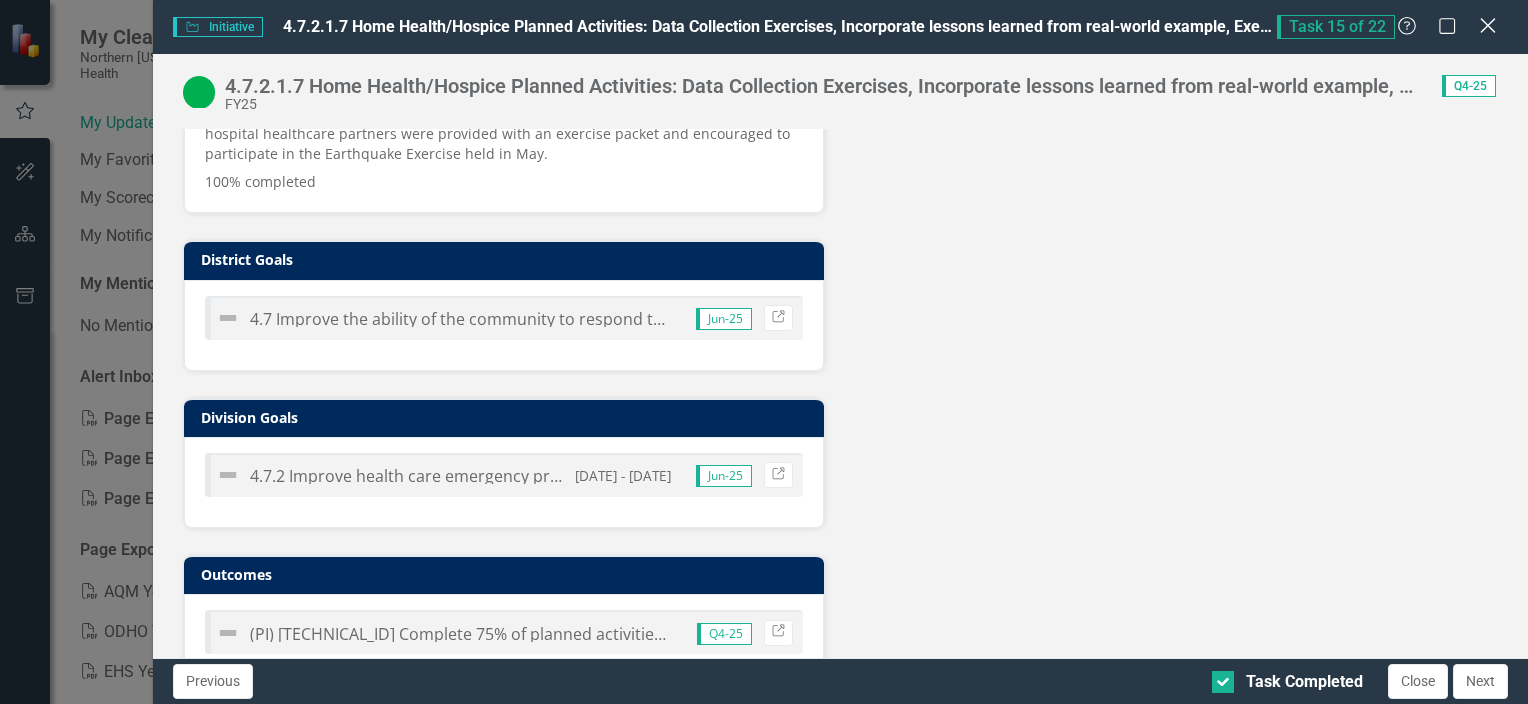 click 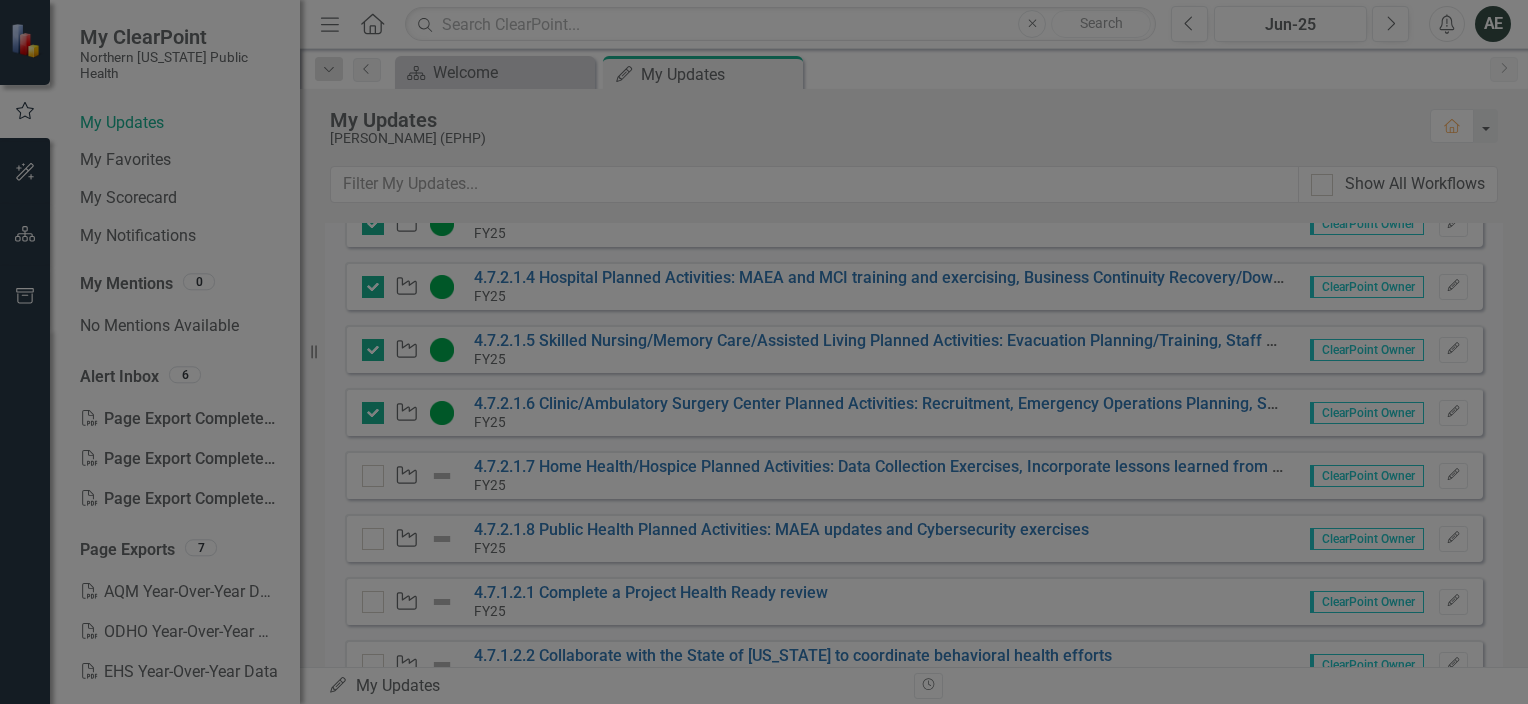 checkbox on "true" 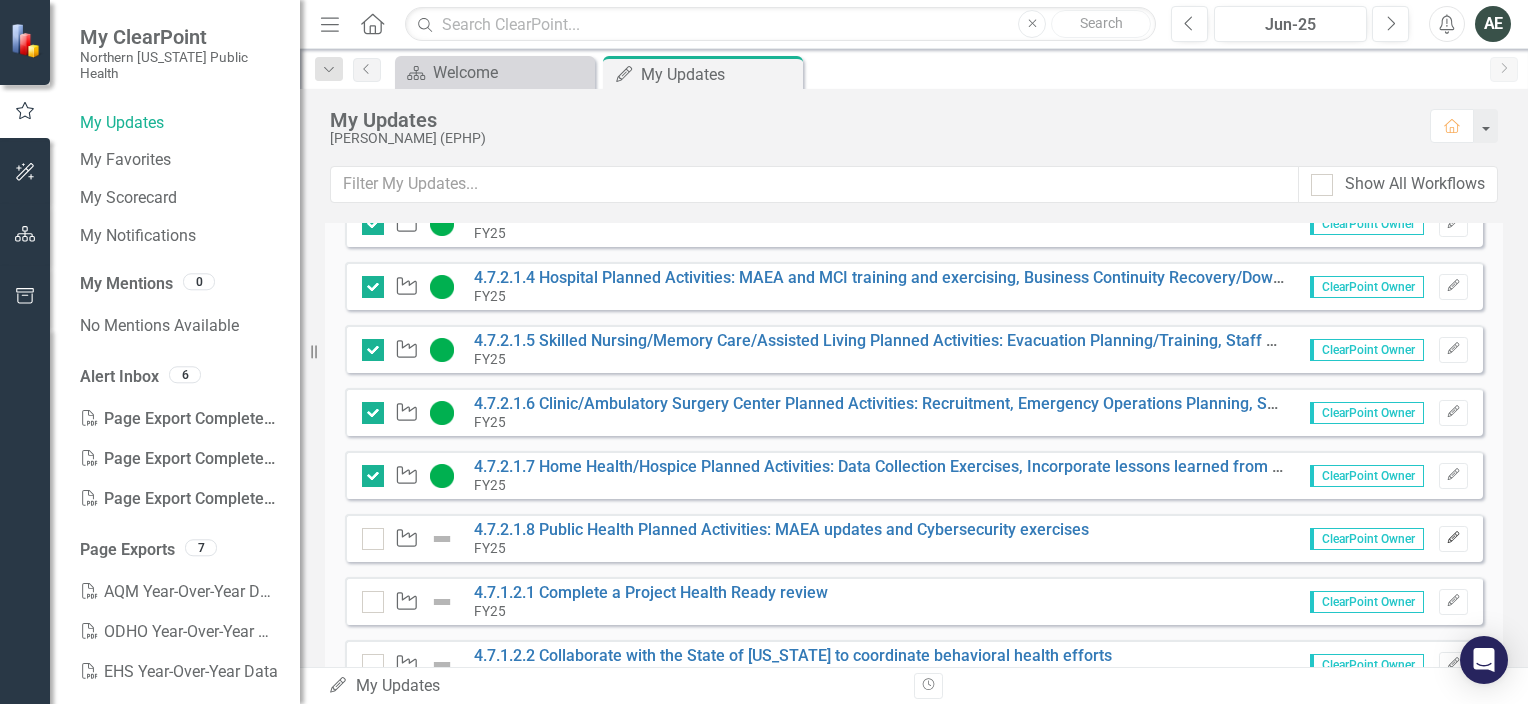 click on "Edit" 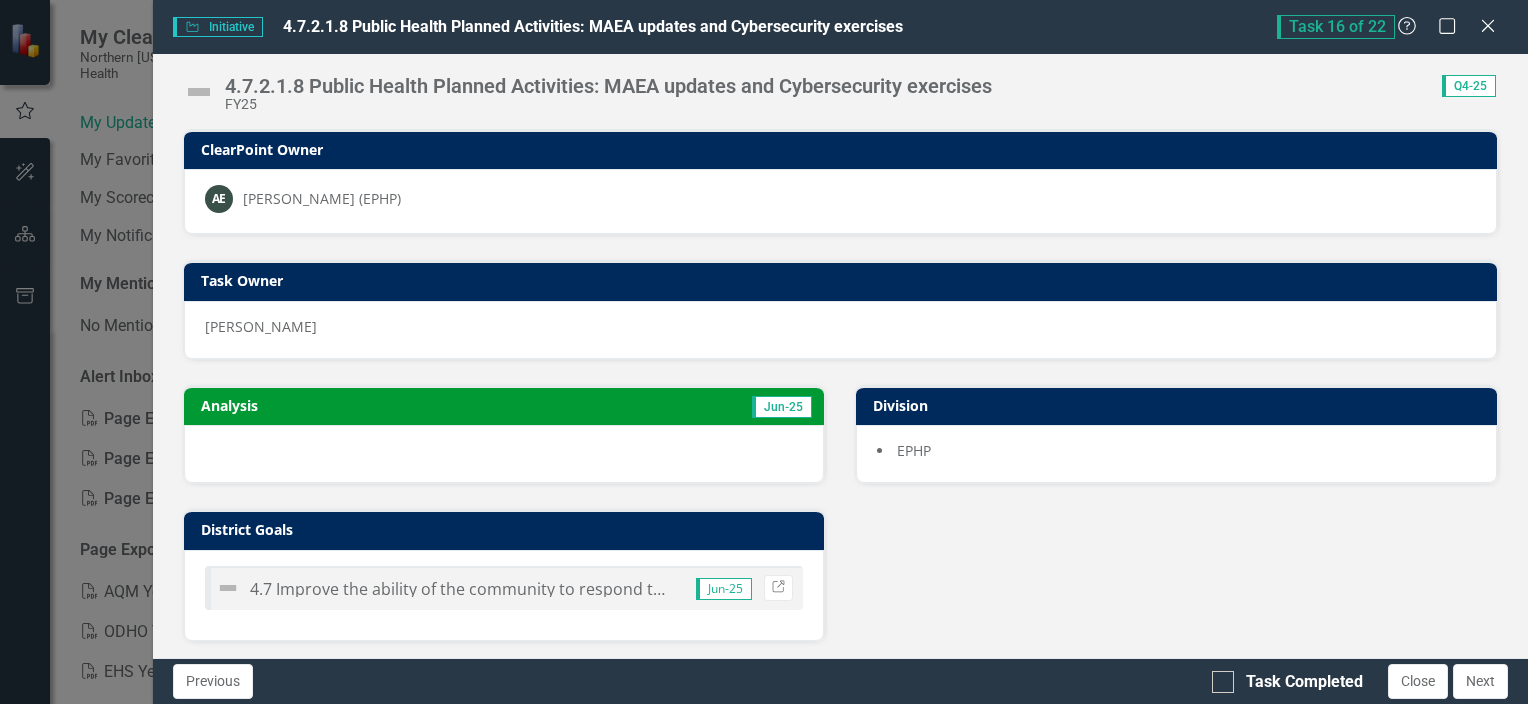 click at bounding box center (199, 92) 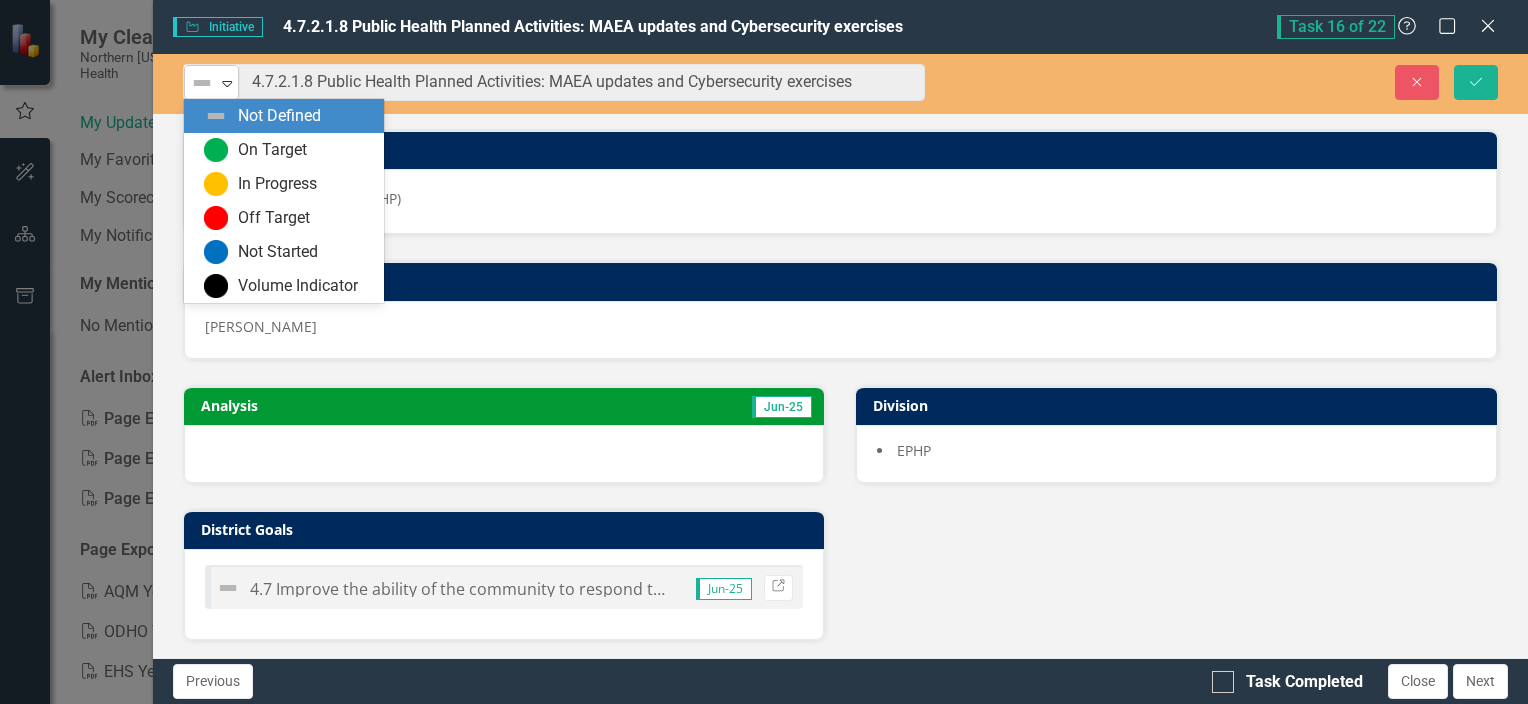 click 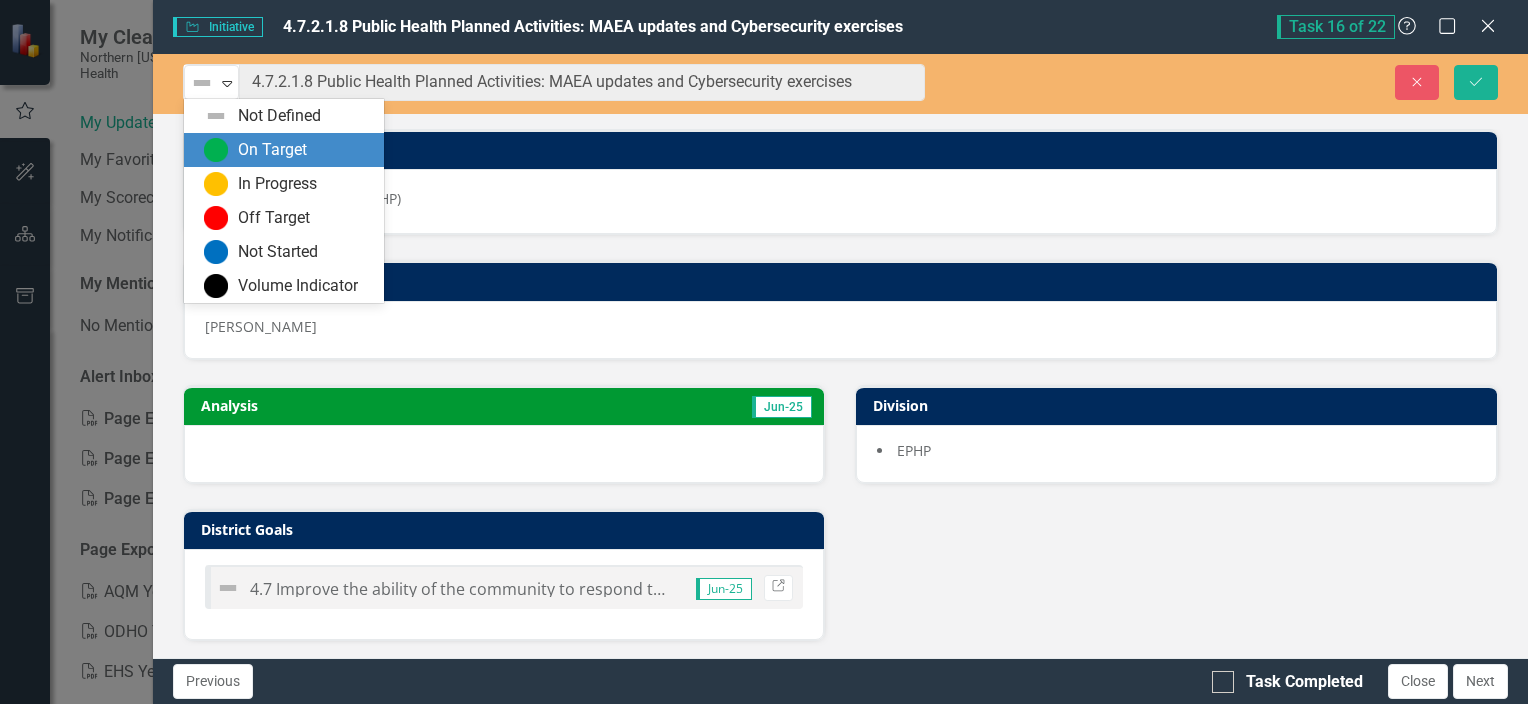 click at bounding box center (216, 150) 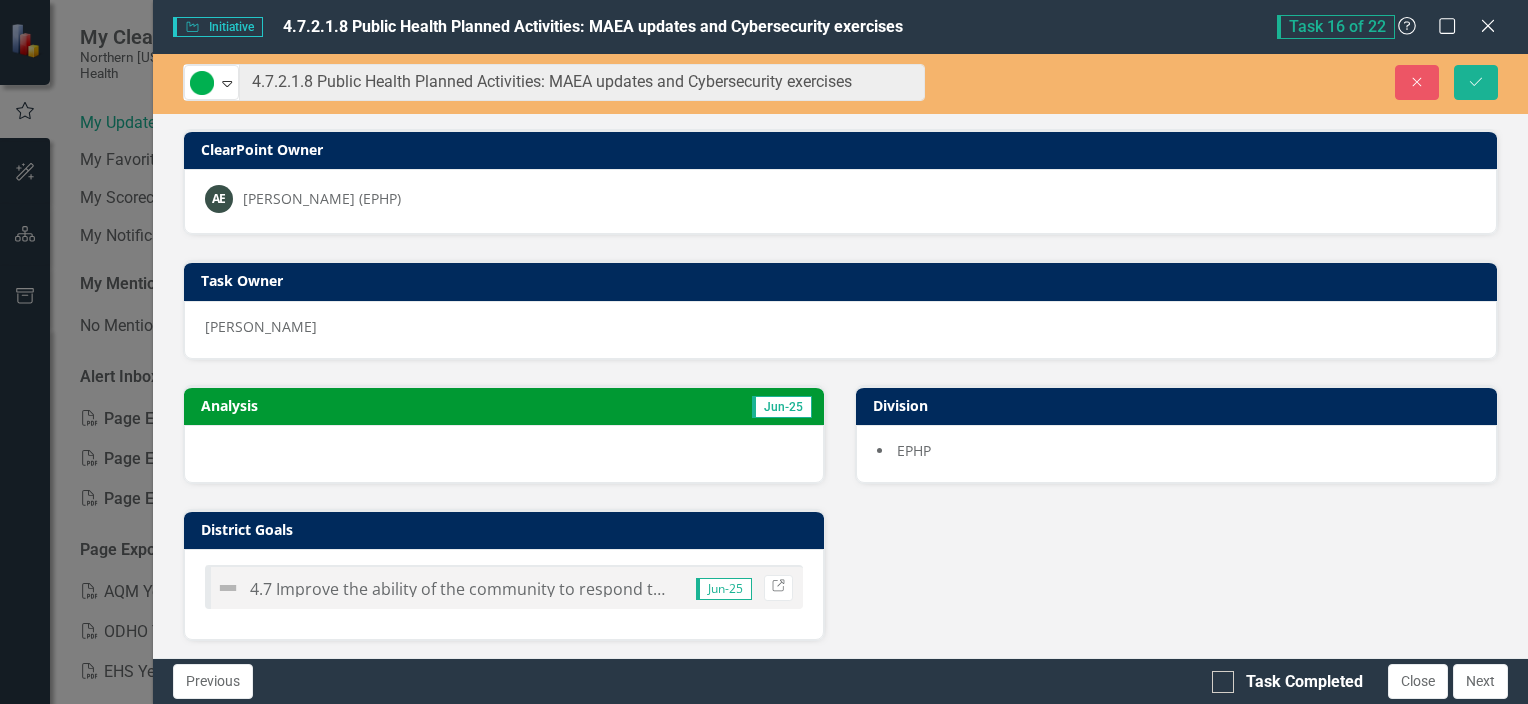 click at bounding box center [504, 454] 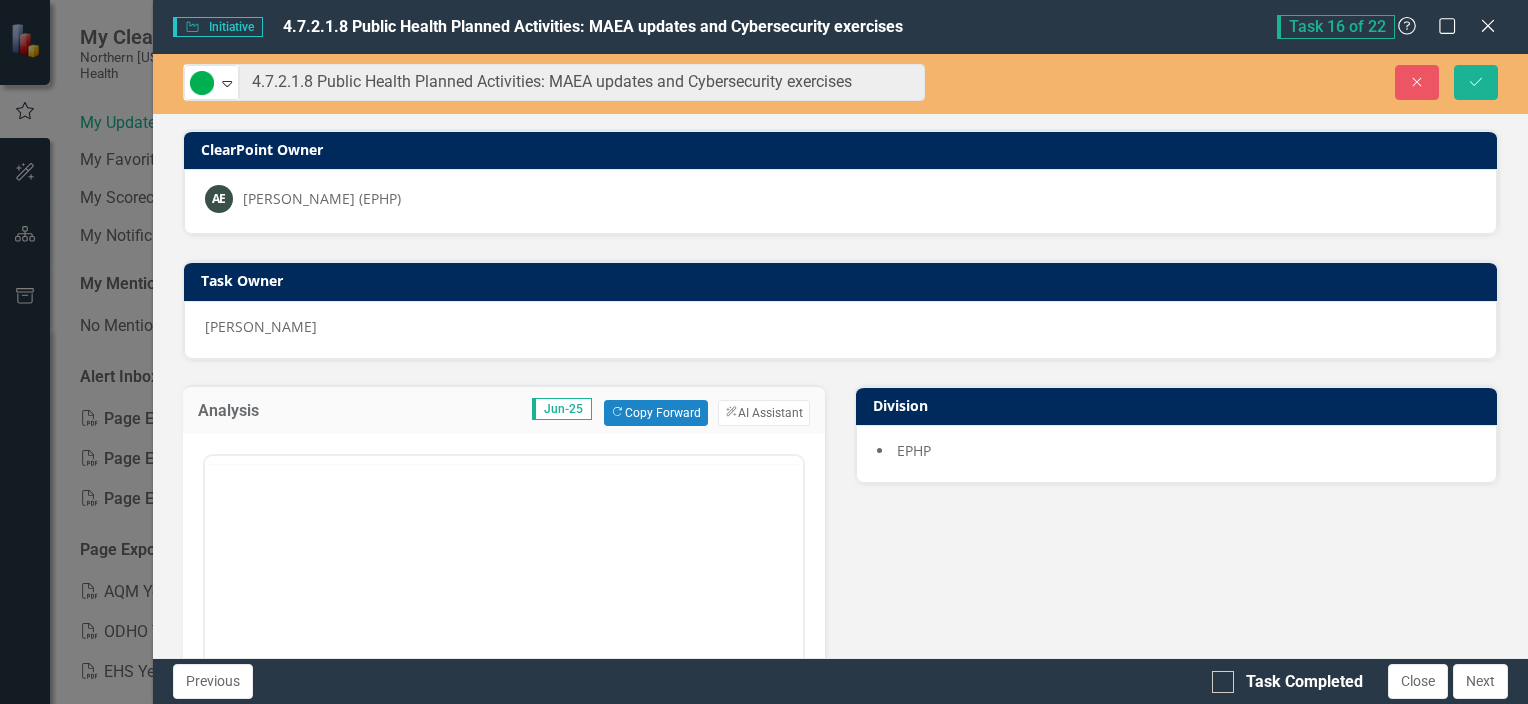 scroll, scrollTop: 0, scrollLeft: 0, axis: both 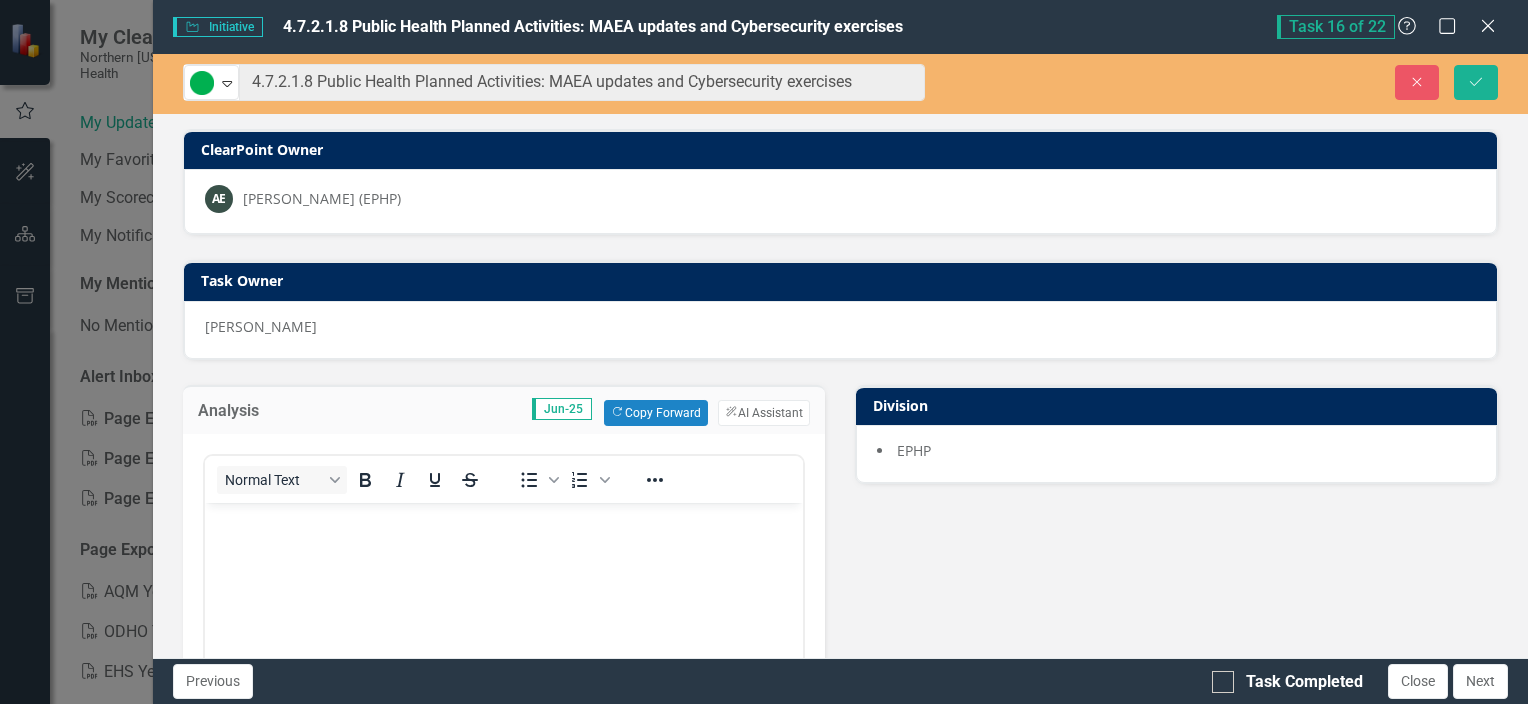 click at bounding box center [503, 652] 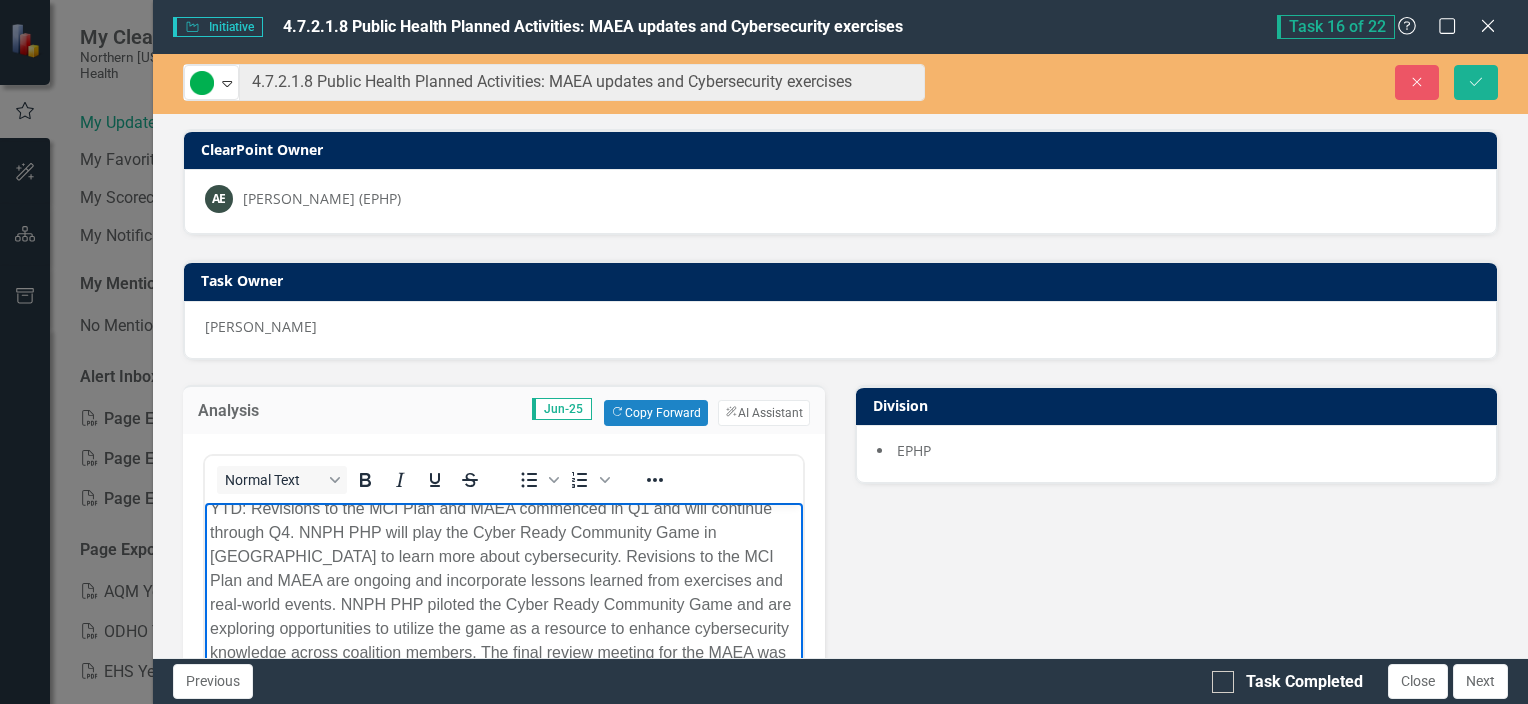 scroll, scrollTop: 190, scrollLeft: 0, axis: vertical 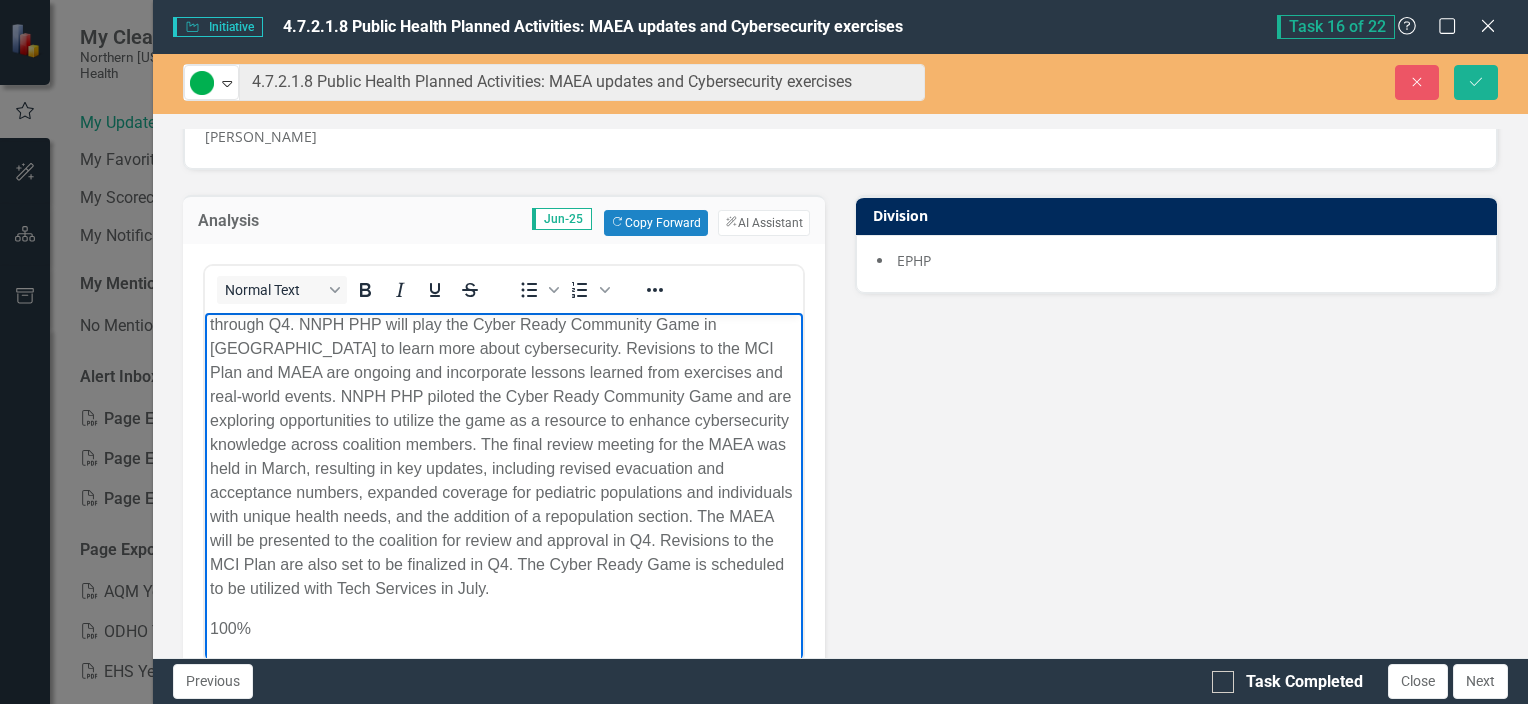 click on "Q1: Revisions to the MCI Plan and MAEA commenced in Q1 and will continue through Q4. NNPH PHP will play the Cyber Ready Community Game in [GEOGRAPHIC_DATA] to learn more about cybersecurity. Q2: Revisions to the MCI Plan and MAEA are ongoing and incorporate lessons learned from exercises and real-world events. NNPH PHP piloted the Cyber Ready Community Game and are exploring opportunities to utilize the game as a resource to enhance cybersecurity knowledge across coalition members. Q3: The final review meeting for the MAEA was held in March, resulting in key updates, including revised evacuation and acceptance numbers, expanded coverage for pediatric populations and individuals with unique health needs, and the addition of a repopulation section. The MAEA will be presented to the coalition for review and approval in Q4. Revisions to the MCI Plan are also set to be finalized in Q4. Discussions of utilizing the Cyber Ready Game with Tech Services are ongoing to enhance cybersecurity knowledge across community partners. 100%" at bounding box center [503, 236] 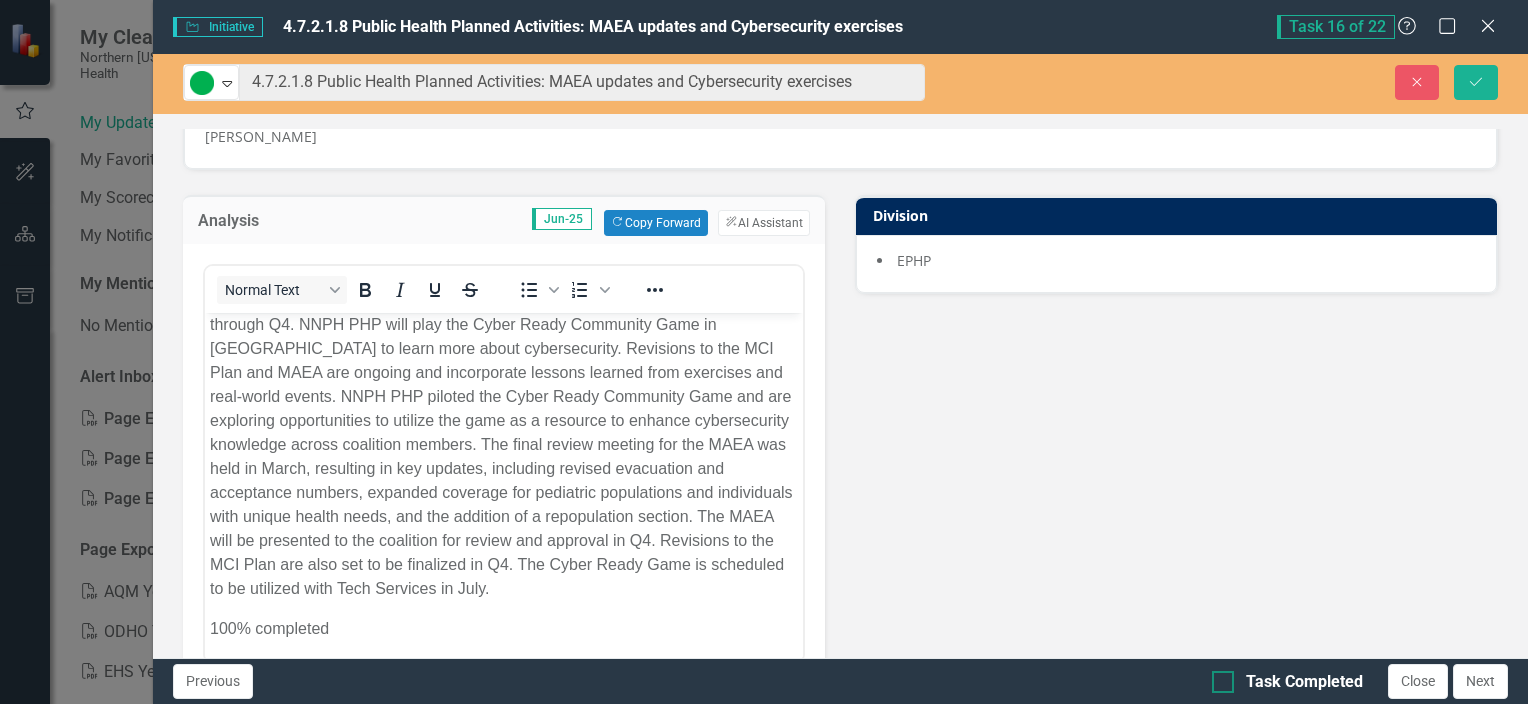 click on "Task Completed" at bounding box center [1218, 677] 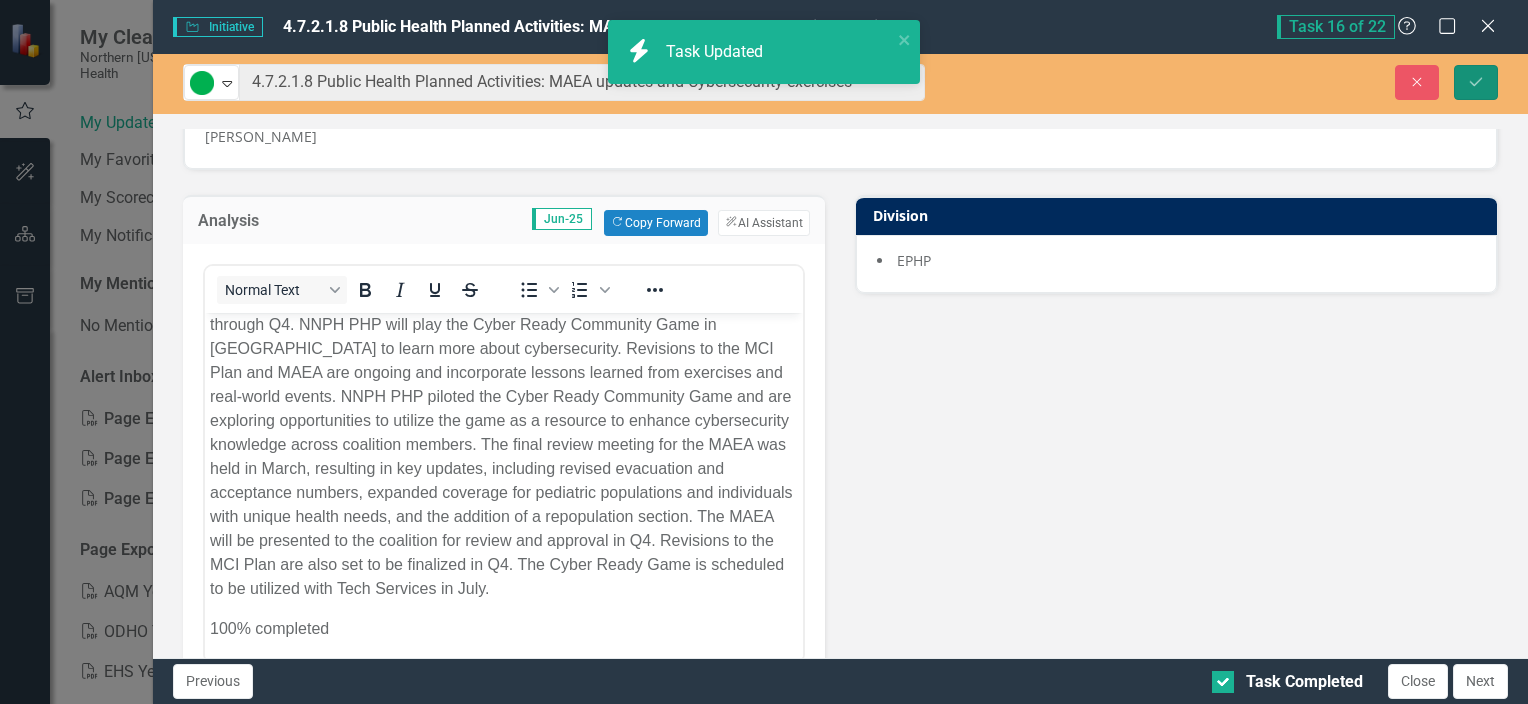click on "Save" 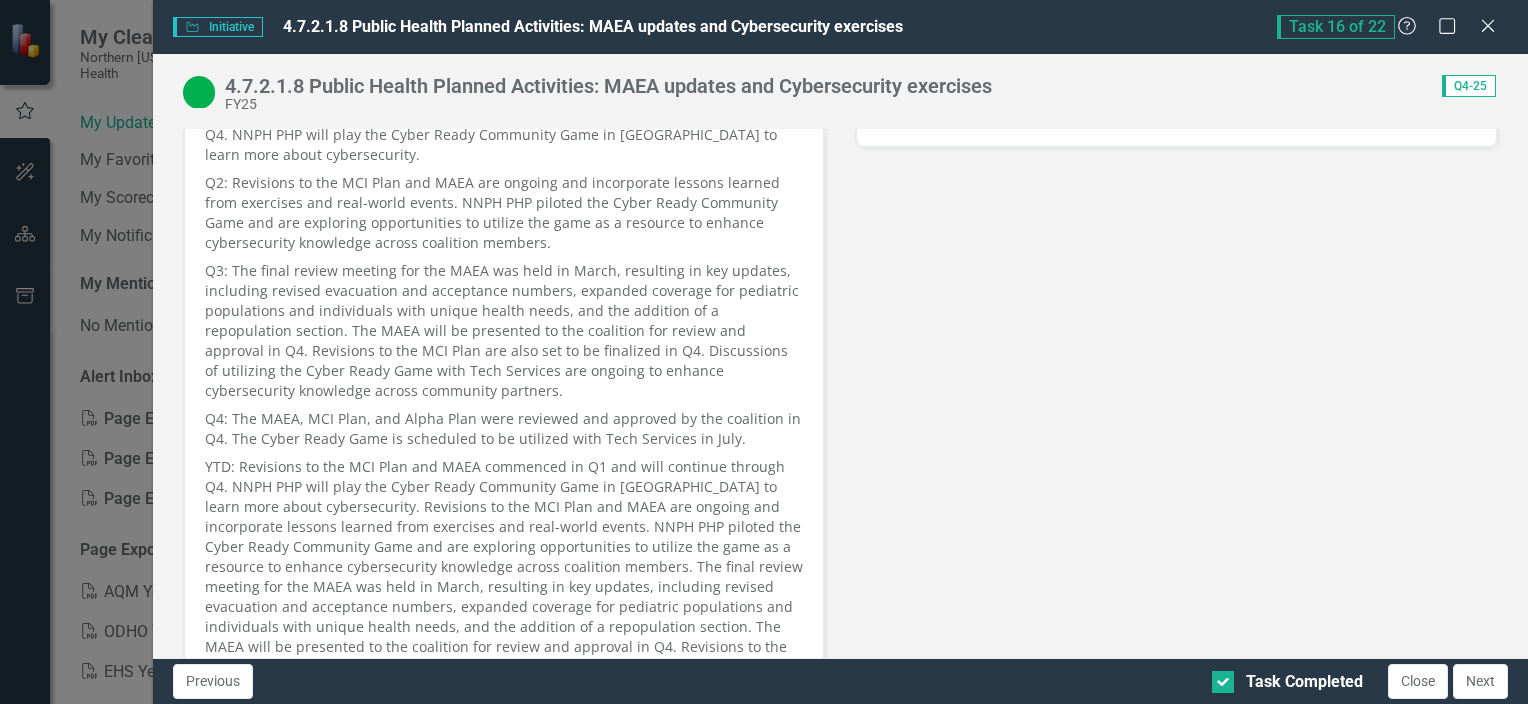 scroll, scrollTop: 109, scrollLeft: 0, axis: vertical 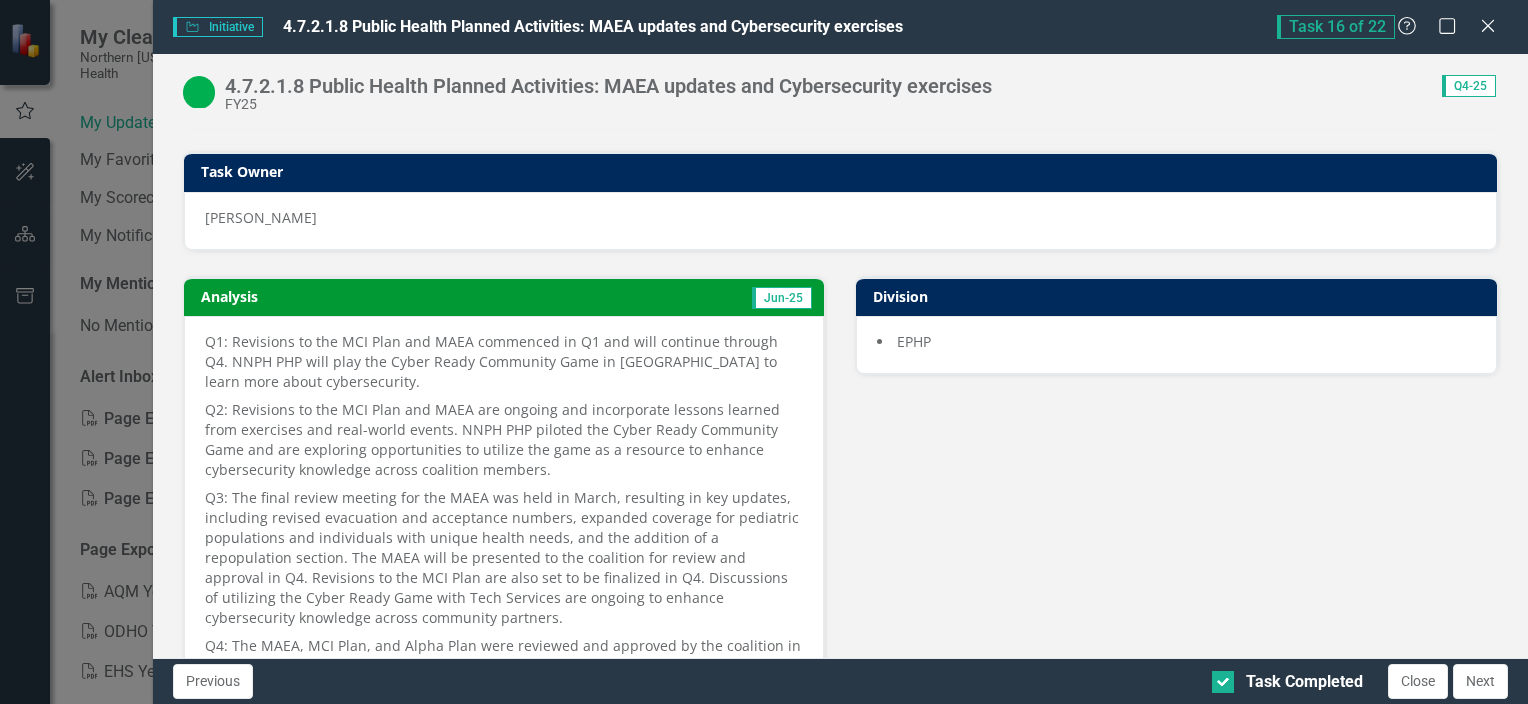 click on "Task 16 of 22 Help Maximize Close" at bounding box center (1392, 27) 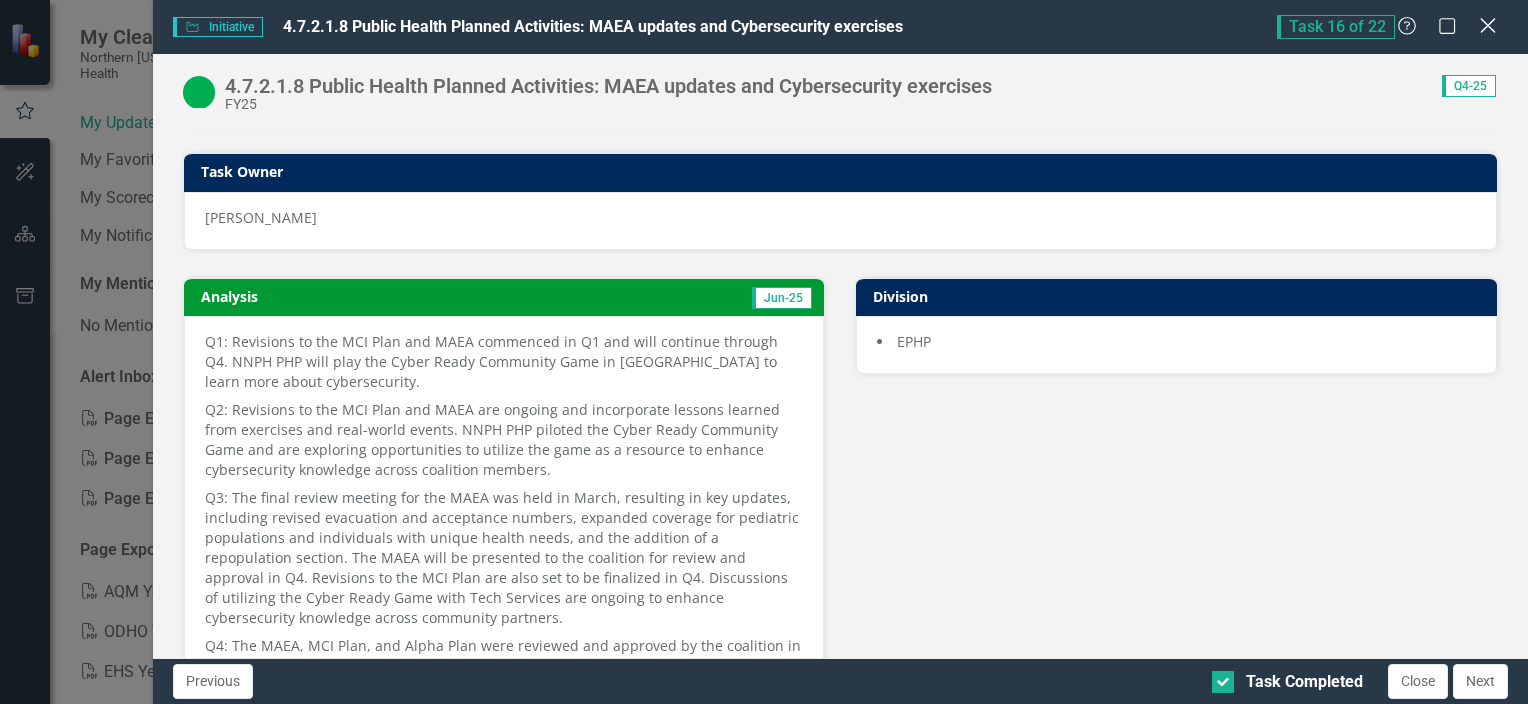 click on "Close" 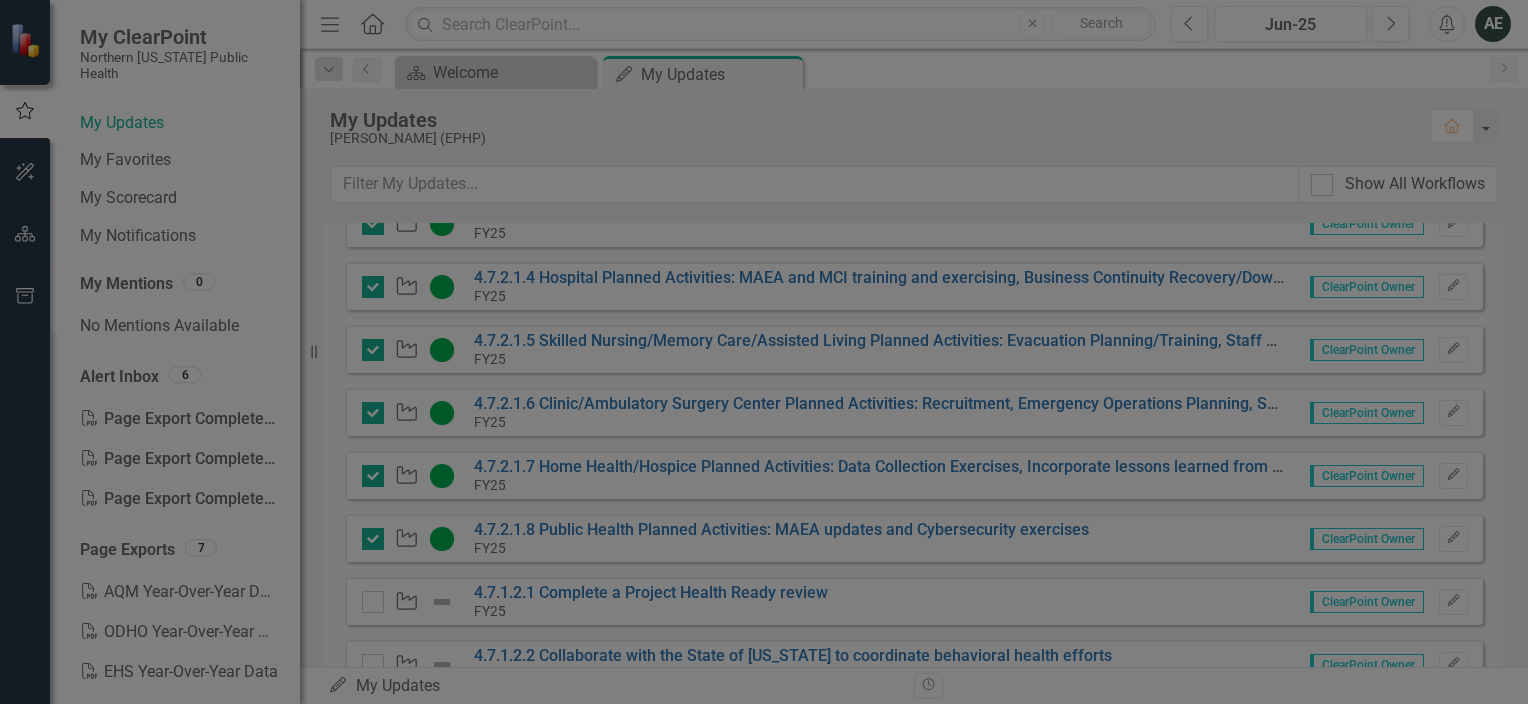 checkbox on "true" 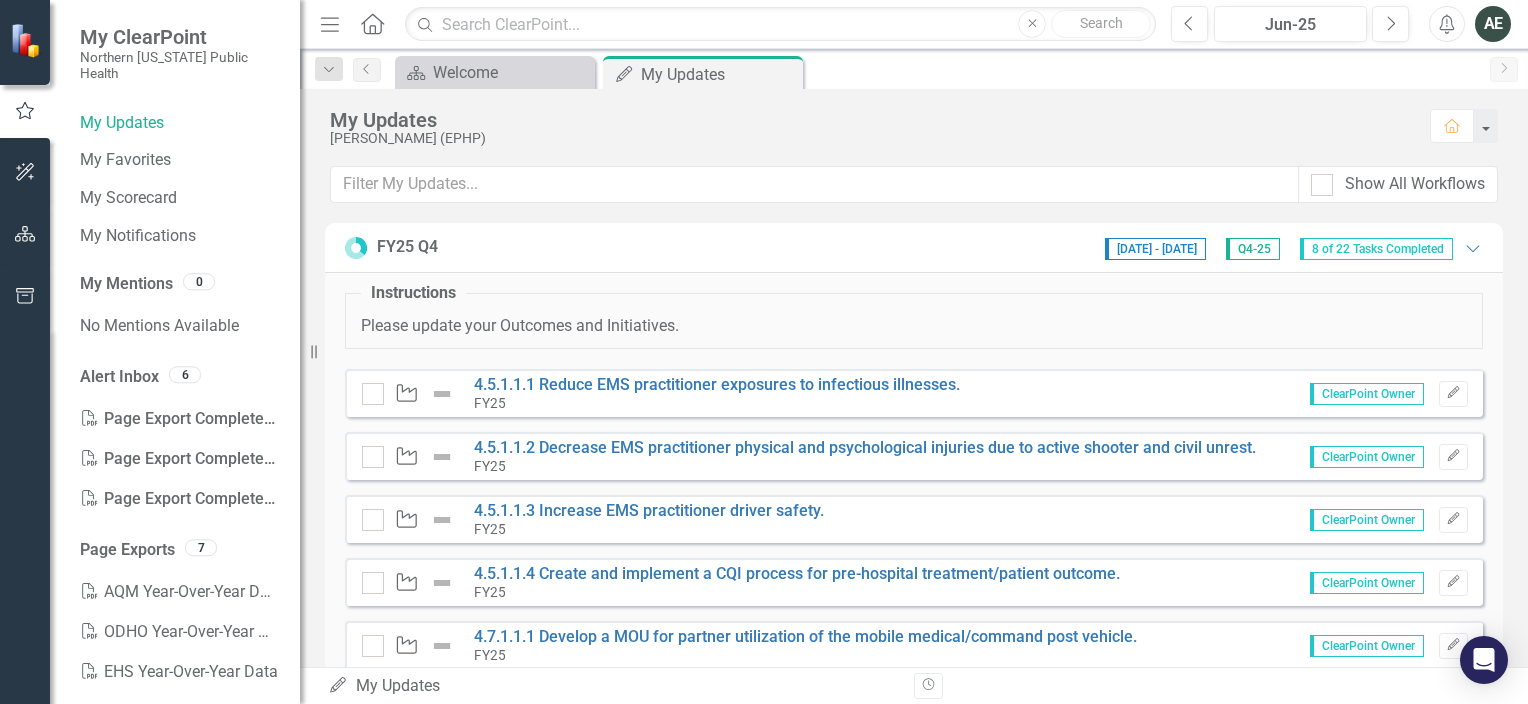 scroll, scrollTop: 100, scrollLeft: 0, axis: vertical 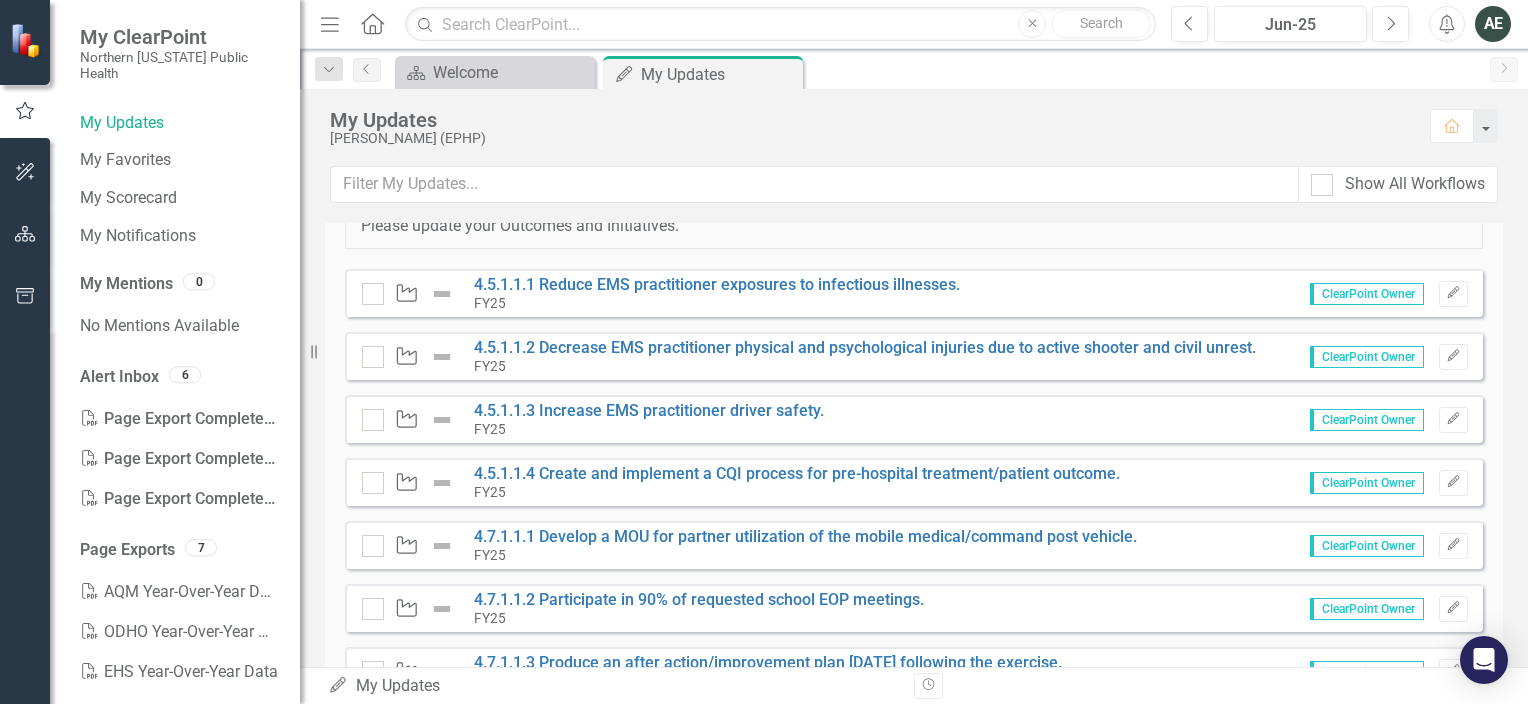 drag, startPoint x: 1436, startPoint y: 546, endPoint x: 1075, endPoint y: 407, distance: 386.83588 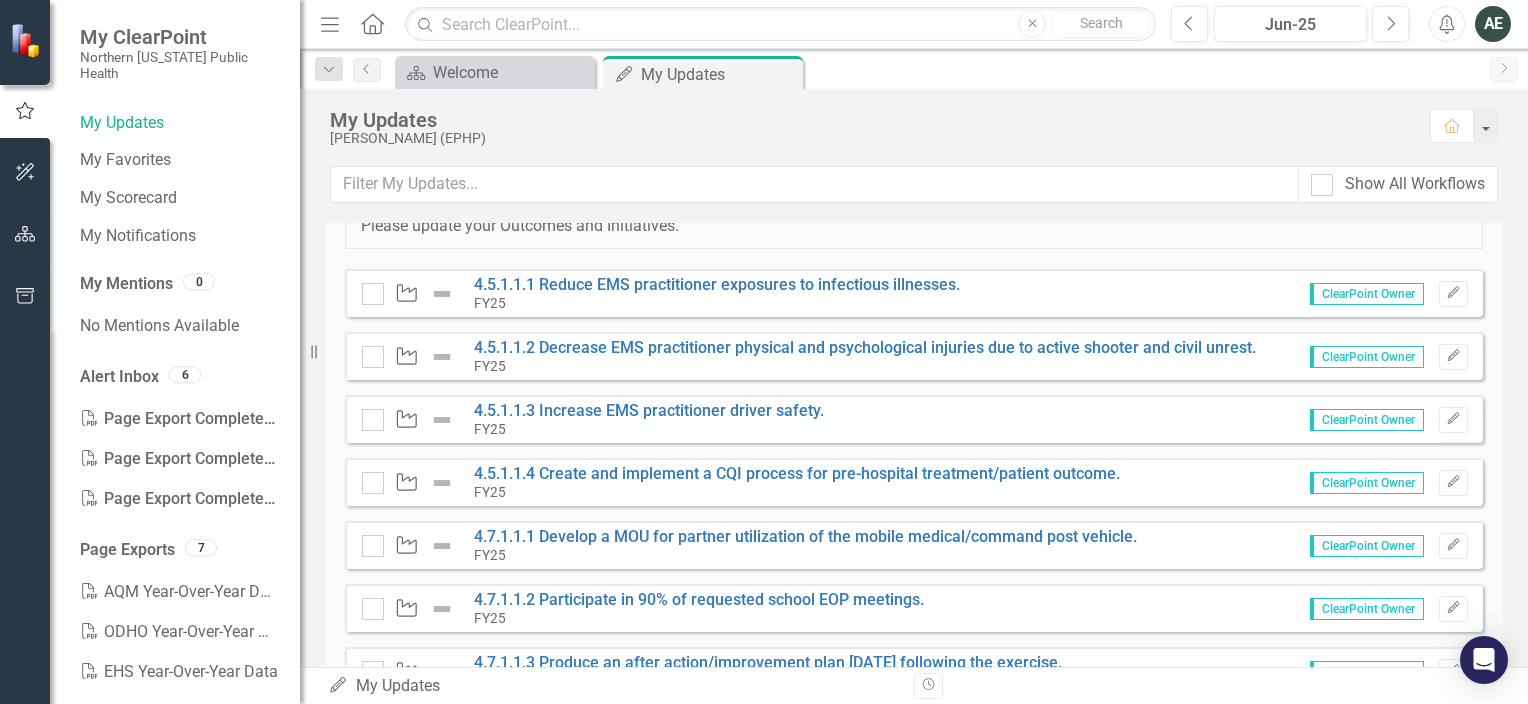 click 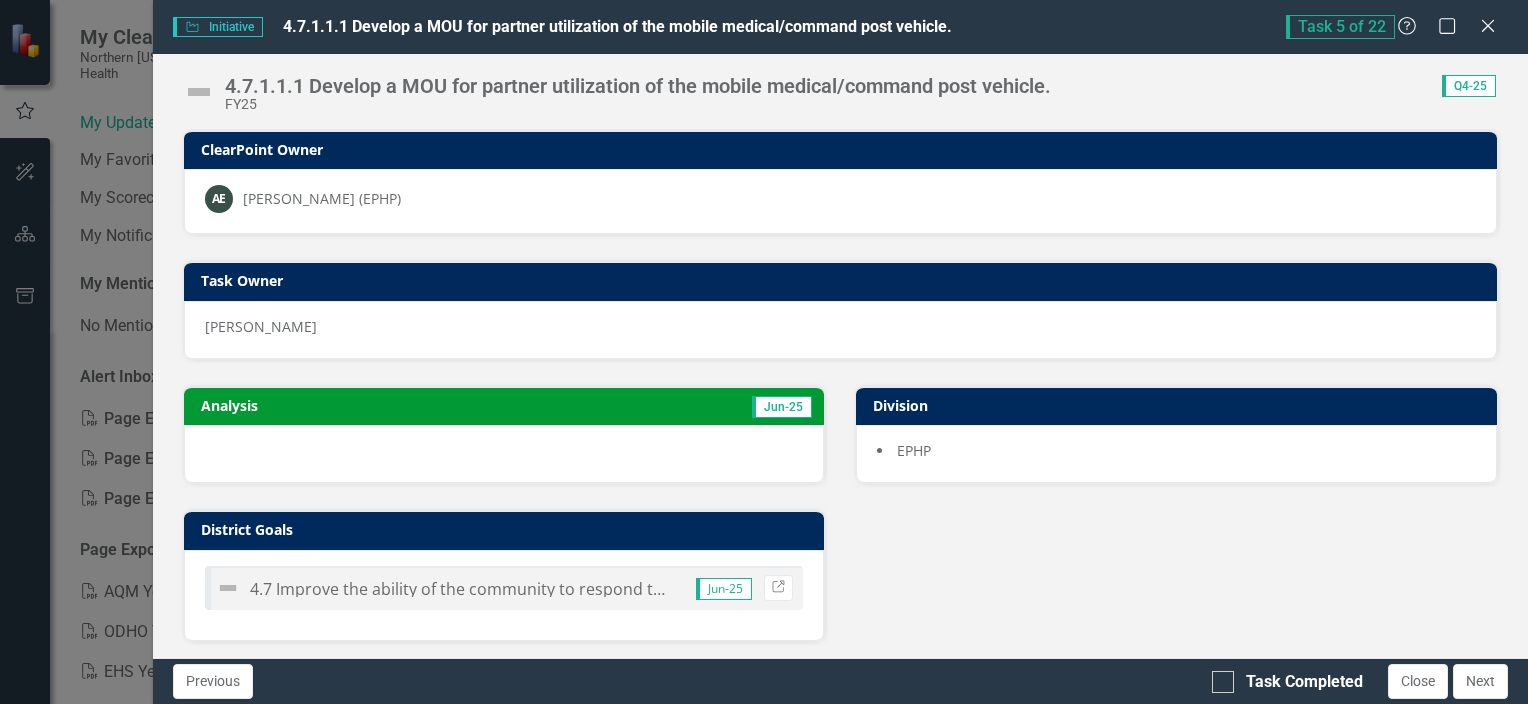 click at bounding box center (504, 454) 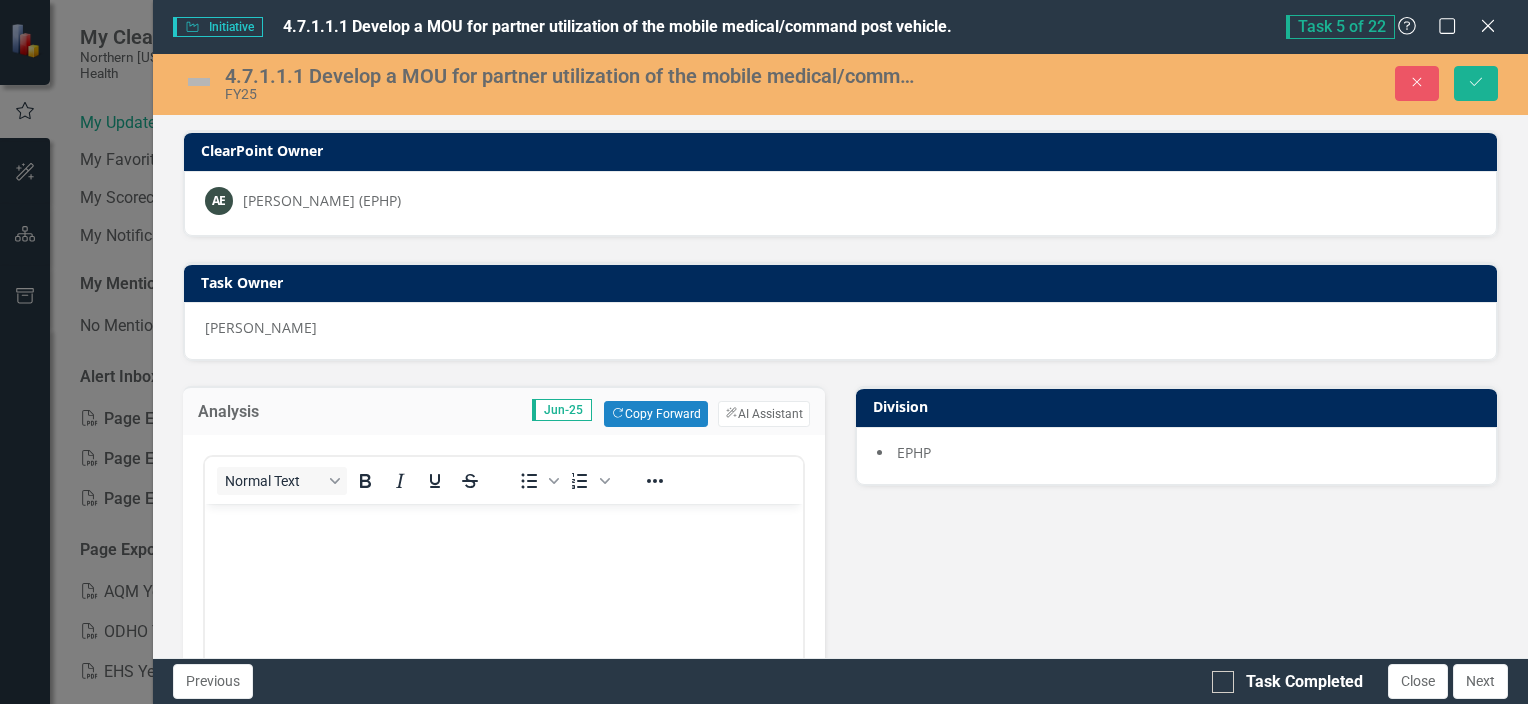 scroll, scrollTop: 0, scrollLeft: 0, axis: both 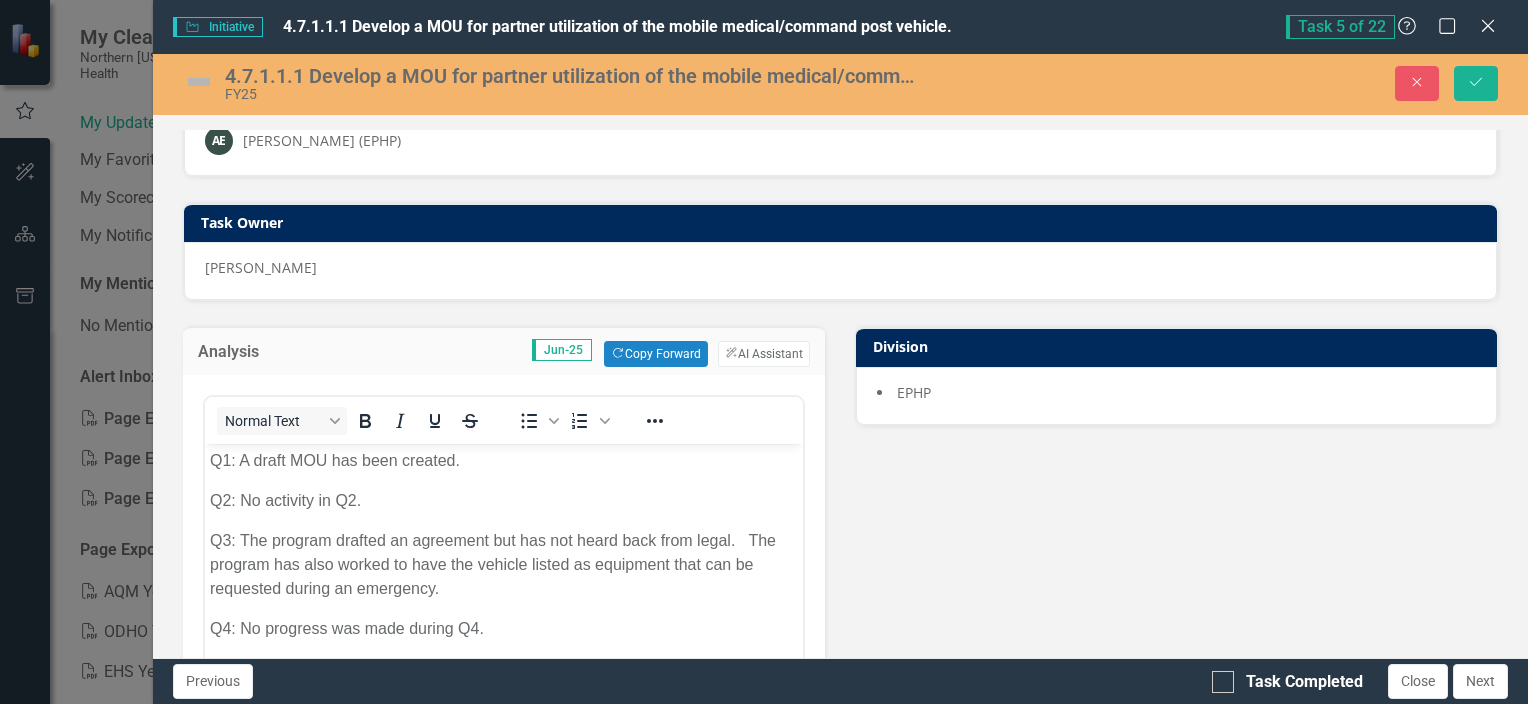 click at bounding box center (199, 82) 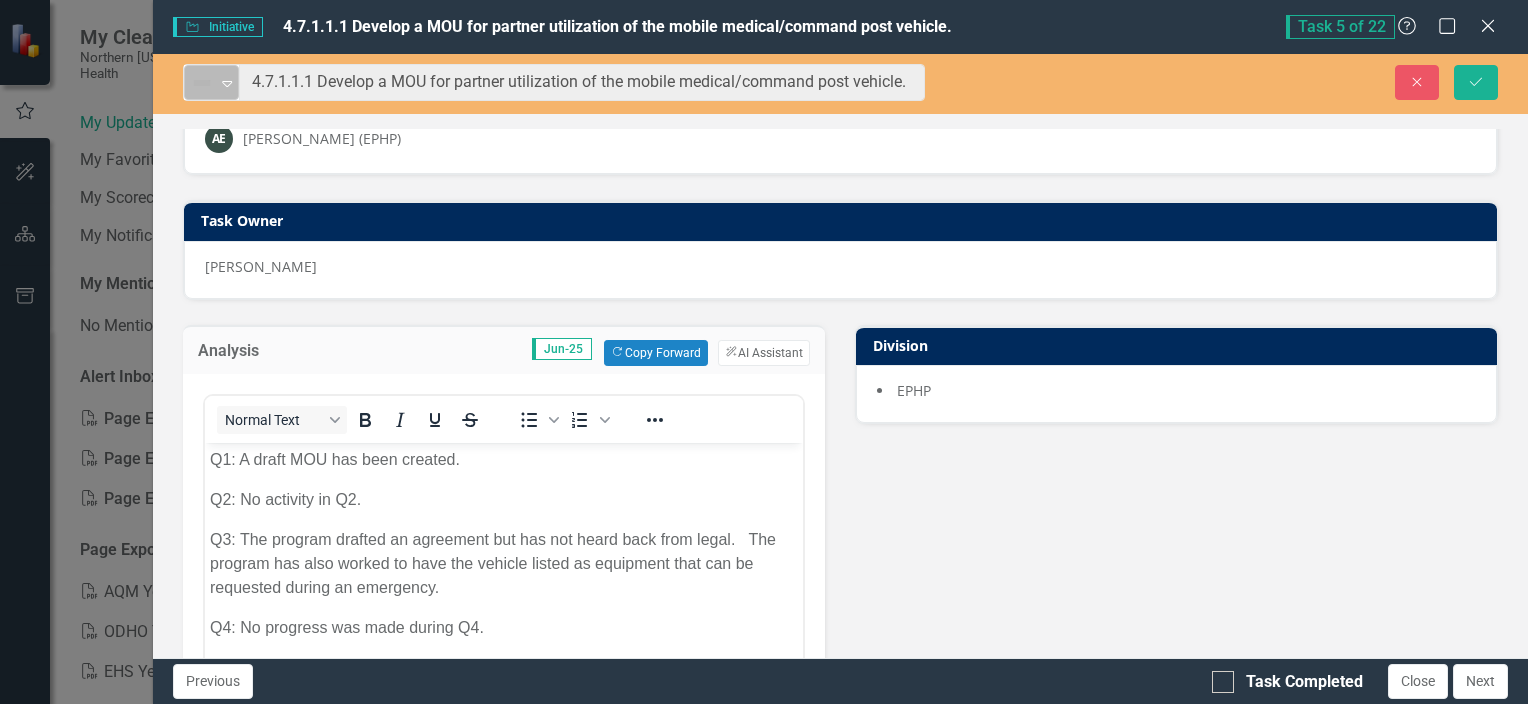 click on "Expand" 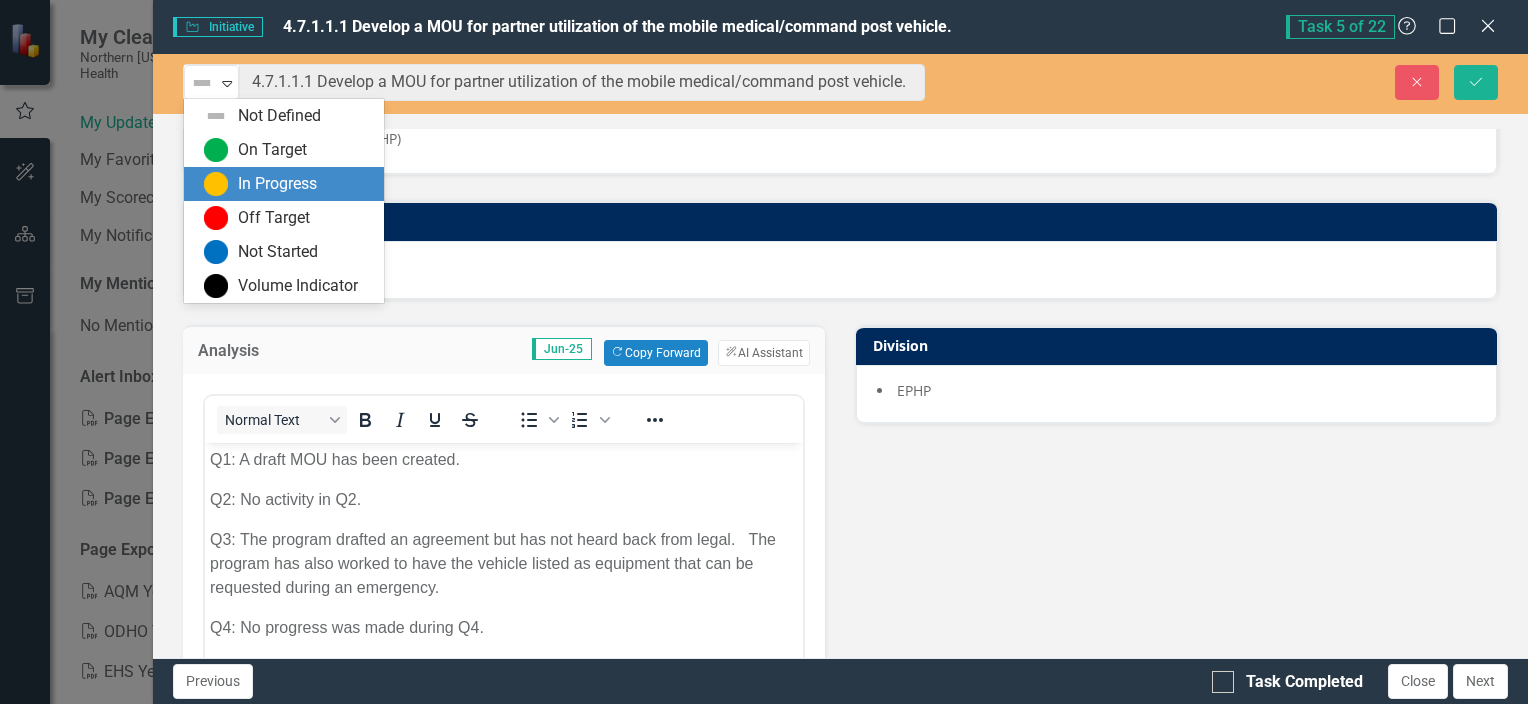 click on "In Progress" at bounding box center (277, 184) 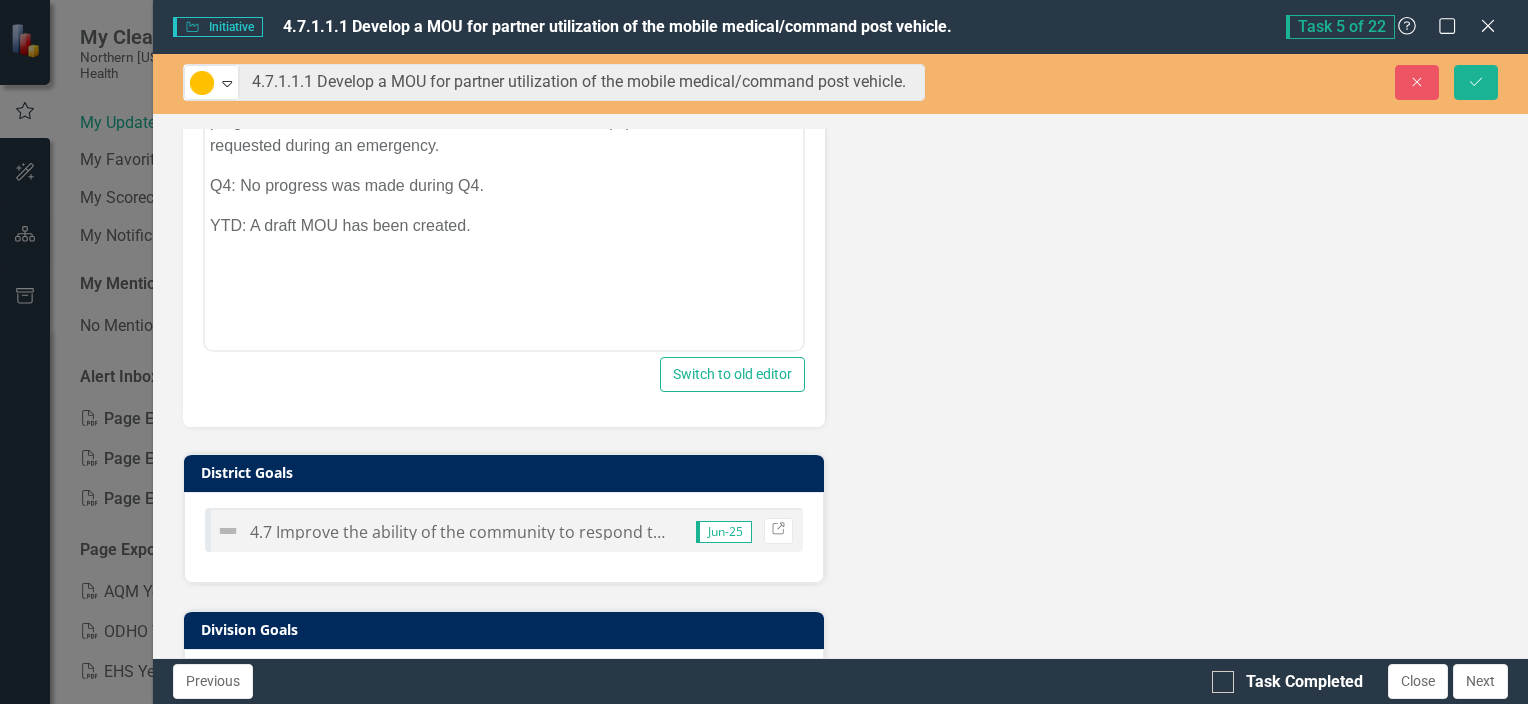 scroll, scrollTop: 260, scrollLeft: 0, axis: vertical 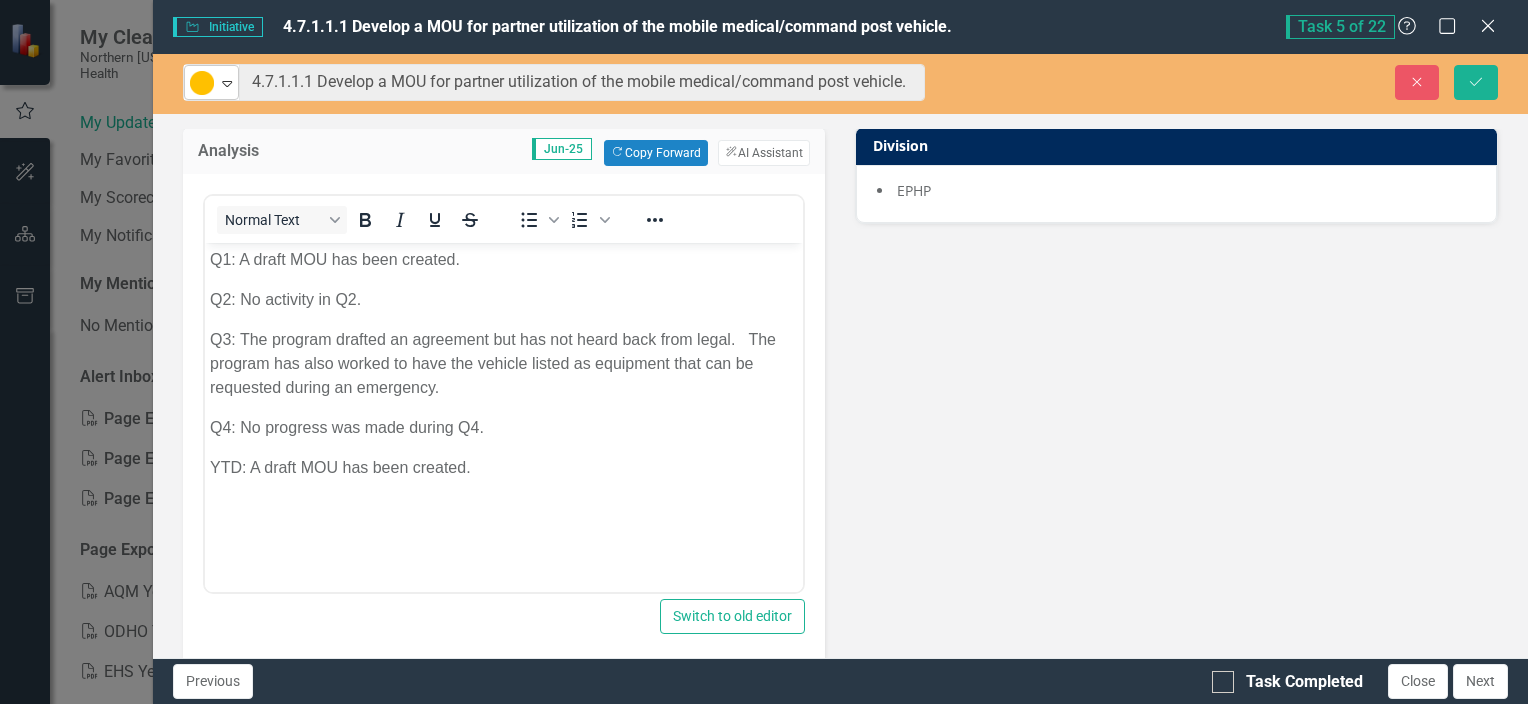 click on "Expand" 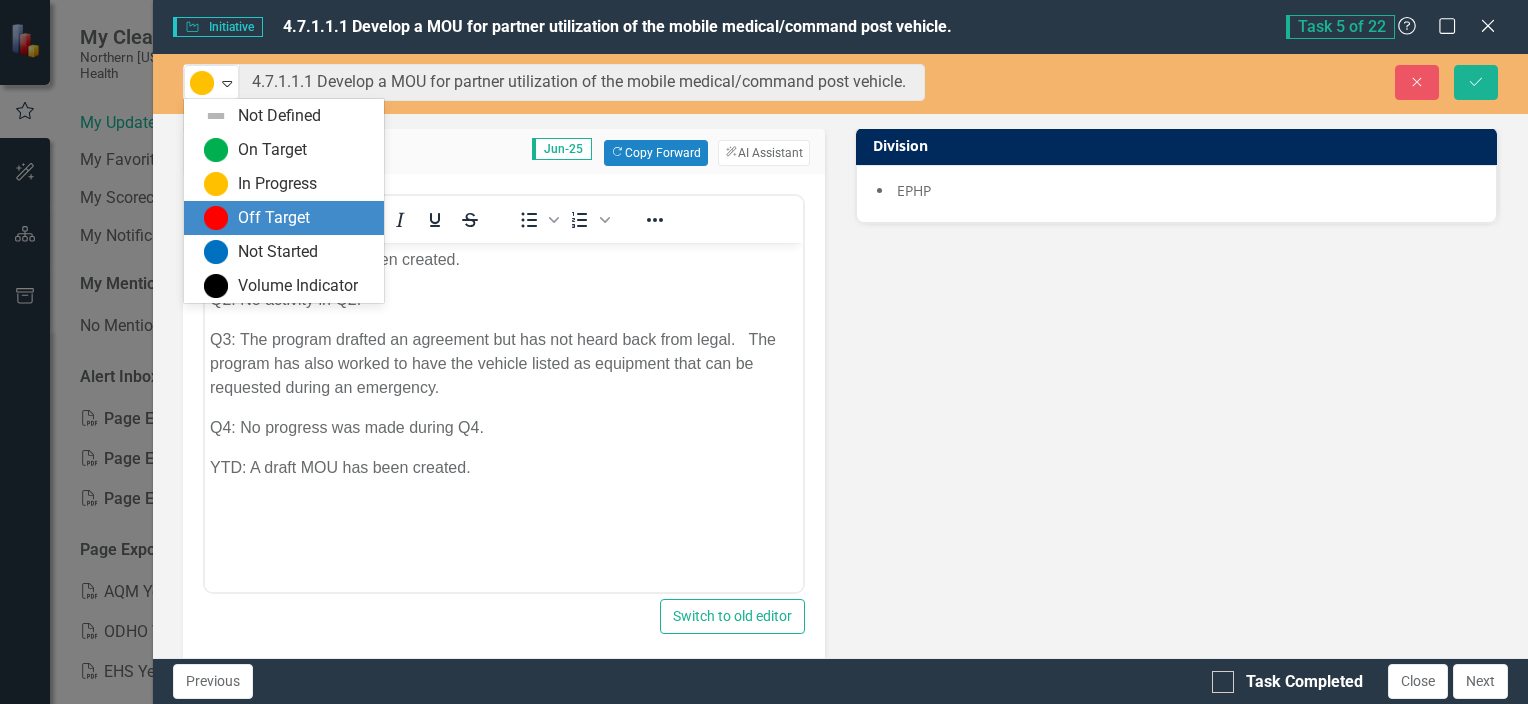click on "Analysis Jun-25 Copy Forward  Copy Forward  ClearPoint AI  AI Assistant Normal Text To open the popup, press Shift+Enter To open the popup, press Shift+Enter Switch to old editor District Goals 4.7 Improve the ability of the community to respond to health emergencies. Jun-25 Link Division Goals 4.7.1 Improve public health emergency preparedness. [DATE] - [DATE] Jun-25 Link Outcomes (PI) [TECHNICAL_ID] Execute a regional emergency response exercise with regional healthcare partners and finalize After Action Report [DATE] following. Q4-25 Link Division EPHP" at bounding box center (840, 620) 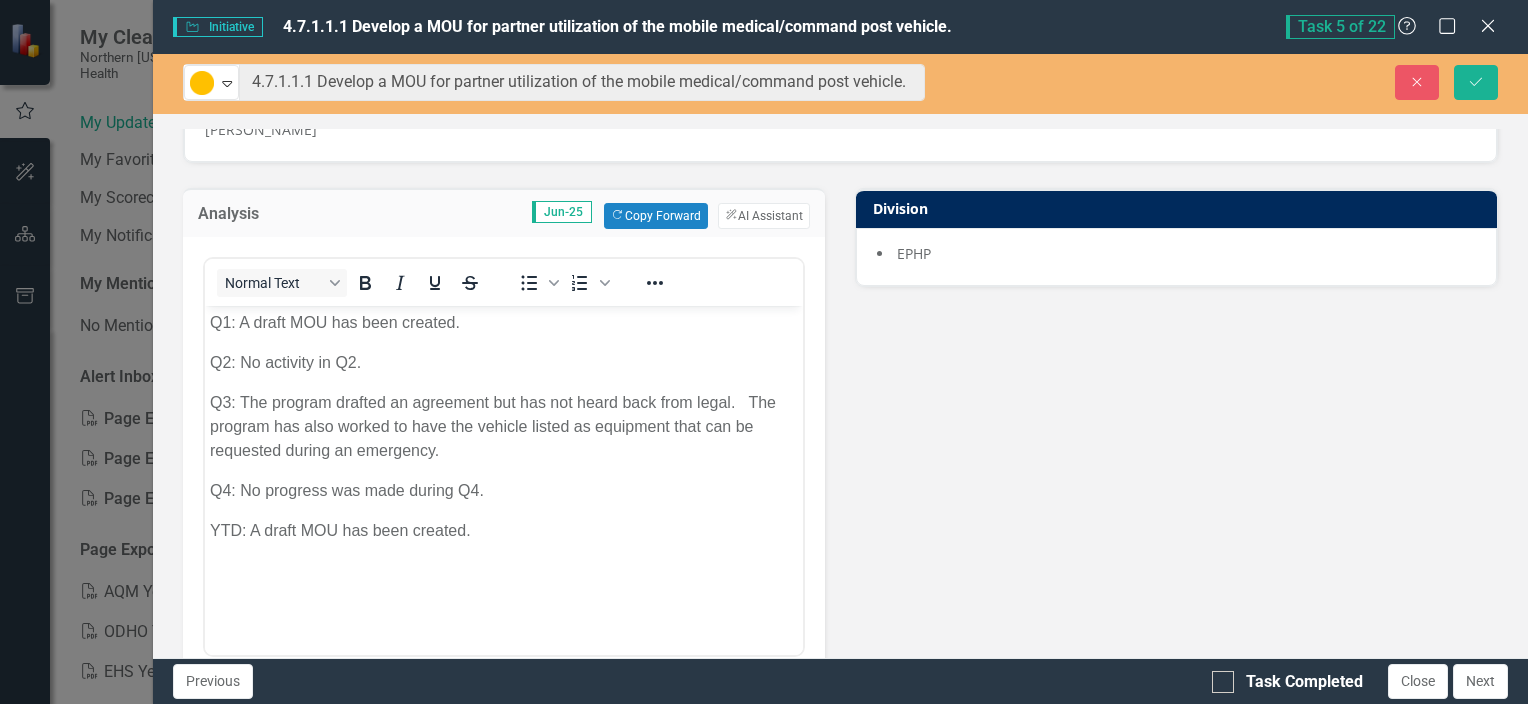 scroll, scrollTop: 0, scrollLeft: 0, axis: both 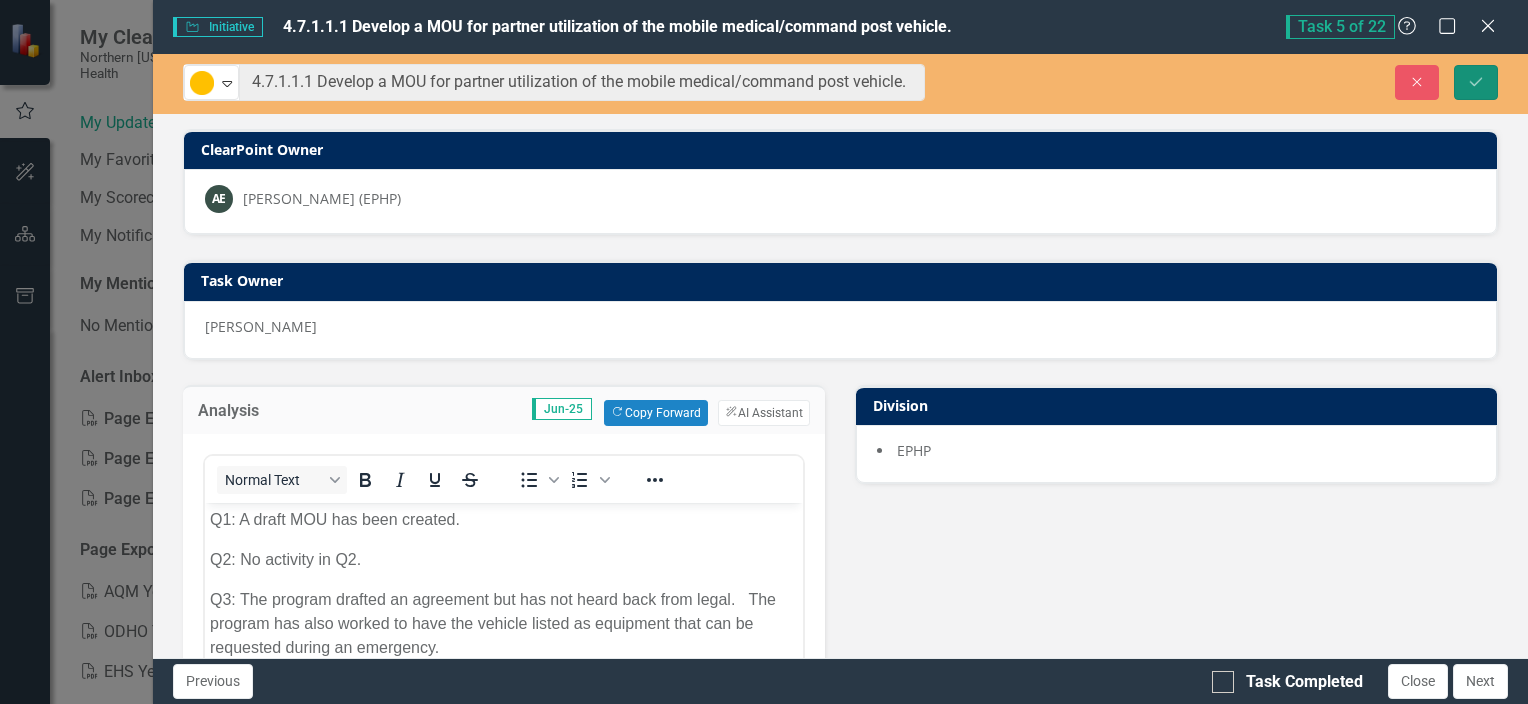 click on "Save" 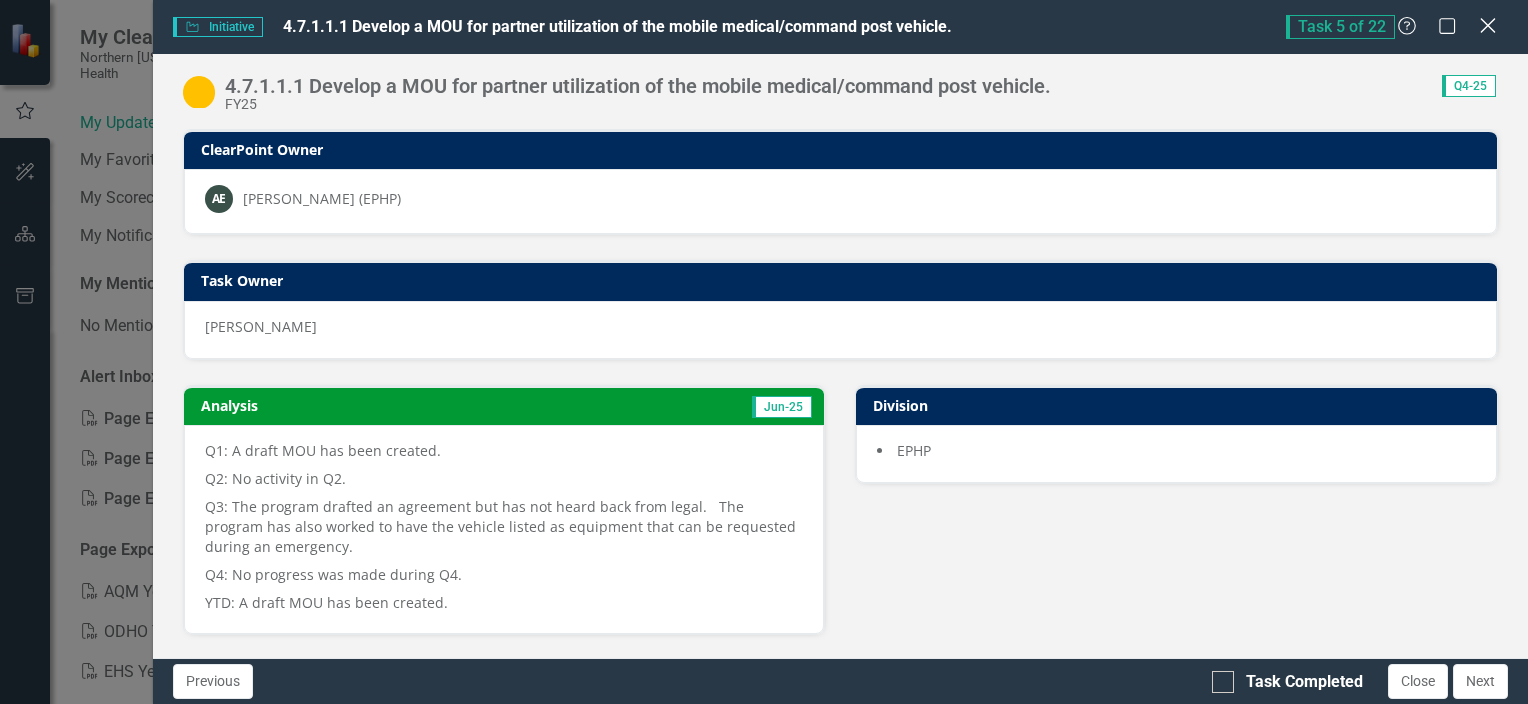 click on "Close" 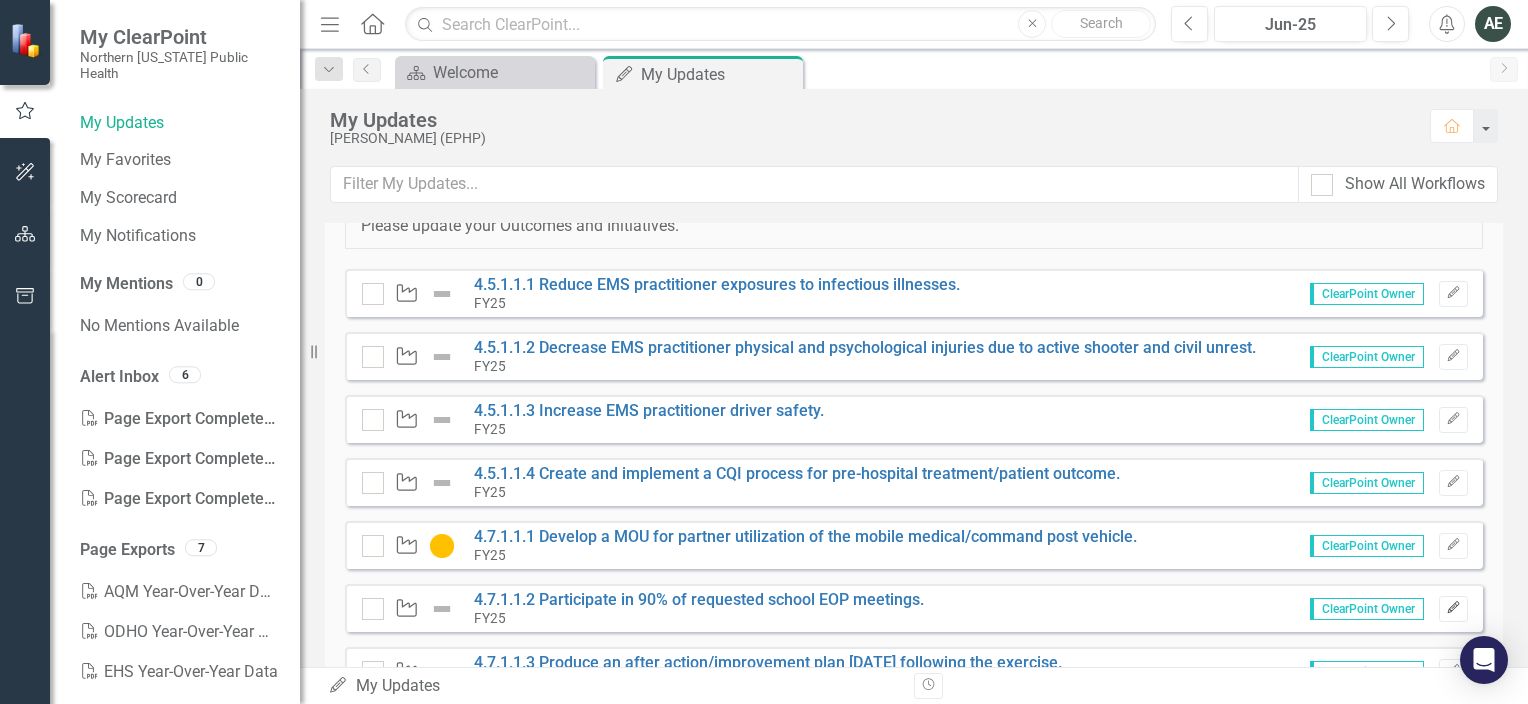 click on "Edit" 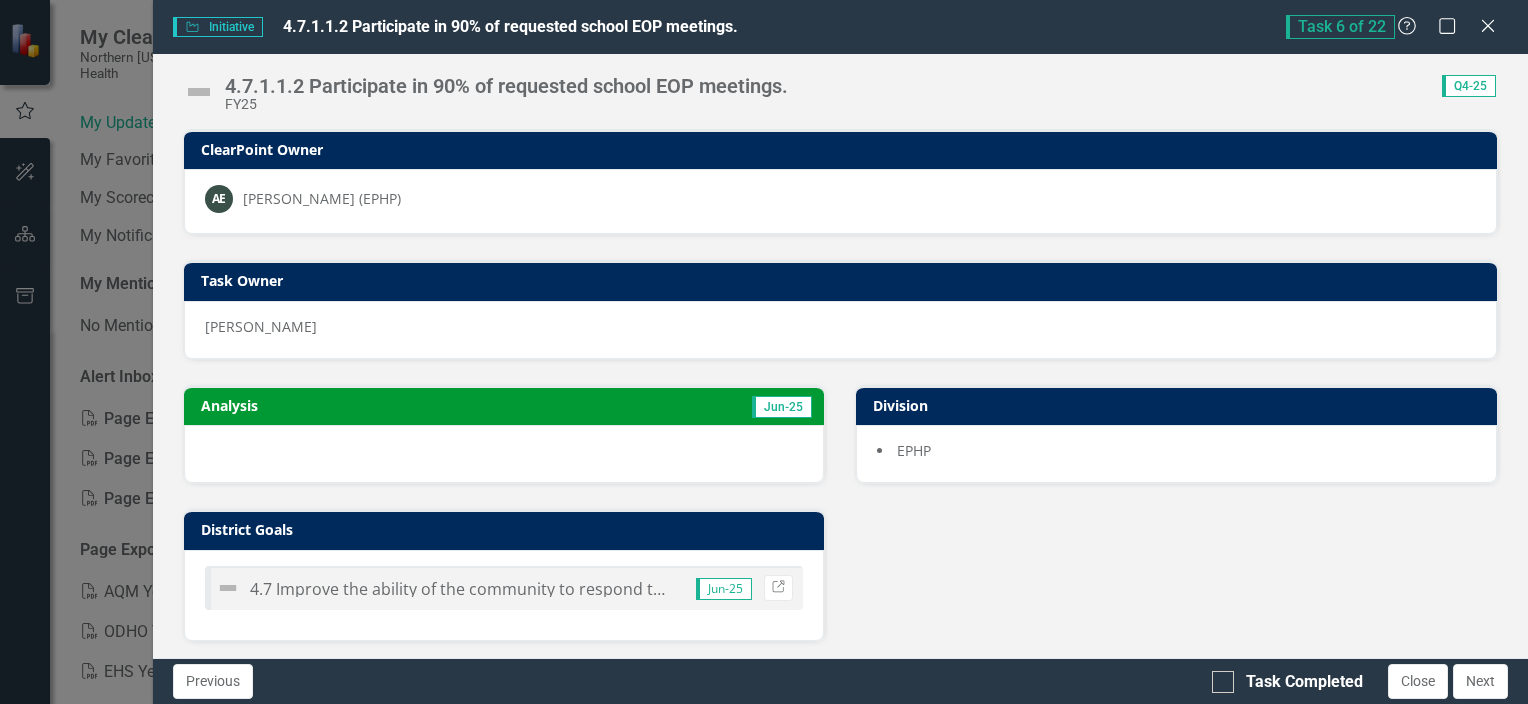 click at bounding box center (199, 92) 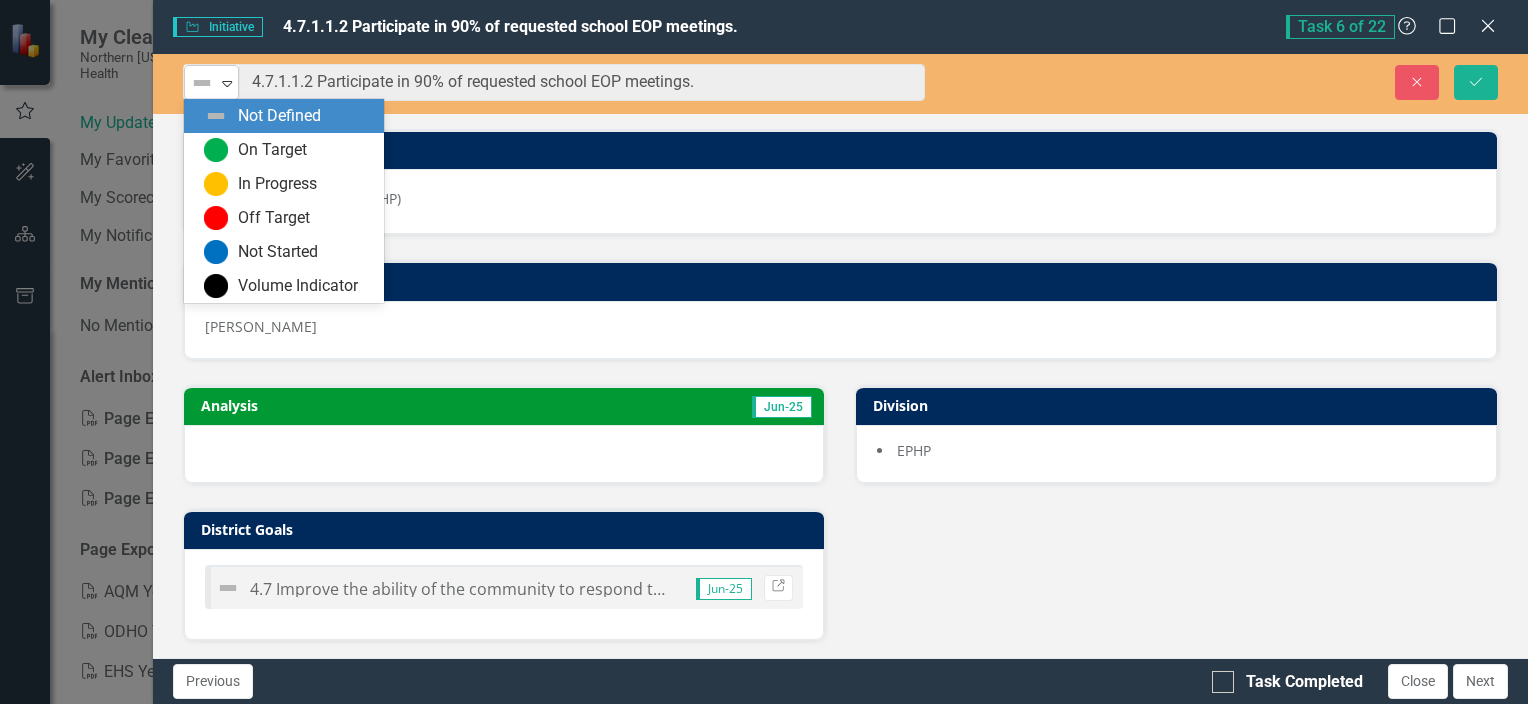click on "Expand" 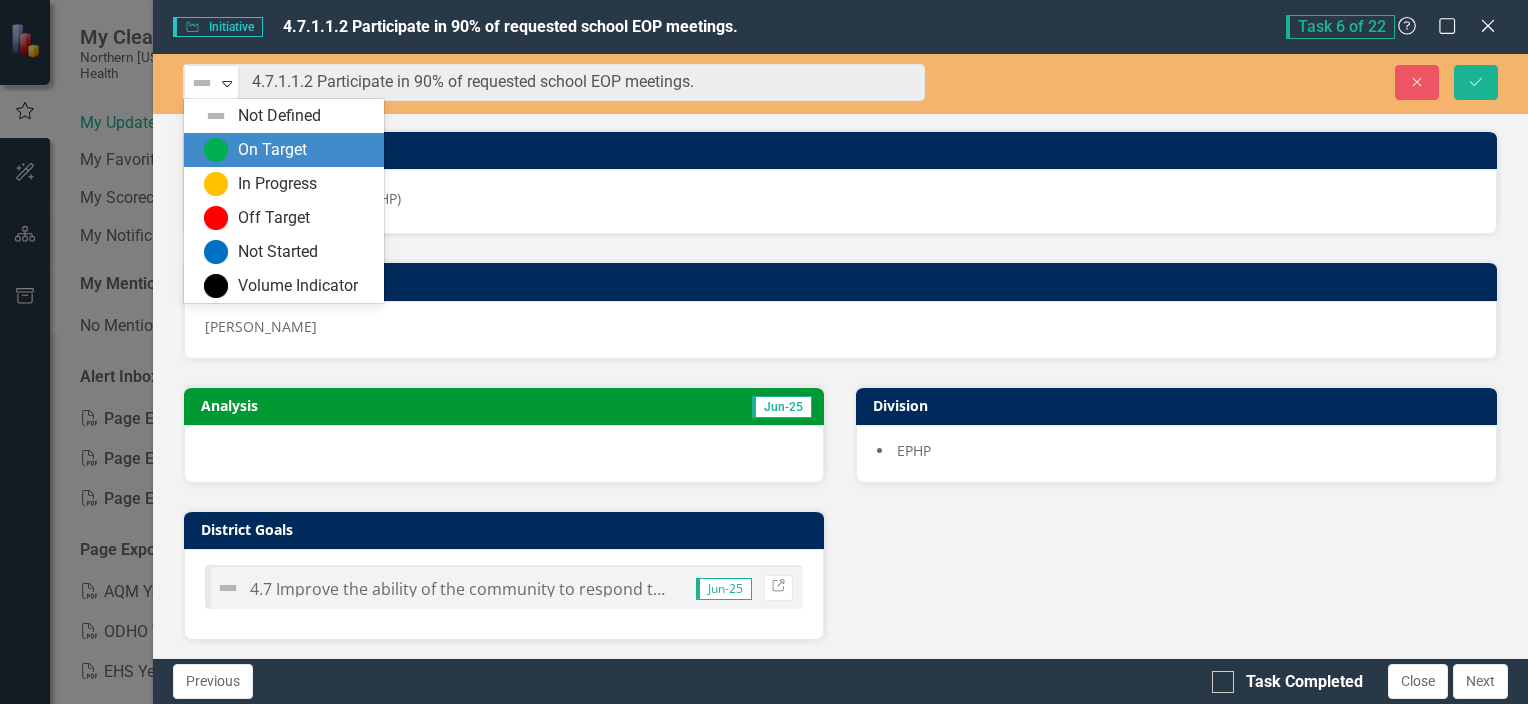 click at bounding box center [216, 150] 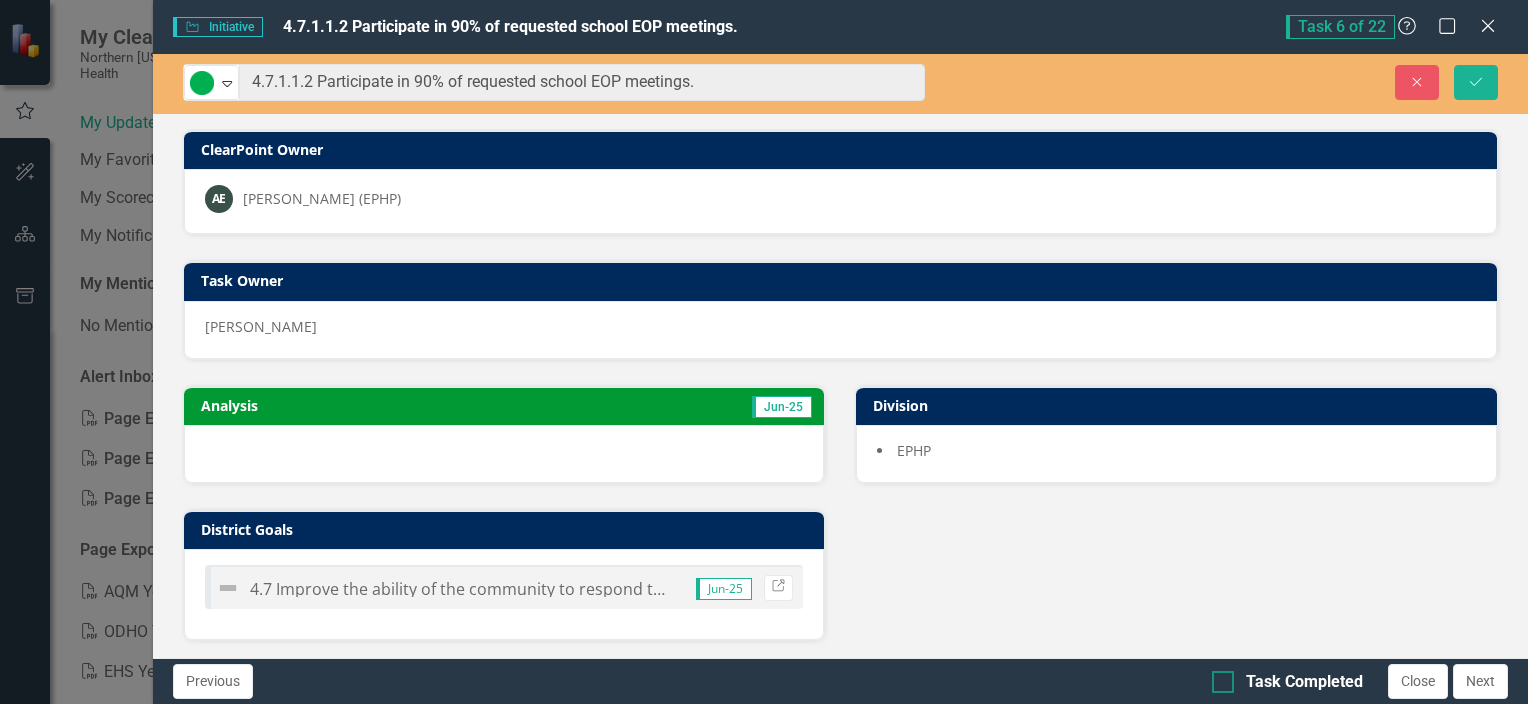 click at bounding box center (1223, 682) 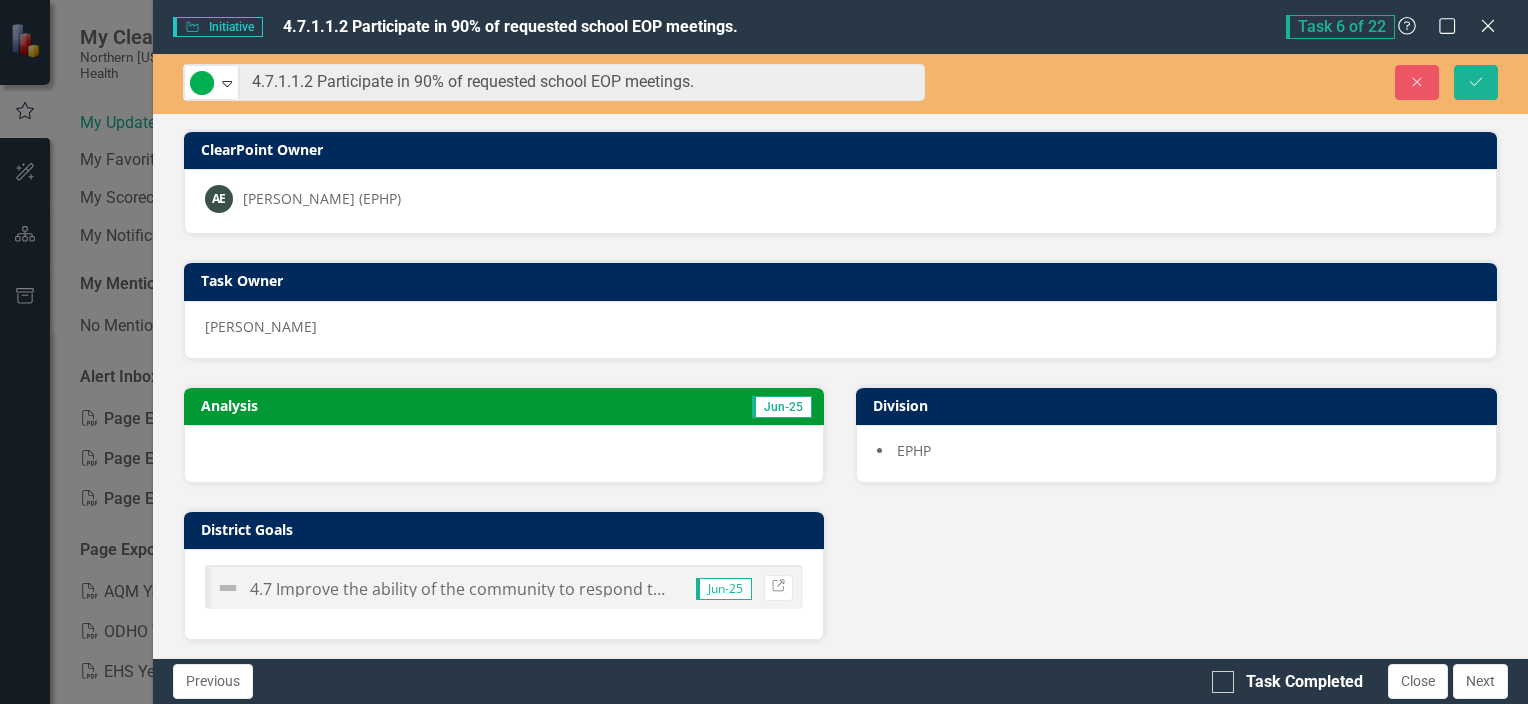 checkbox on "true" 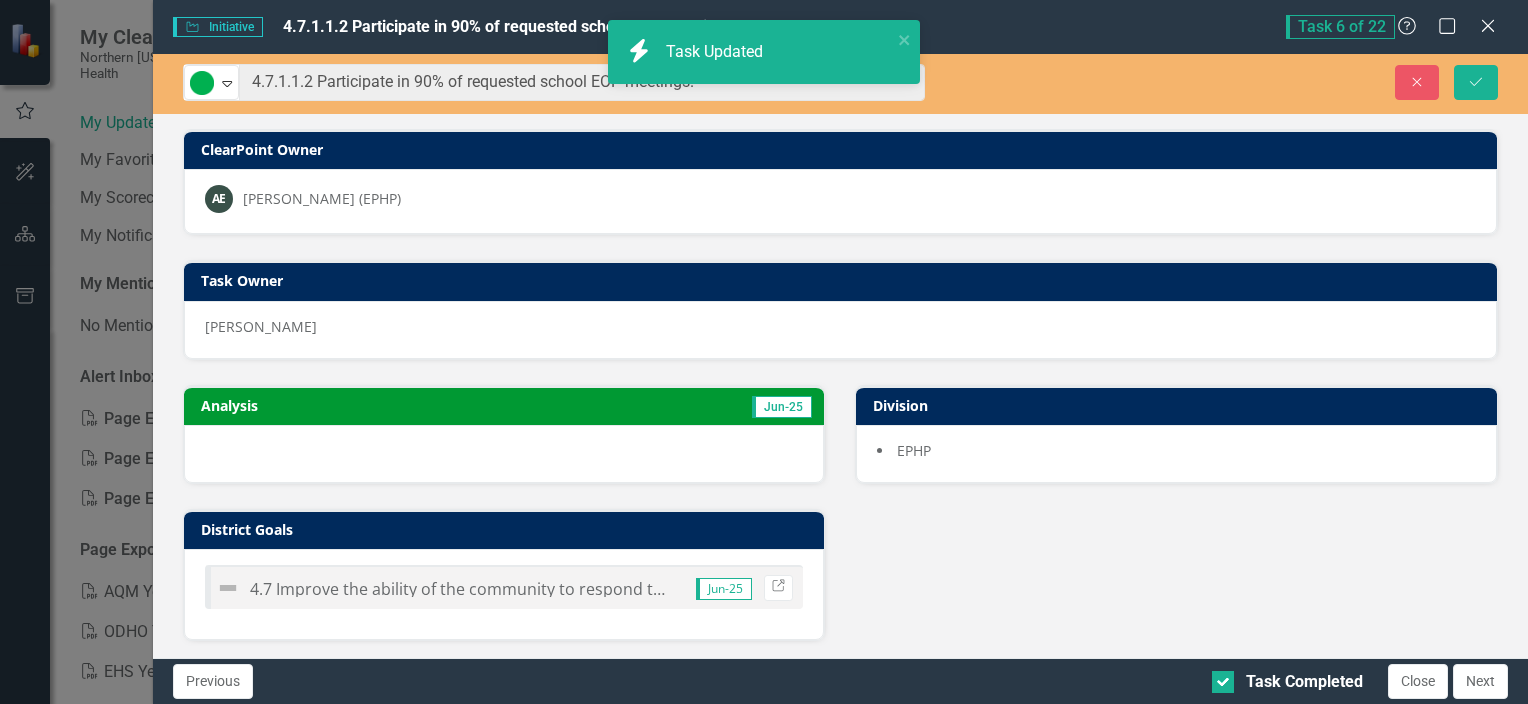 click at bounding box center [504, 454] 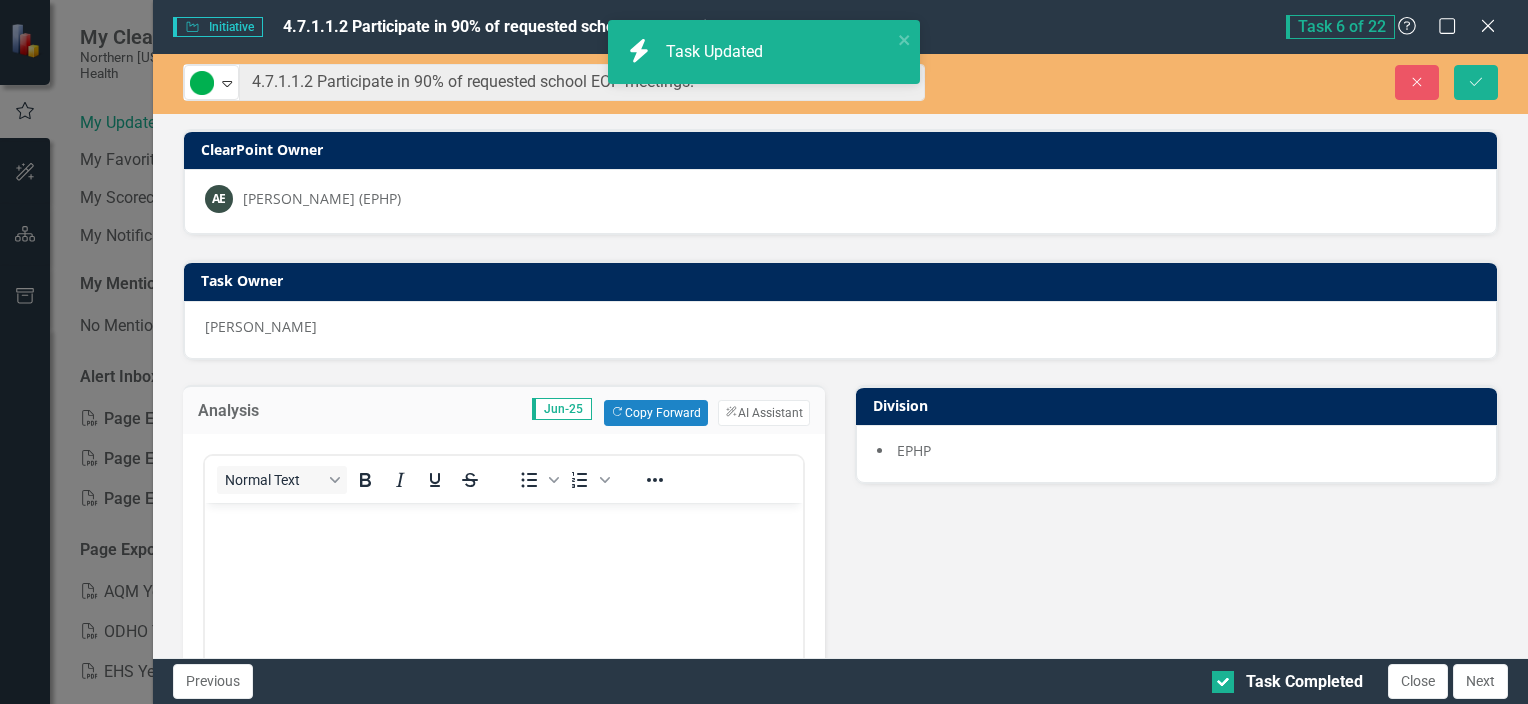 scroll, scrollTop: 0, scrollLeft: 0, axis: both 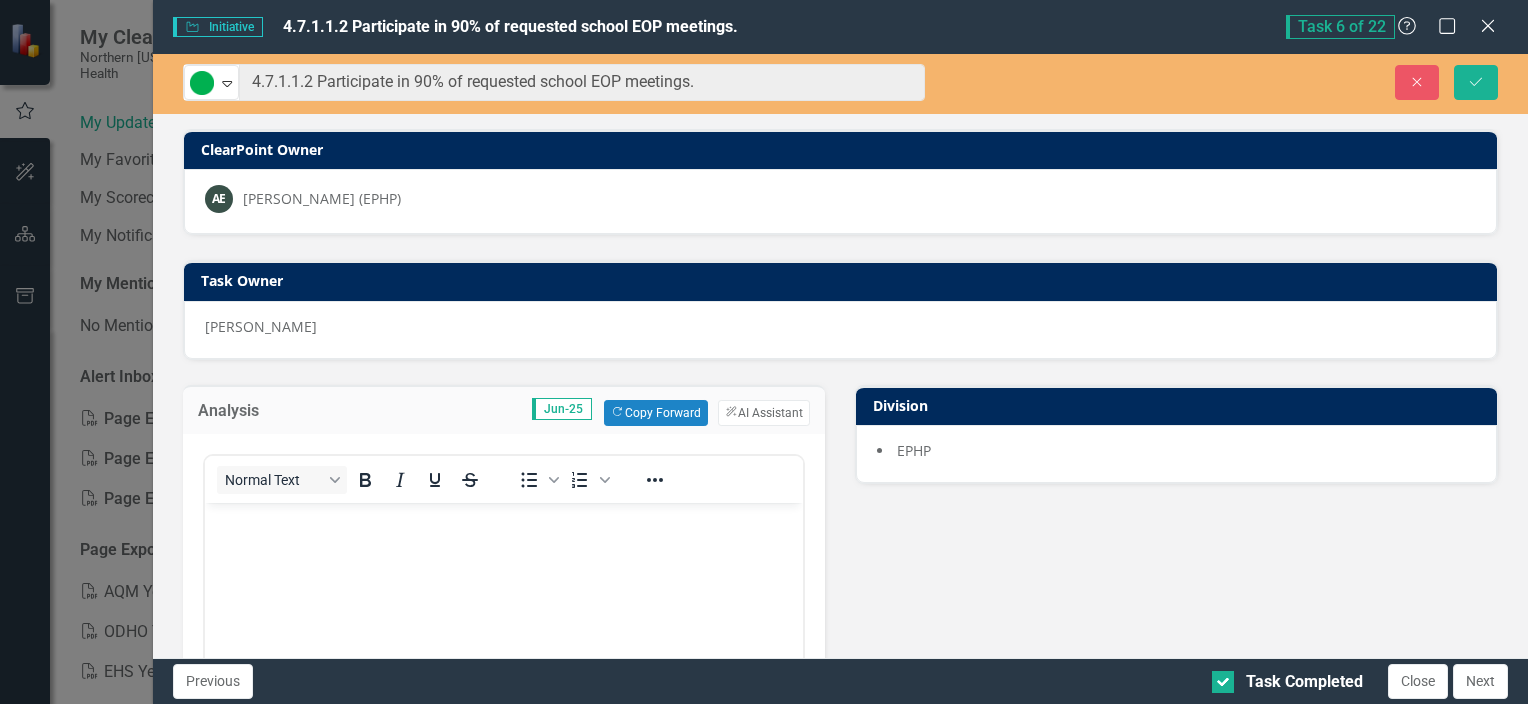 click at bounding box center (503, 652) 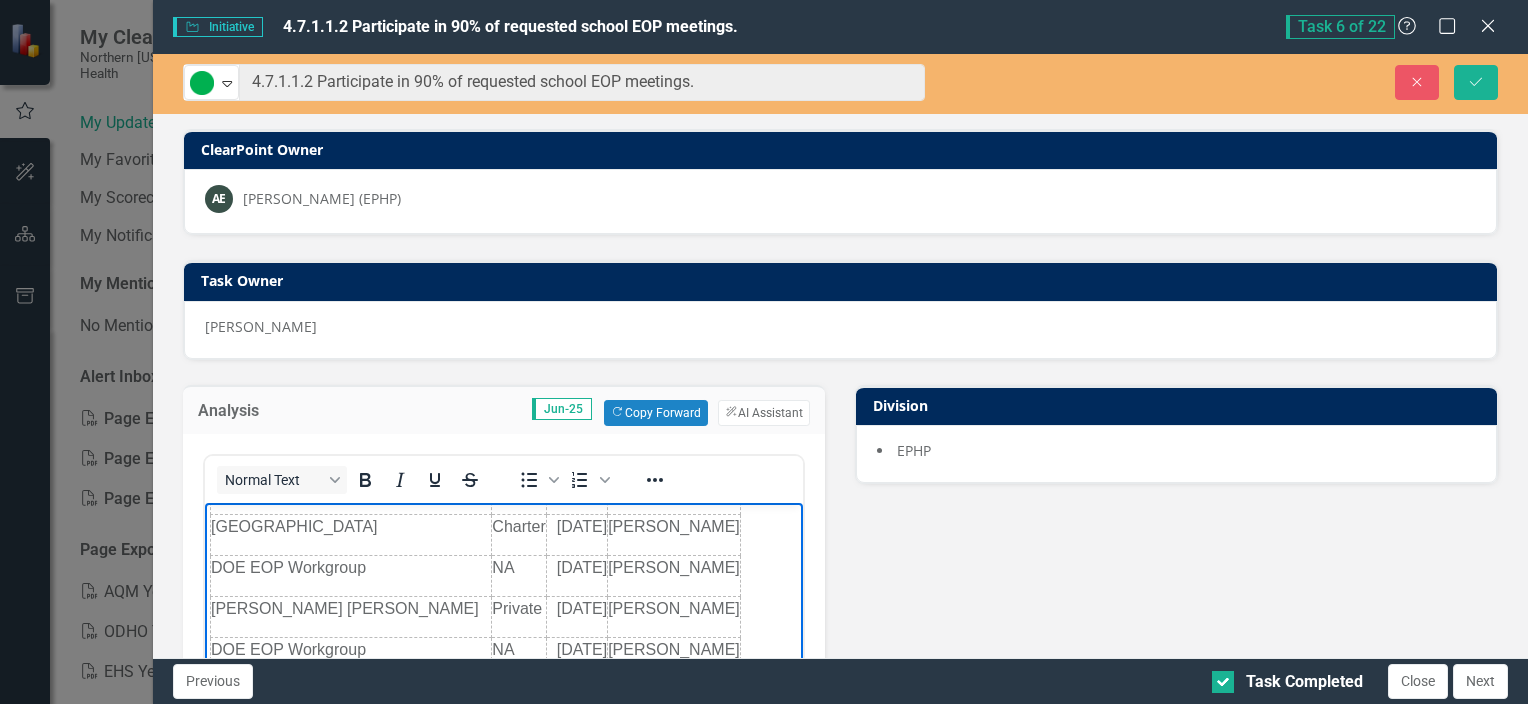 scroll, scrollTop: 190, scrollLeft: 0, axis: vertical 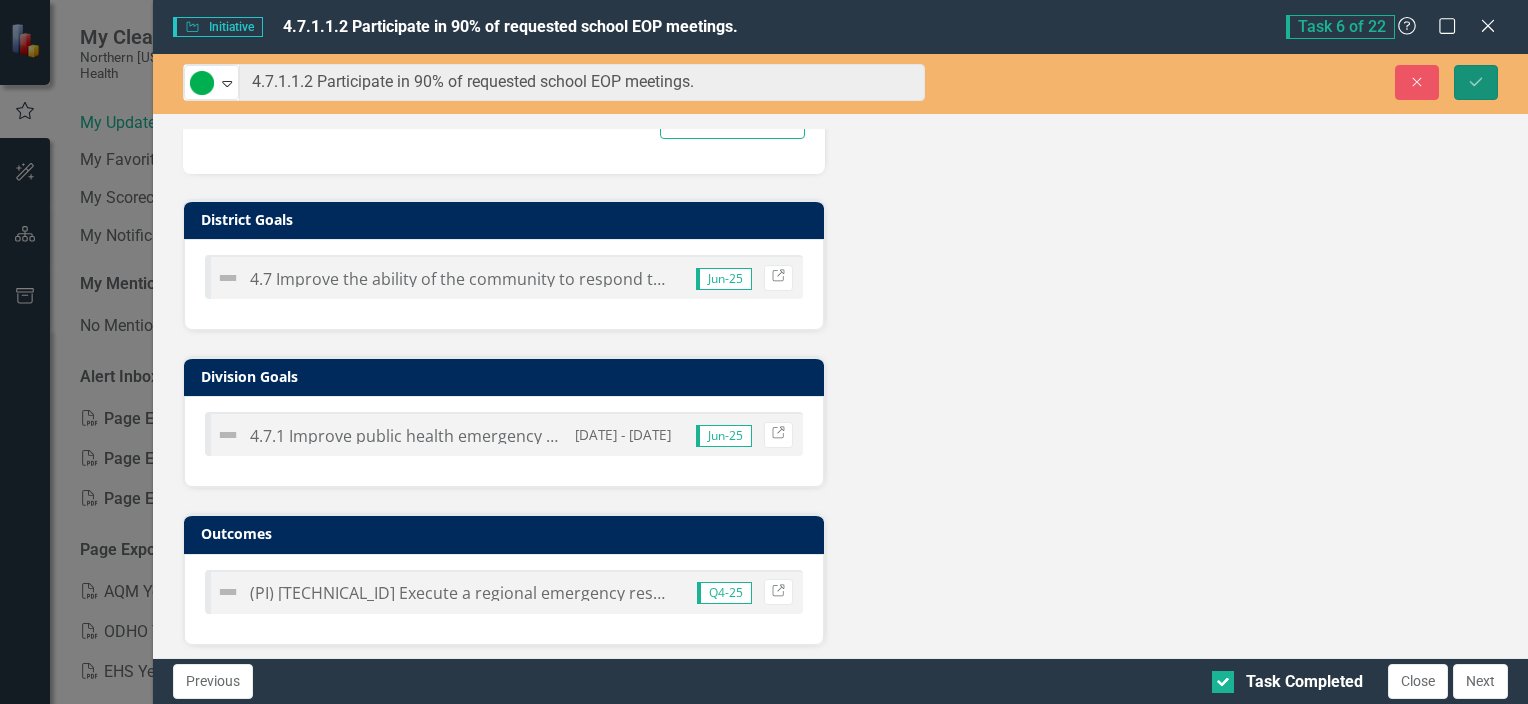 click on "Save" 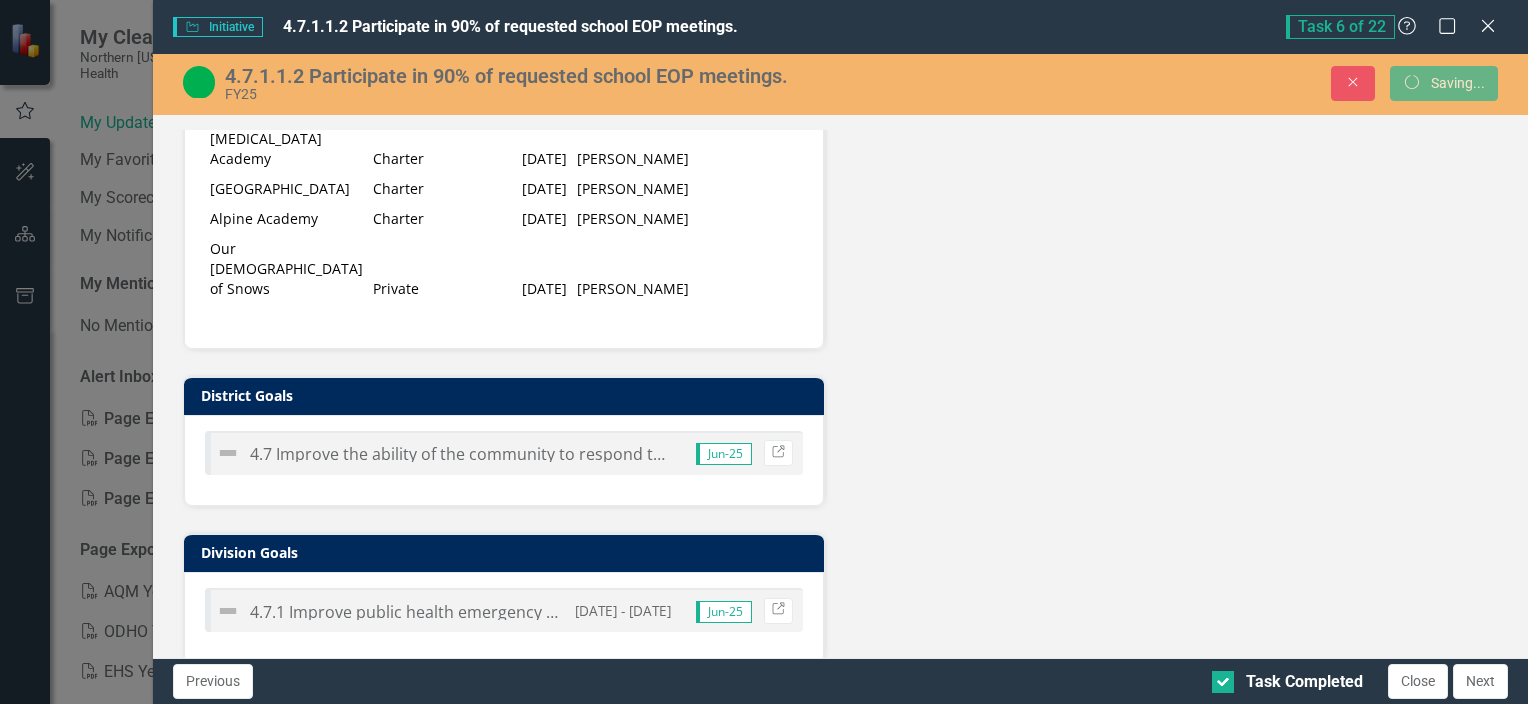 scroll, scrollTop: 746, scrollLeft: 0, axis: vertical 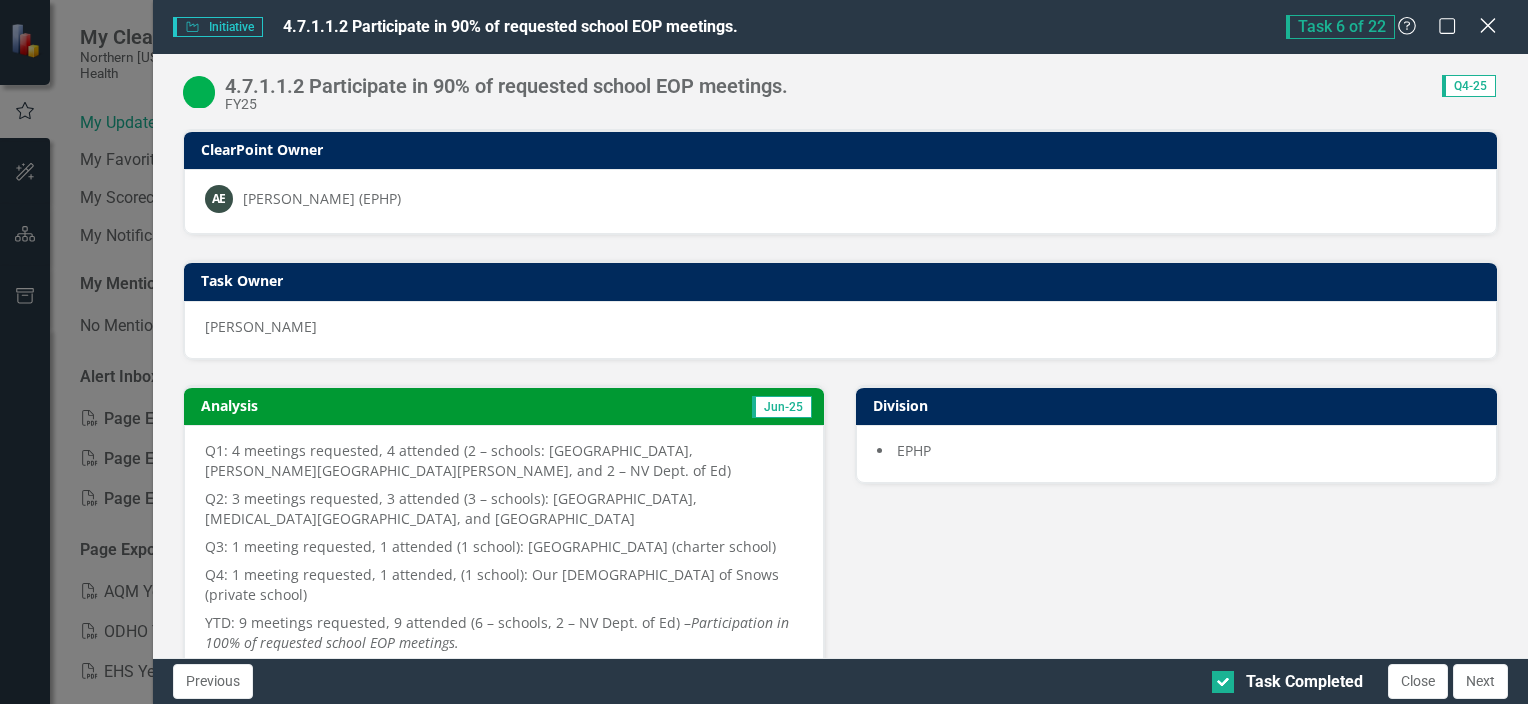 click 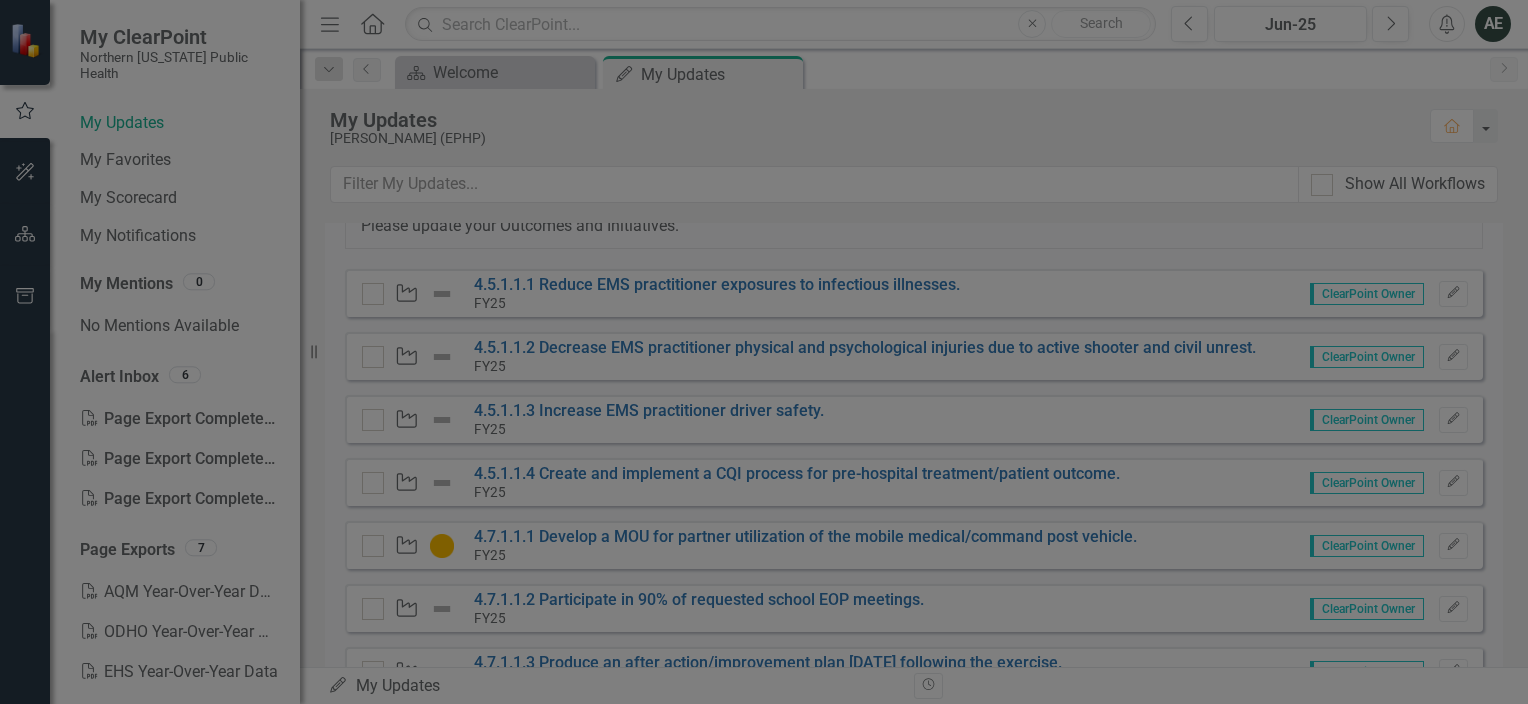 checkbox on "true" 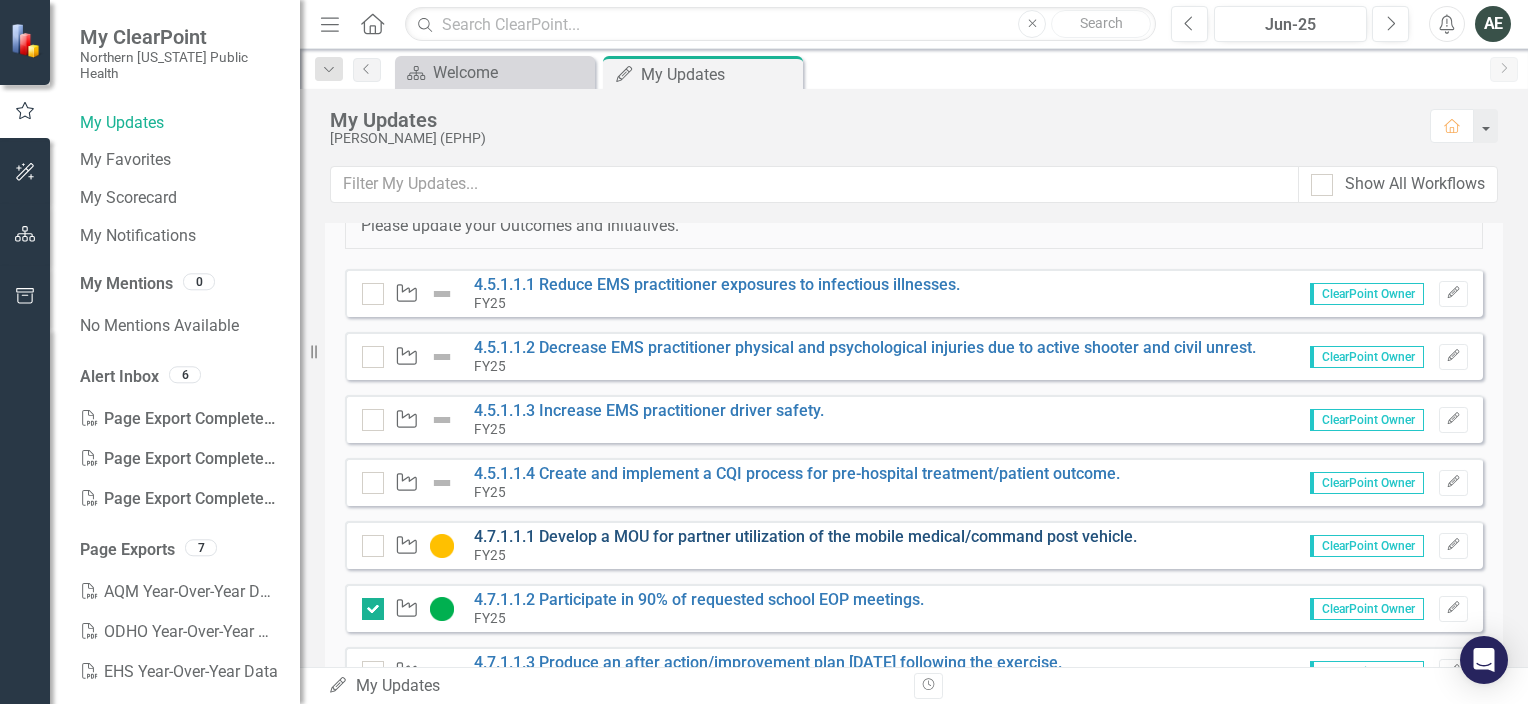 scroll, scrollTop: 200, scrollLeft: 0, axis: vertical 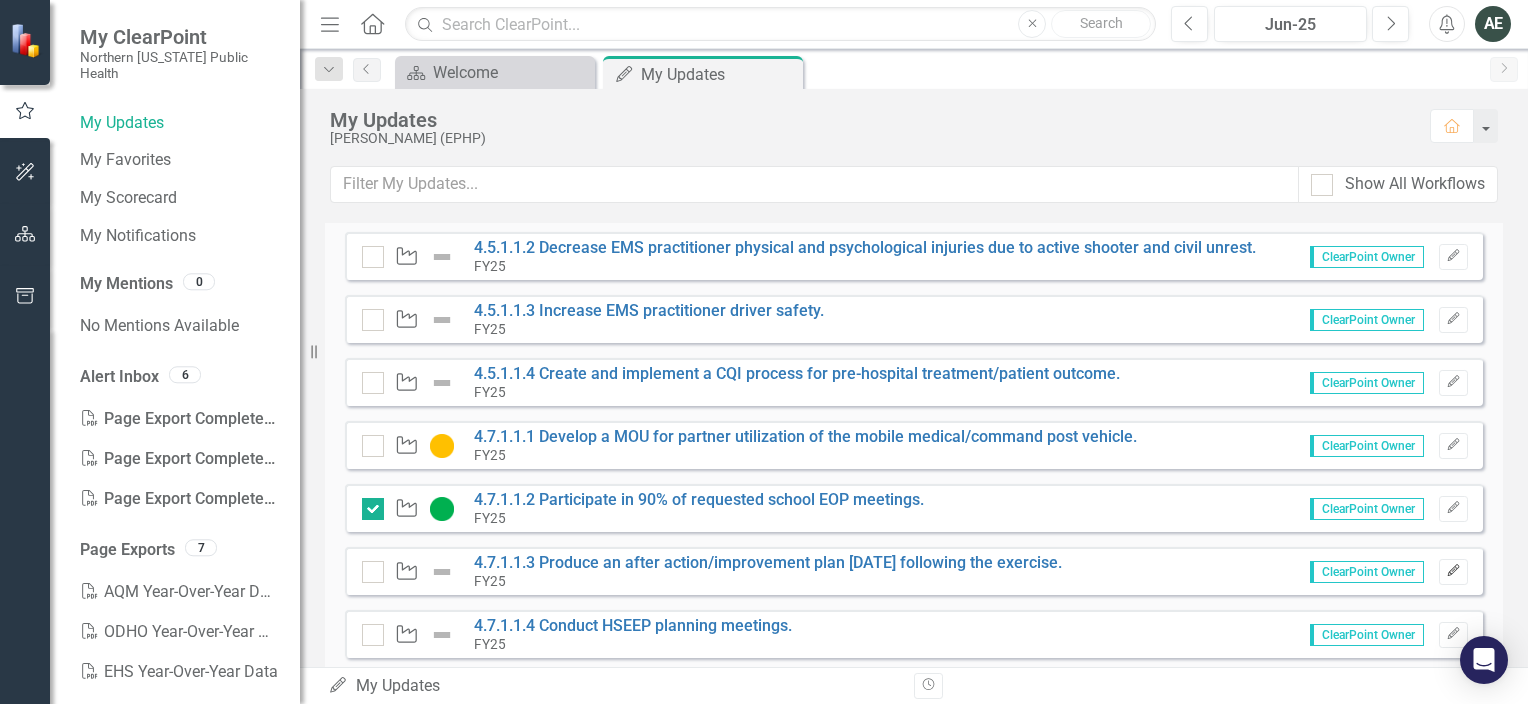 click 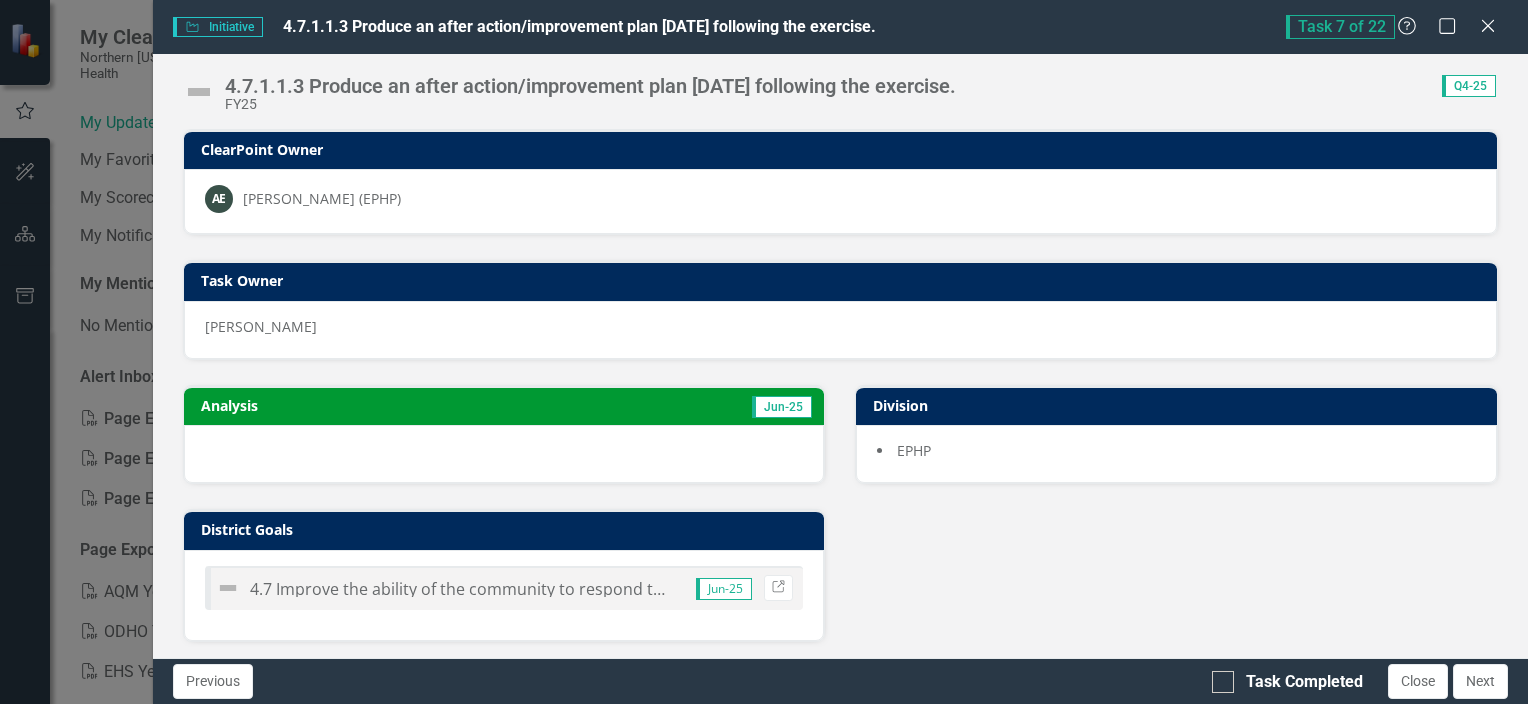 click at bounding box center (199, 92) 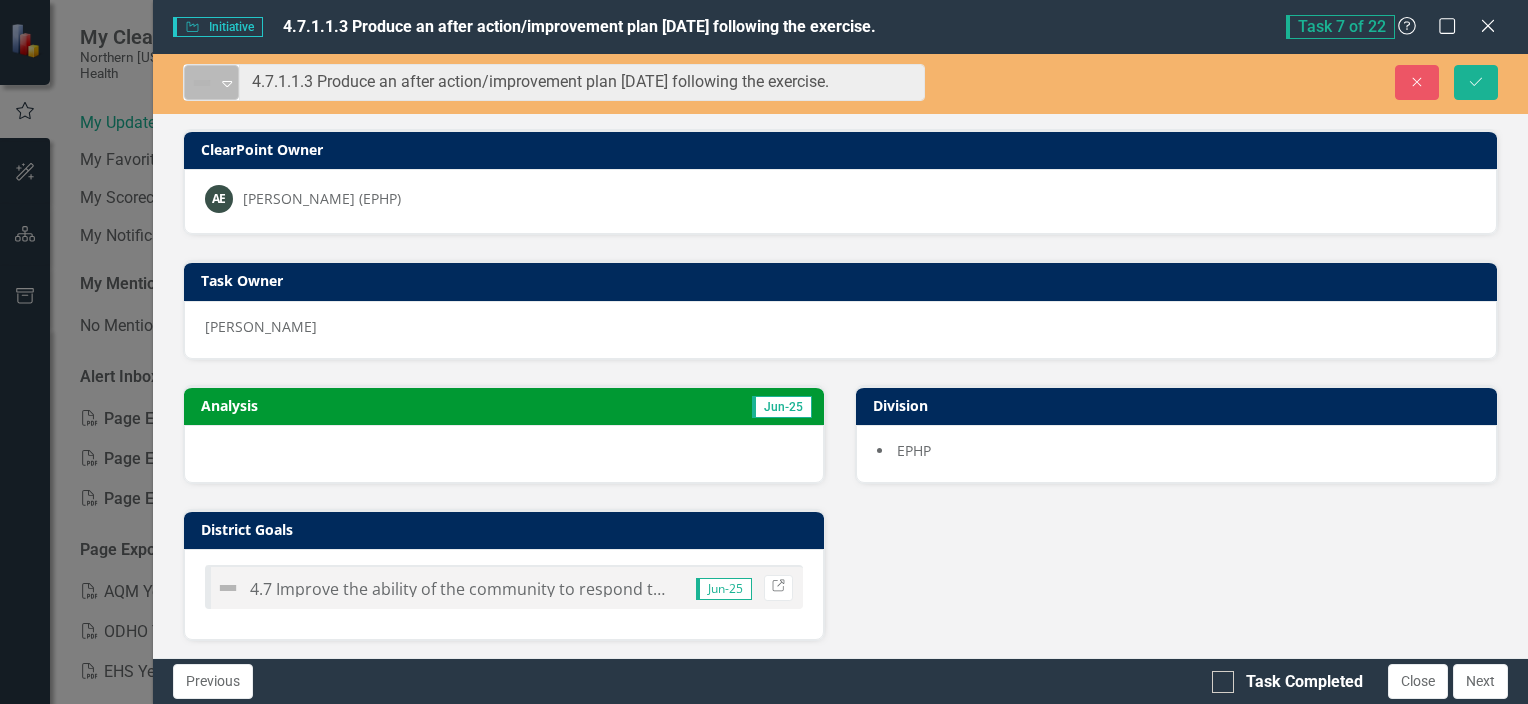 click on "Expand" 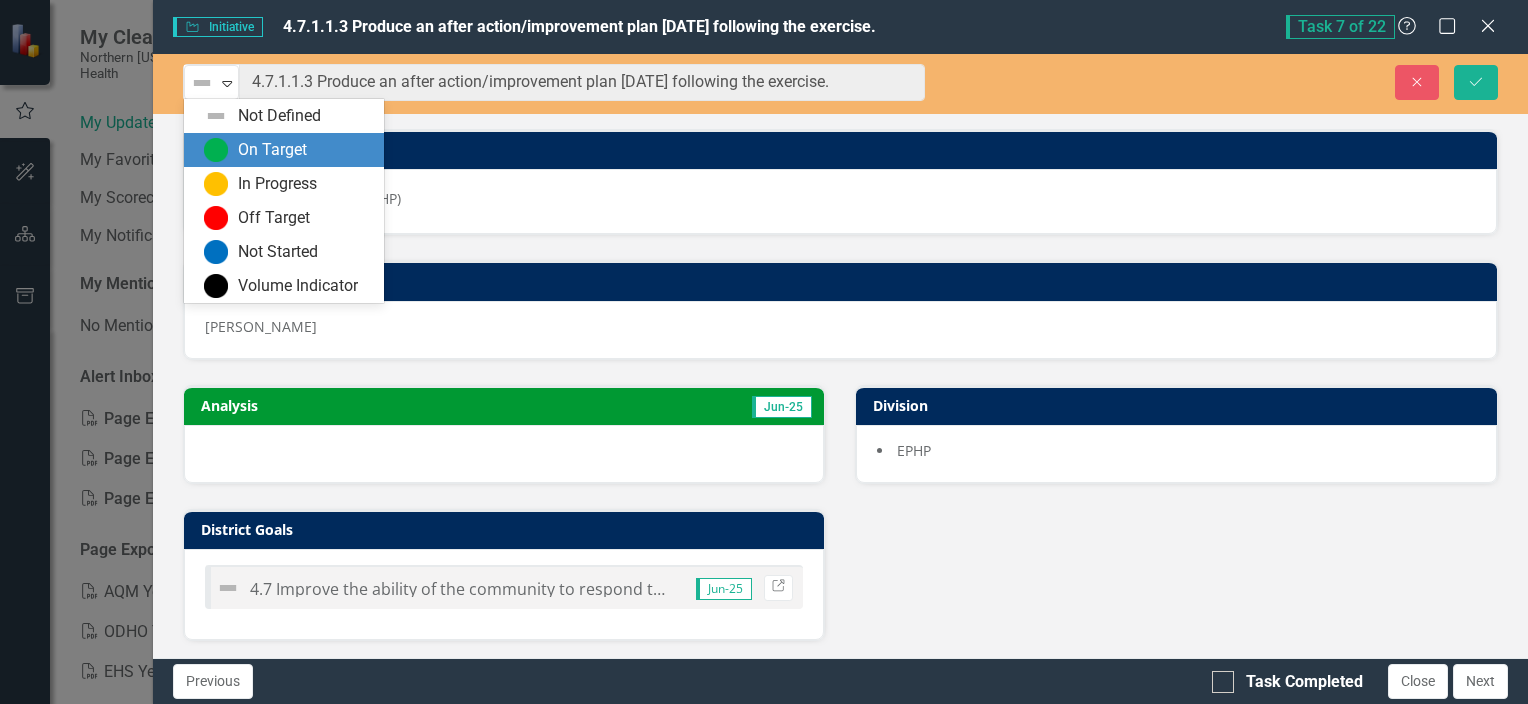 click on "On Target" at bounding box center (272, 150) 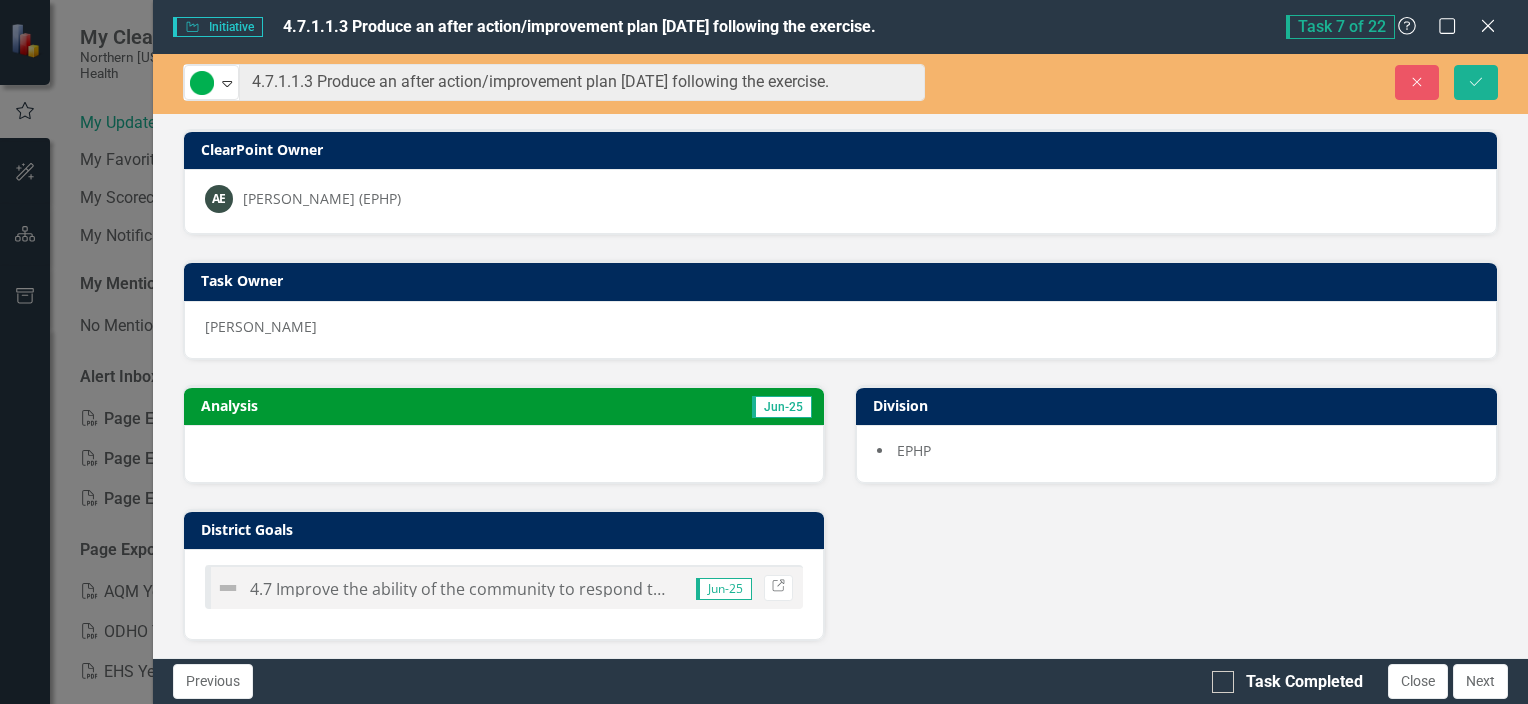 click at bounding box center [504, 454] 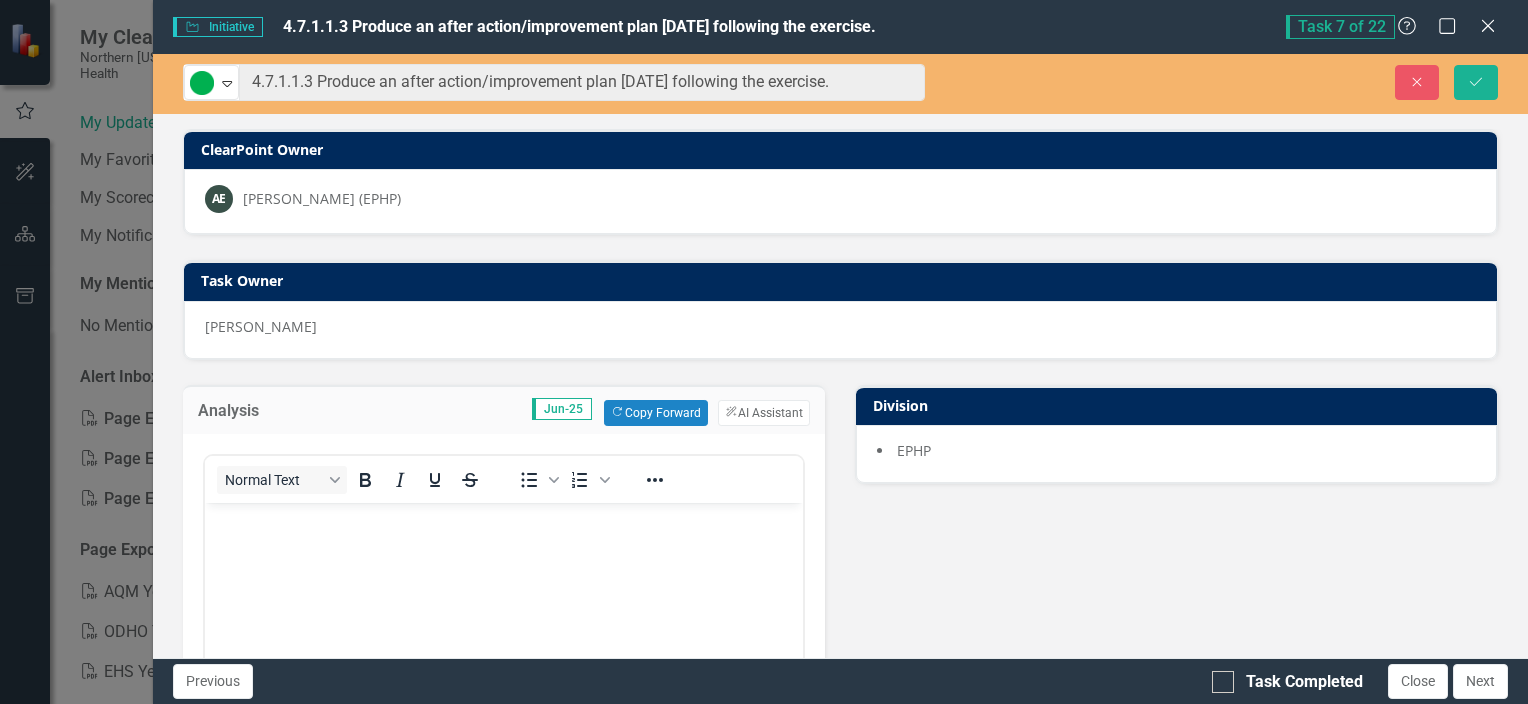 scroll, scrollTop: 0, scrollLeft: 0, axis: both 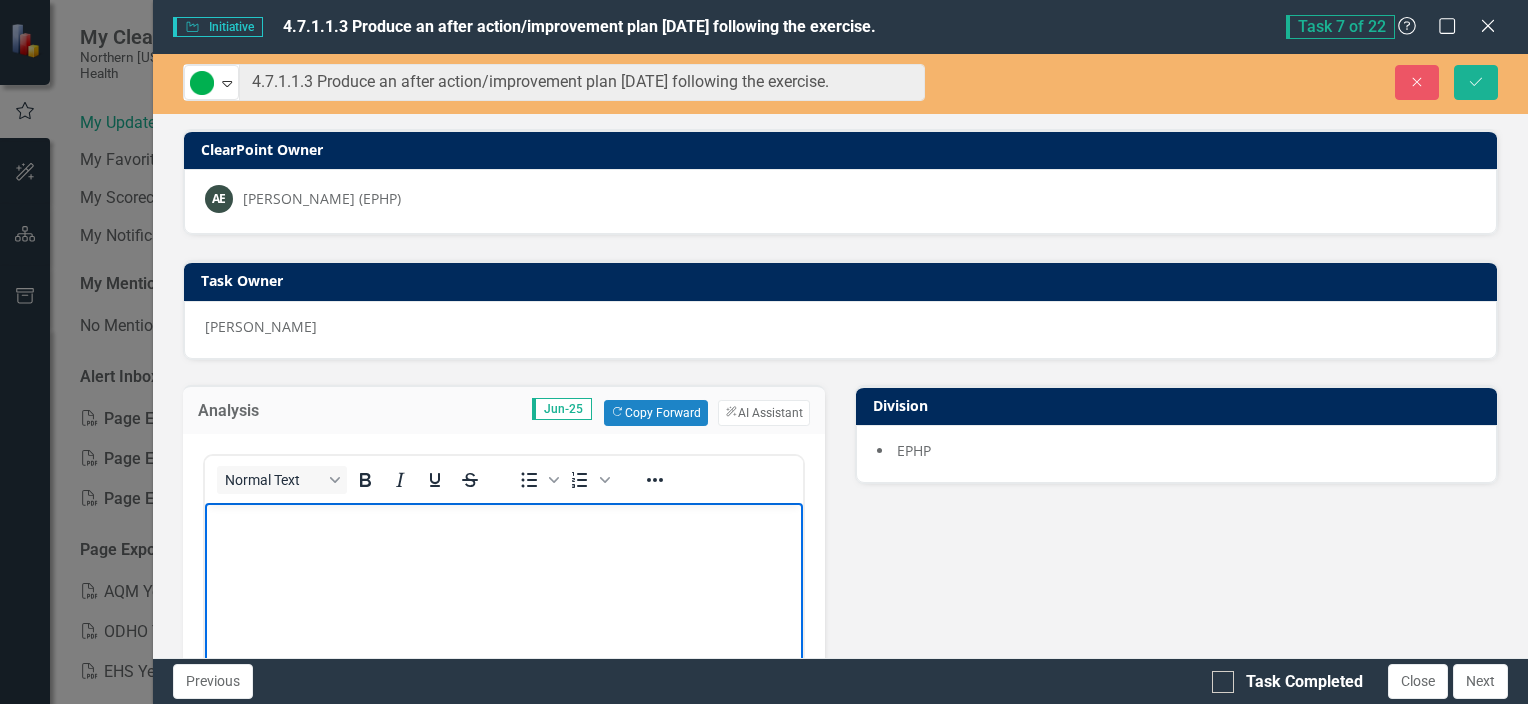 click at bounding box center (503, 652) 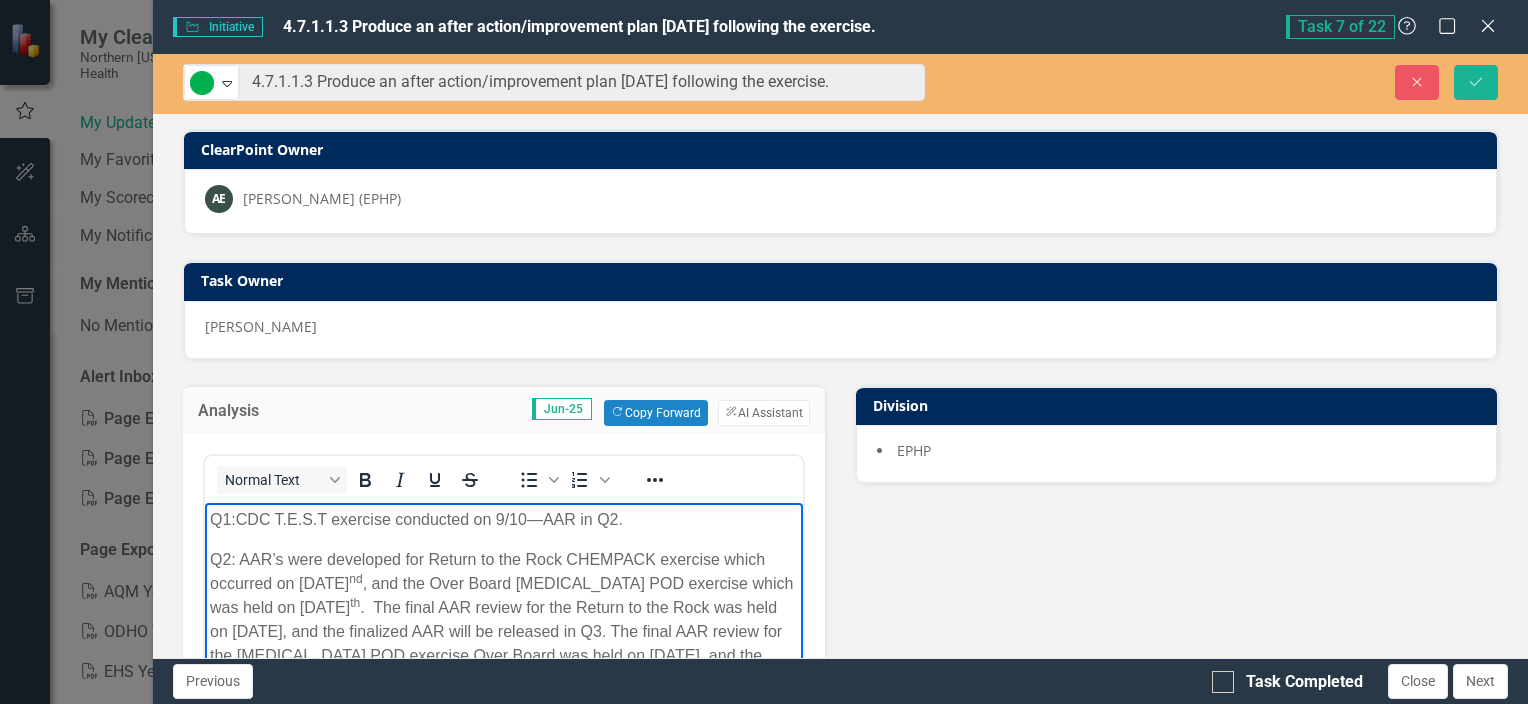 scroll, scrollTop: 83, scrollLeft: 0, axis: vertical 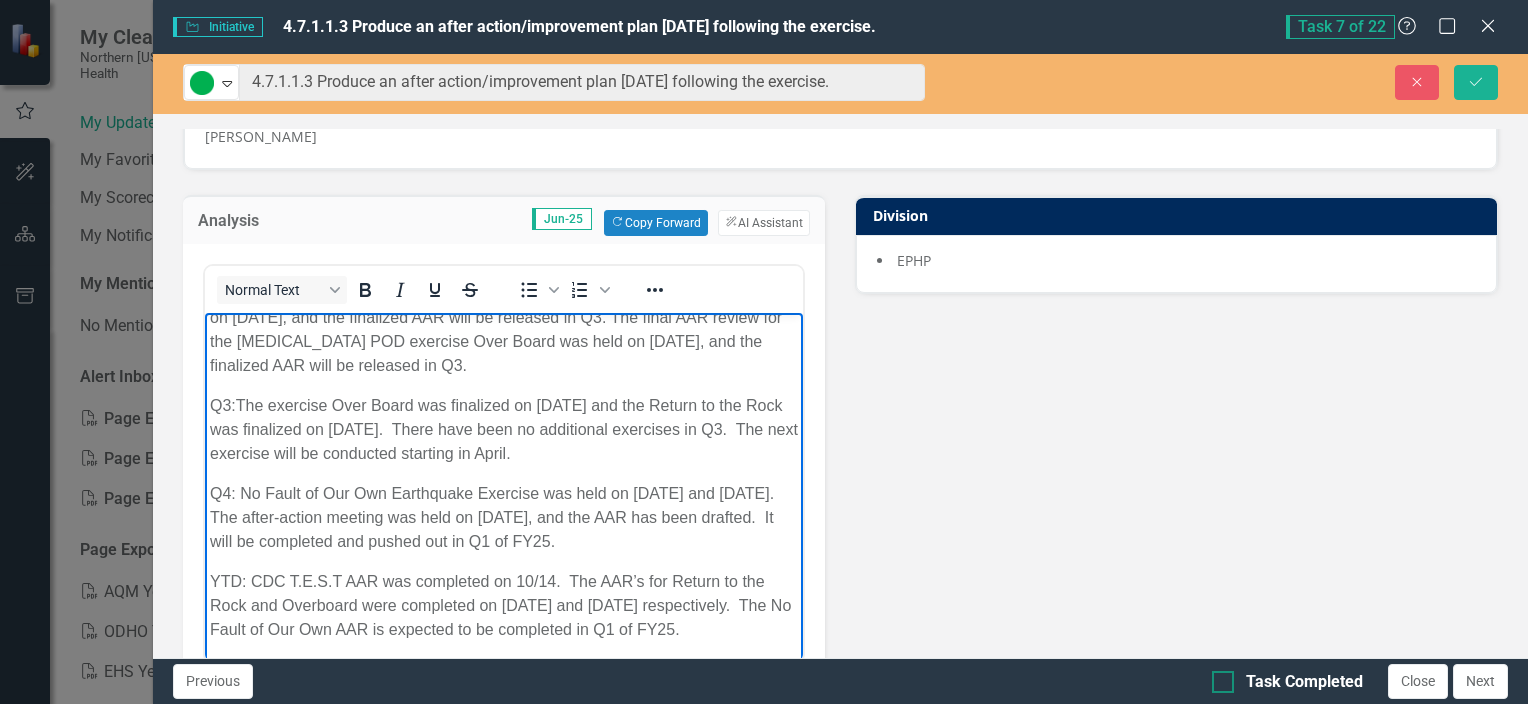 click on "Task Completed" at bounding box center [1218, 677] 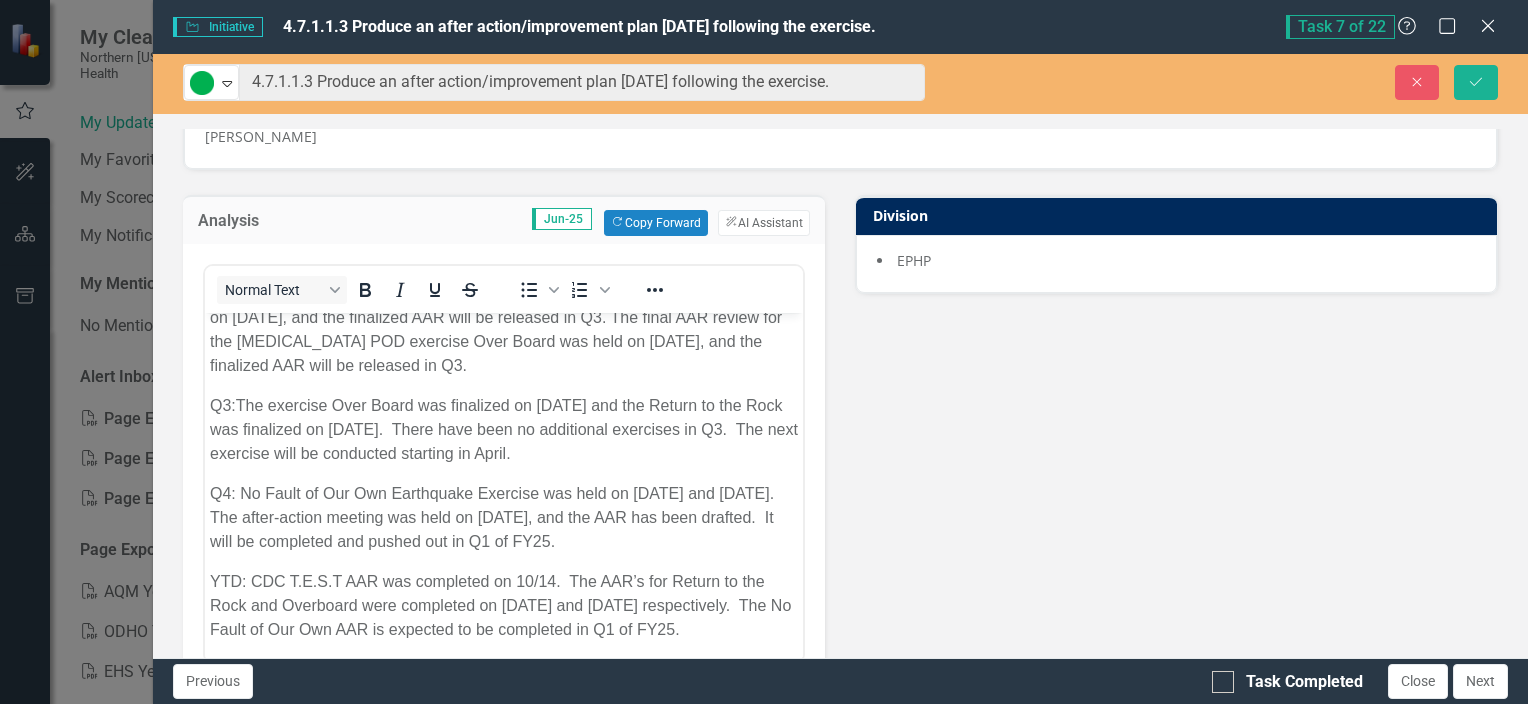 checkbox on "true" 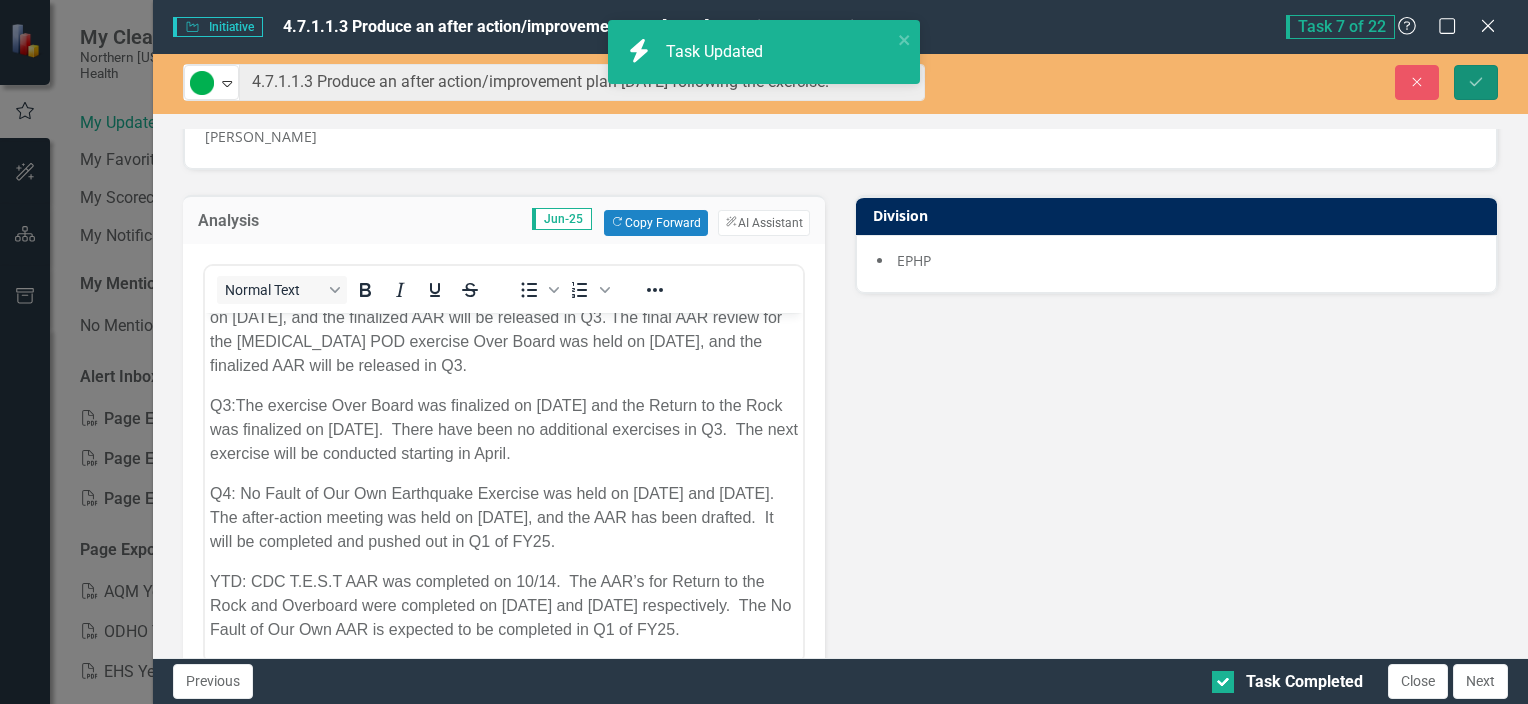 click on "Save" at bounding box center (1476, 82) 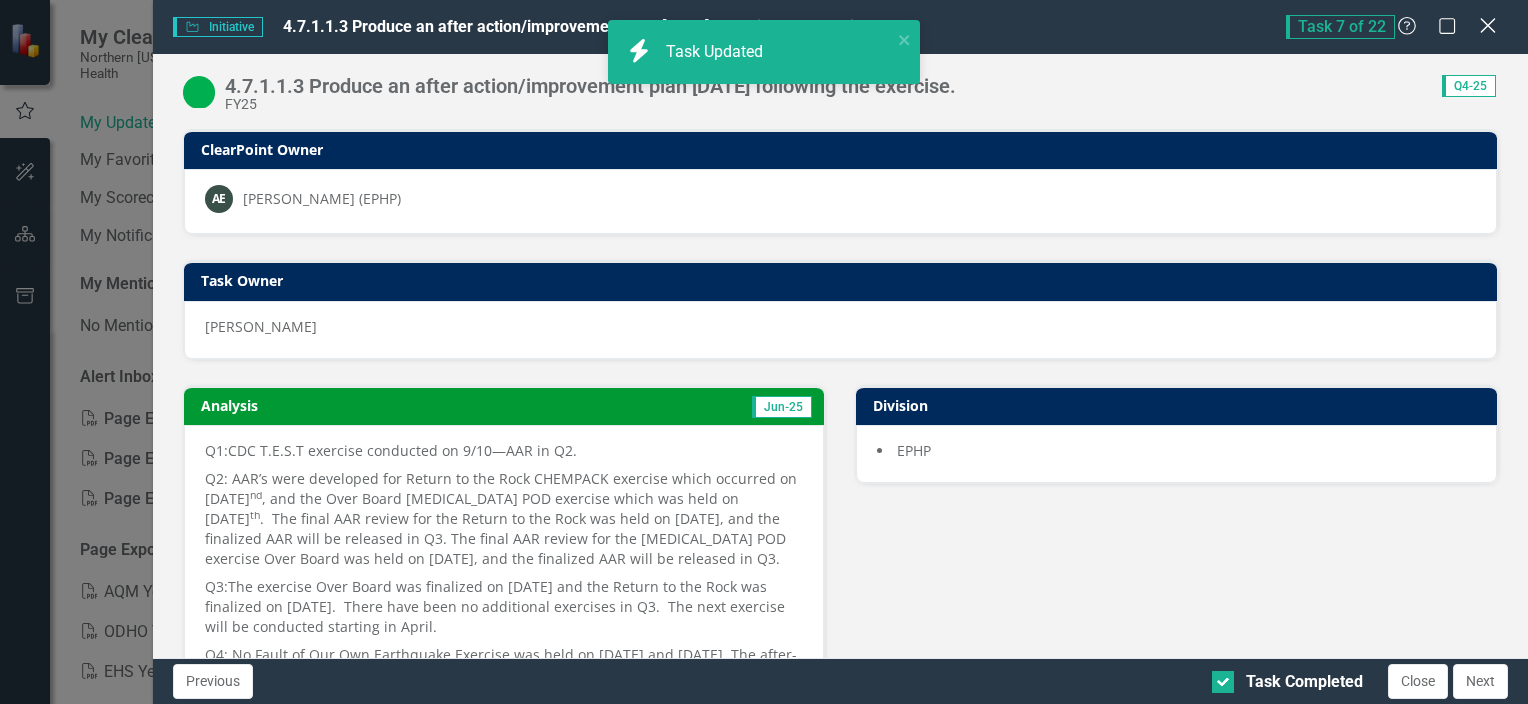 click on "Close" 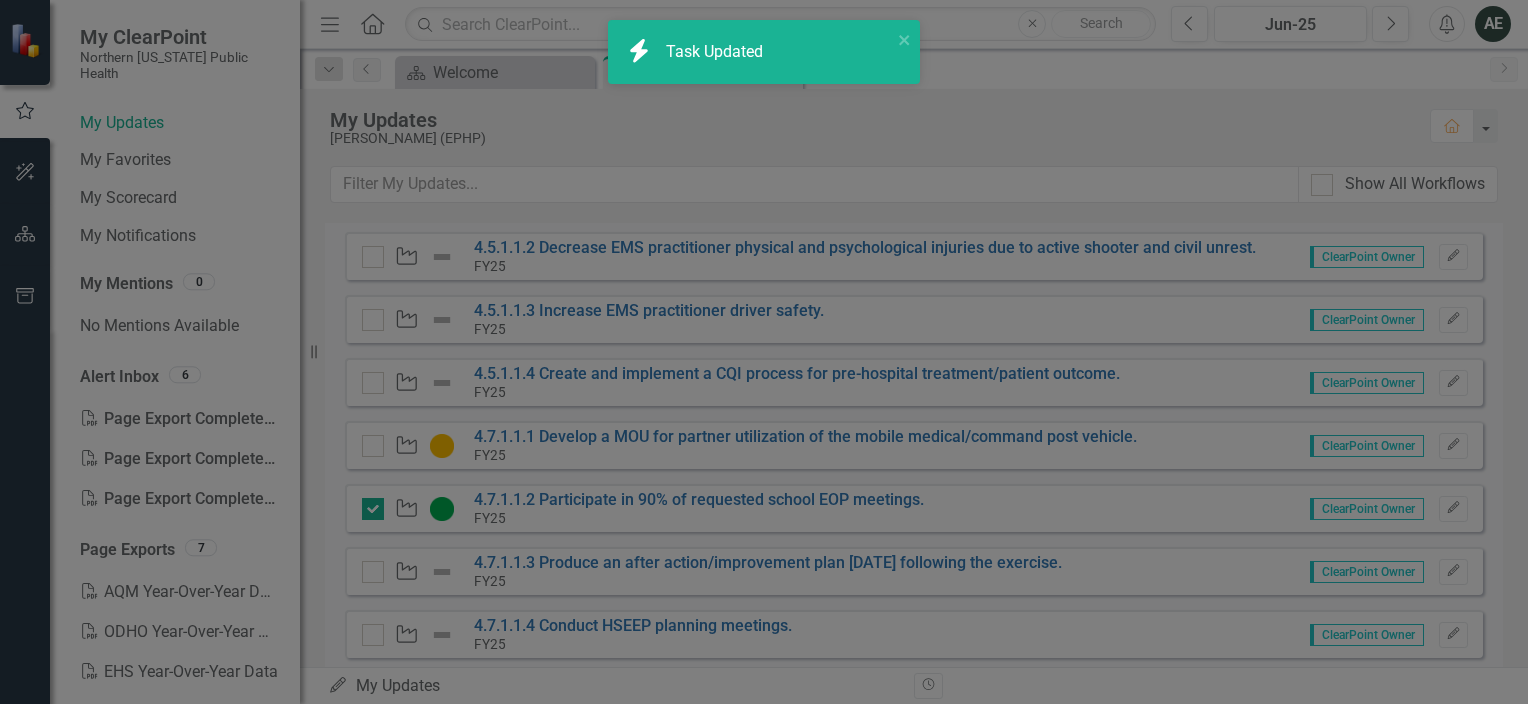 checkbox on "true" 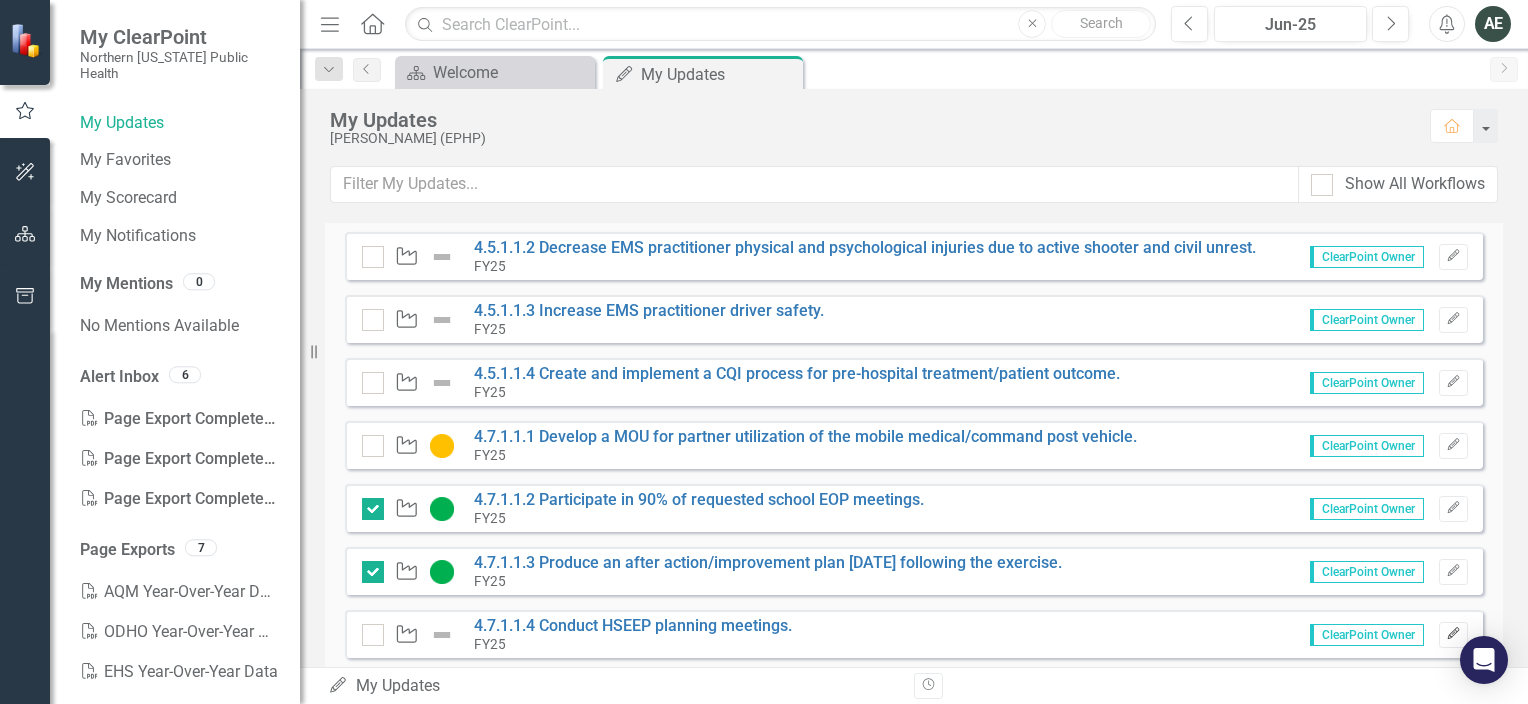 click on "Edit" 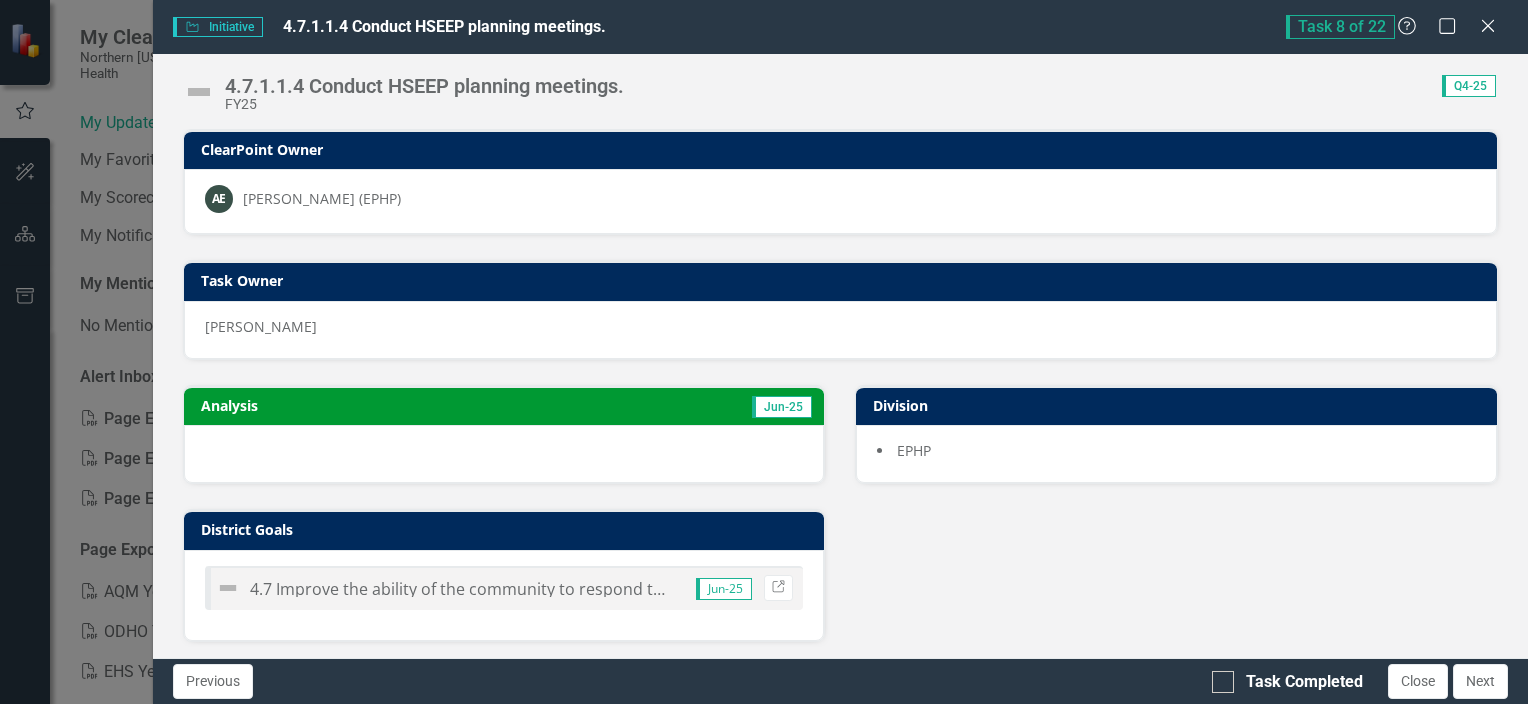 click at bounding box center (199, 92) 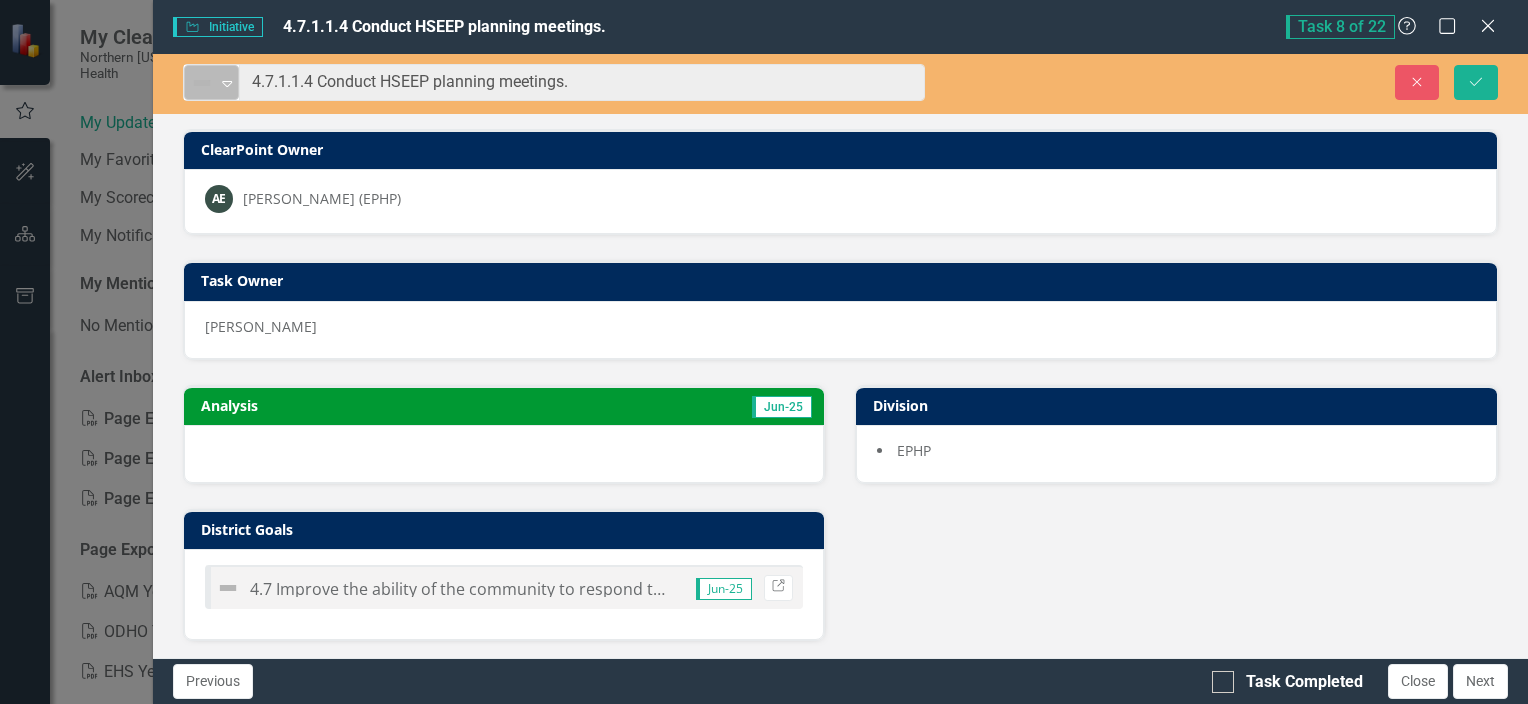 click on "Expand" at bounding box center [227, 82] 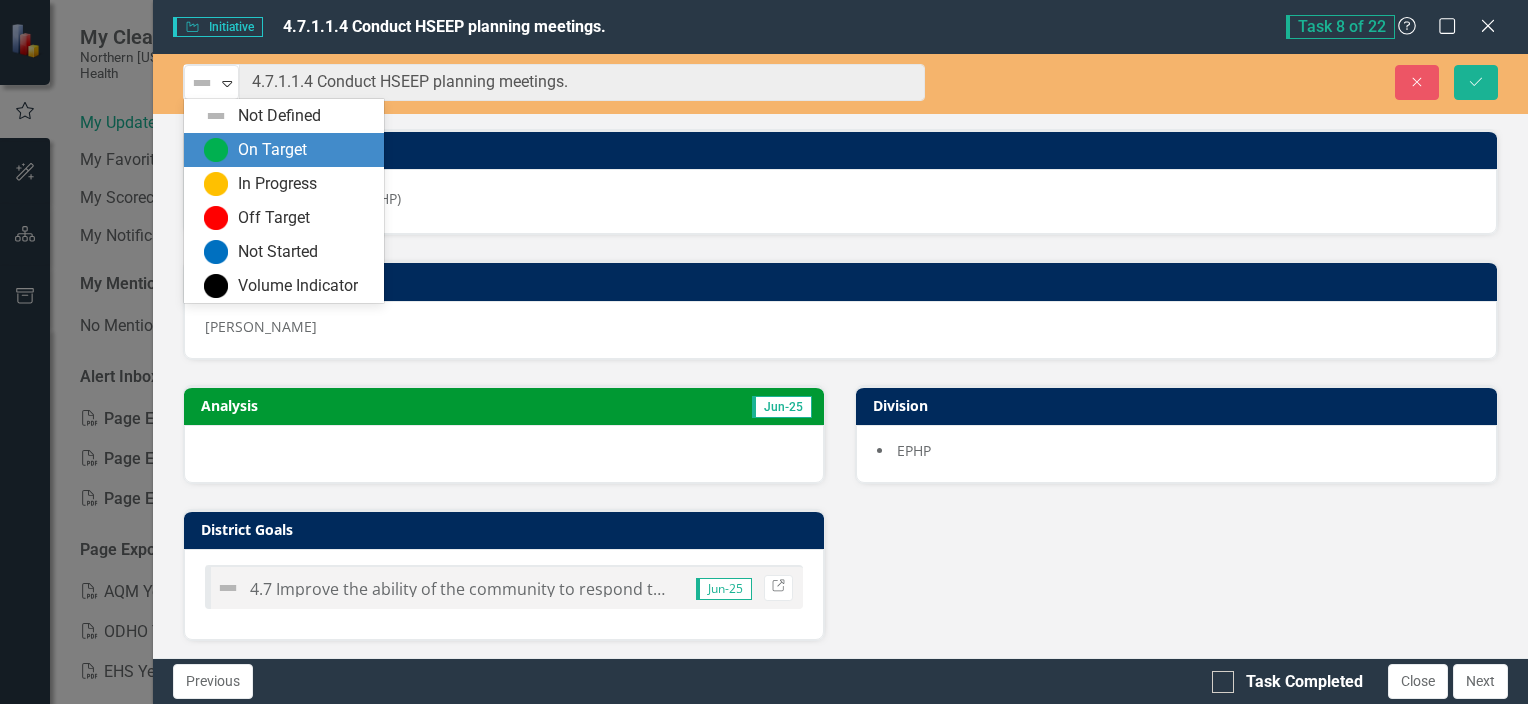click on "On Target" at bounding box center [272, 150] 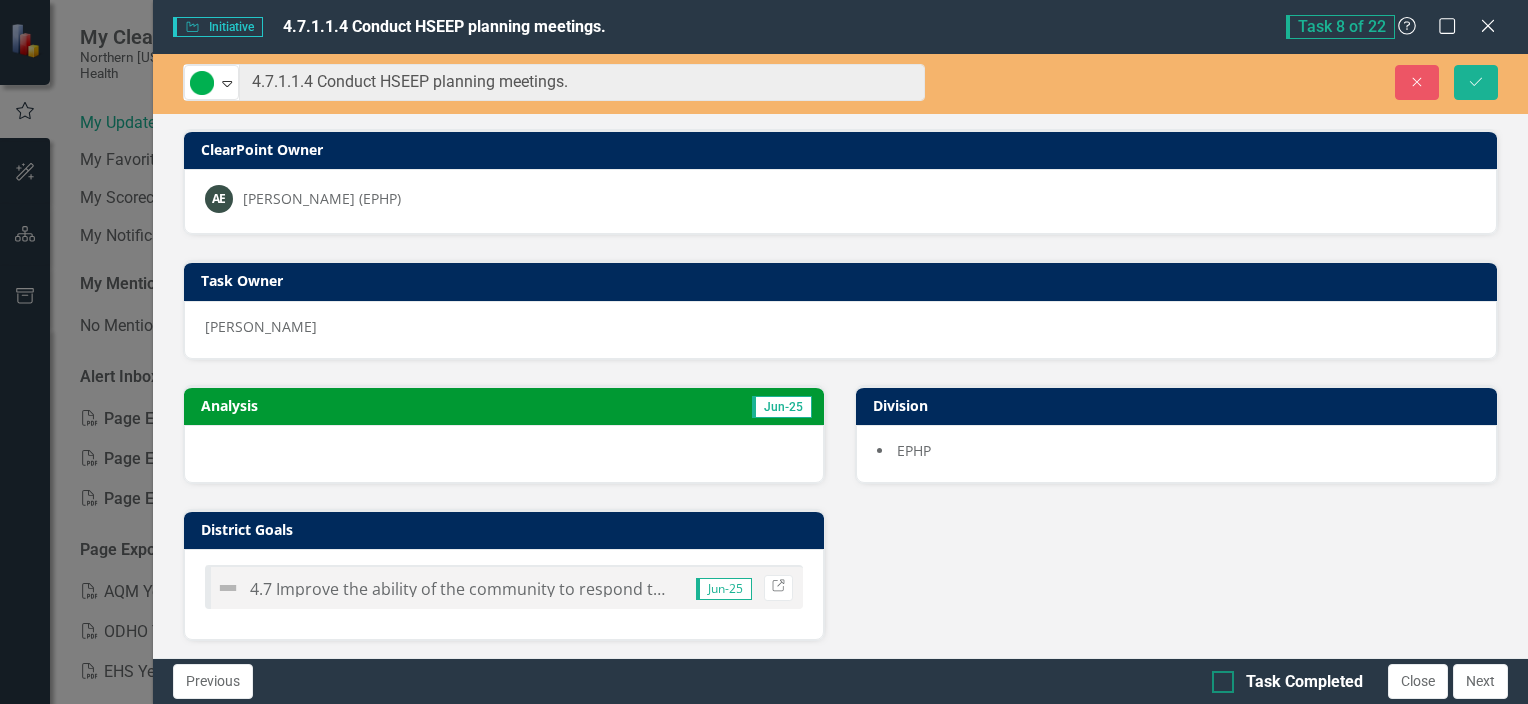 click on "Task Completed" at bounding box center (1218, 677) 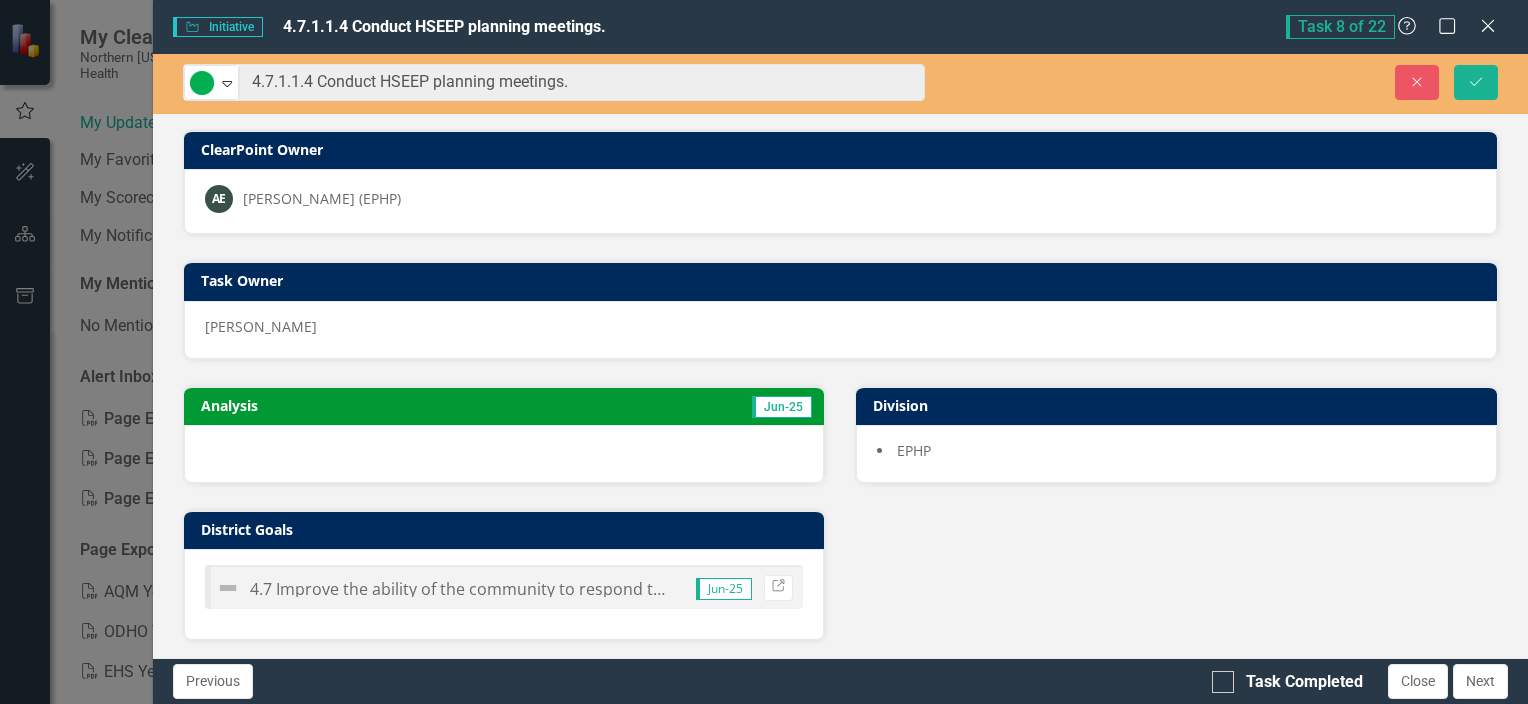 checkbox on "true" 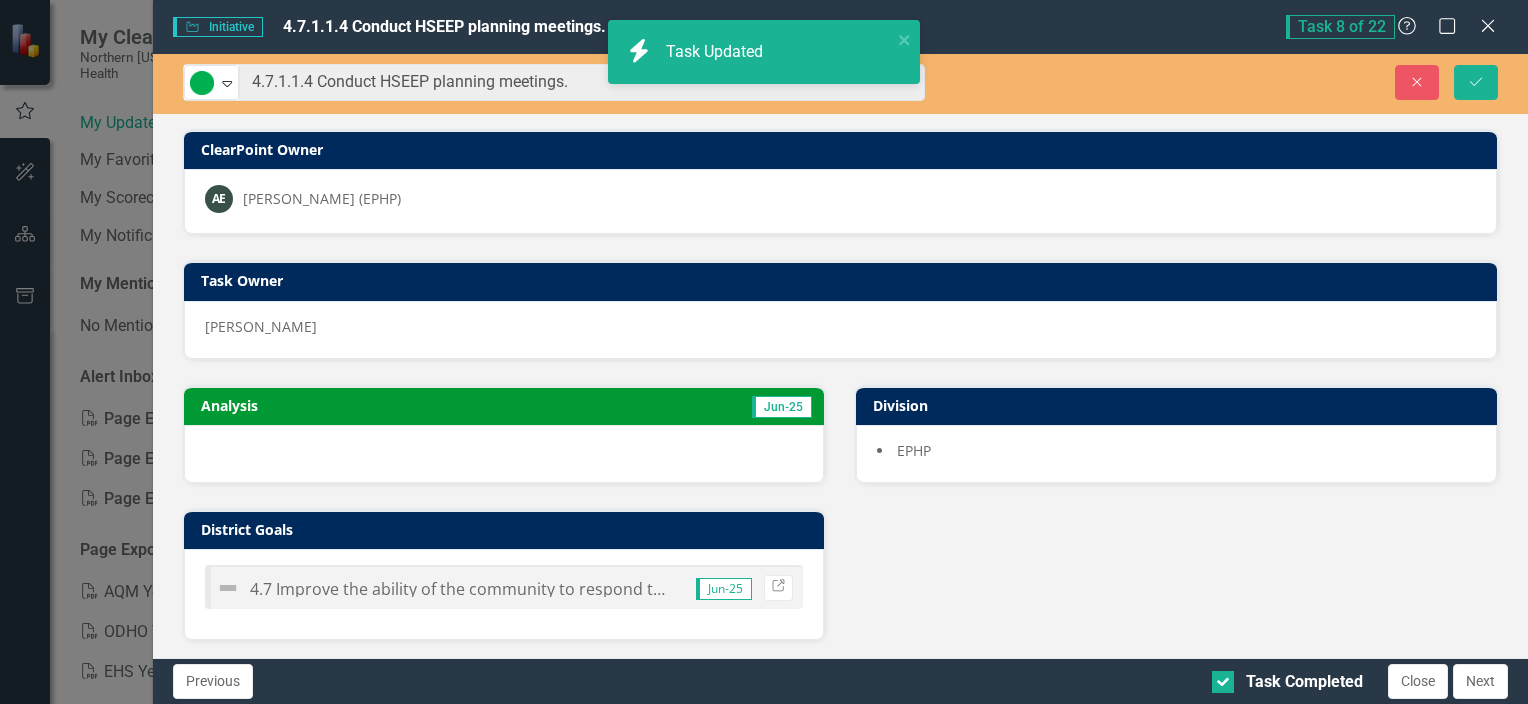 click at bounding box center [504, 454] 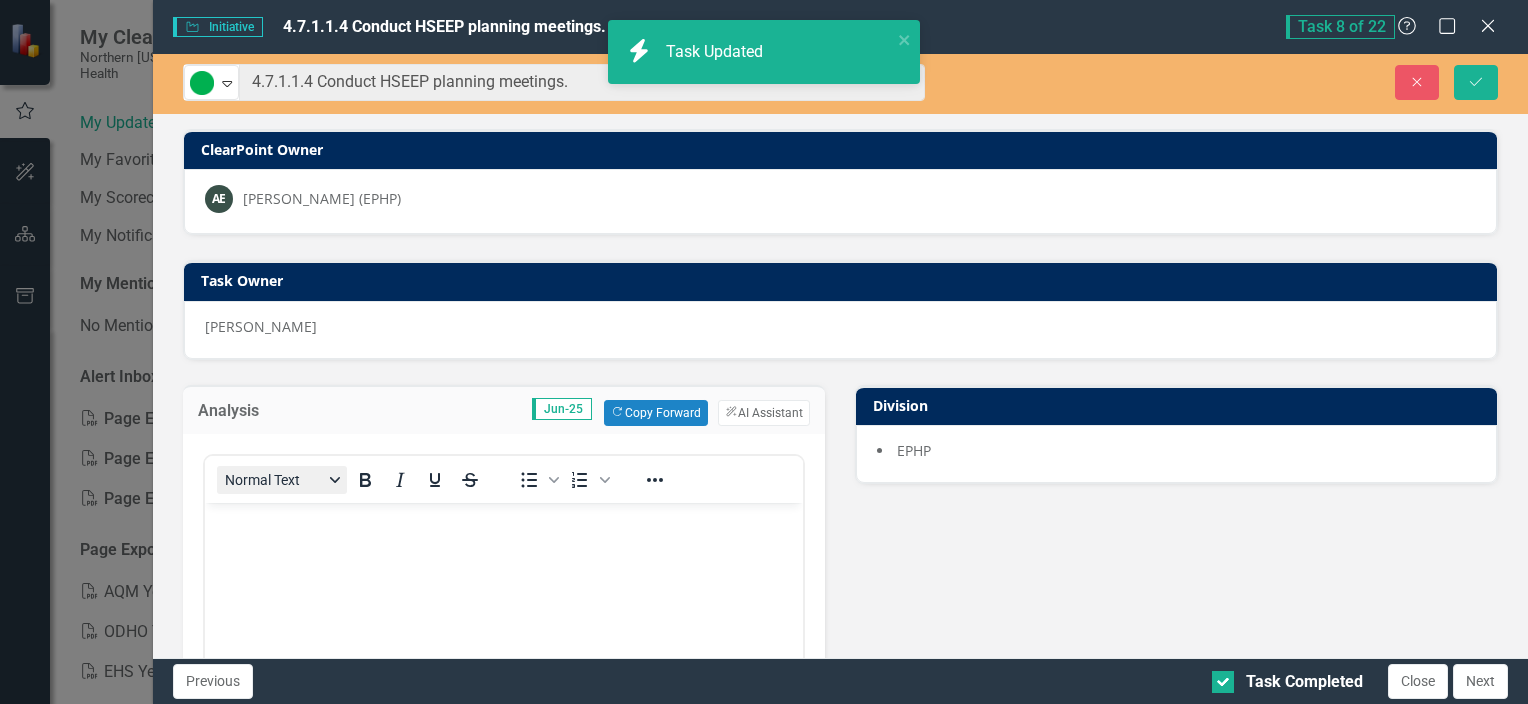 scroll, scrollTop: 0, scrollLeft: 0, axis: both 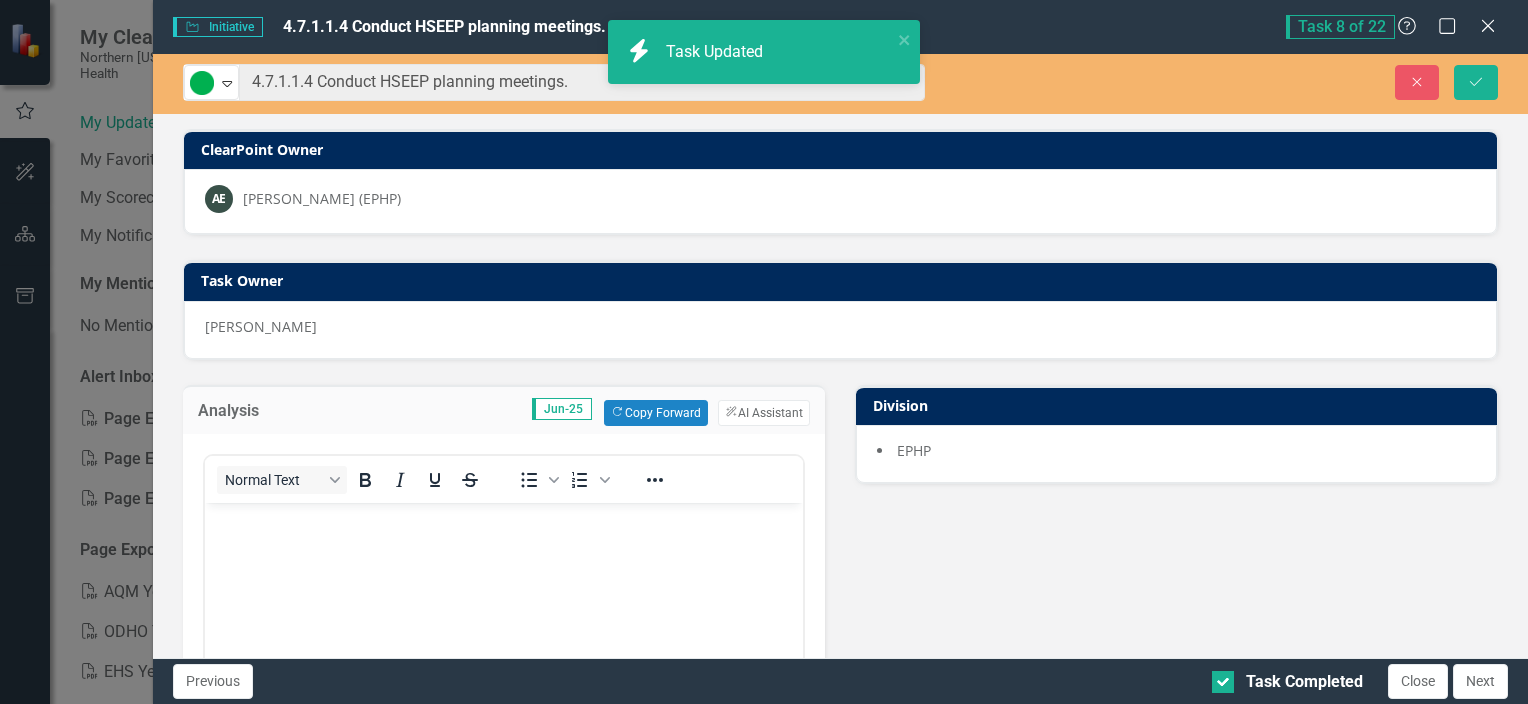 click at bounding box center (503, 652) 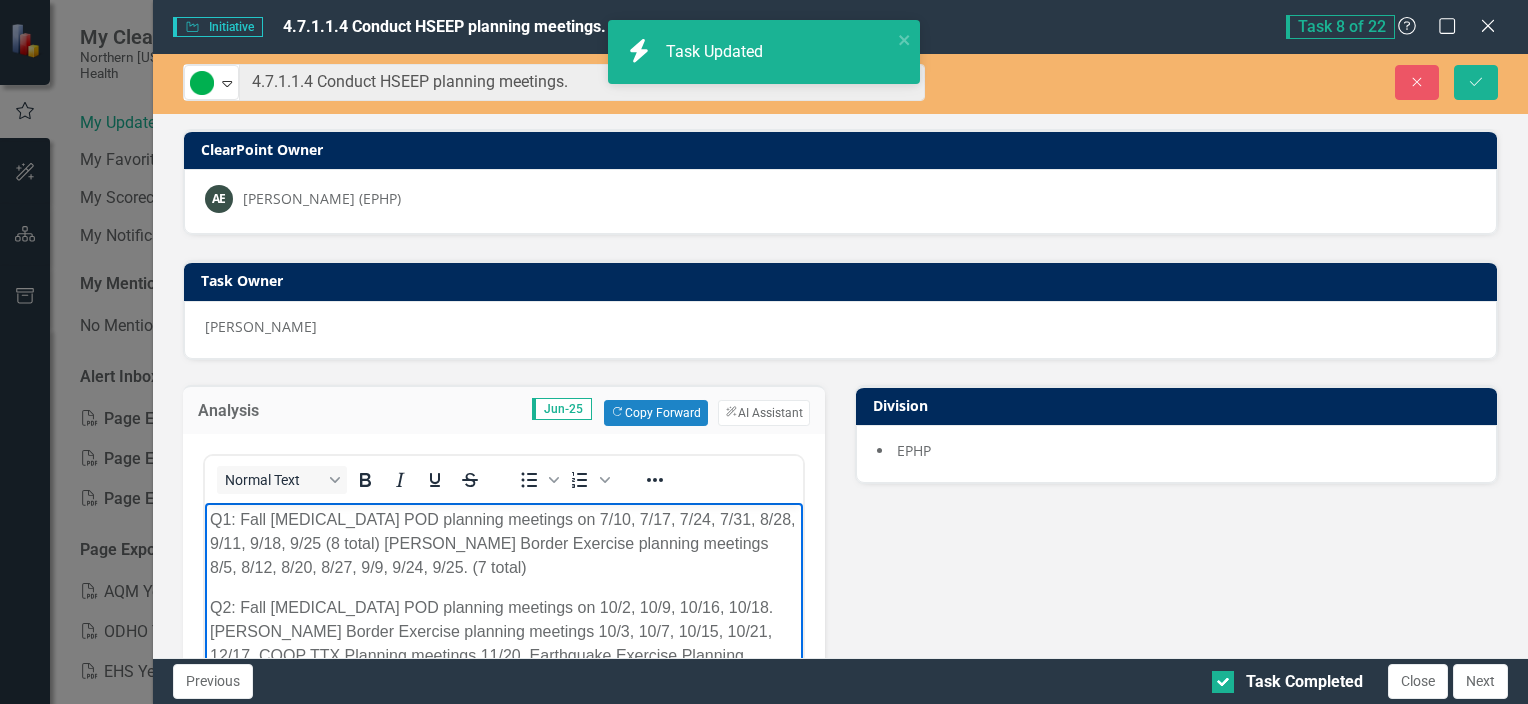 scroll, scrollTop: 516, scrollLeft: 0, axis: vertical 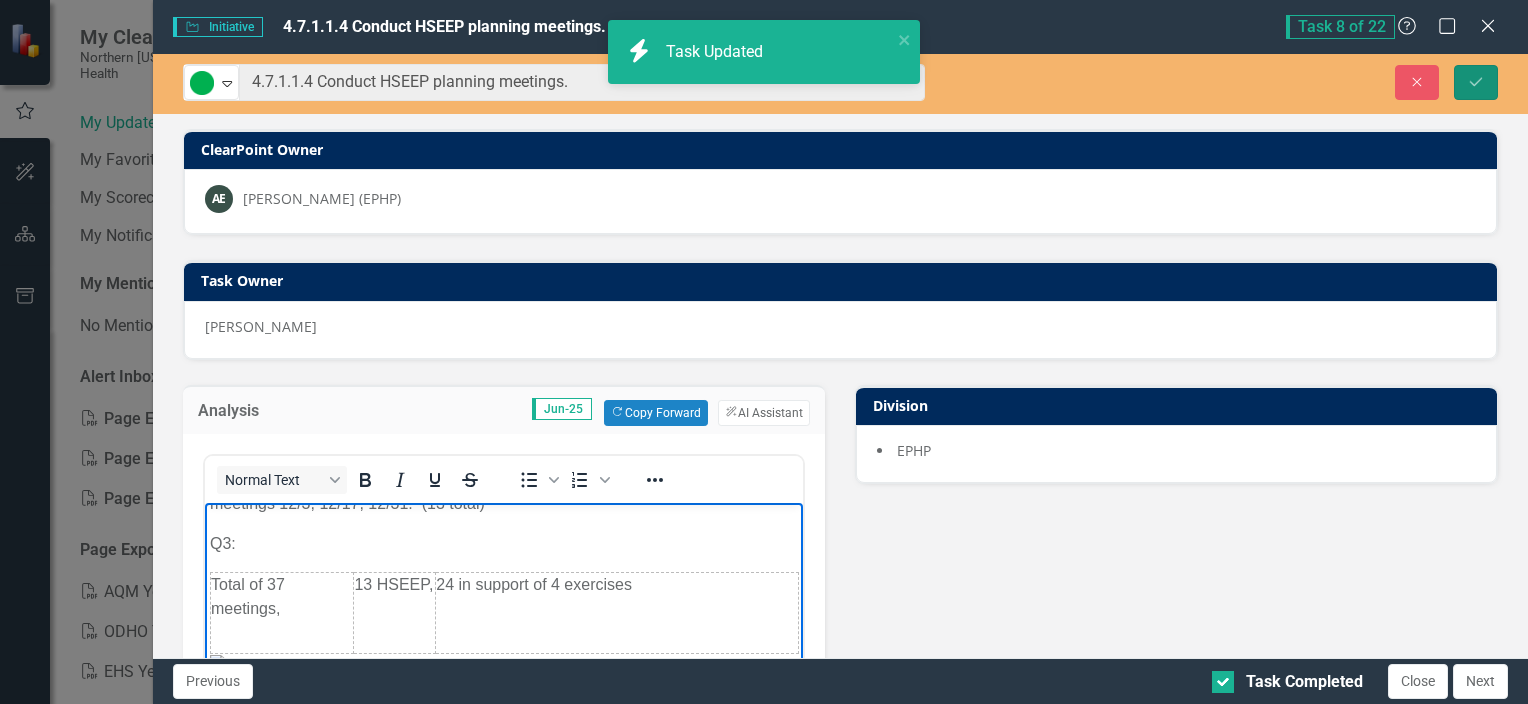click on "Save" 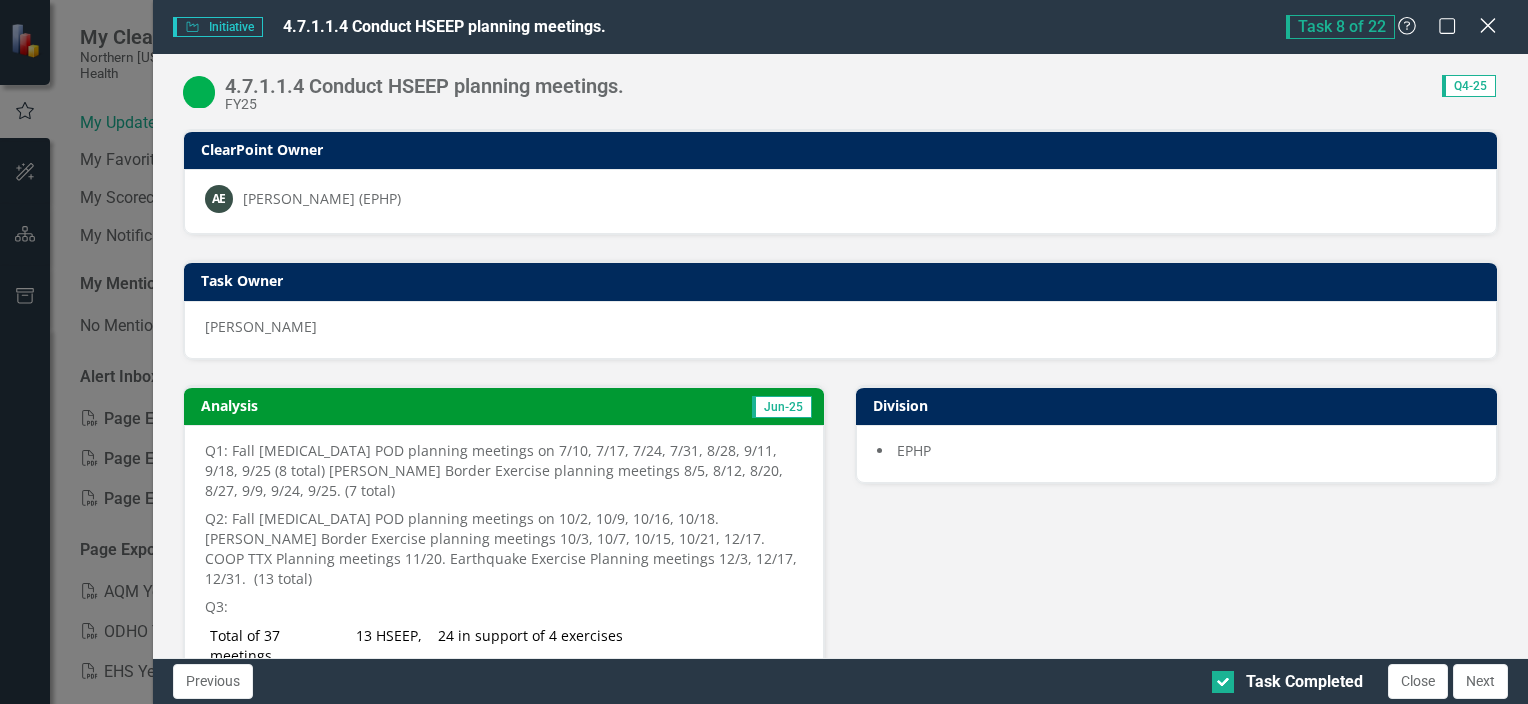 click on "Close" 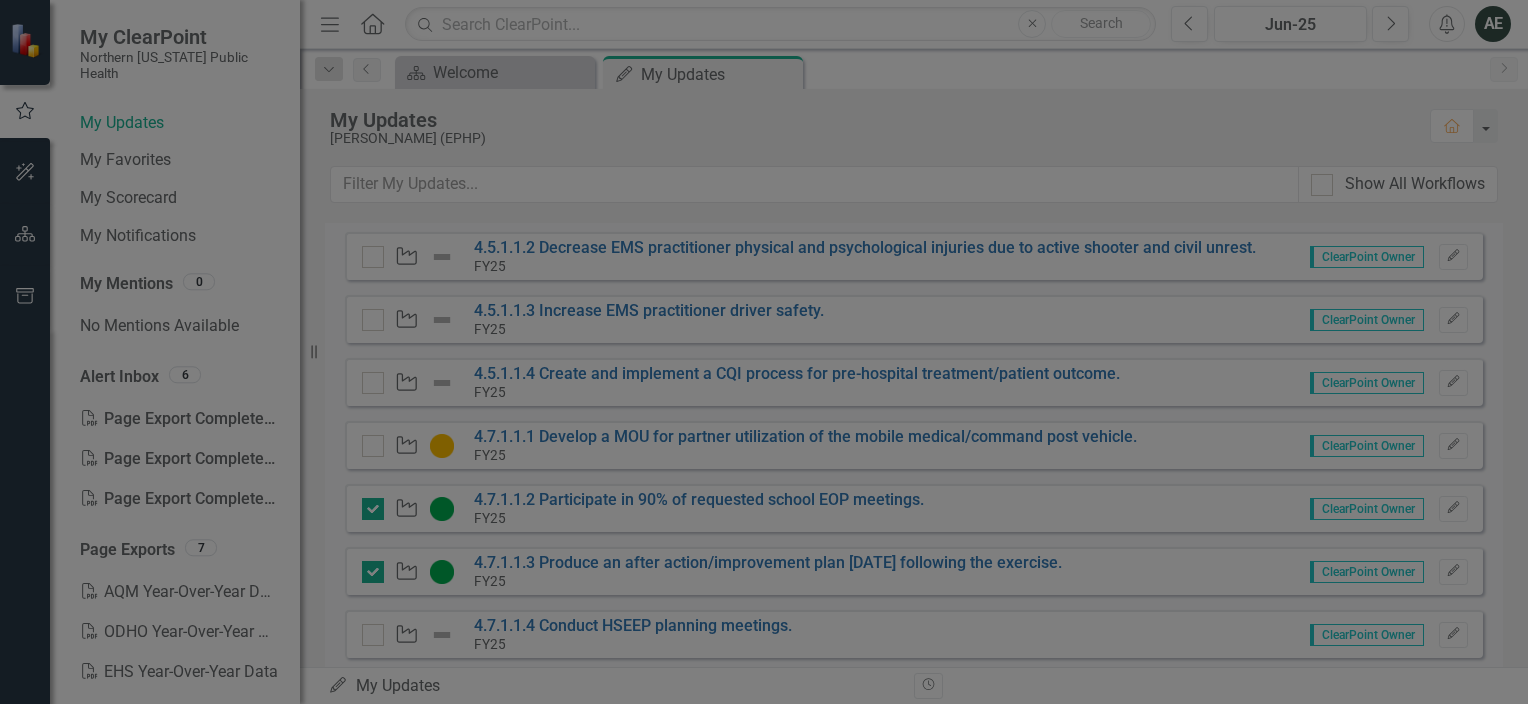 checkbox on "true" 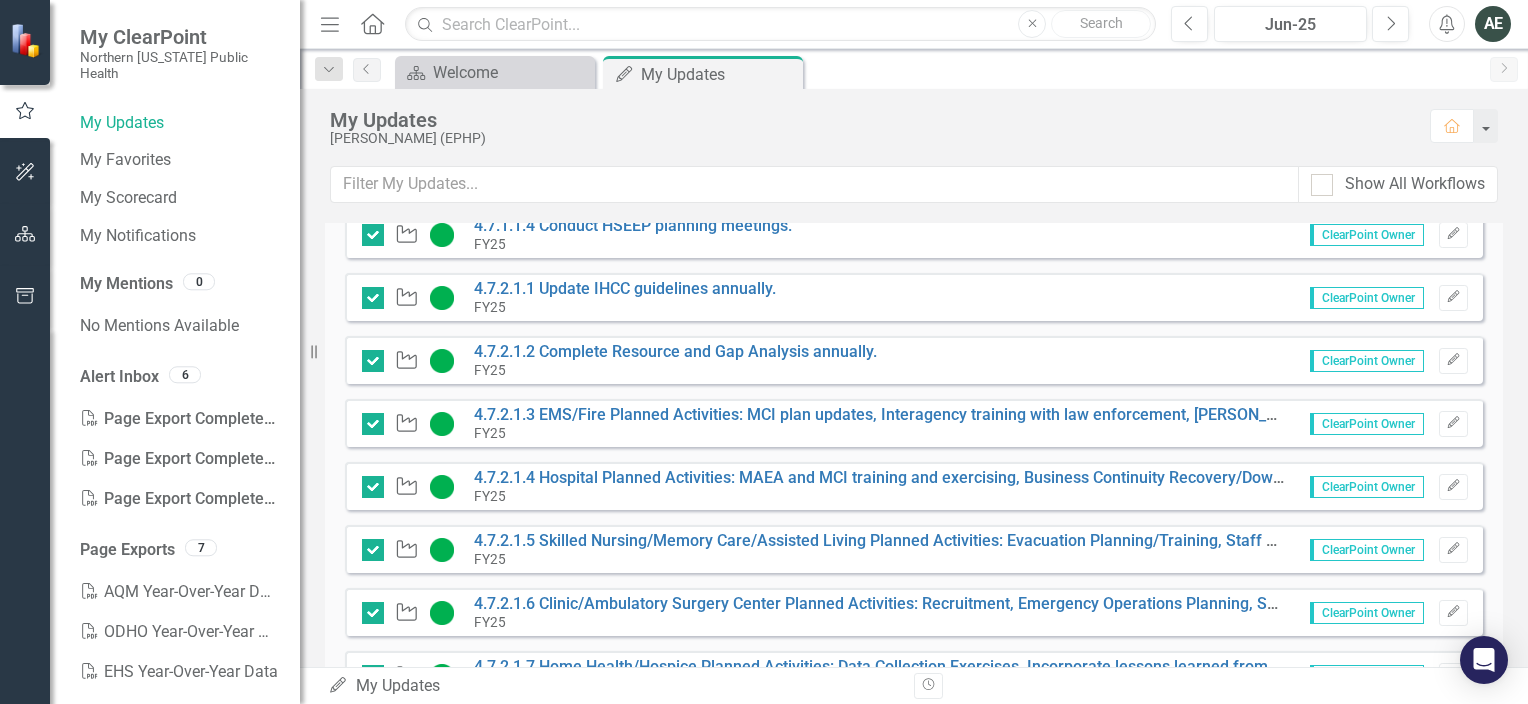 scroll, scrollTop: 900, scrollLeft: 0, axis: vertical 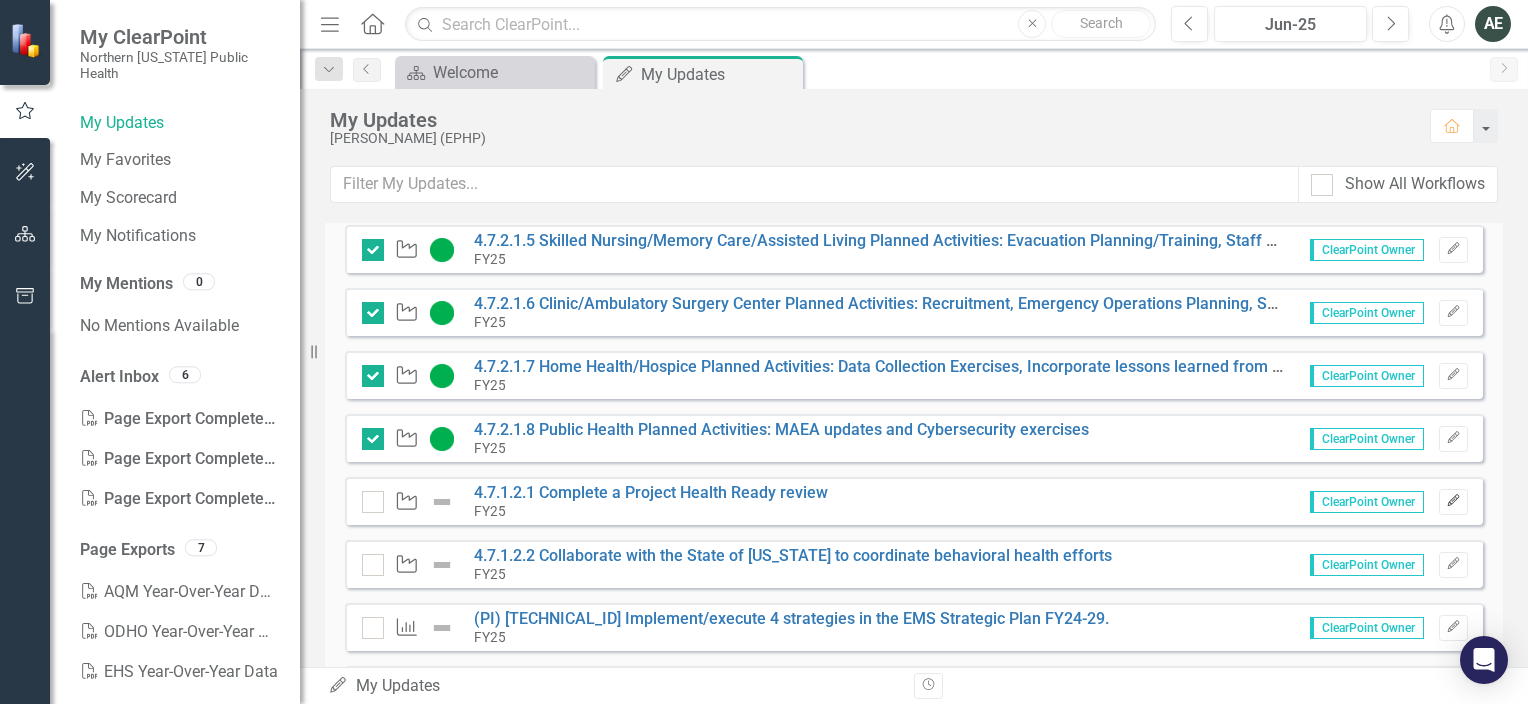 click on "Edit" at bounding box center (1453, 502) 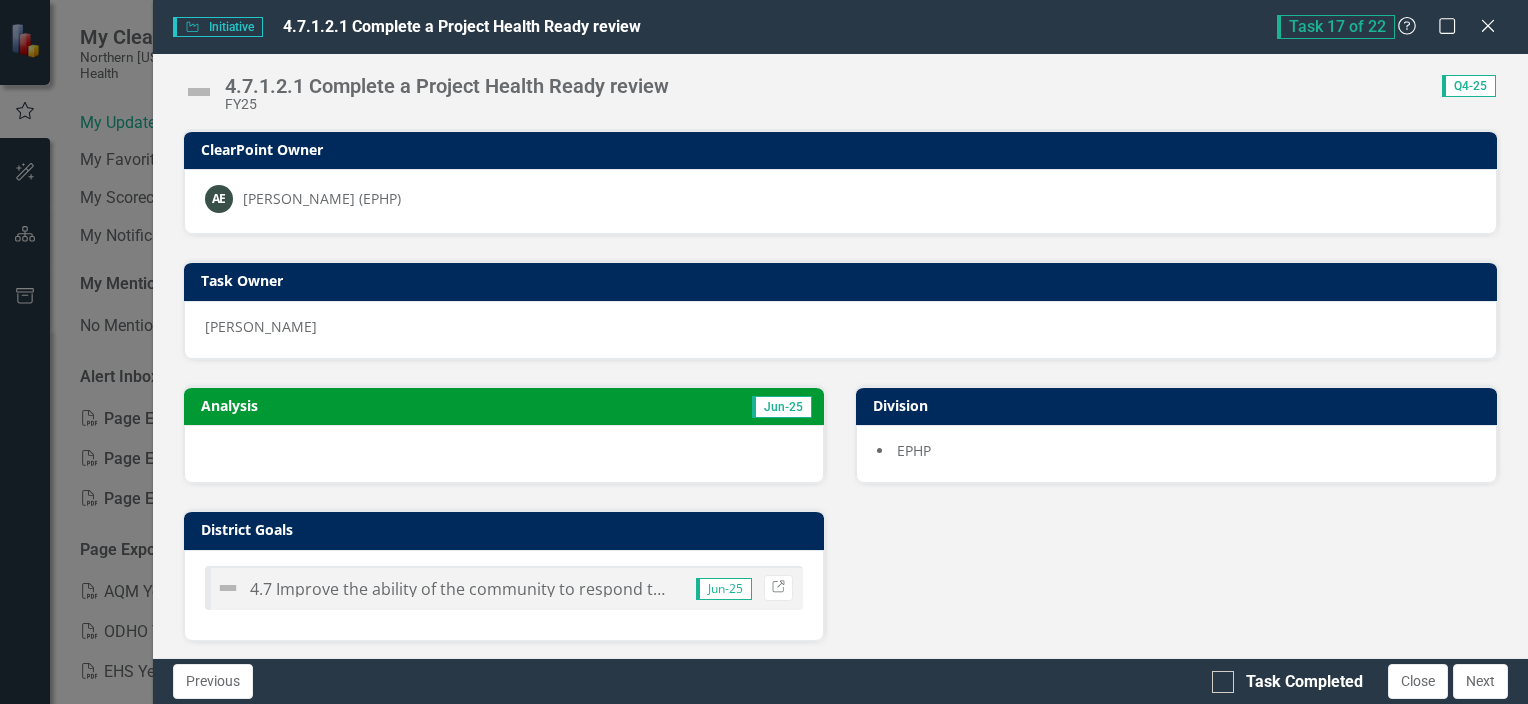 click at bounding box center [199, 92] 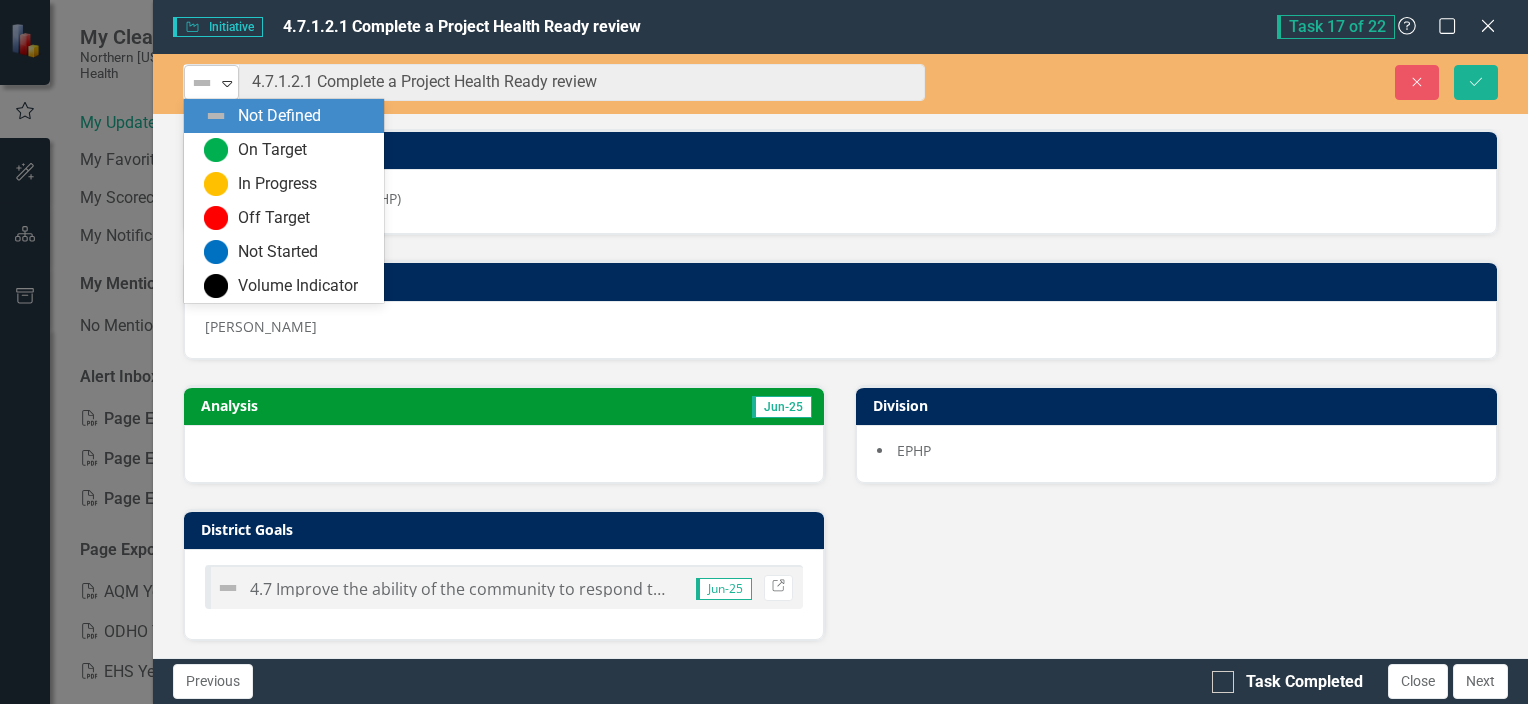 click on "Expand" 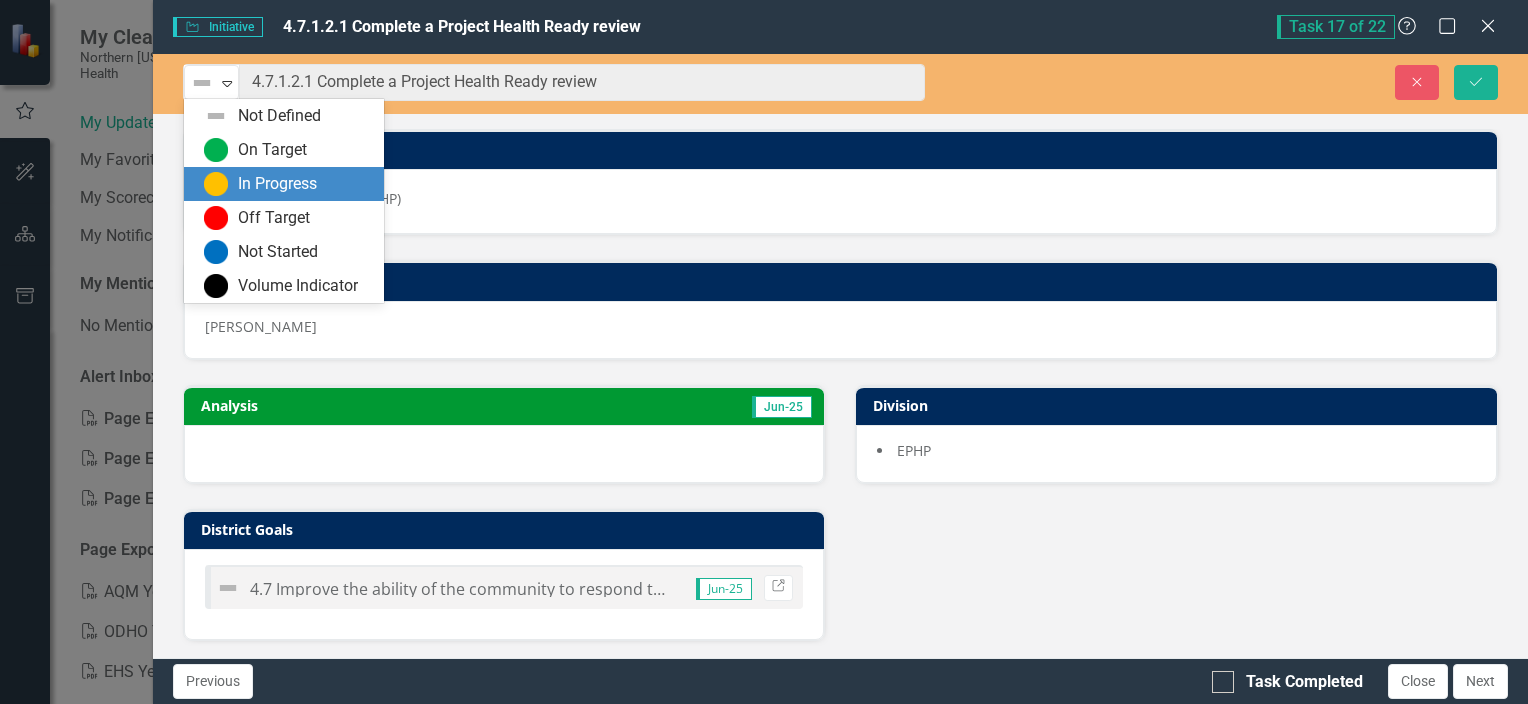 click on "In Progress" at bounding box center (277, 184) 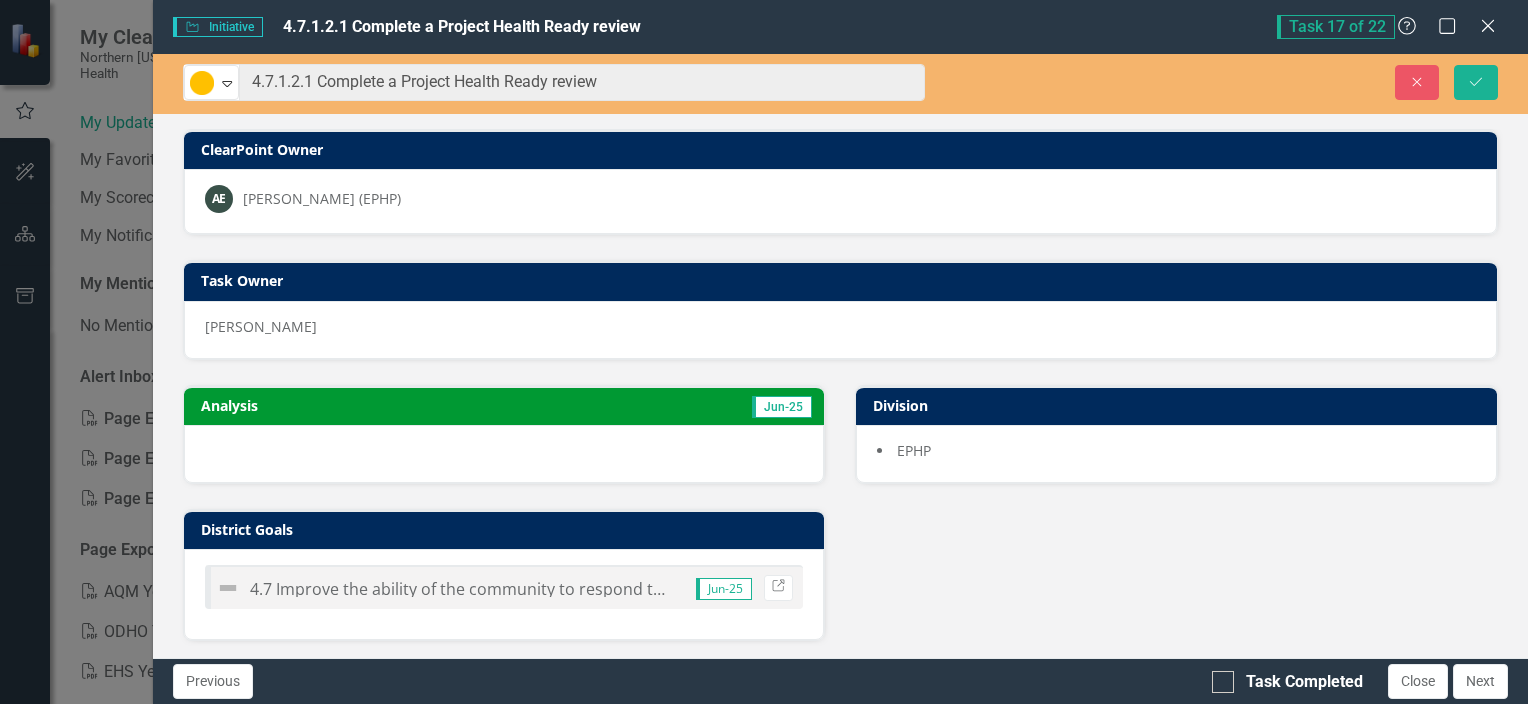 click at bounding box center (504, 454) 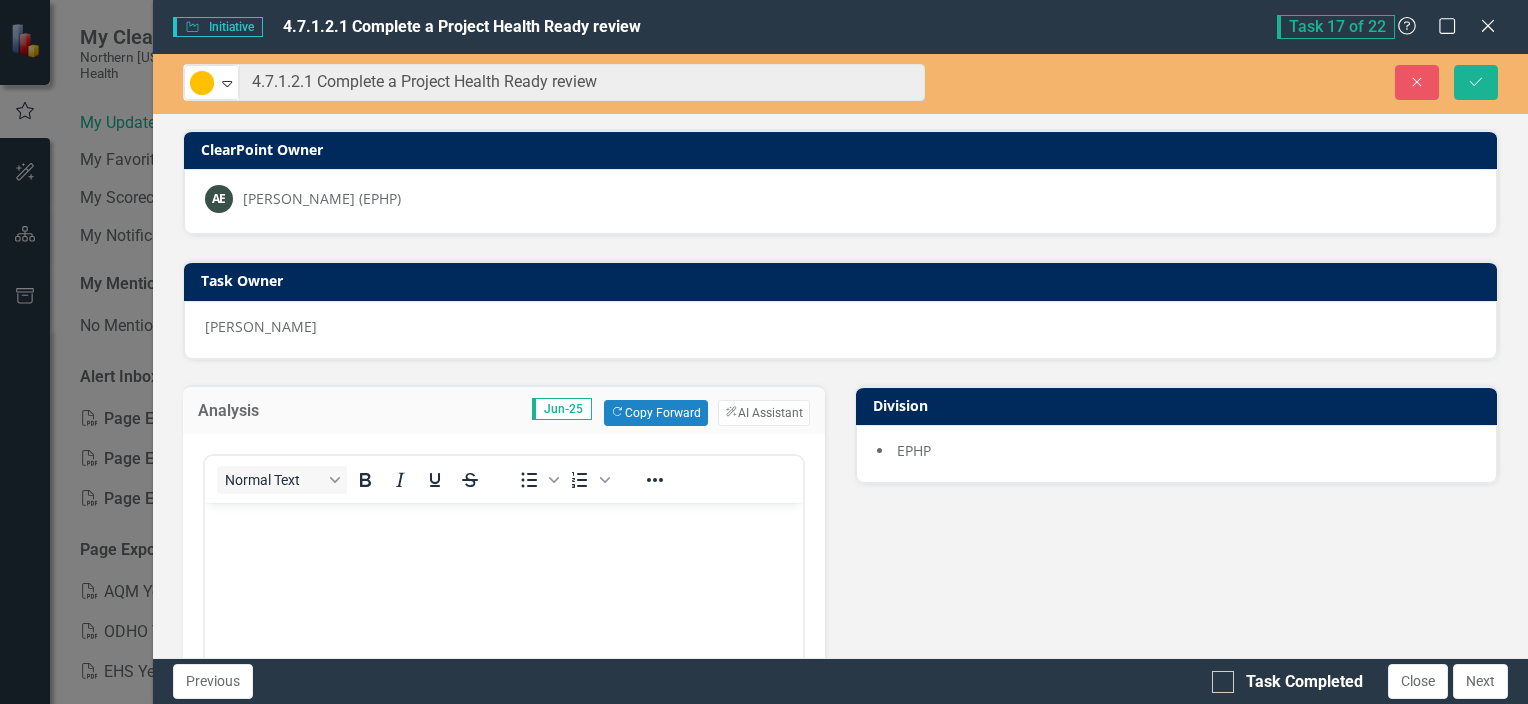 scroll, scrollTop: 0, scrollLeft: 0, axis: both 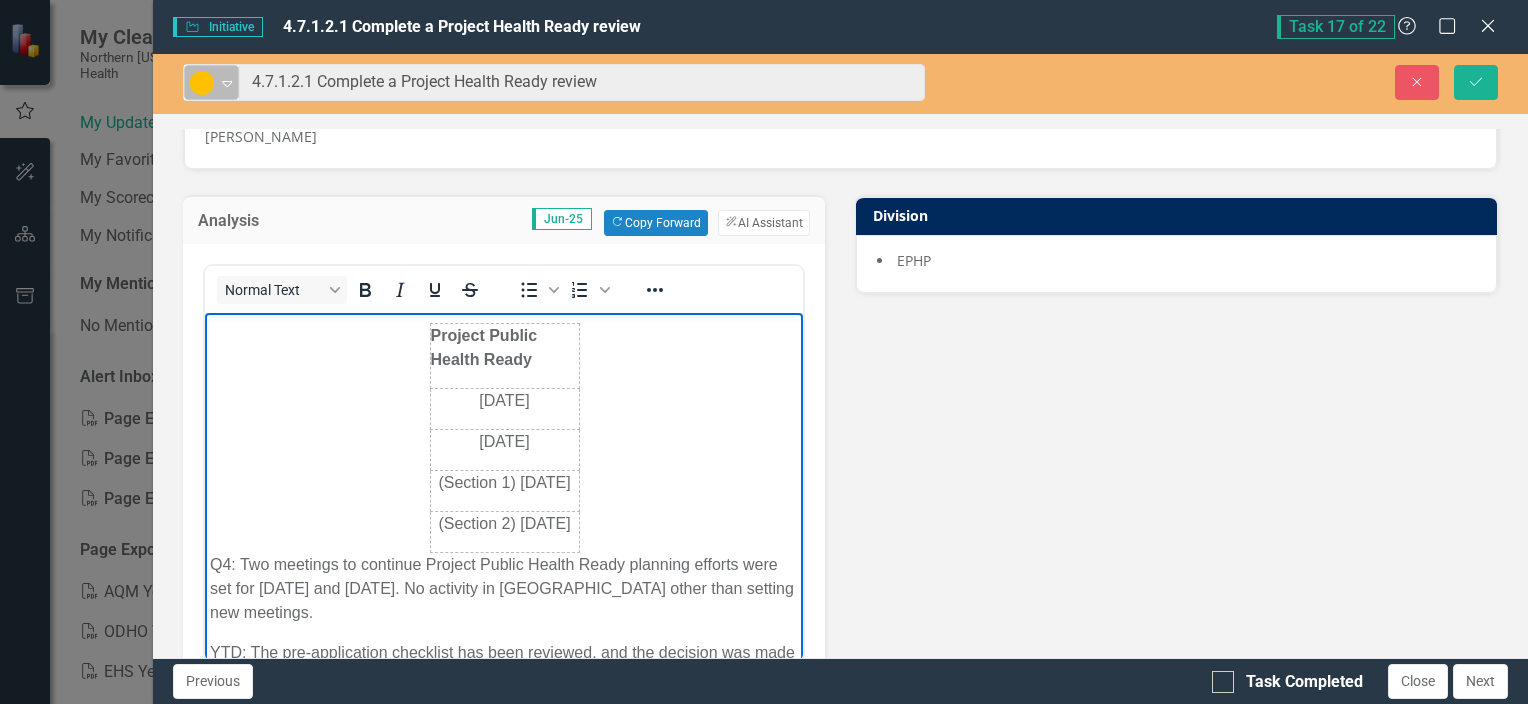 click on "Expand" at bounding box center [227, 82] 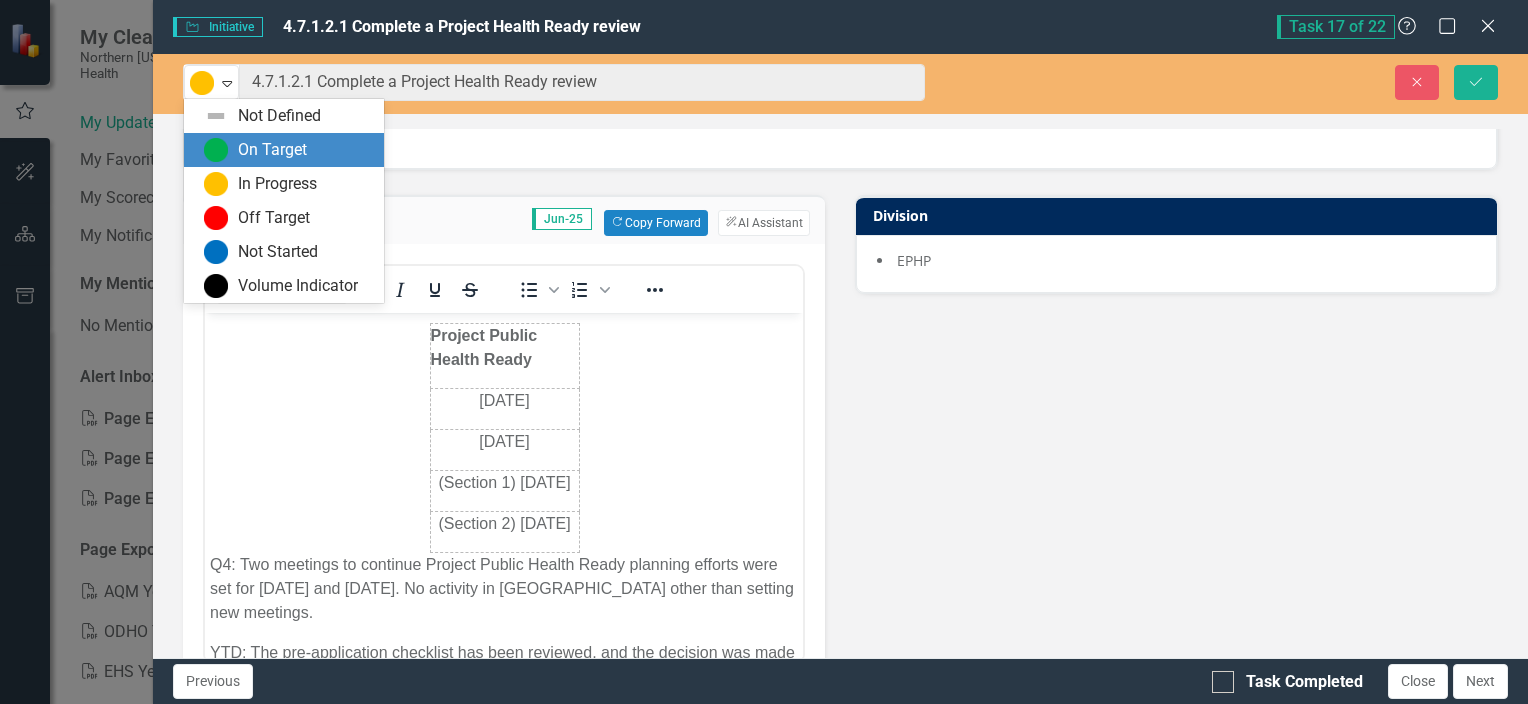 click on "On Target" at bounding box center [272, 150] 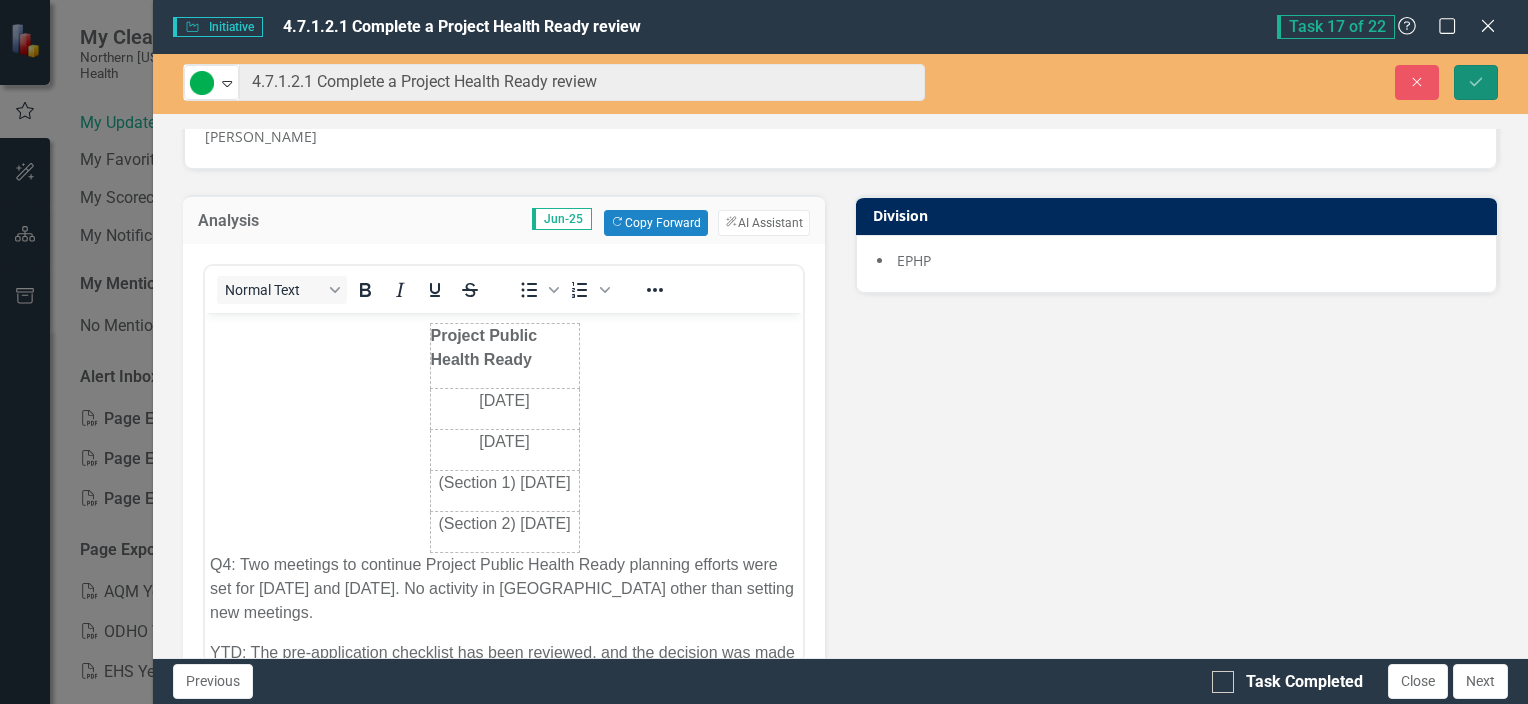 click on "Save" at bounding box center [1476, 82] 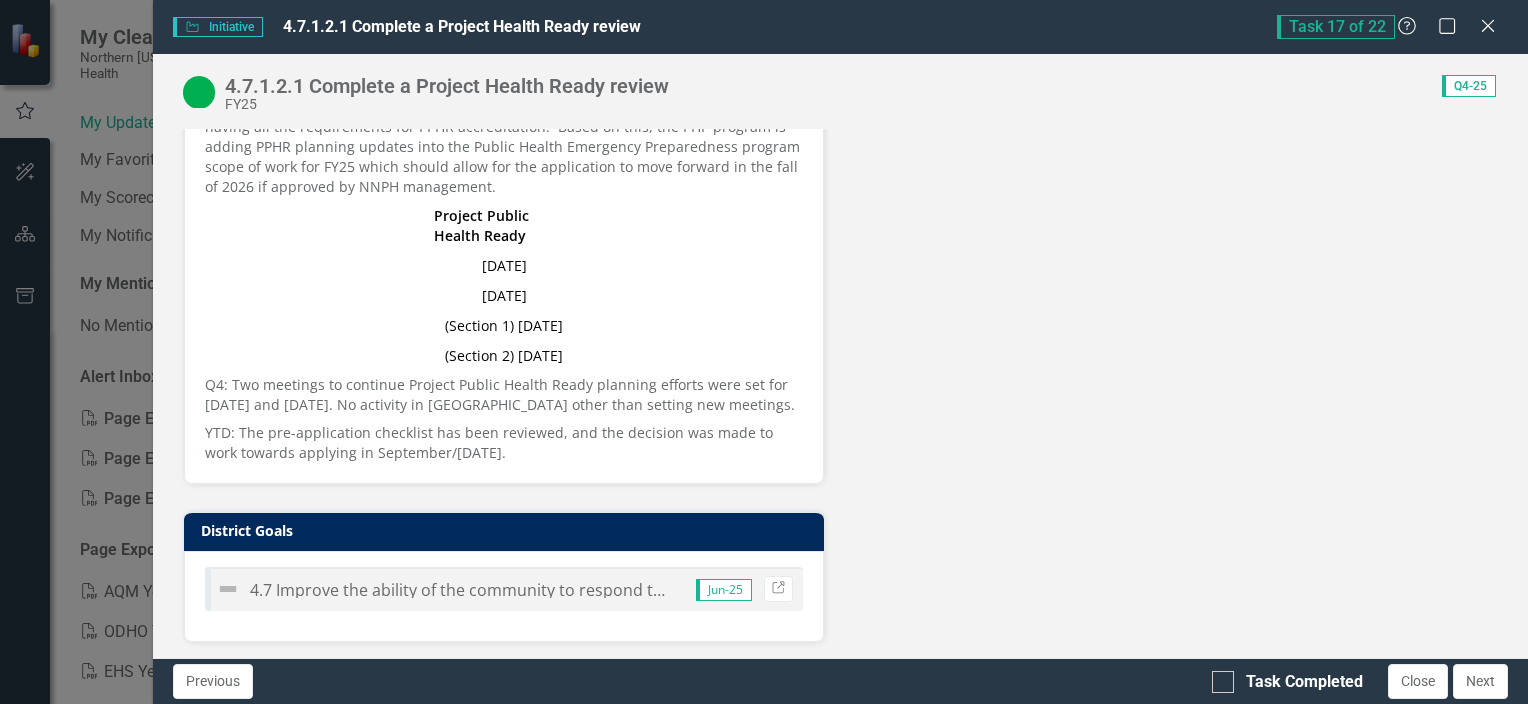 scroll, scrollTop: 112, scrollLeft: 0, axis: vertical 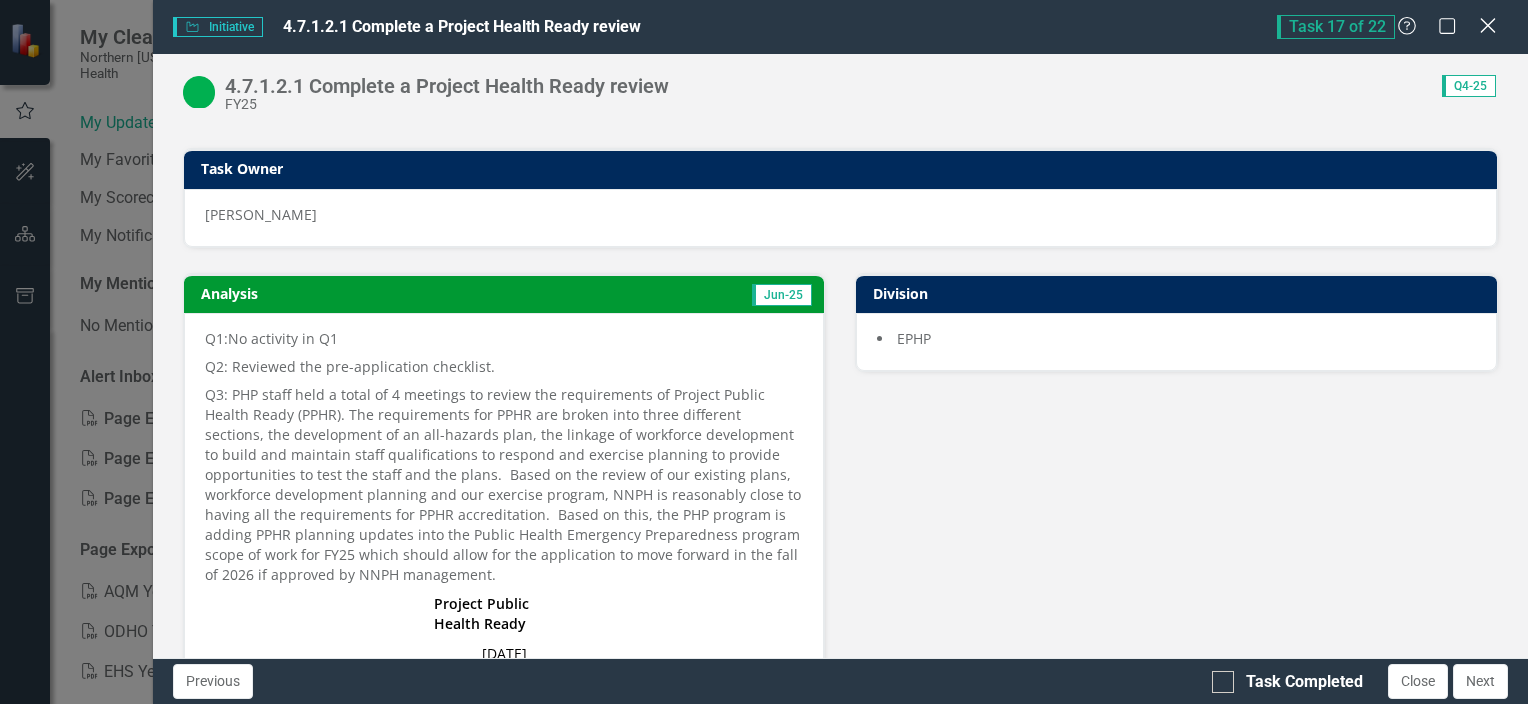 click 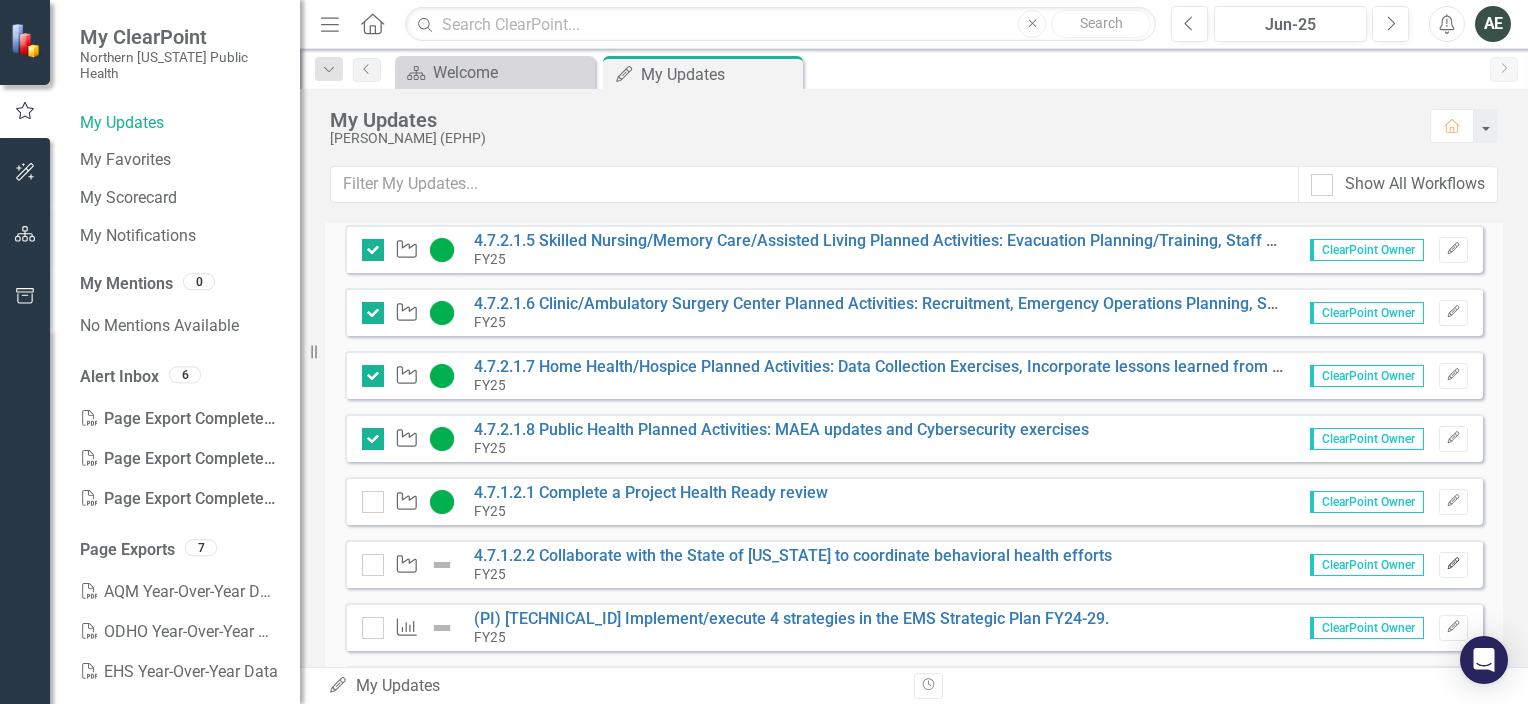 click on "Edit" 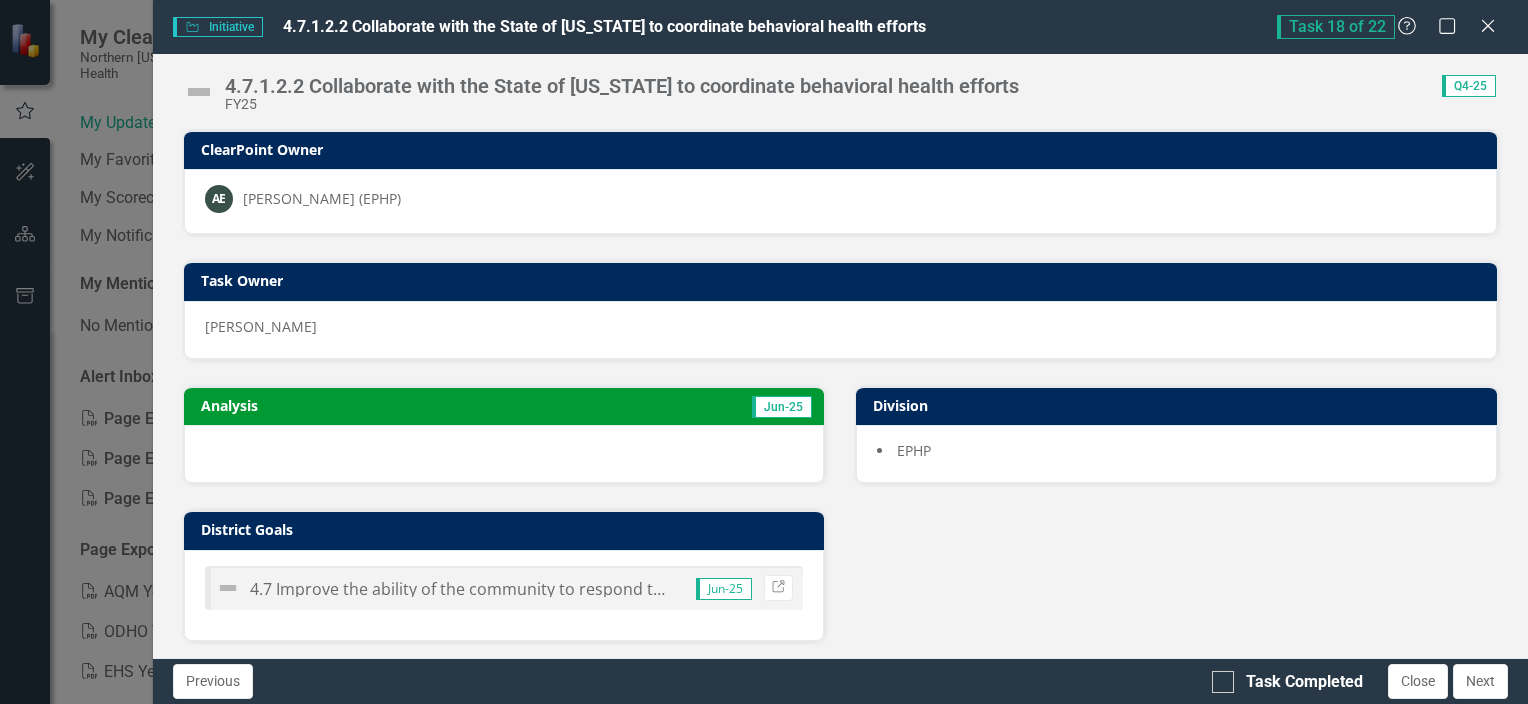 click at bounding box center [199, 92] 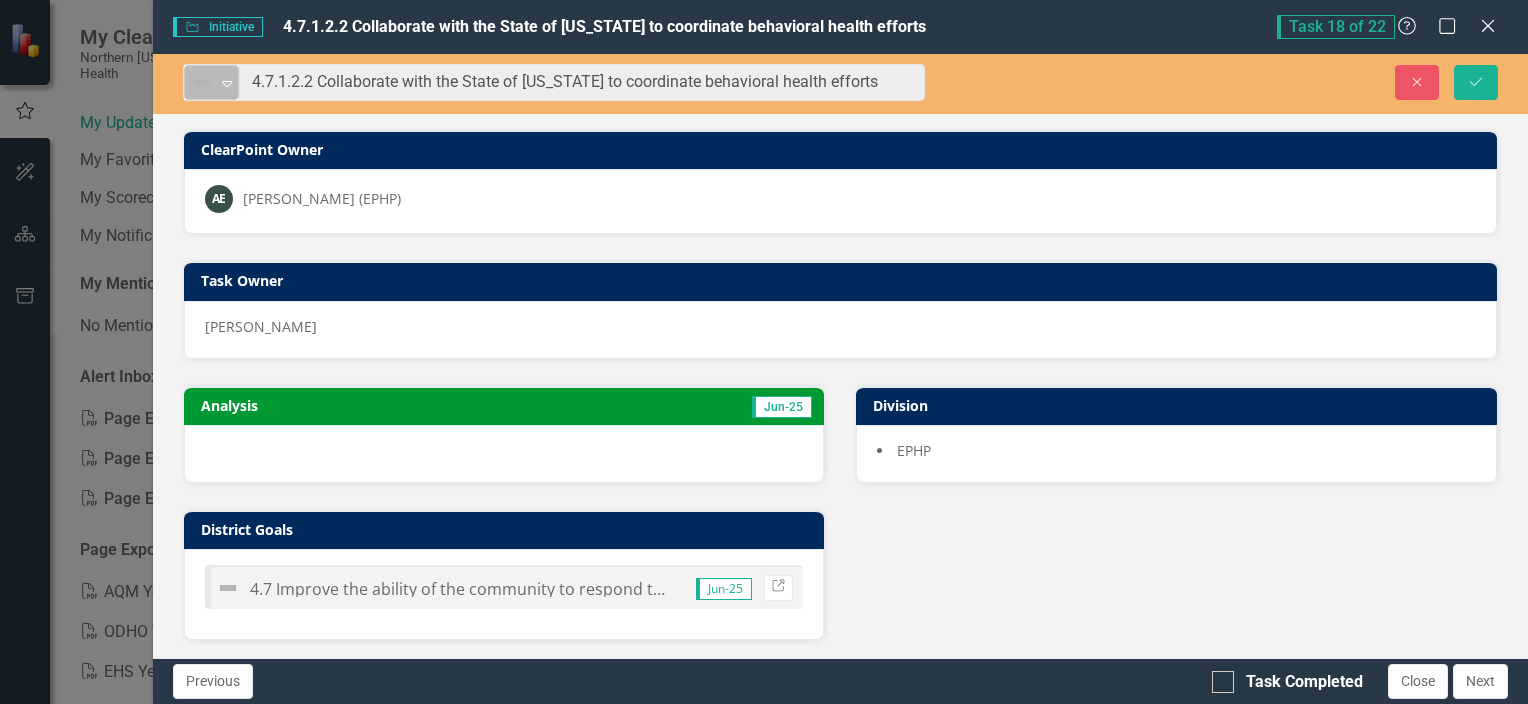 click on "Expand" 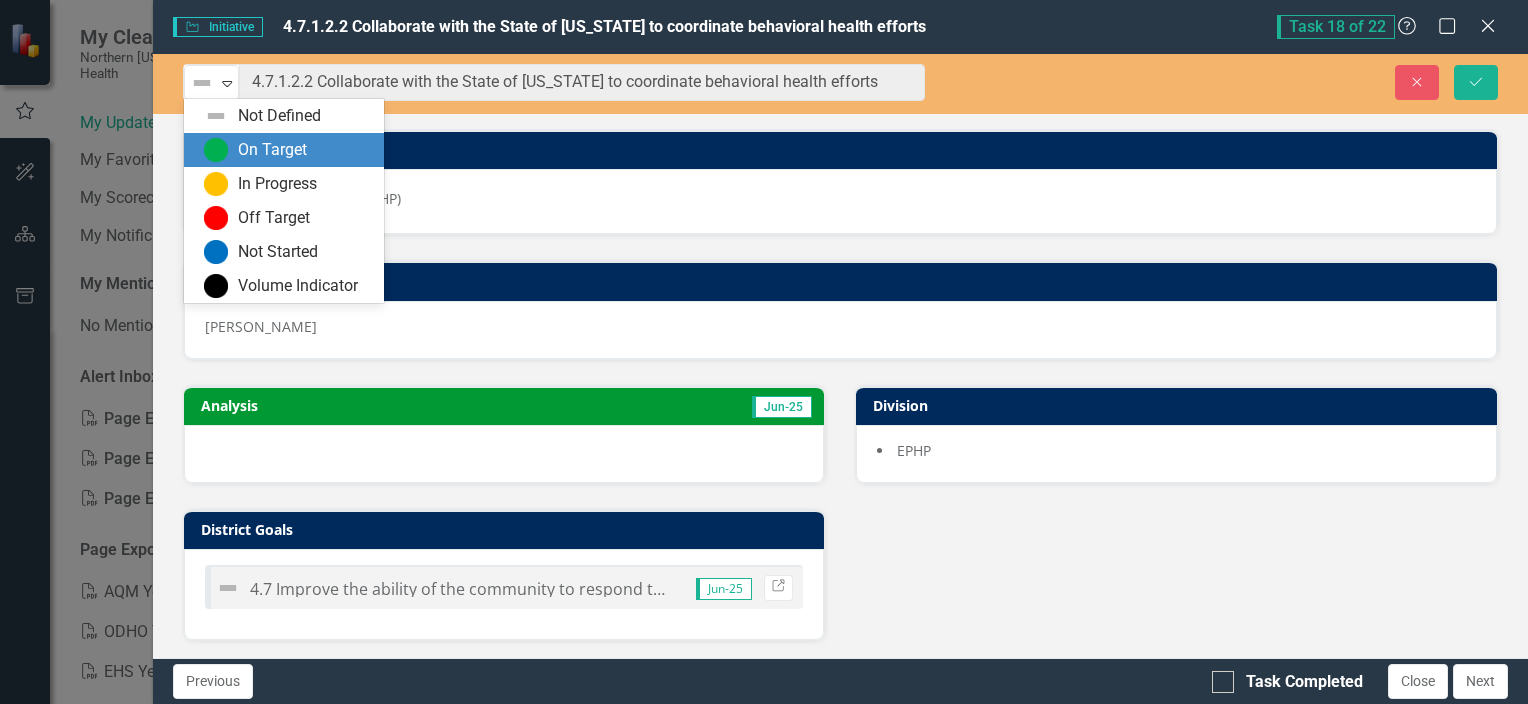click on "On Target" at bounding box center (288, 150) 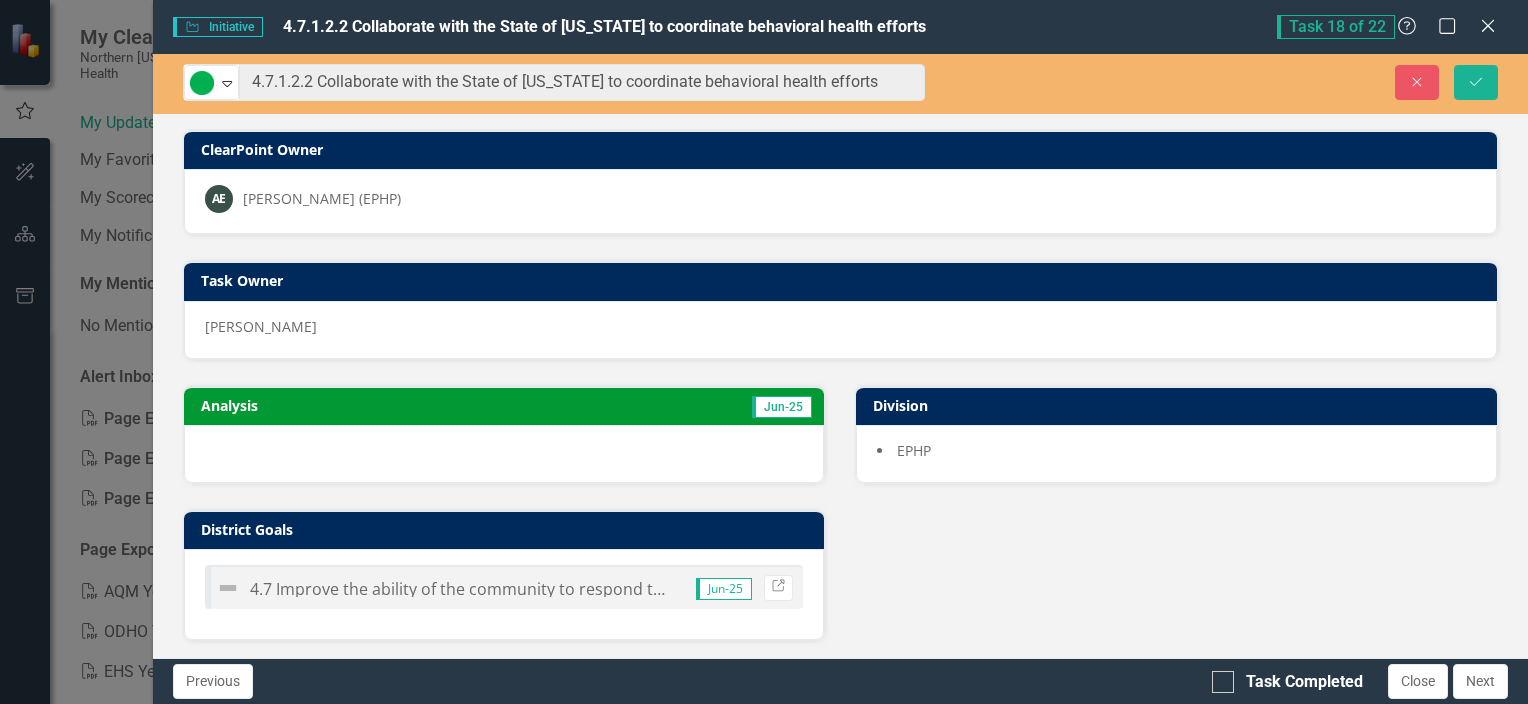 click at bounding box center [504, 454] 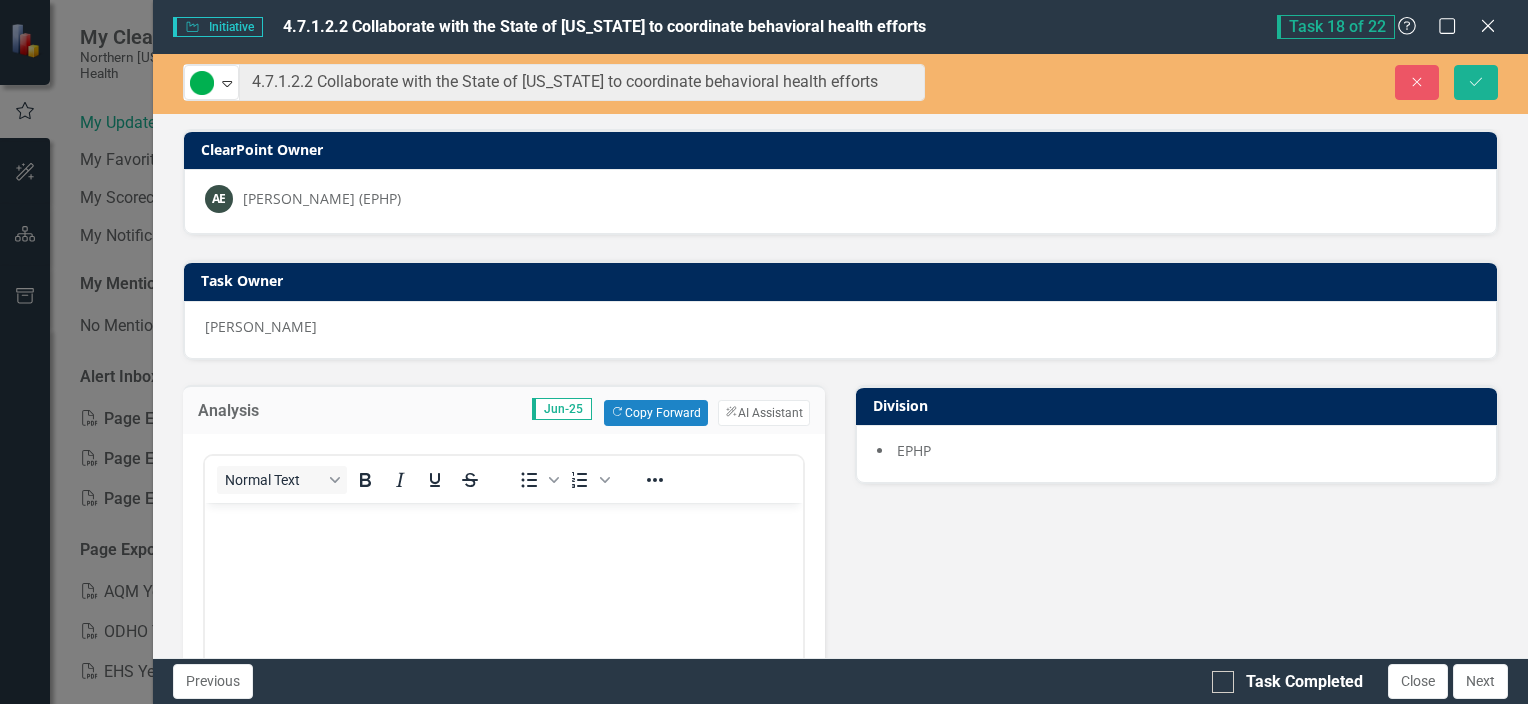 scroll, scrollTop: 0, scrollLeft: 0, axis: both 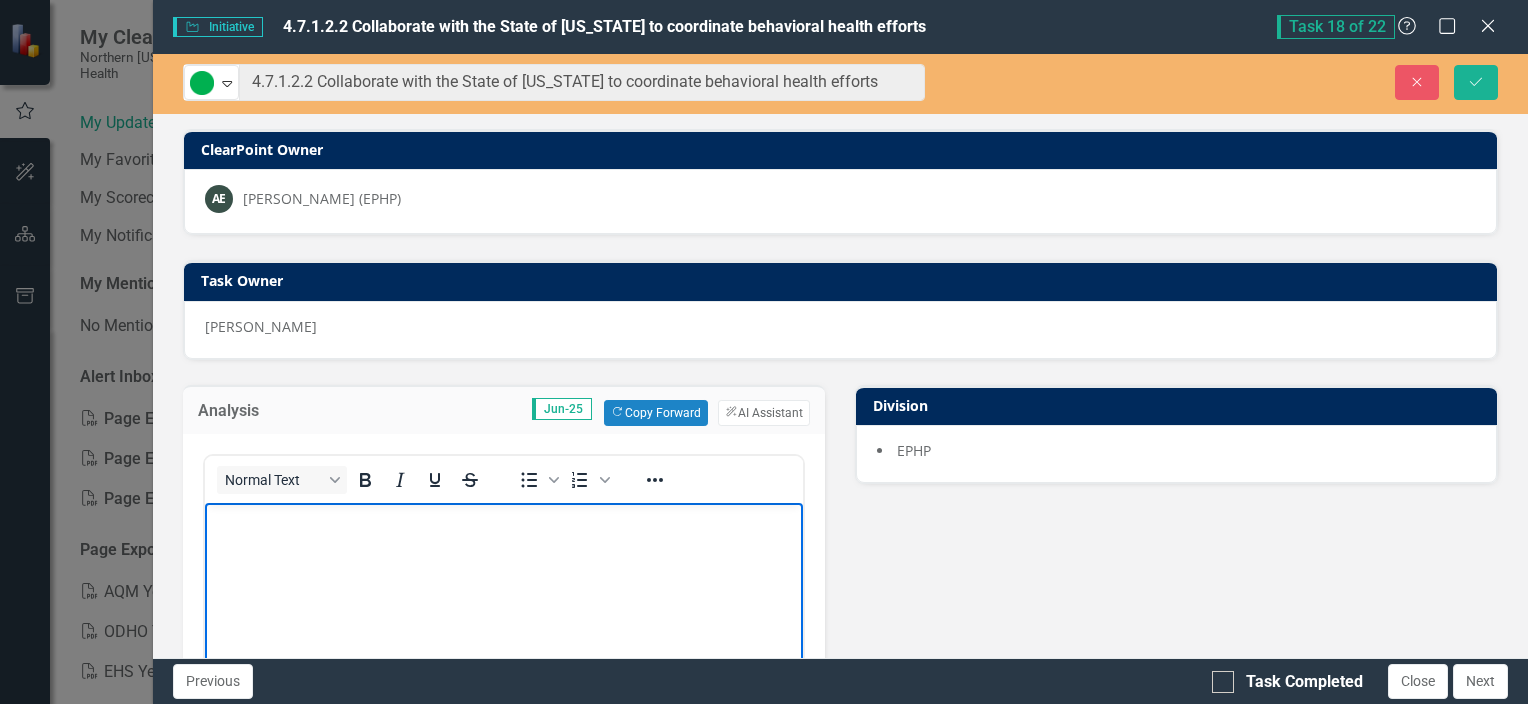 click at bounding box center [503, 652] 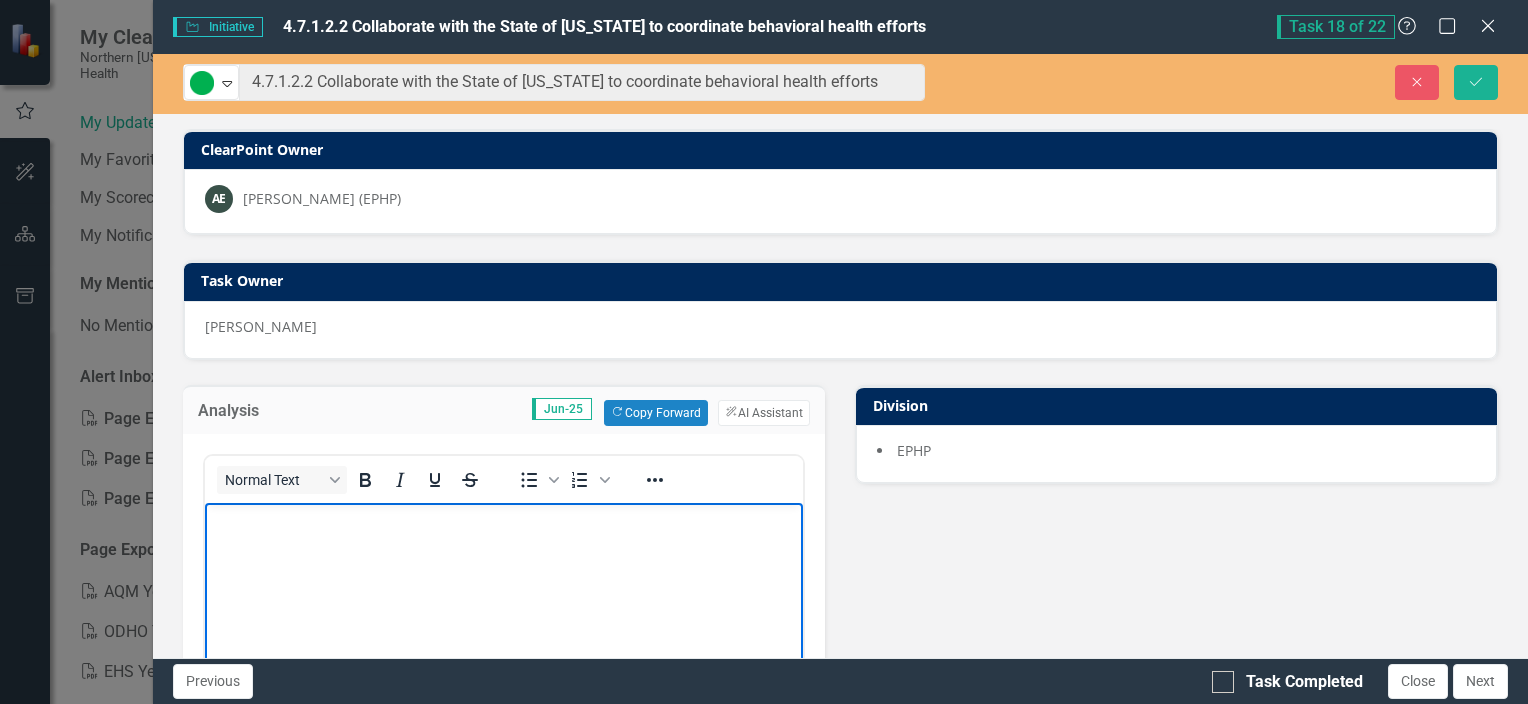 click at bounding box center (503, 652) 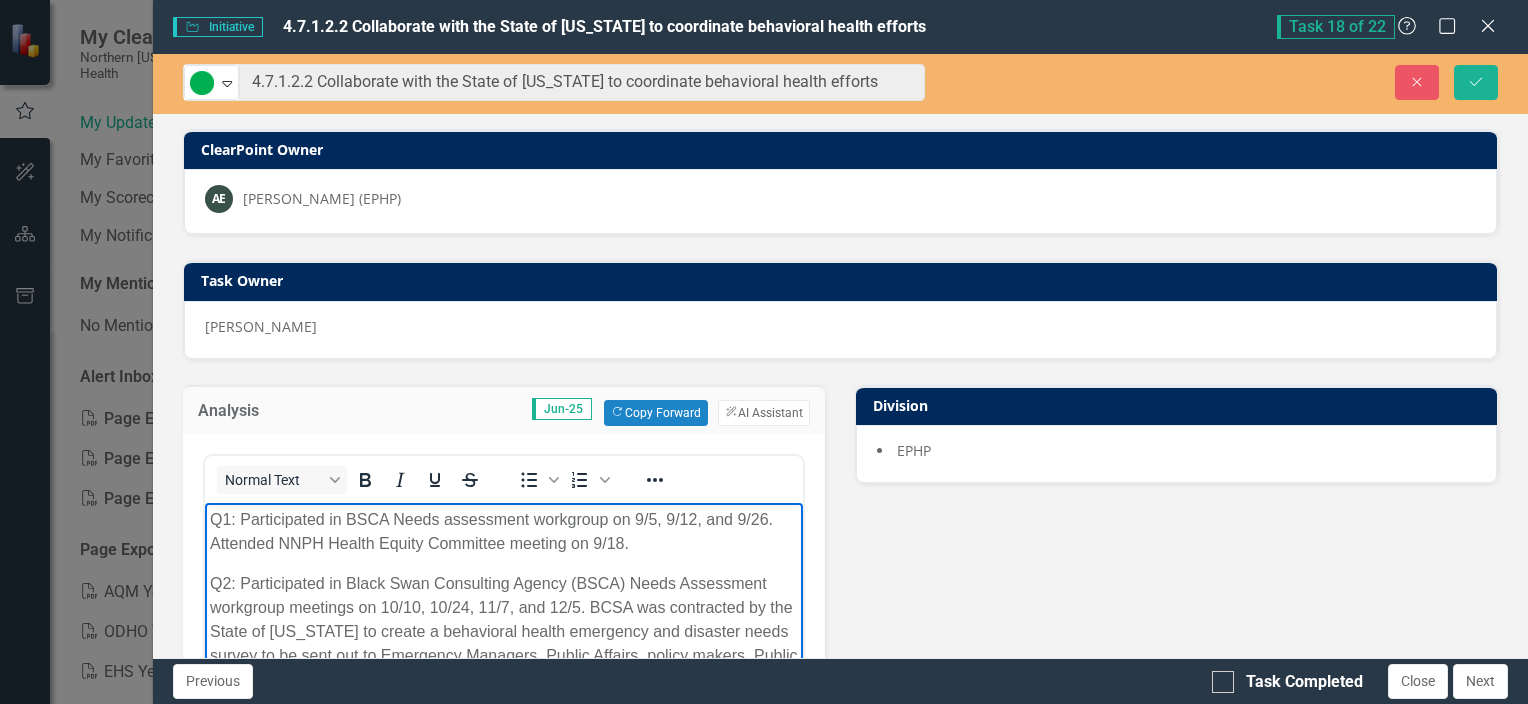 scroll, scrollTop: 227, scrollLeft: 0, axis: vertical 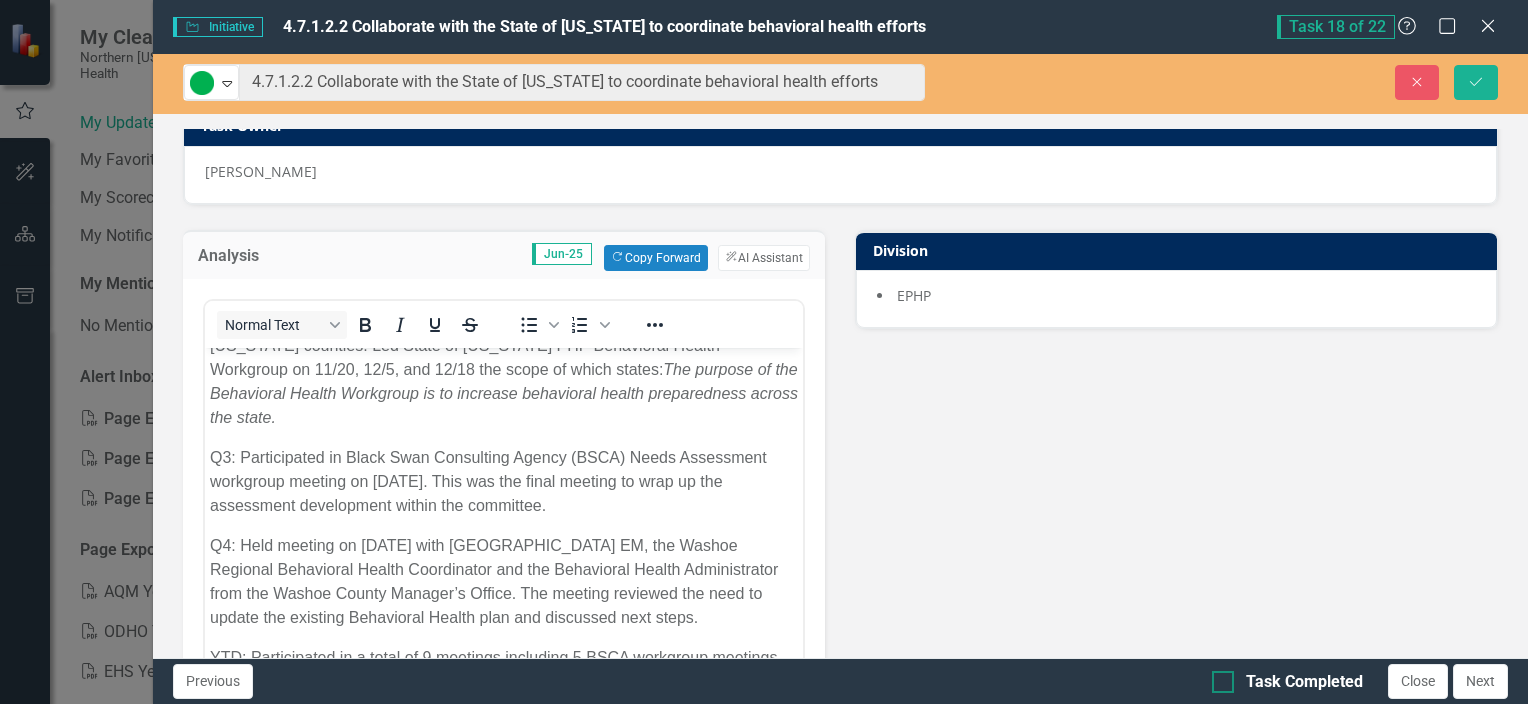 click on "Task Completed" at bounding box center (1218, 677) 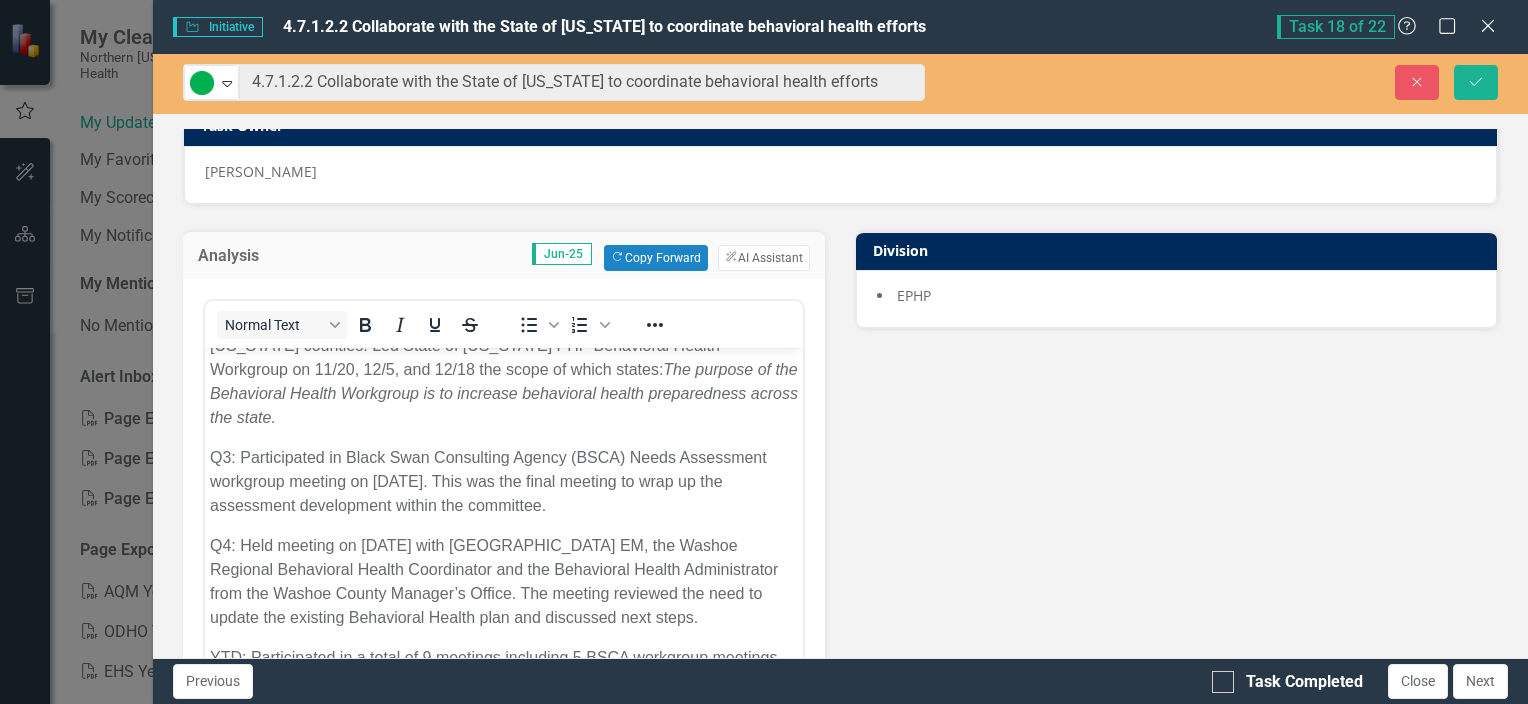 checkbox on "true" 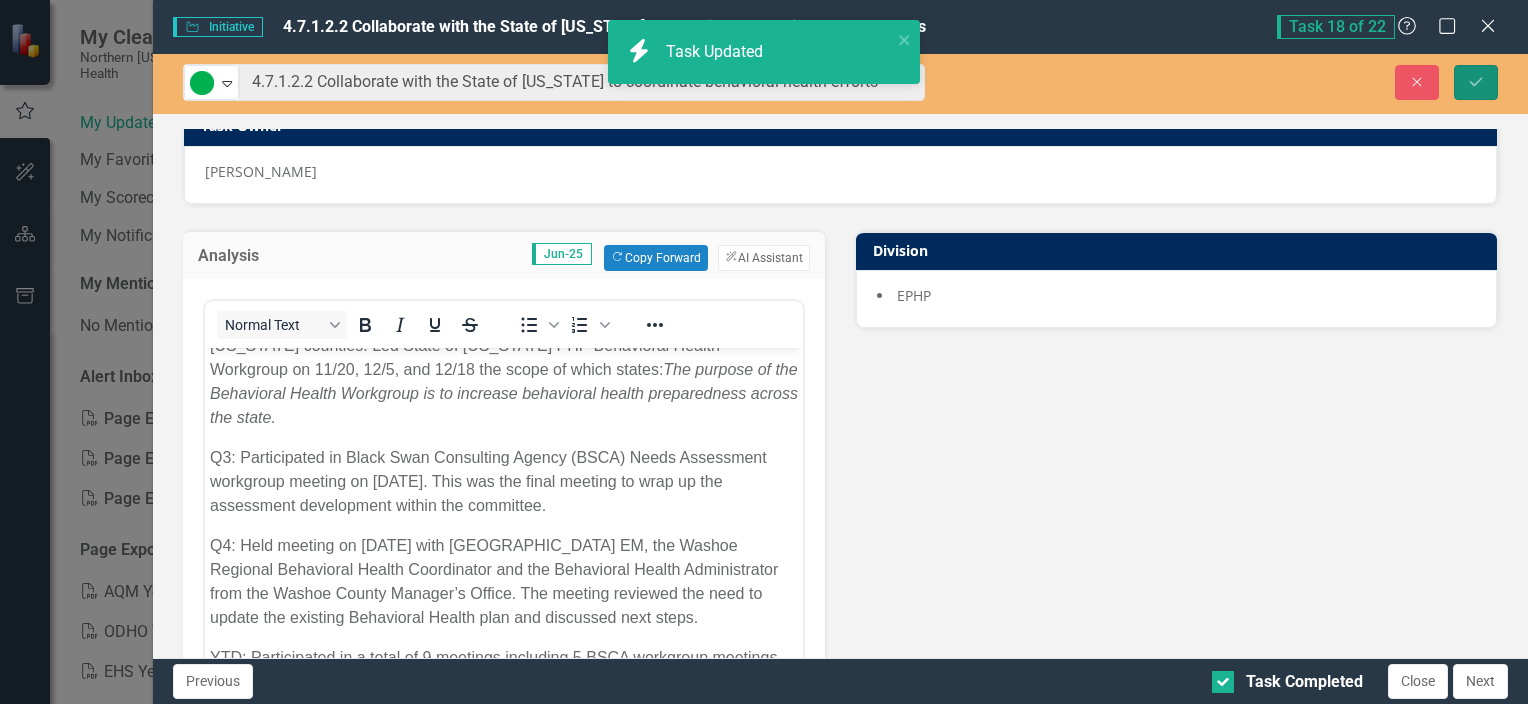 click on "Save" 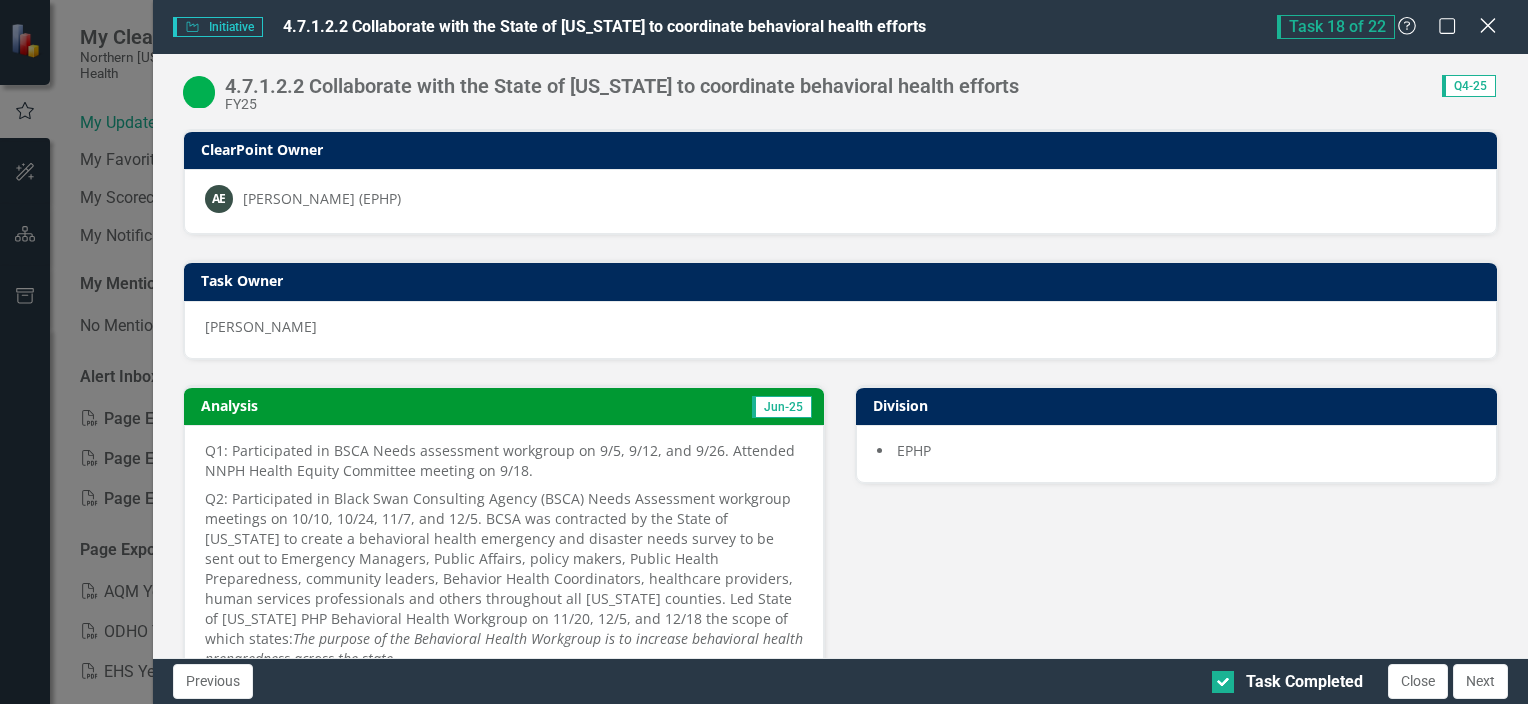 click on "Close" 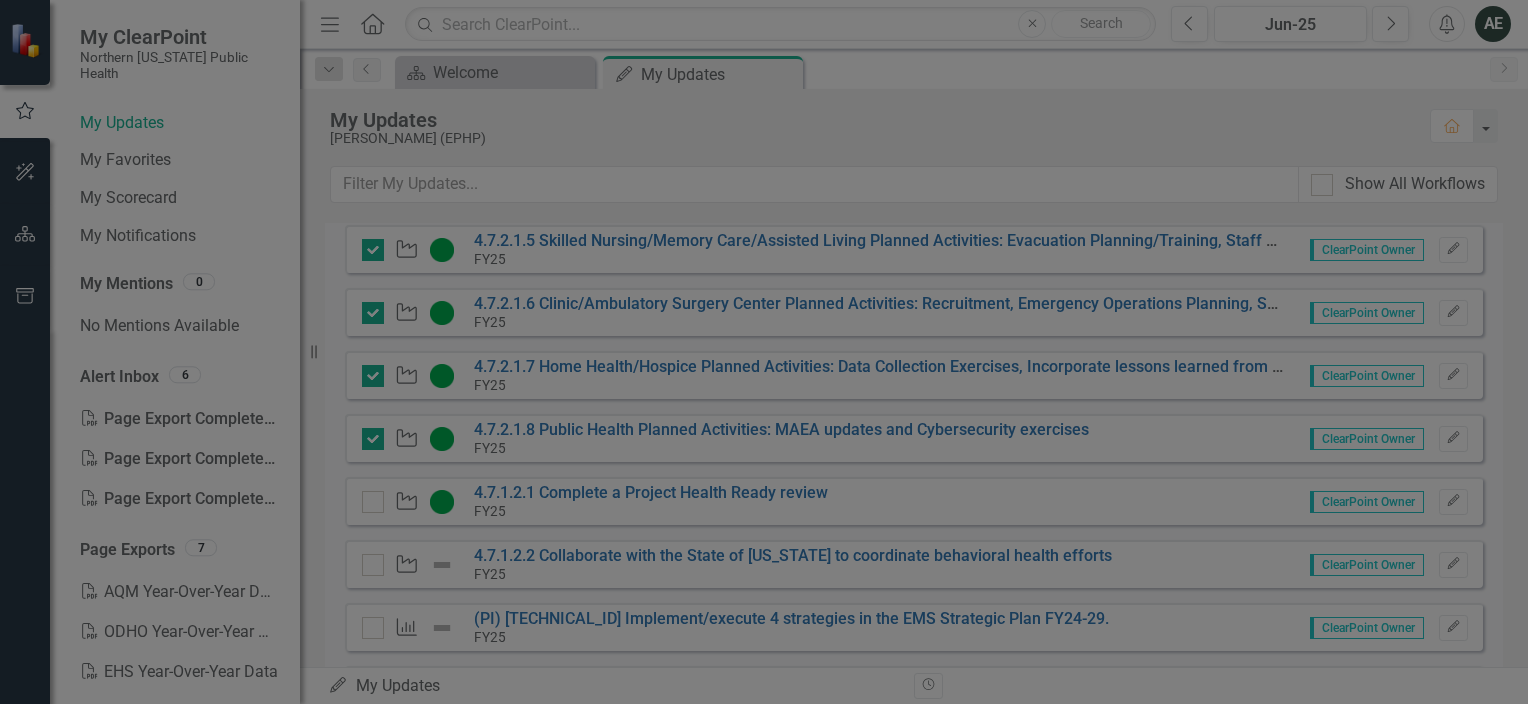 checkbox on "true" 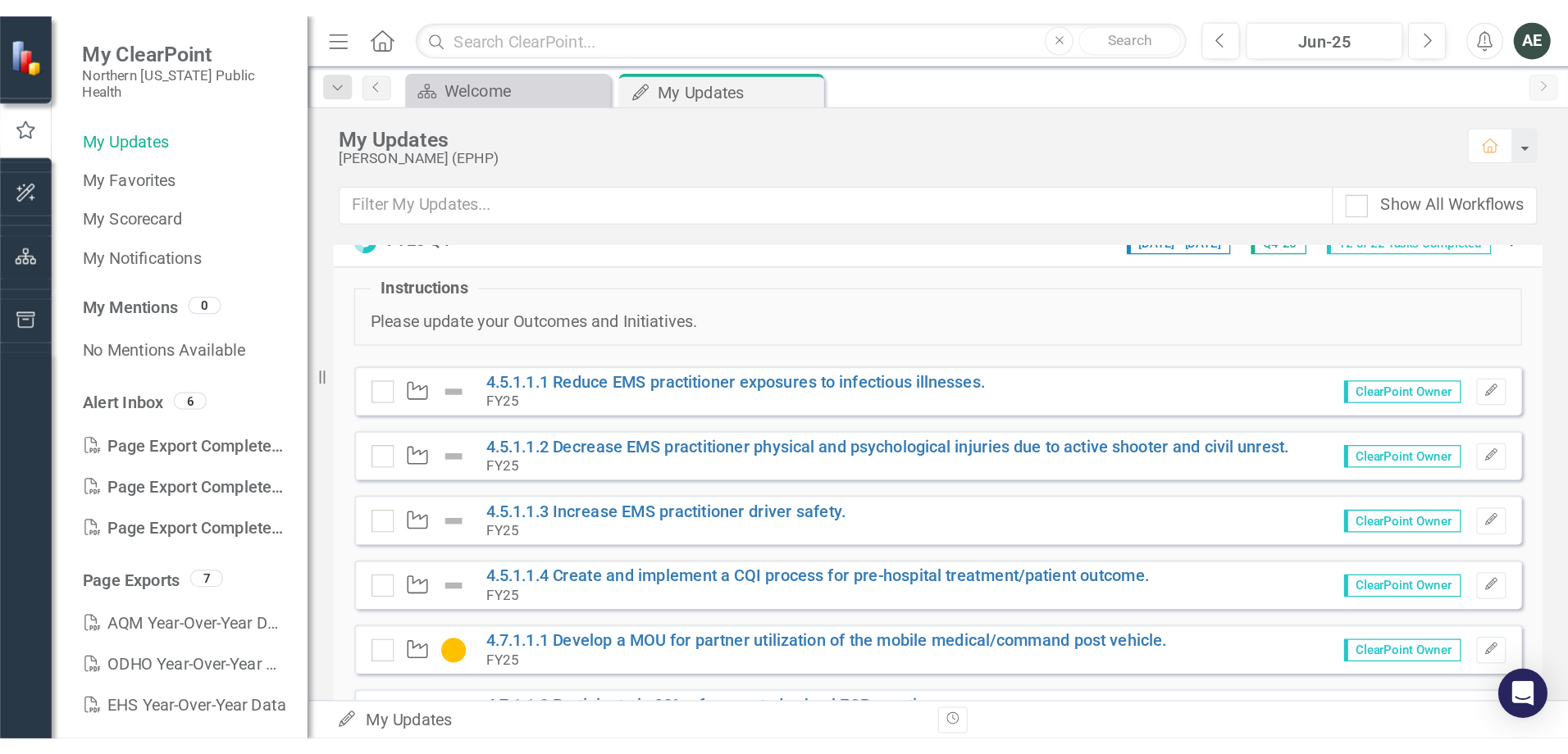 scroll, scrollTop: 0, scrollLeft: 0, axis: both 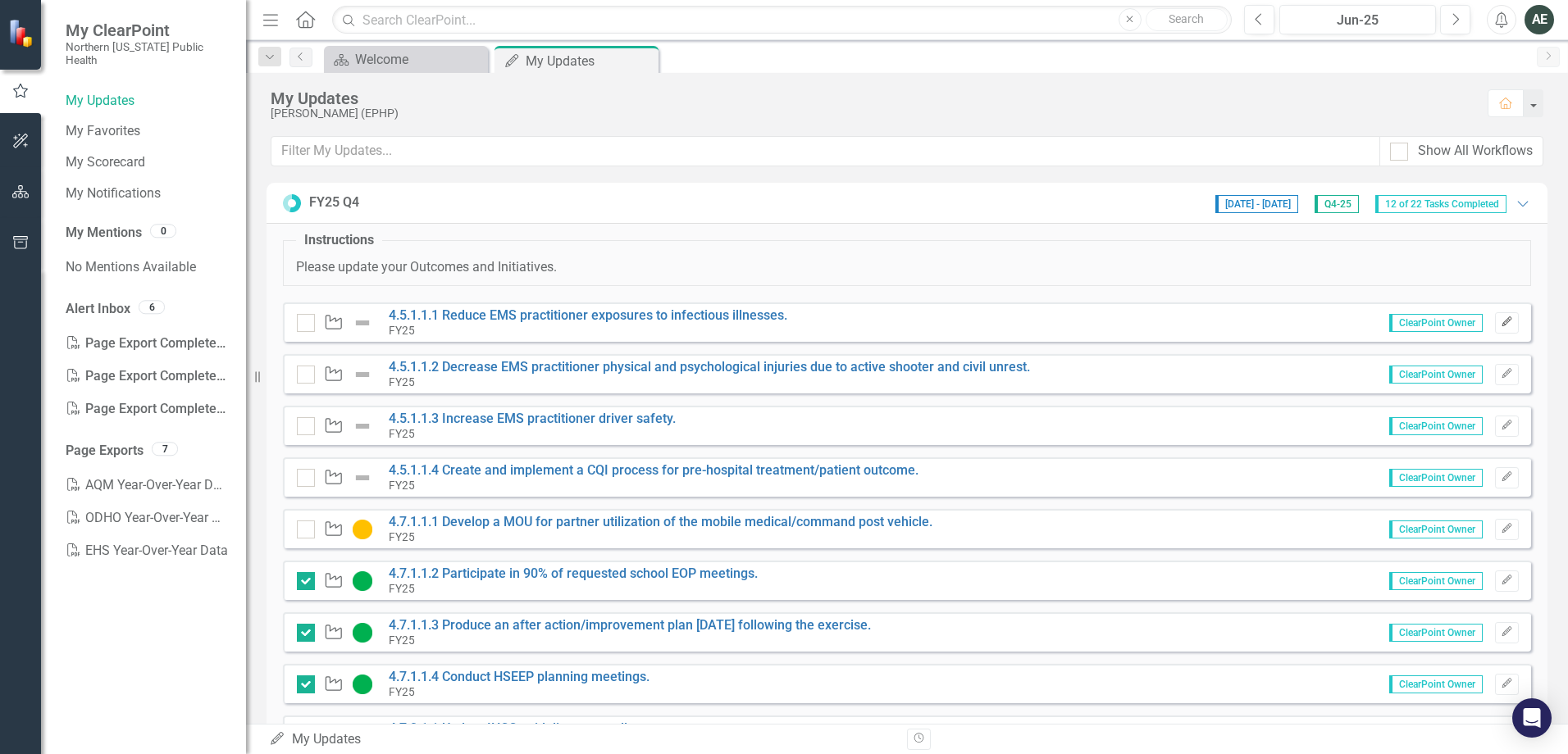 click on "Edit" at bounding box center (1506, 323) 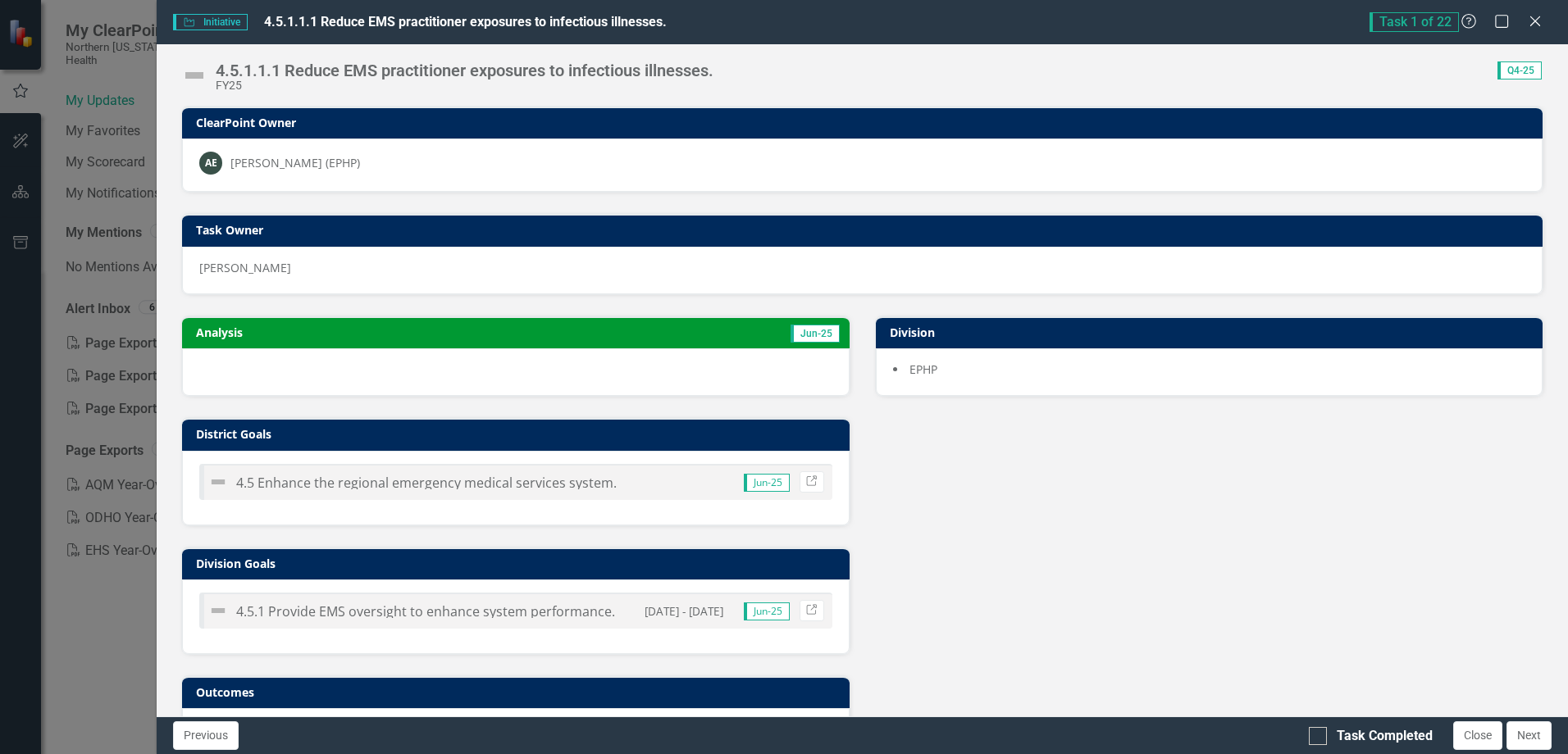 click at bounding box center (194, 75) 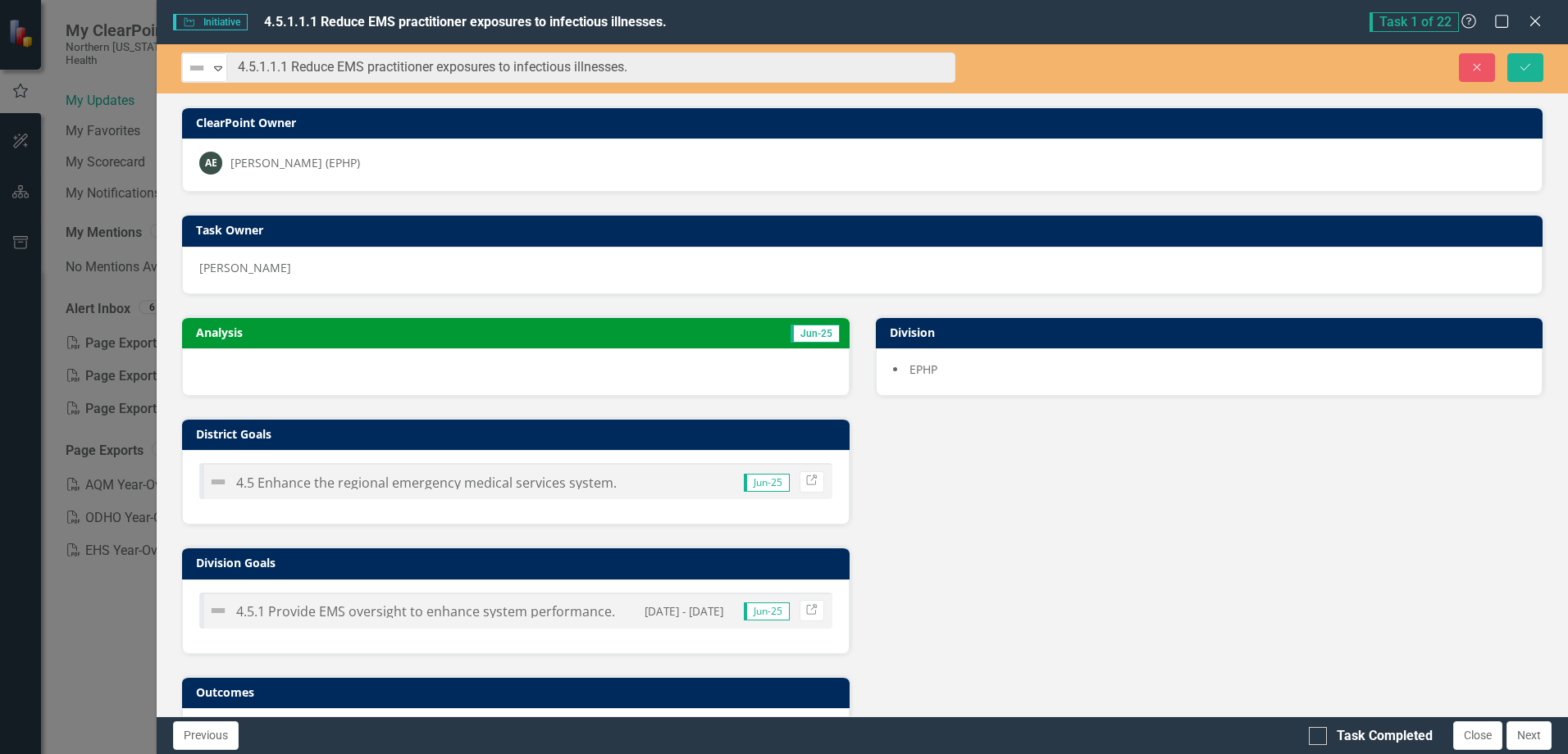 click at bounding box center [197, 68] 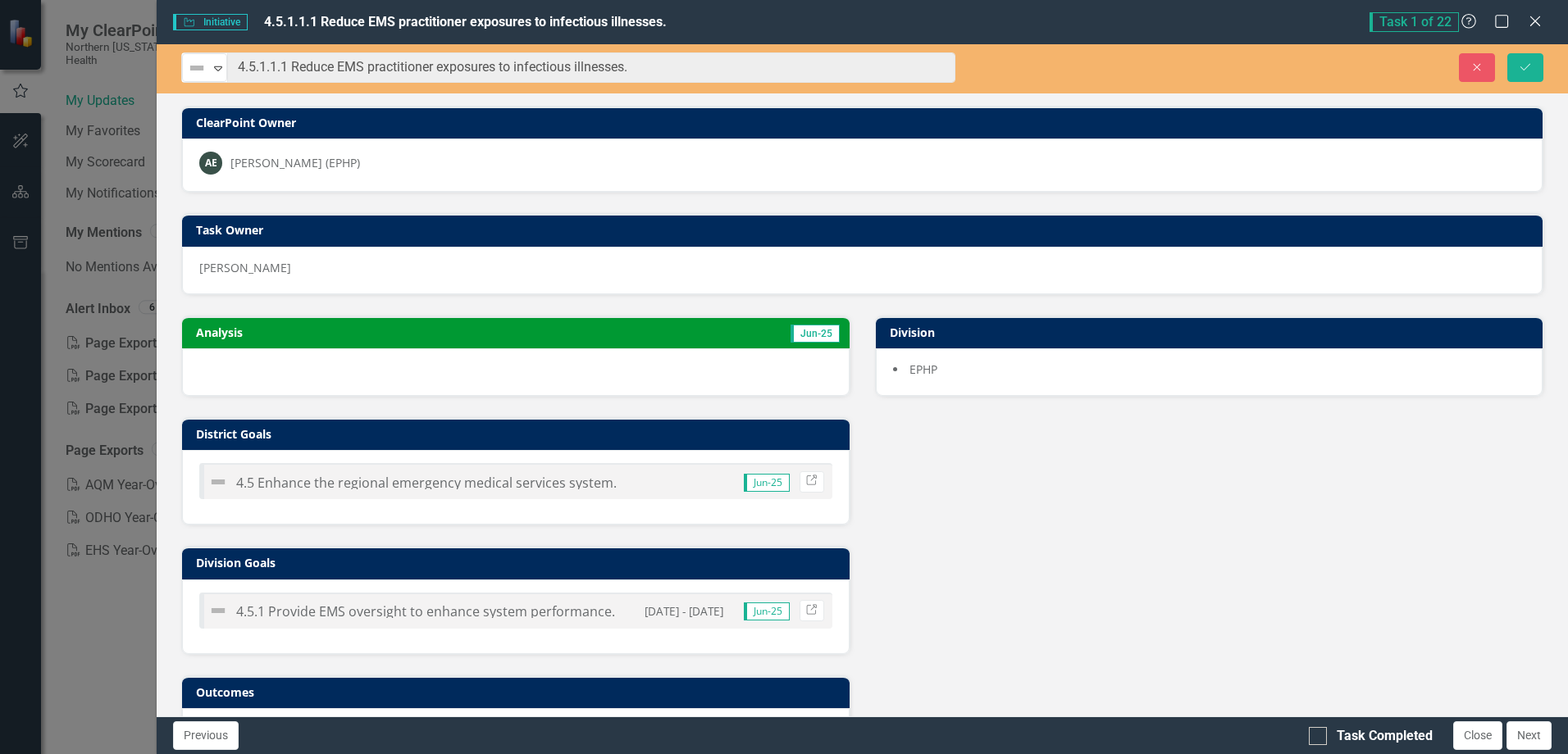 click on "Close Save" at bounding box center (1274, 67) 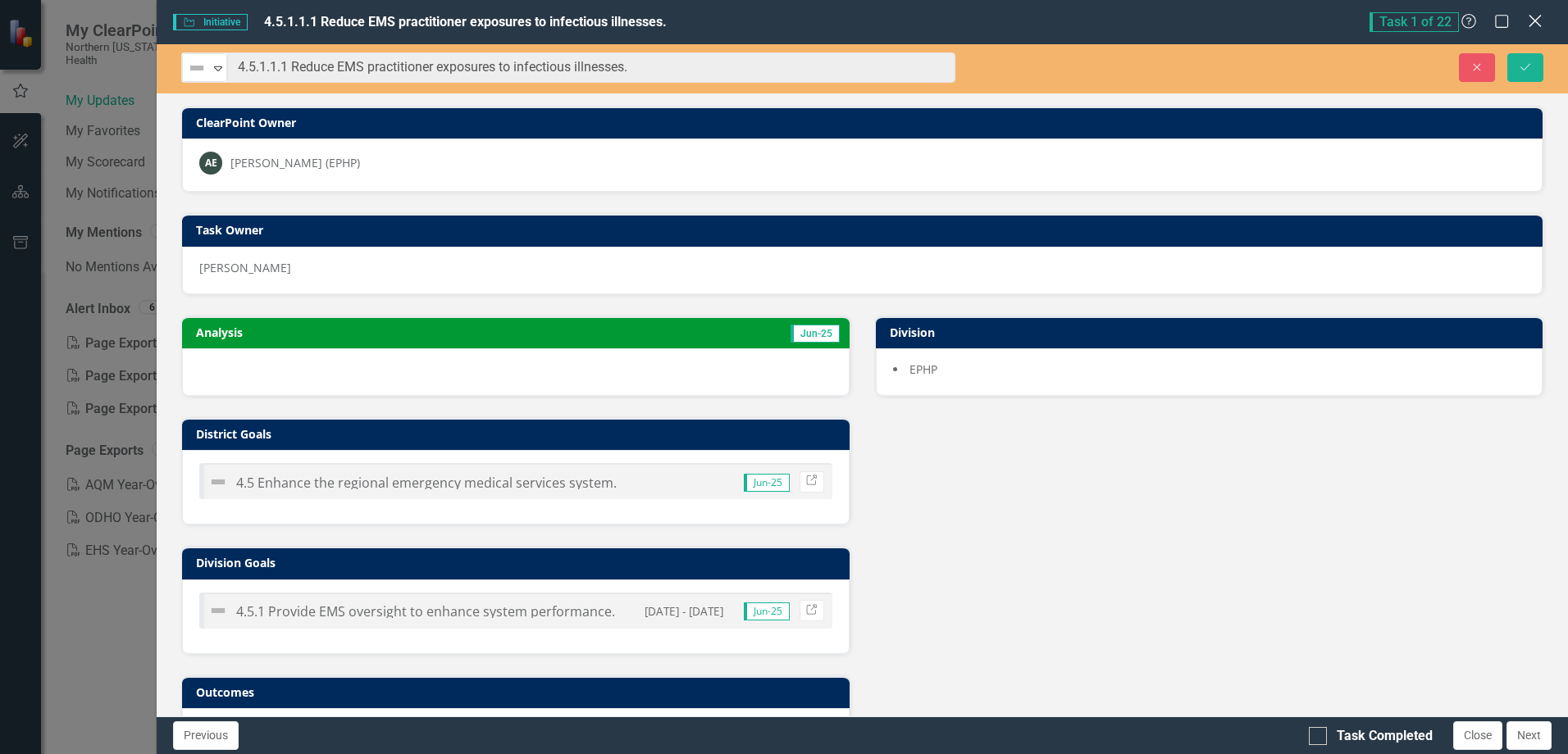 click 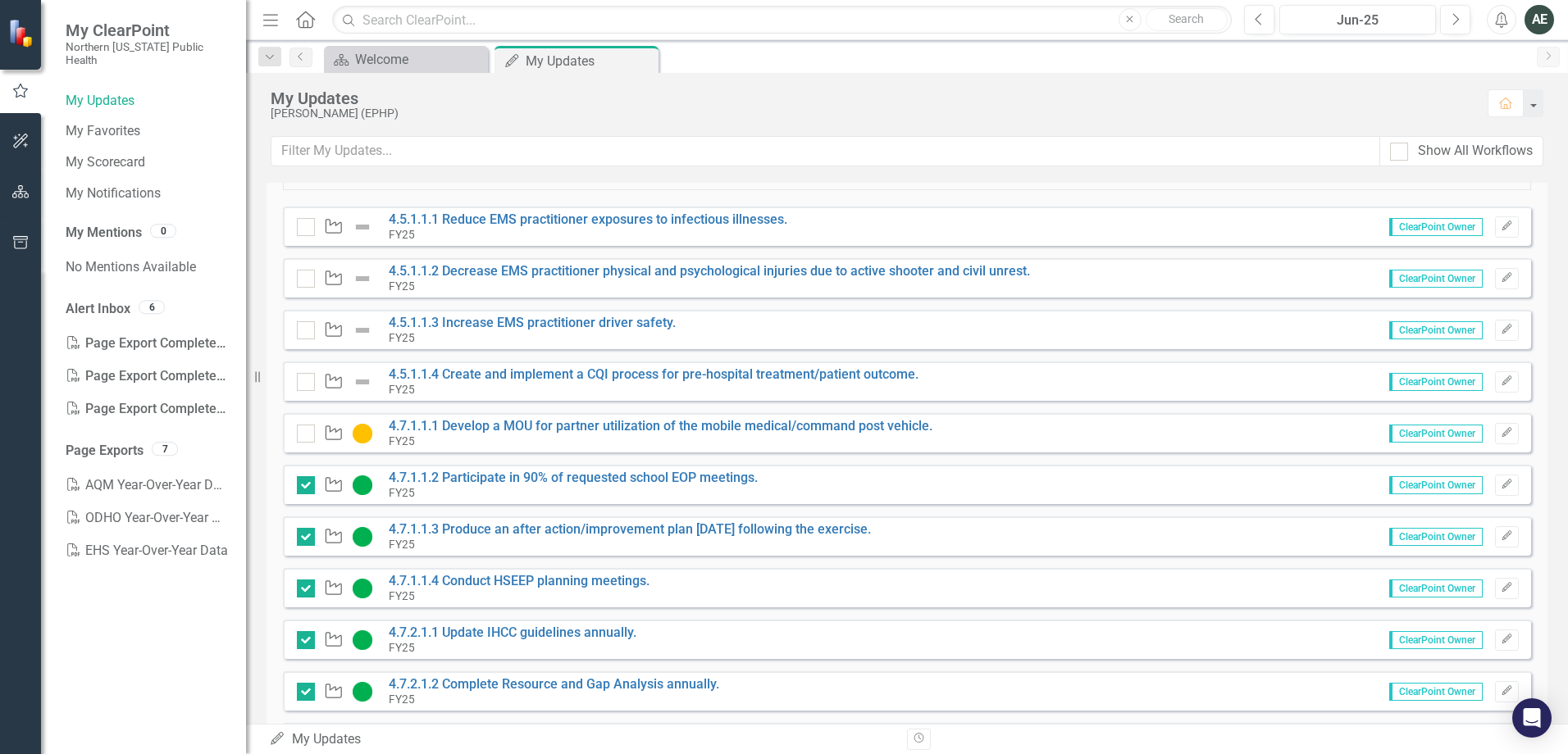 scroll, scrollTop: 0, scrollLeft: 0, axis: both 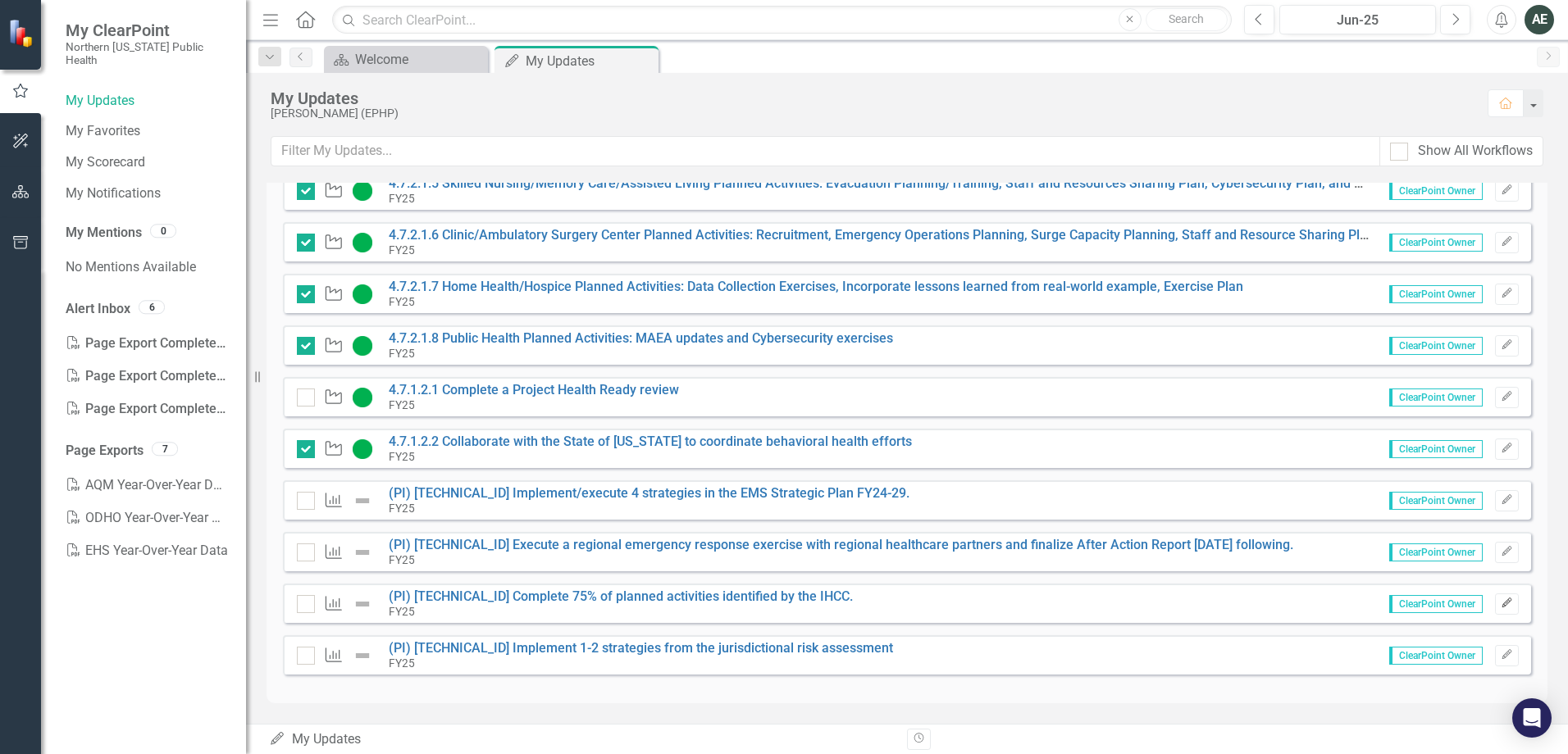 click on "Edit" 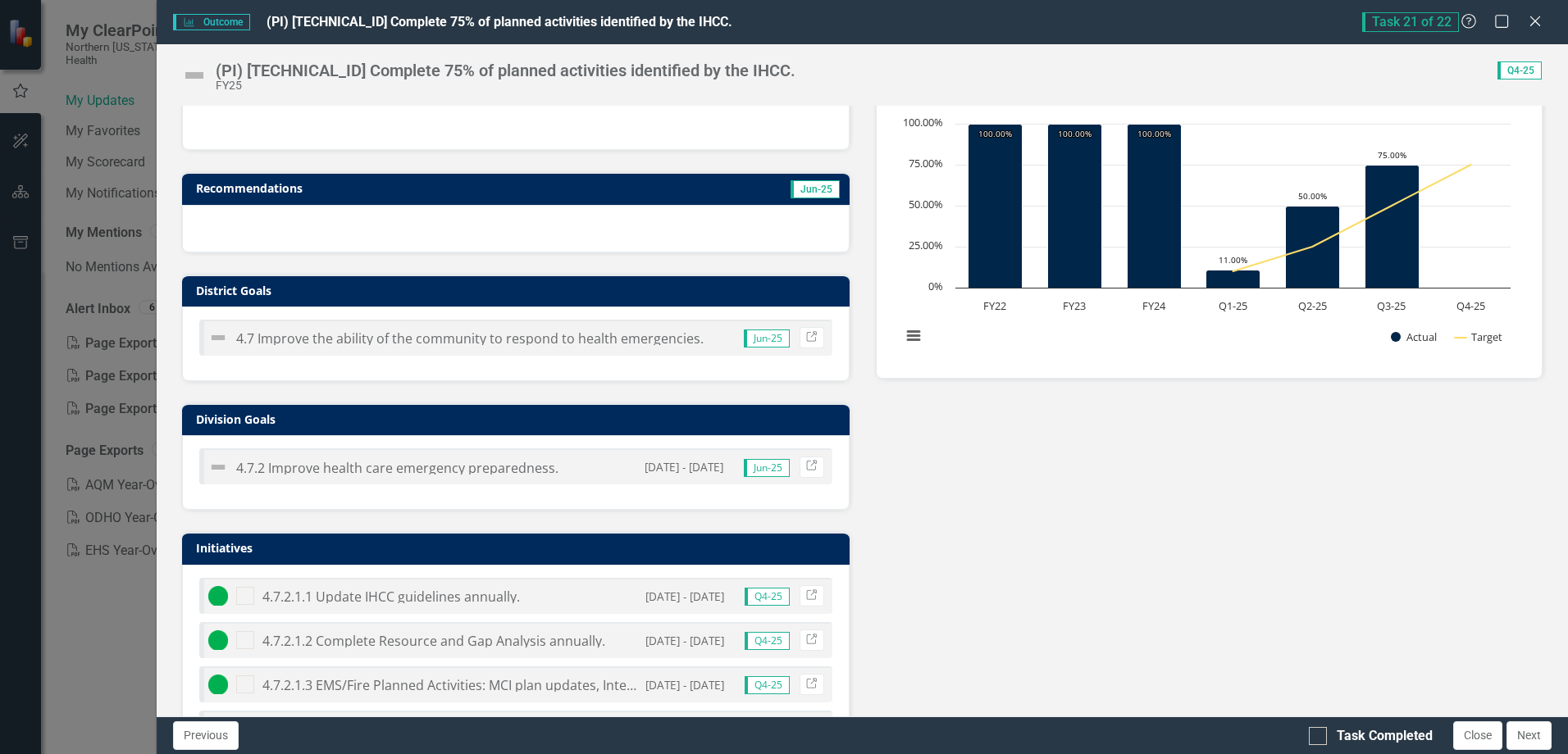 scroll, scrollTop: 738, scrollLeft: 0, axis: vertical 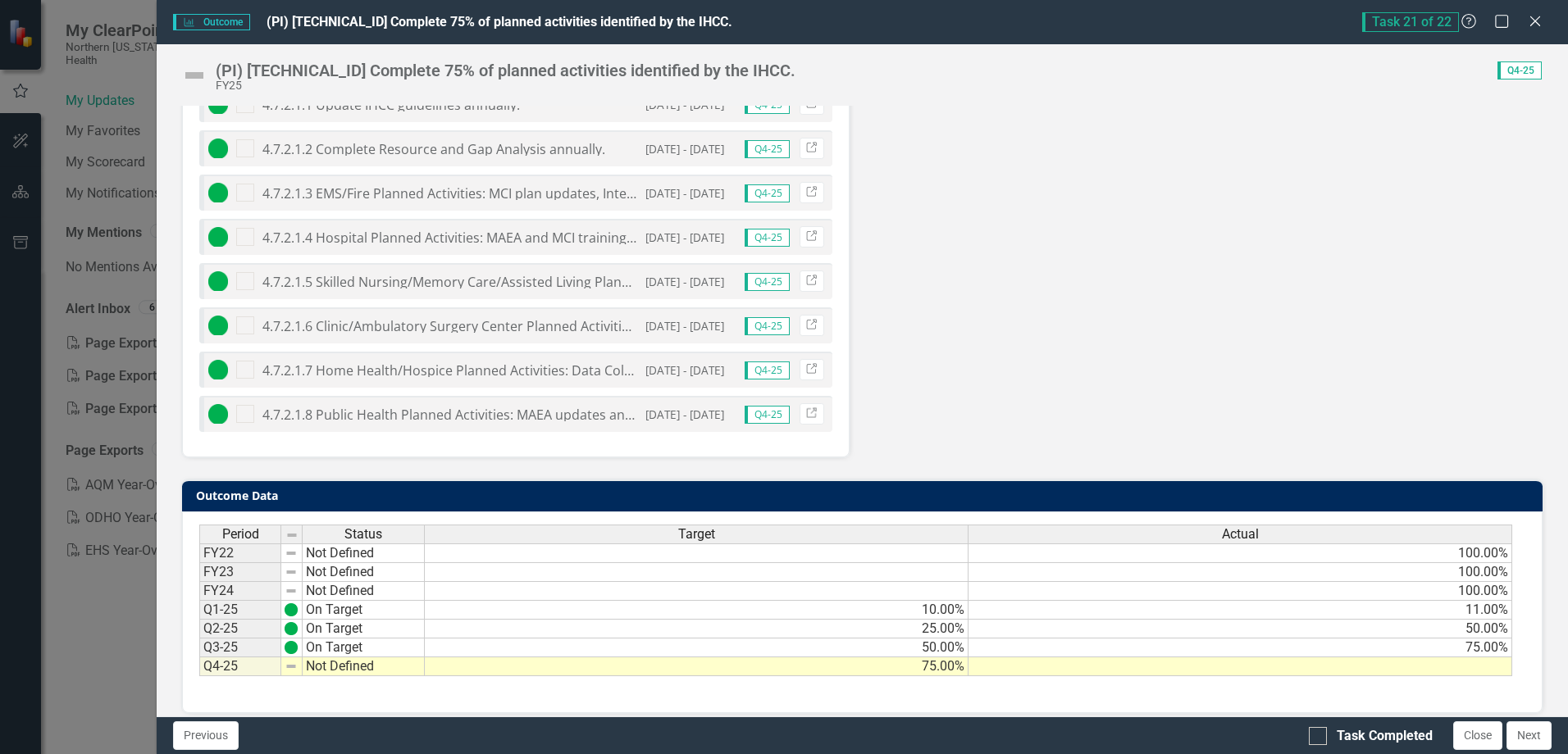 click at bounding box center (1240, 666) 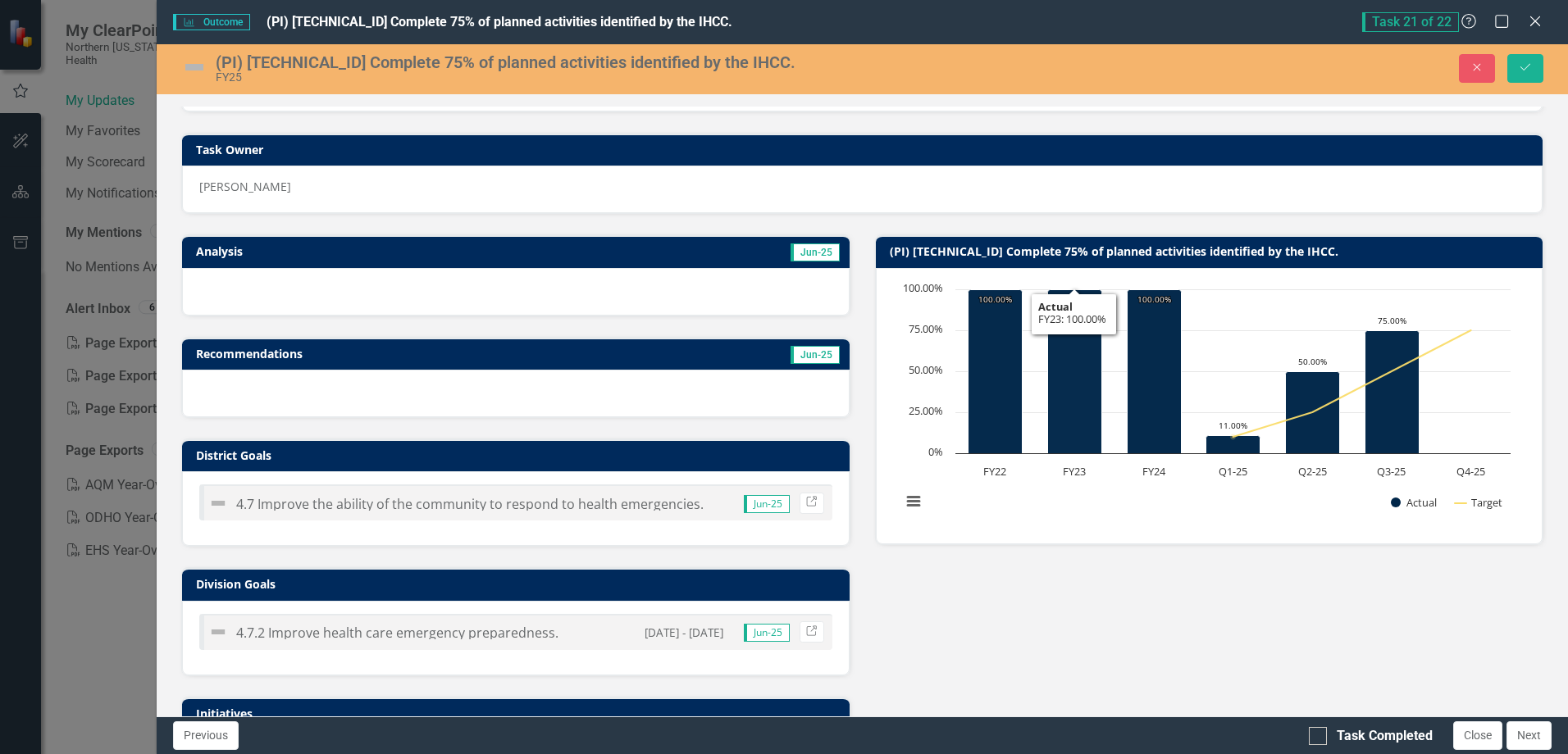 scroll, scrollTop: 0, scrollLeft: 0, axis: both 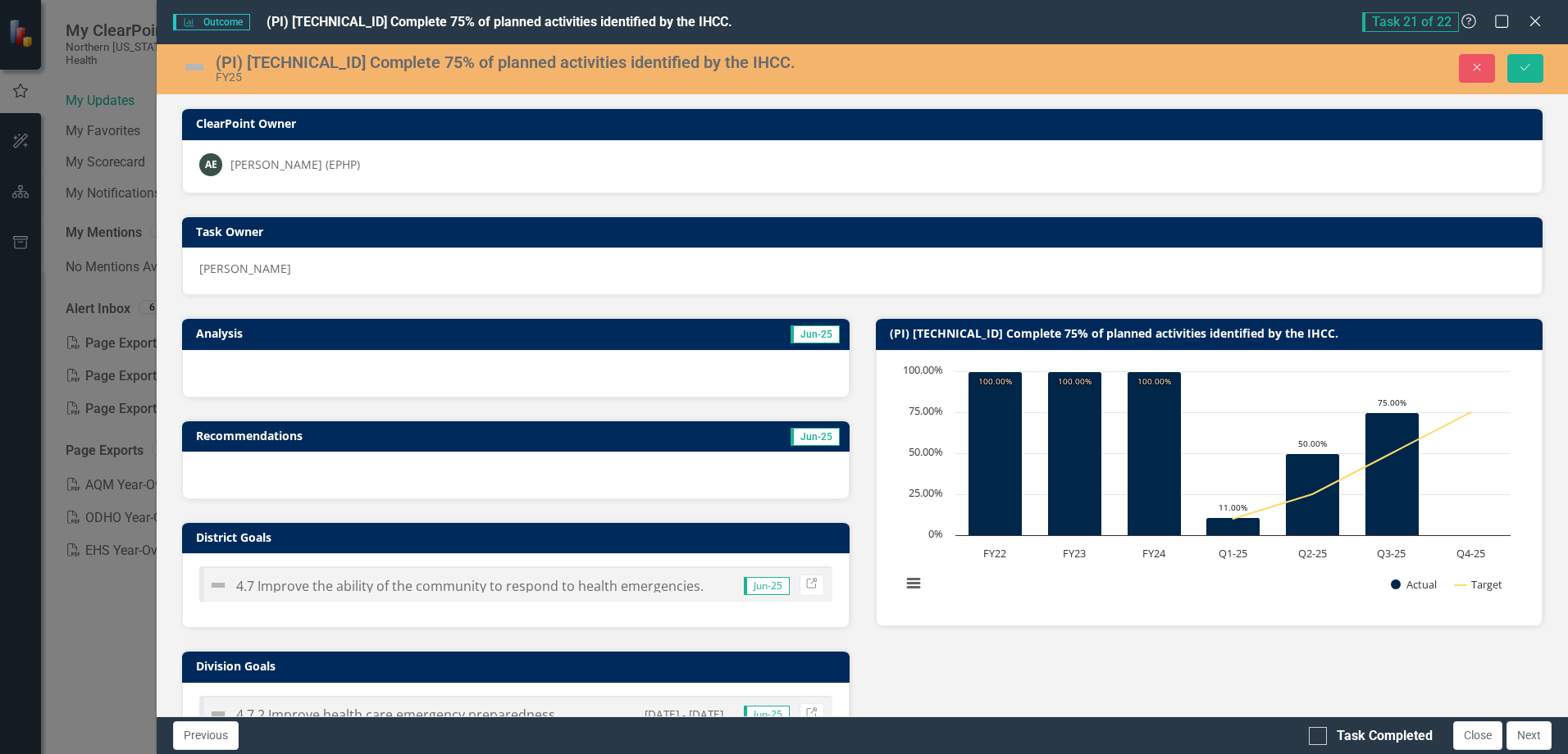 type on "100" 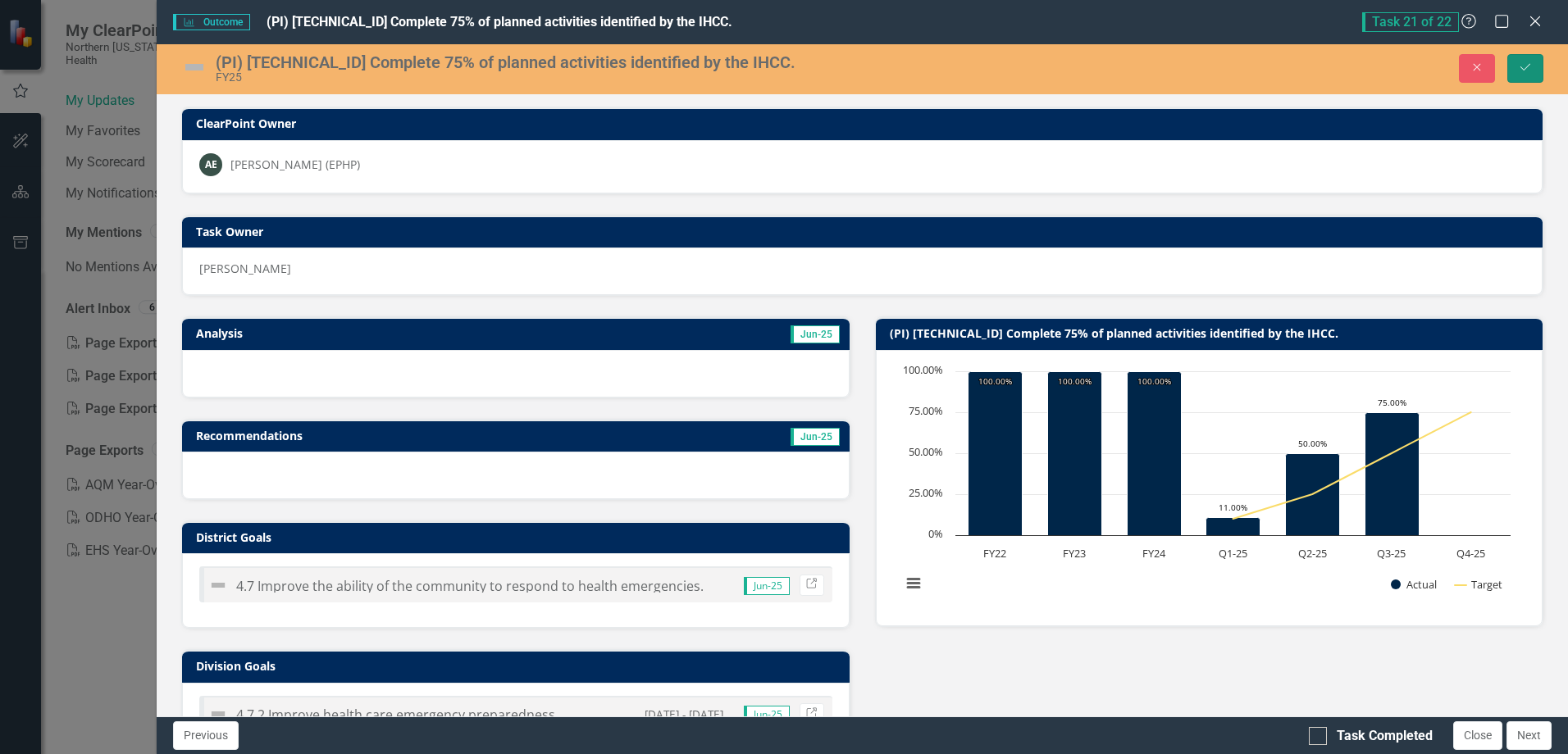 drag, startPoint x: 1532, startPoint y: 71, endPoint x: 834, endPoint y: 425, distance: 782.6366 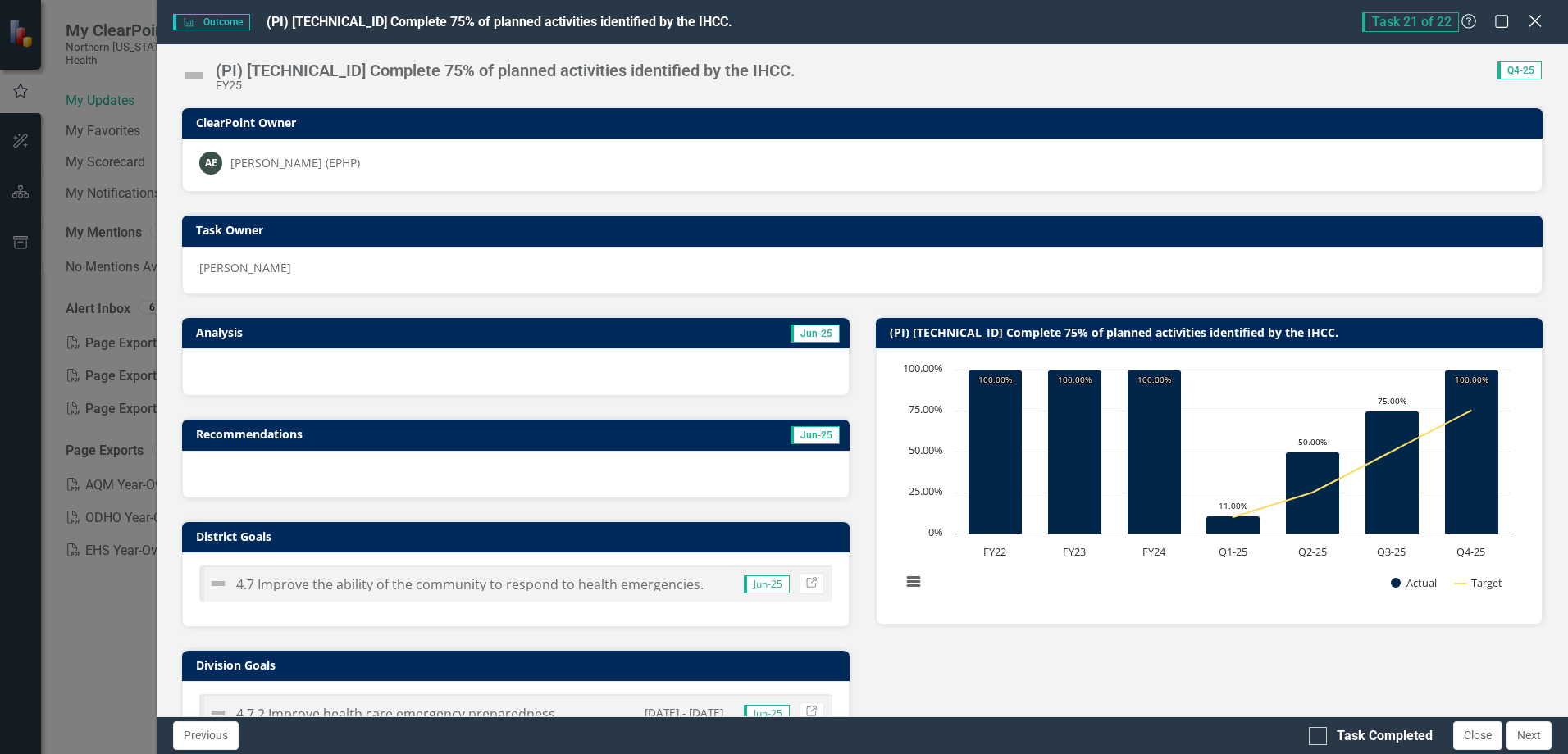 click on "Close" 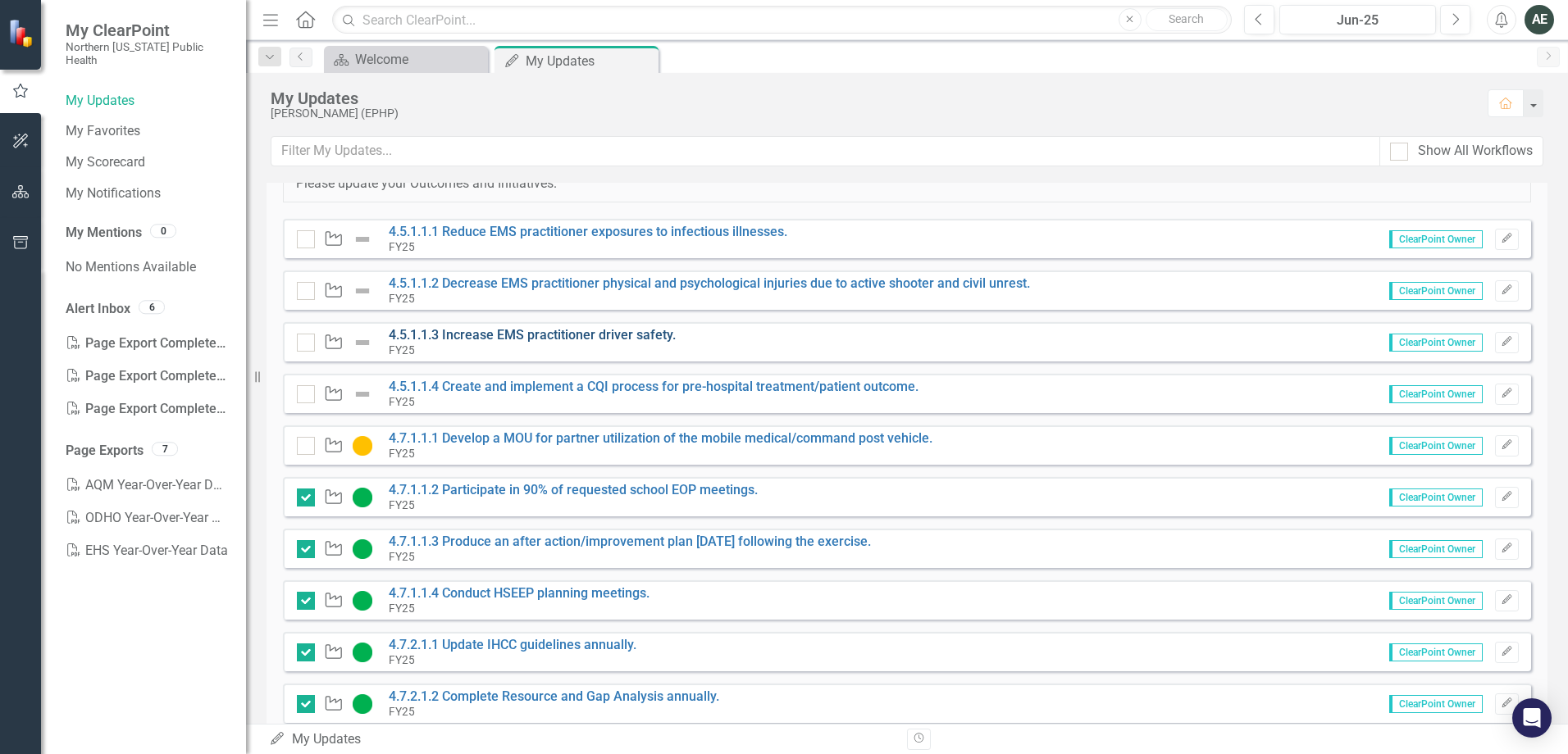 scroll, scrollTop: 0, scrollLeft: 0, axis: both 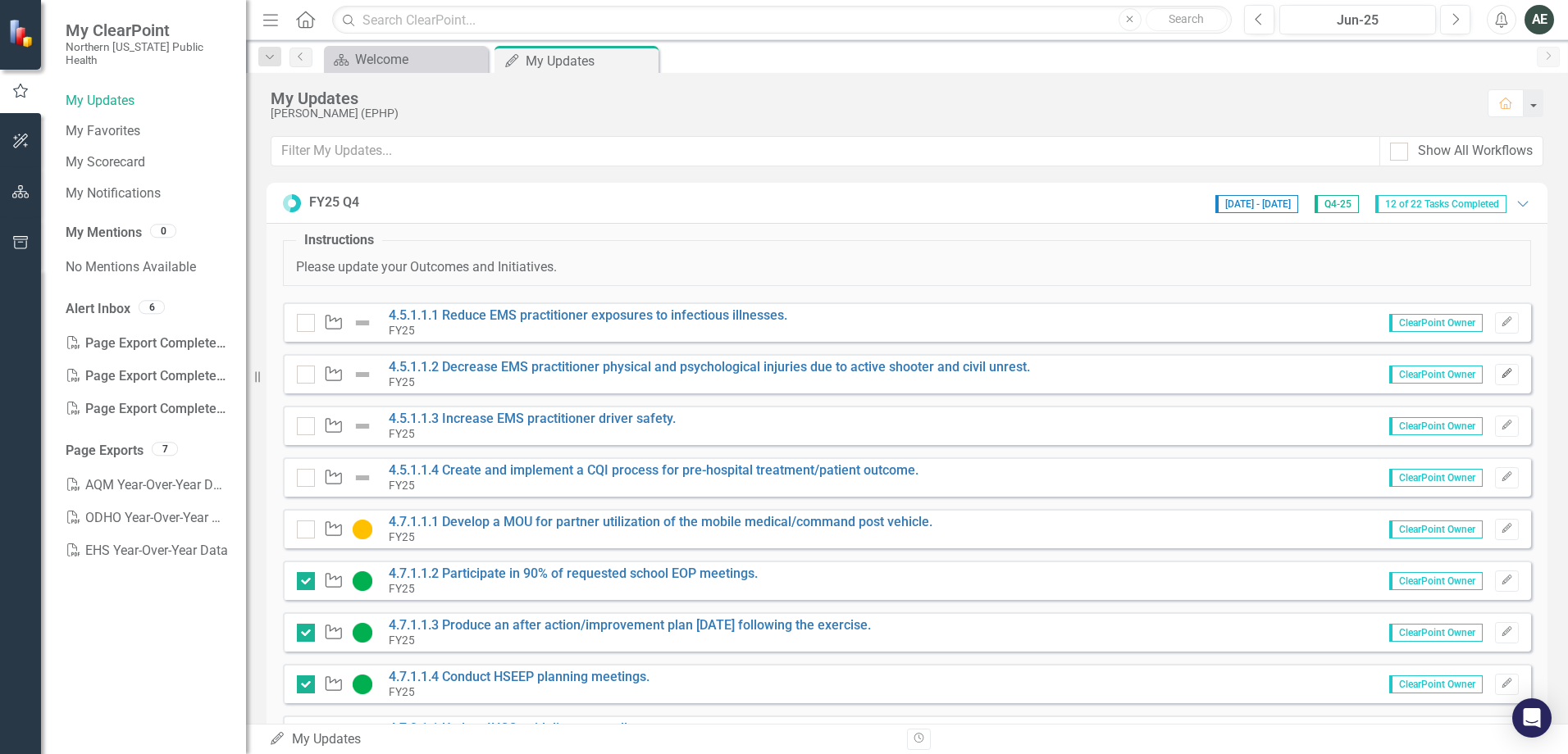 click 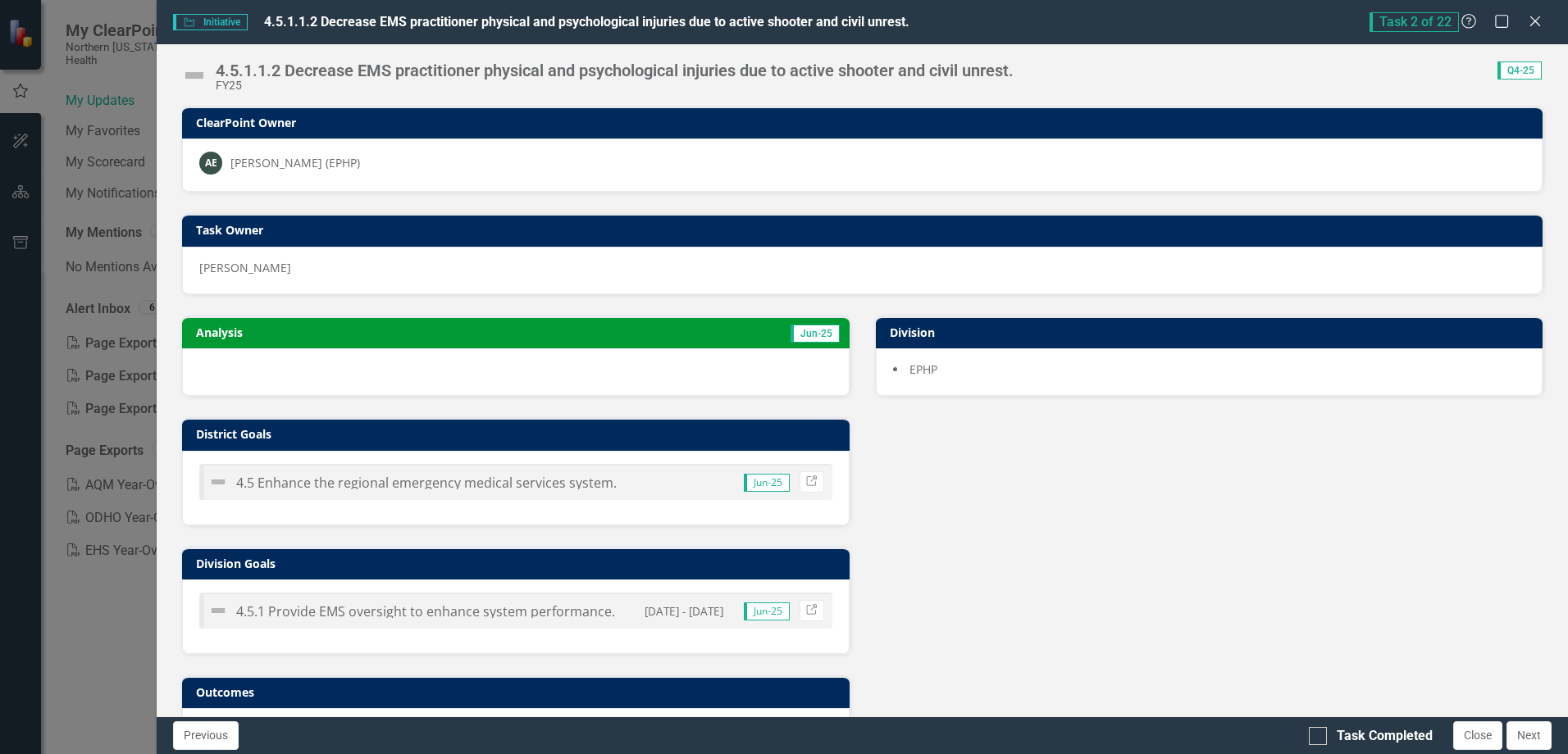 click at bounding box center [515, 372] 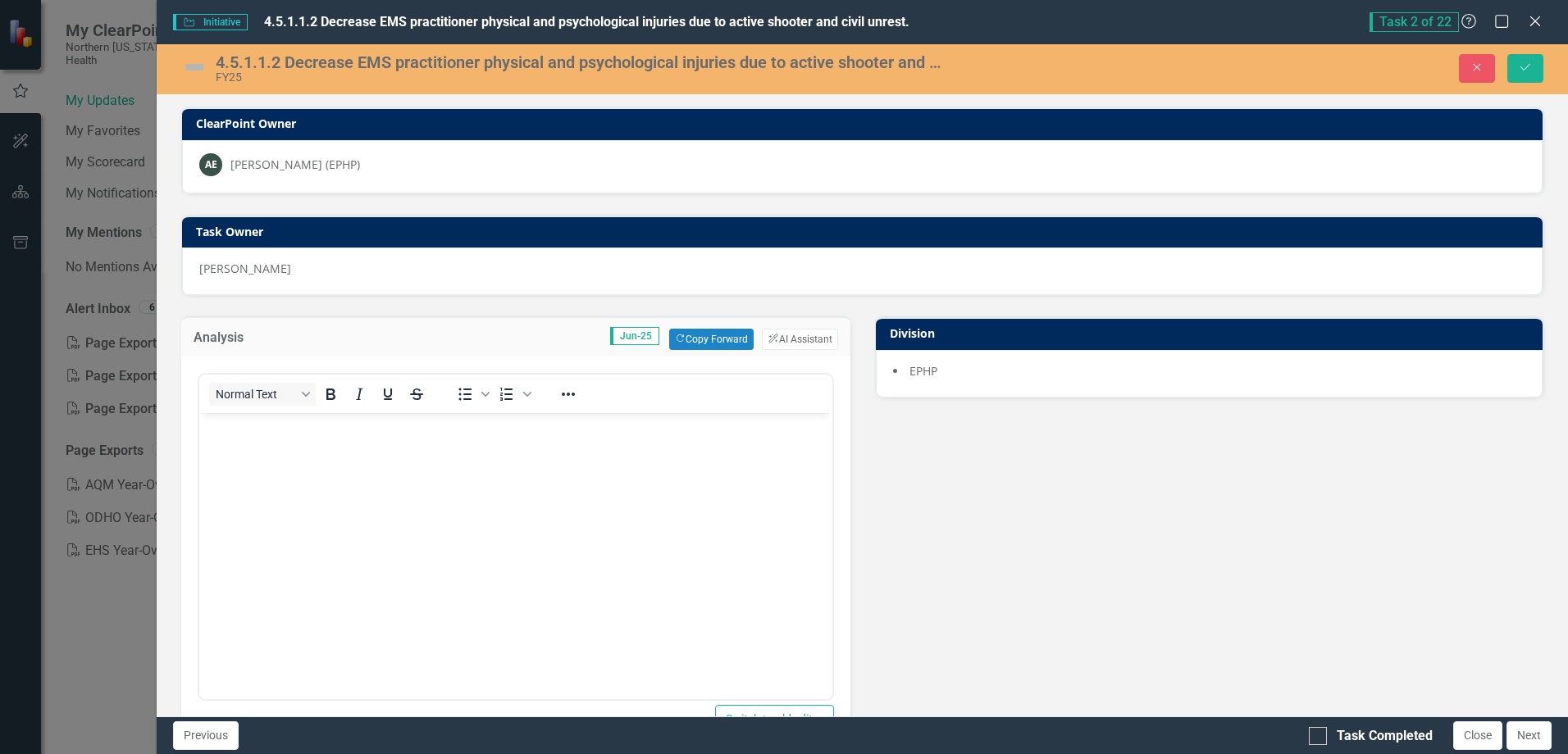 scroll, scrollTop: 0, scrollLeft: 0, axis: both 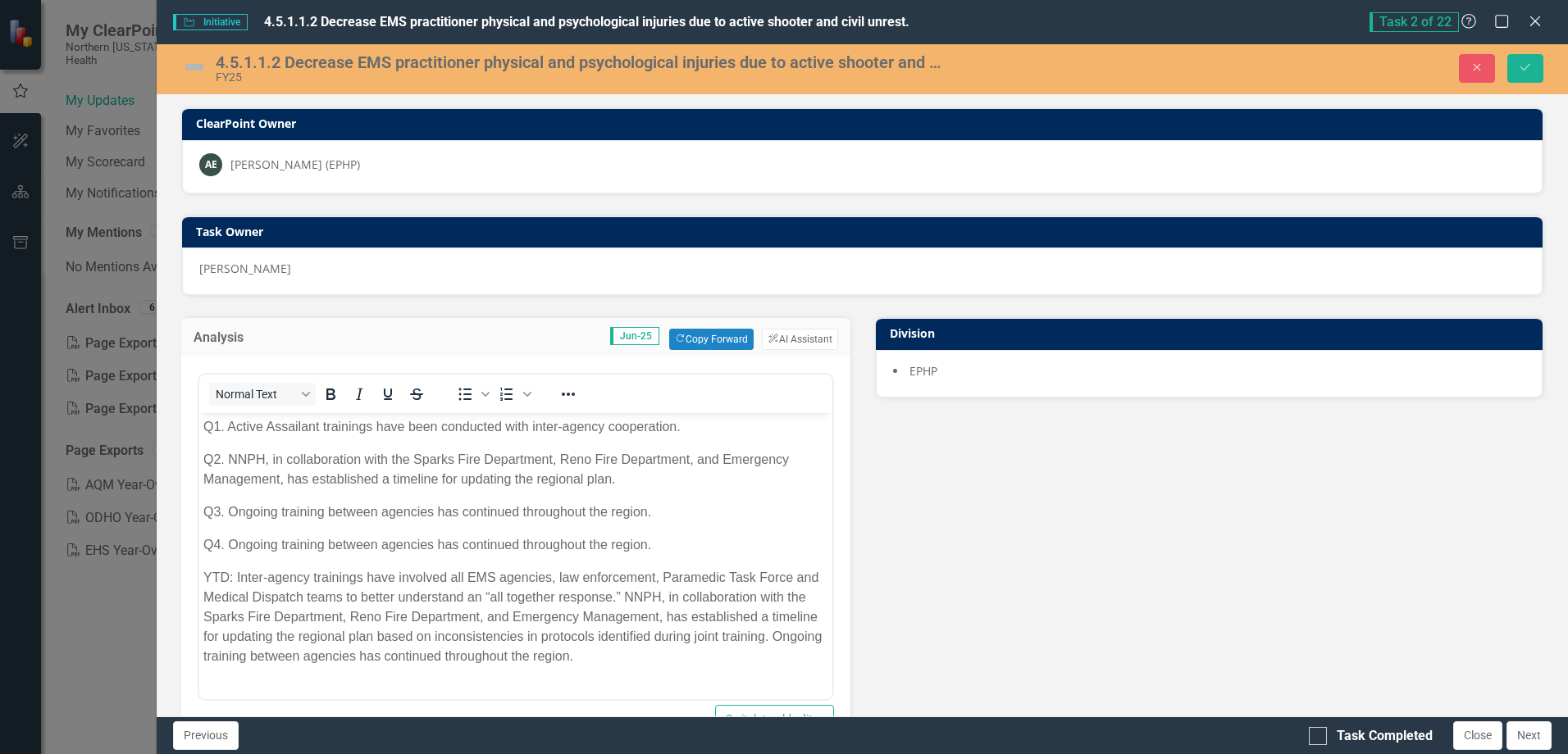click at bounding box center (194, 67) 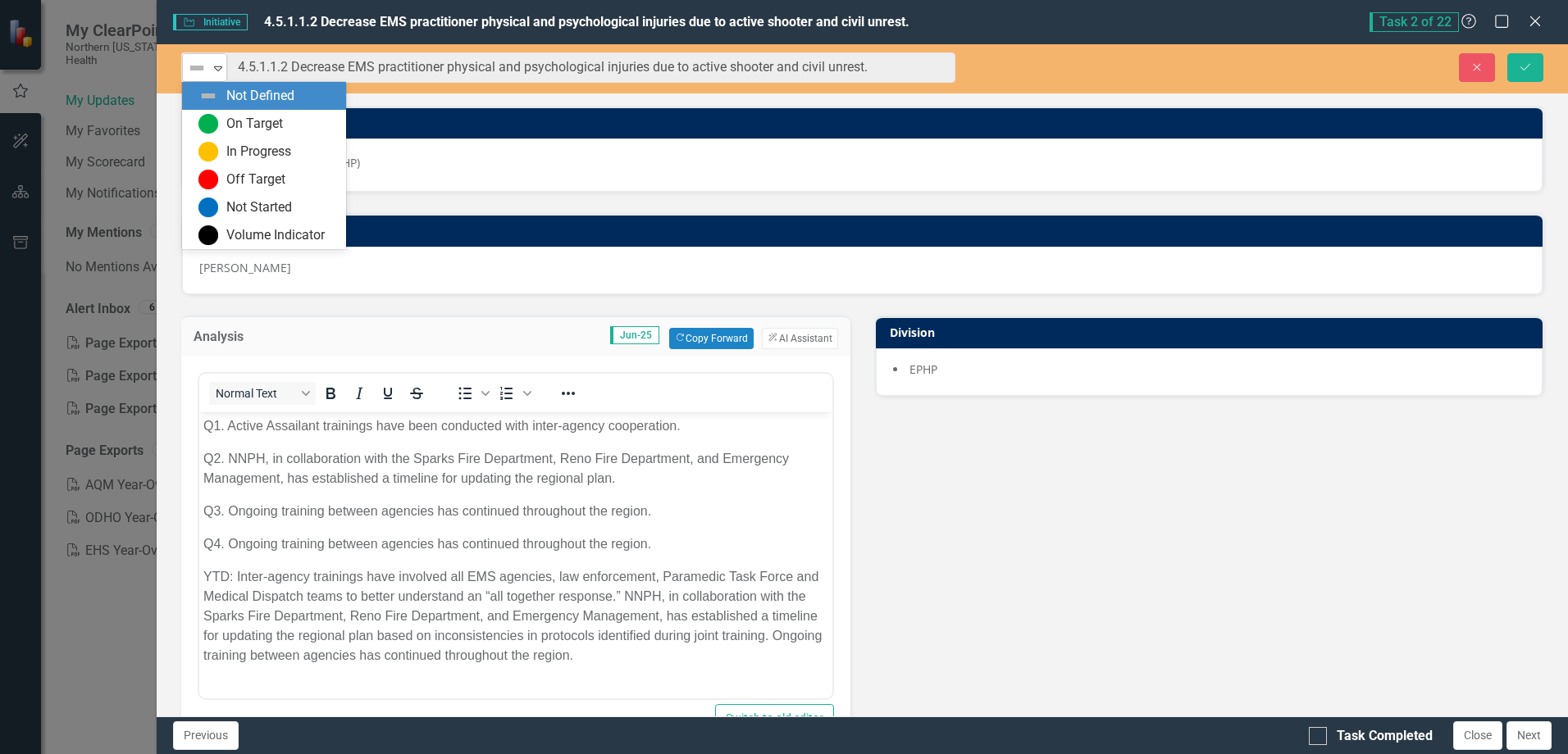 click on "Expand" 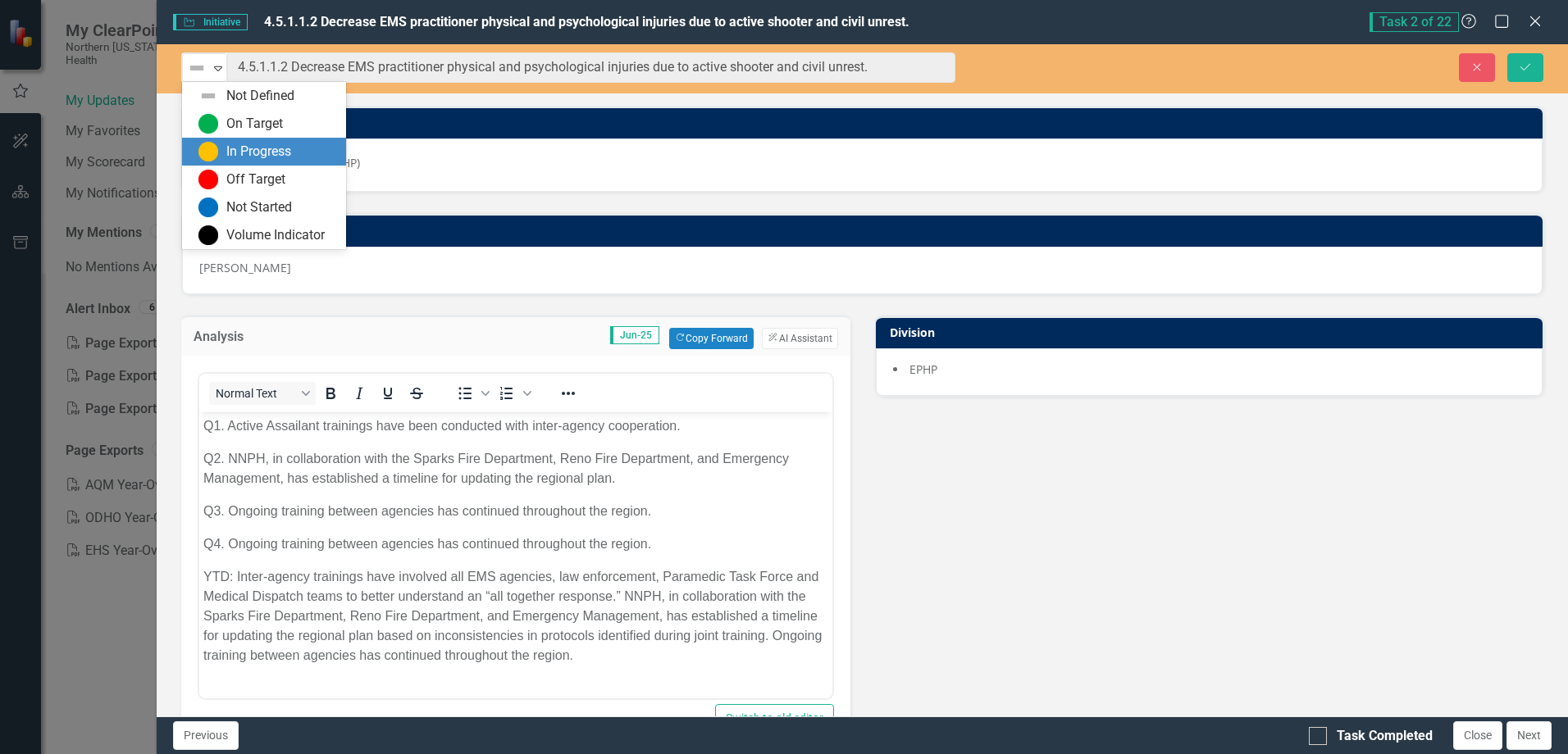 click on "In Progress" at bounding box center (258, 152) 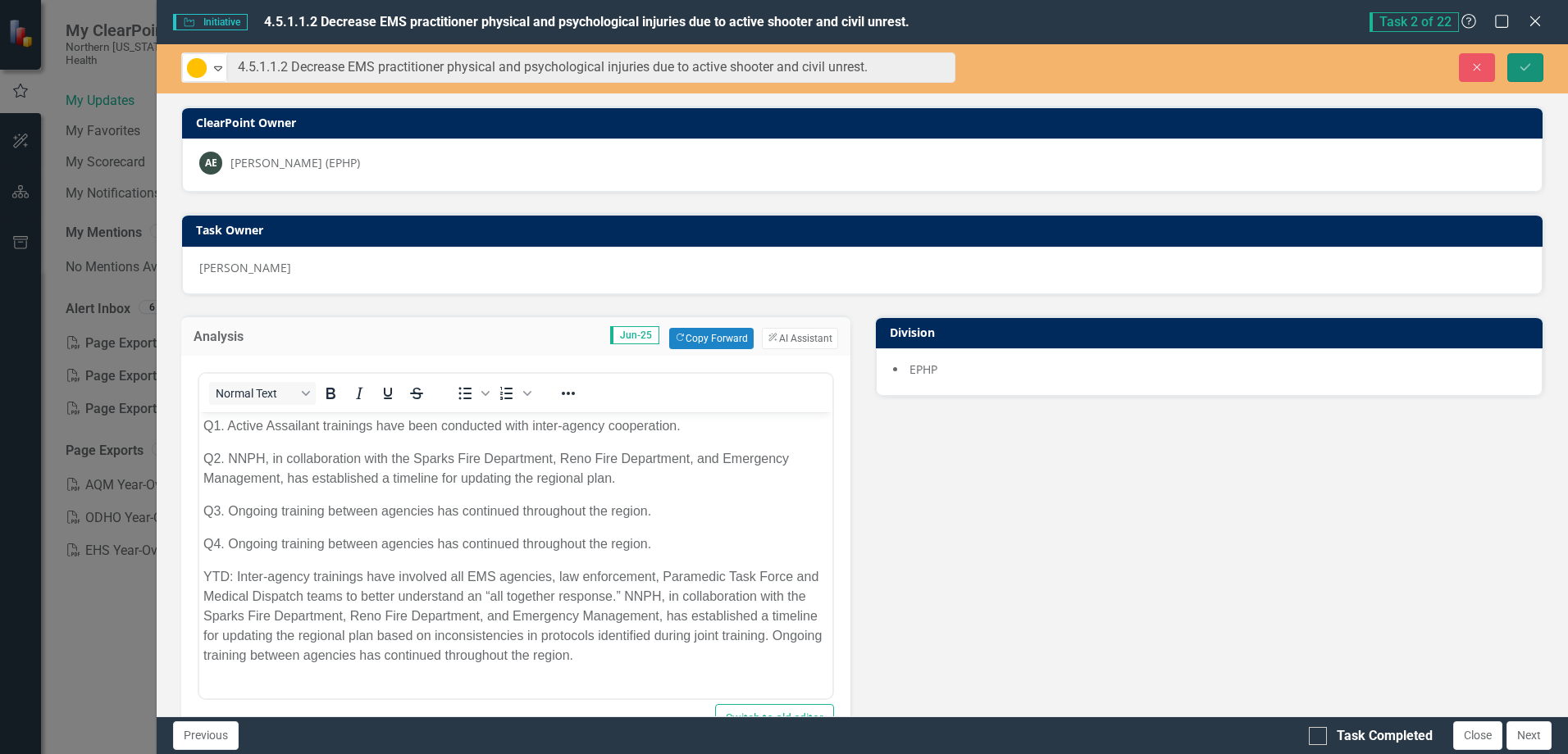click on "Save" 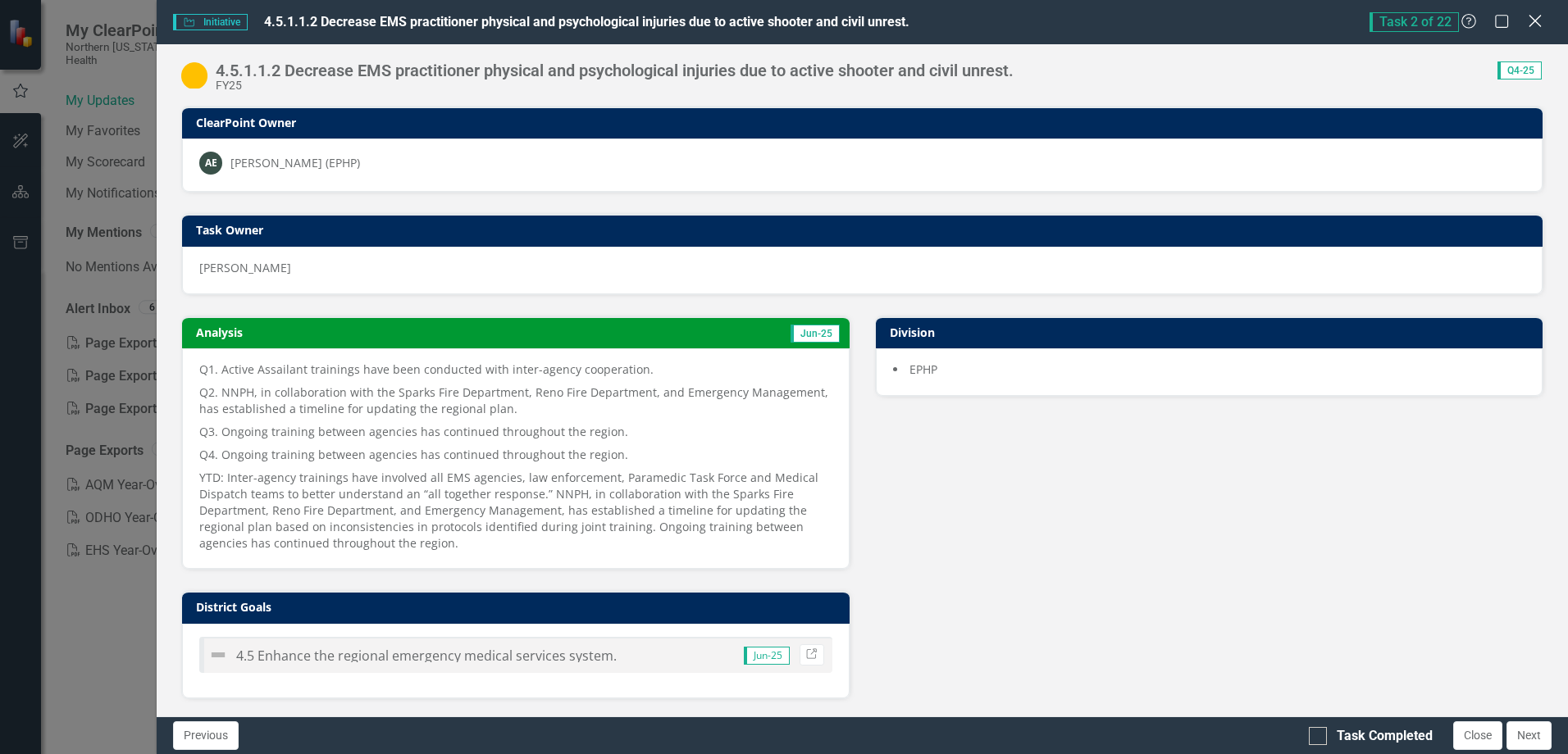 click on "Close" 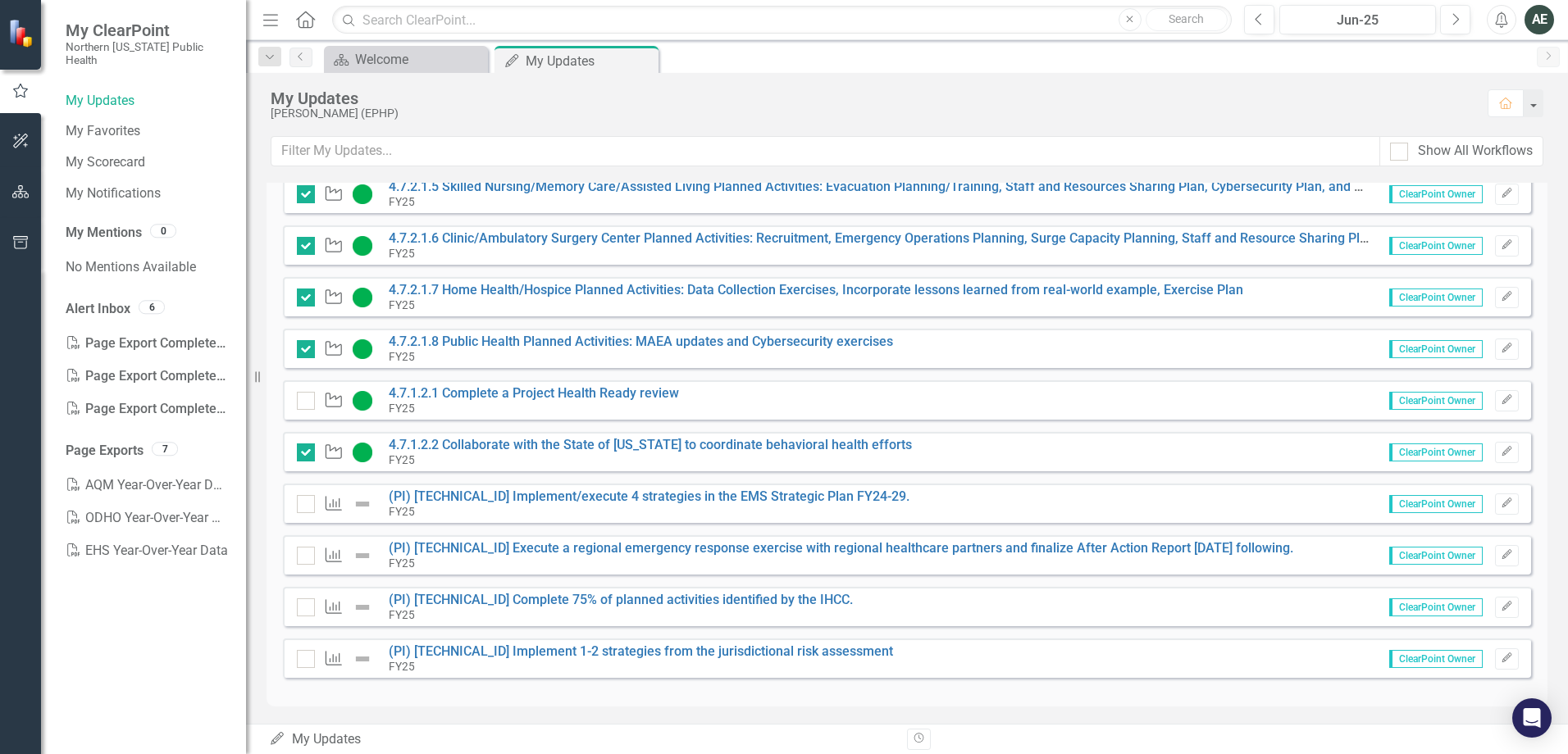 scroll, scrollTop: 752, scrollLeft: 0, axis: vertical 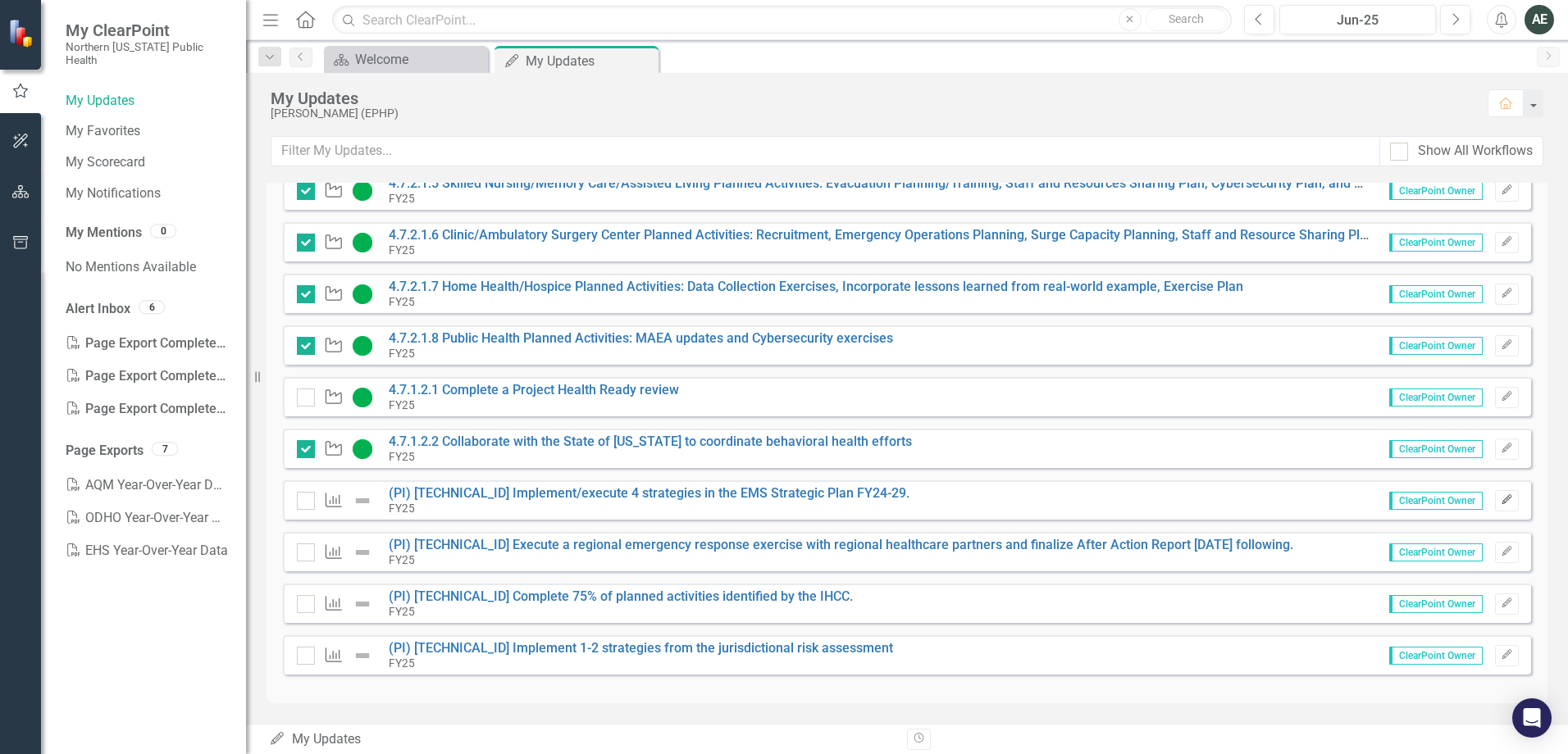 click on "Edit" 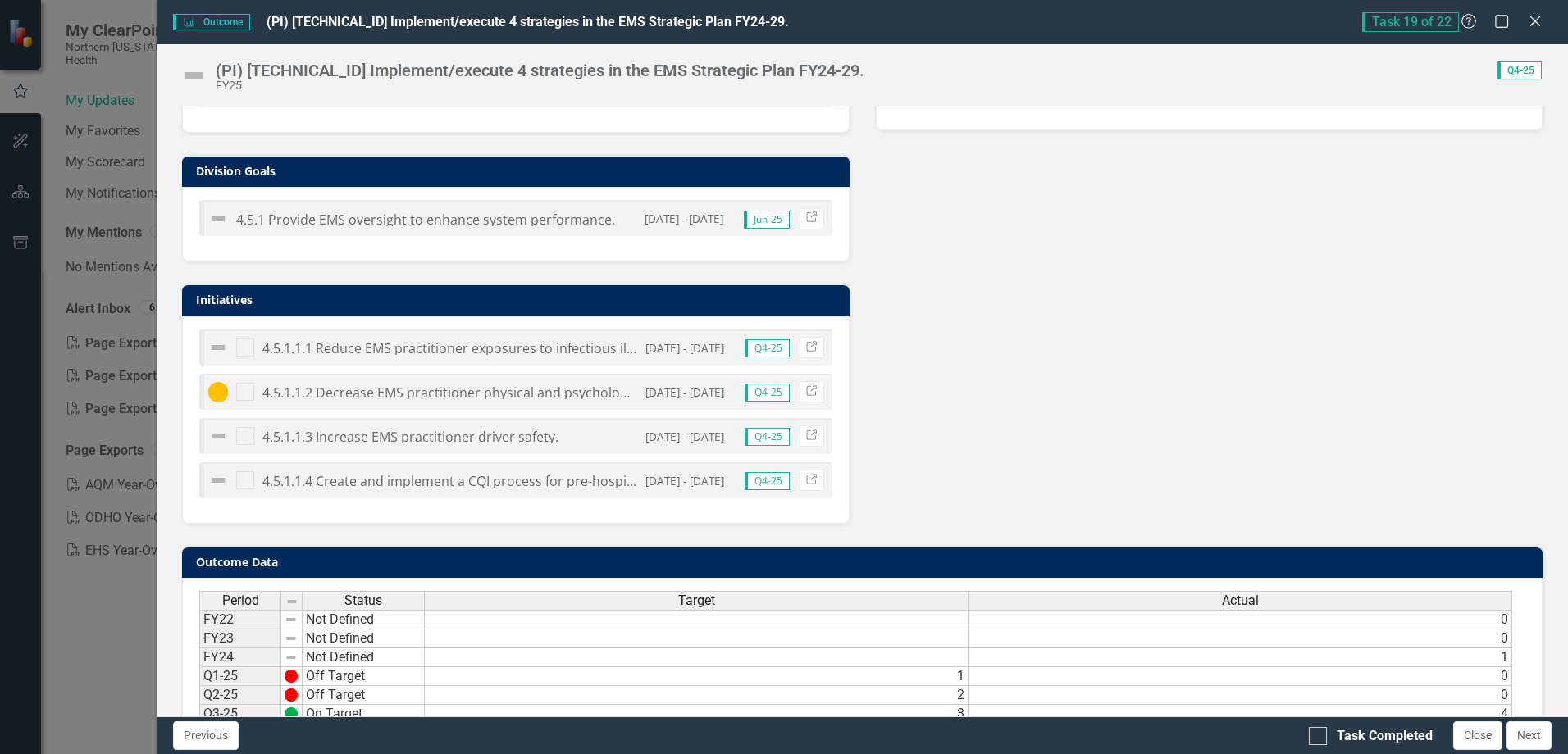 scroll, scrollTop: 575, scrollLeft: 0, axis: vertical 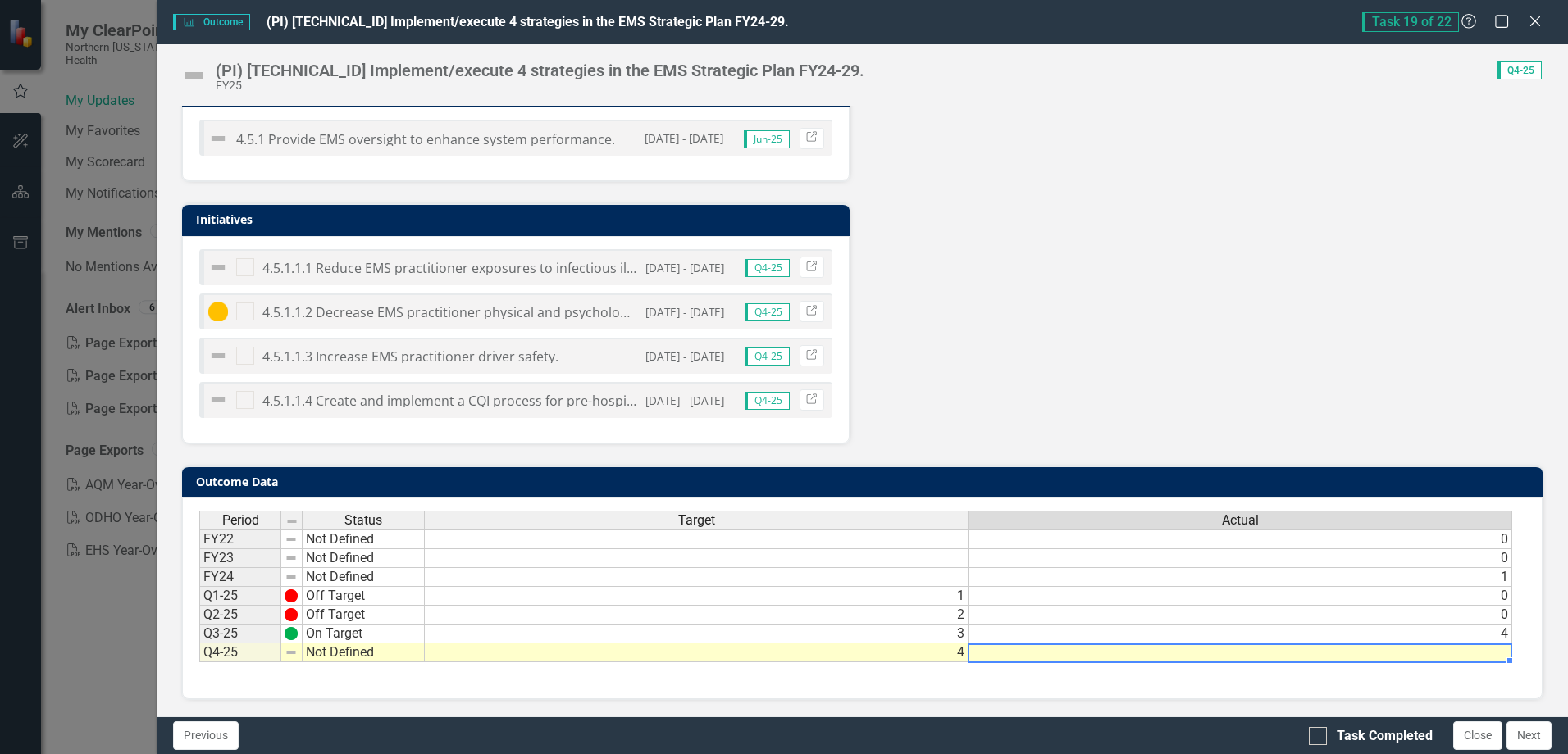 click at bounding box center [1240, 652] 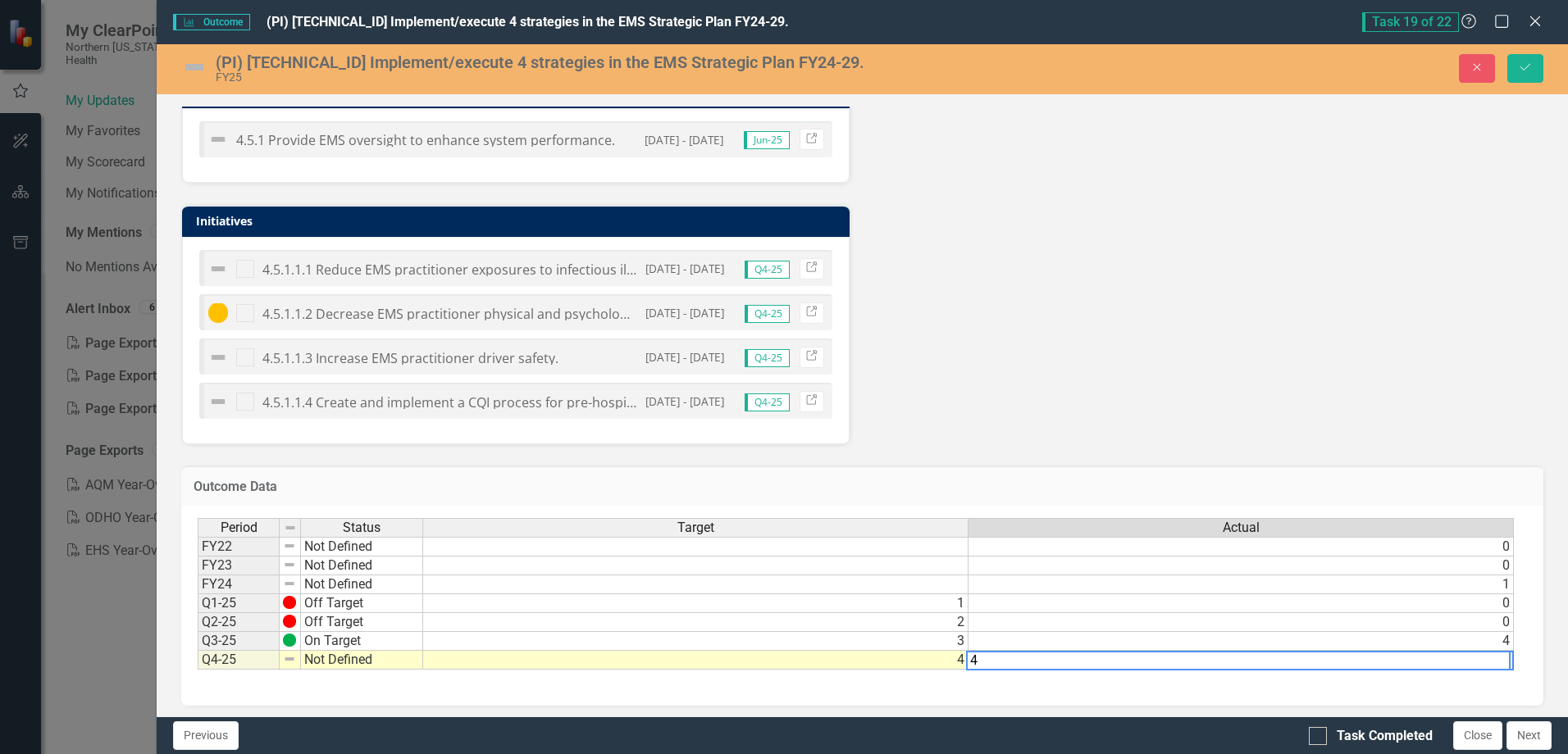 type on "4" 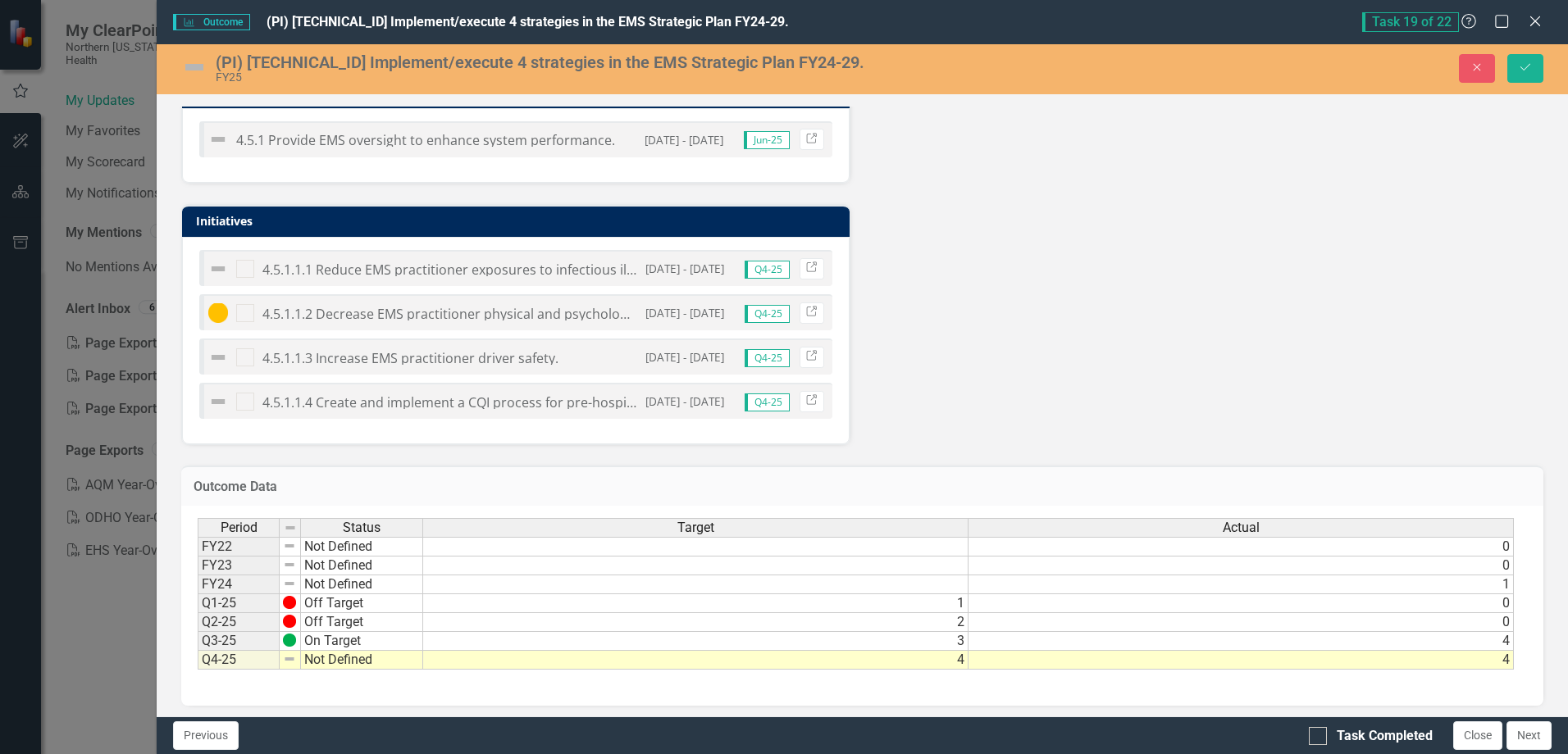 click on "Analysis Jun-25 Recommendations Jun-25 District Goals 4.5 Enhance the regional emergency medical services system. Jun-25 Link Division Goals 4.5.1 Provide EMS oversight to enhance system performance. [DATE] - [DATE] Jun-25 Link Initiatives 4.5.1.1.1 Reduce EMS practitioner exposures to infectious illnesses. [DATE] - [DATE] Q4-25 Link 4.5.1.1.2 Decrease EMS practitioner physical and psychological injuries due to active shooter and civil unrest. [DATE] - [DATE] Q4-25 Link 4.5.1.1.3 Increase EMS practitioner driver safety. [DATE] - [DATE] Q4-25 Link 4.5.1.1.4 Create and implement a CQI process for pre-hospital treatment/patient outcome. [DATE] - [DATE] Q4-25 Link (PI) [TECHNICAL_ID] Implement/execute 4 strategies in the EMS Strategic Plan FY24-29. Chart Combination chart with 2 data series. The chart has 1 X axis displaying categories.  The chart has 1 Y axis displaying values. Data ranges from 0 to 4. Created with Highcharts 11.4.8 Chart context menu 0 ​ 0 0 ​ 0 1 ​ 1 0 ​ 0 0 ​ 0 4 ​ 4 Actual Target 0" at bounding box center [862, 83] 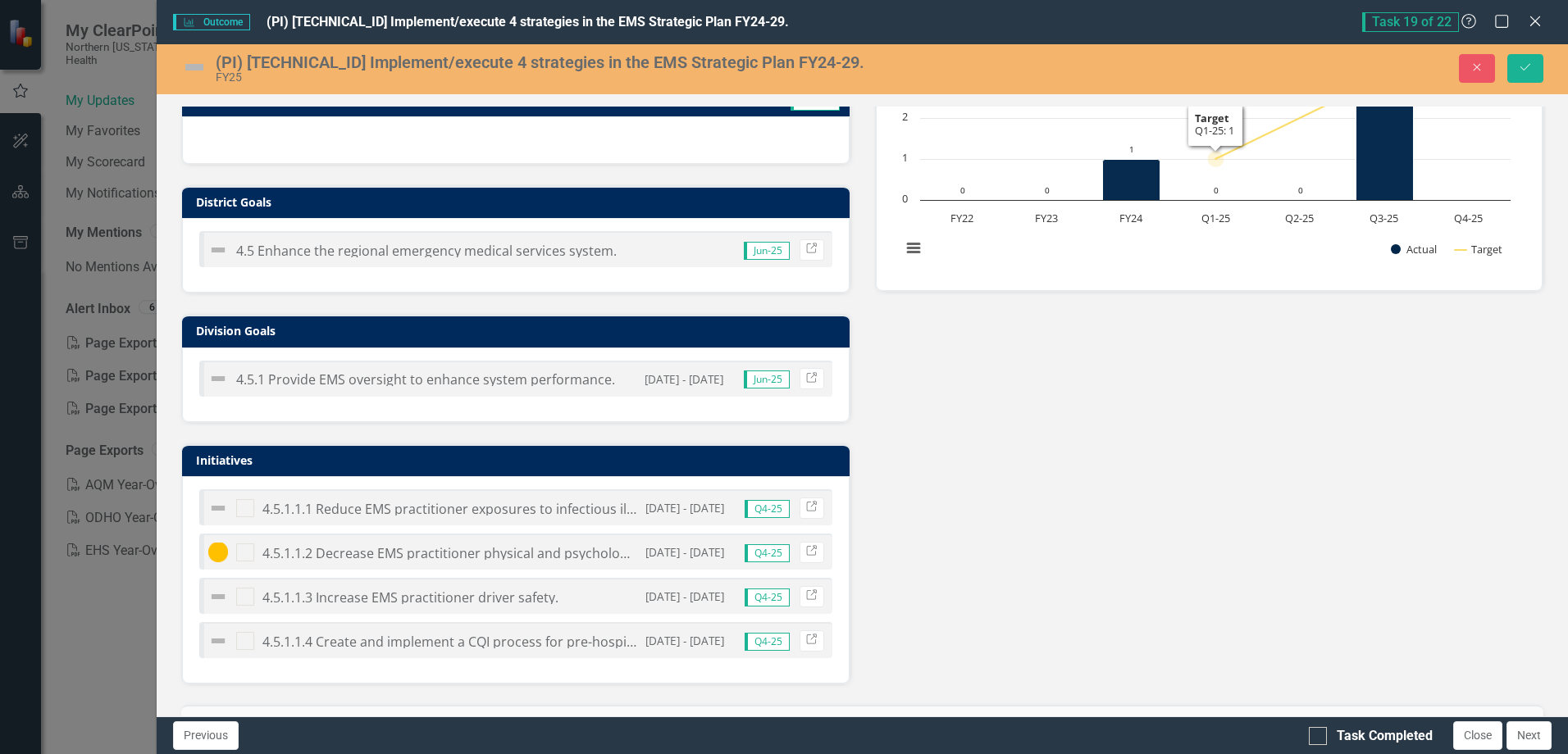 scroll, scrollTop: 165, scrollLeft: 0, axis: vertical 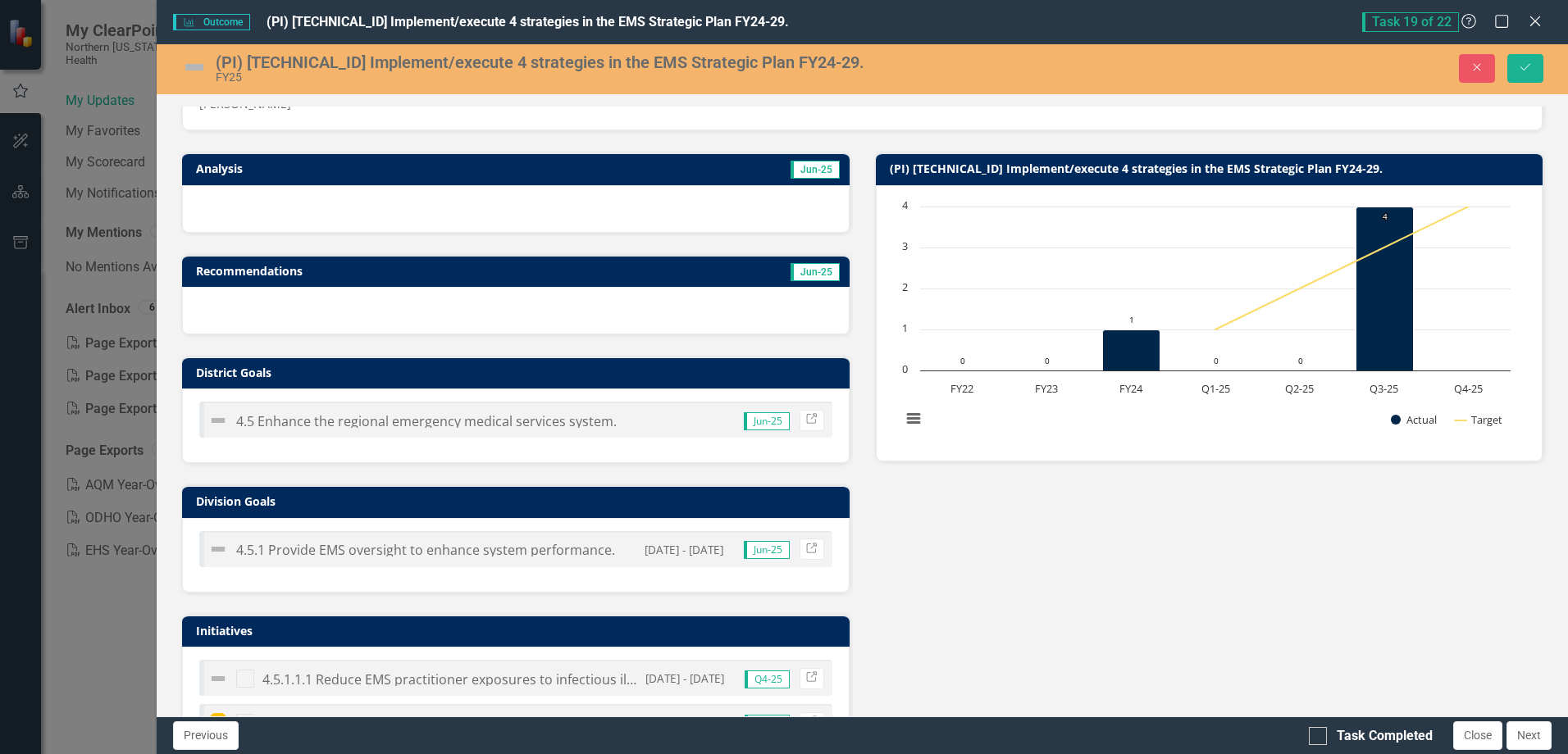 click at bounding box center [194, 67] 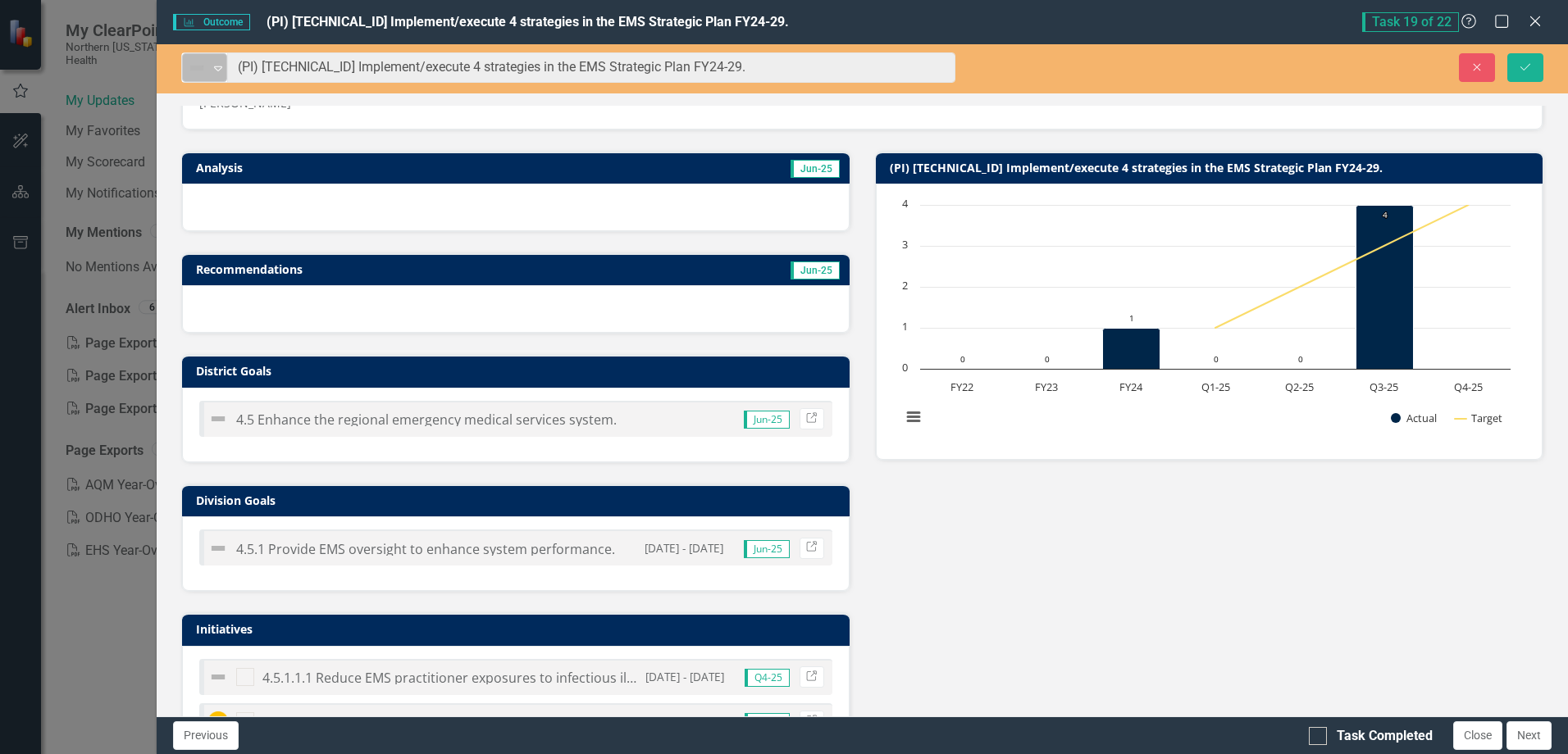 click 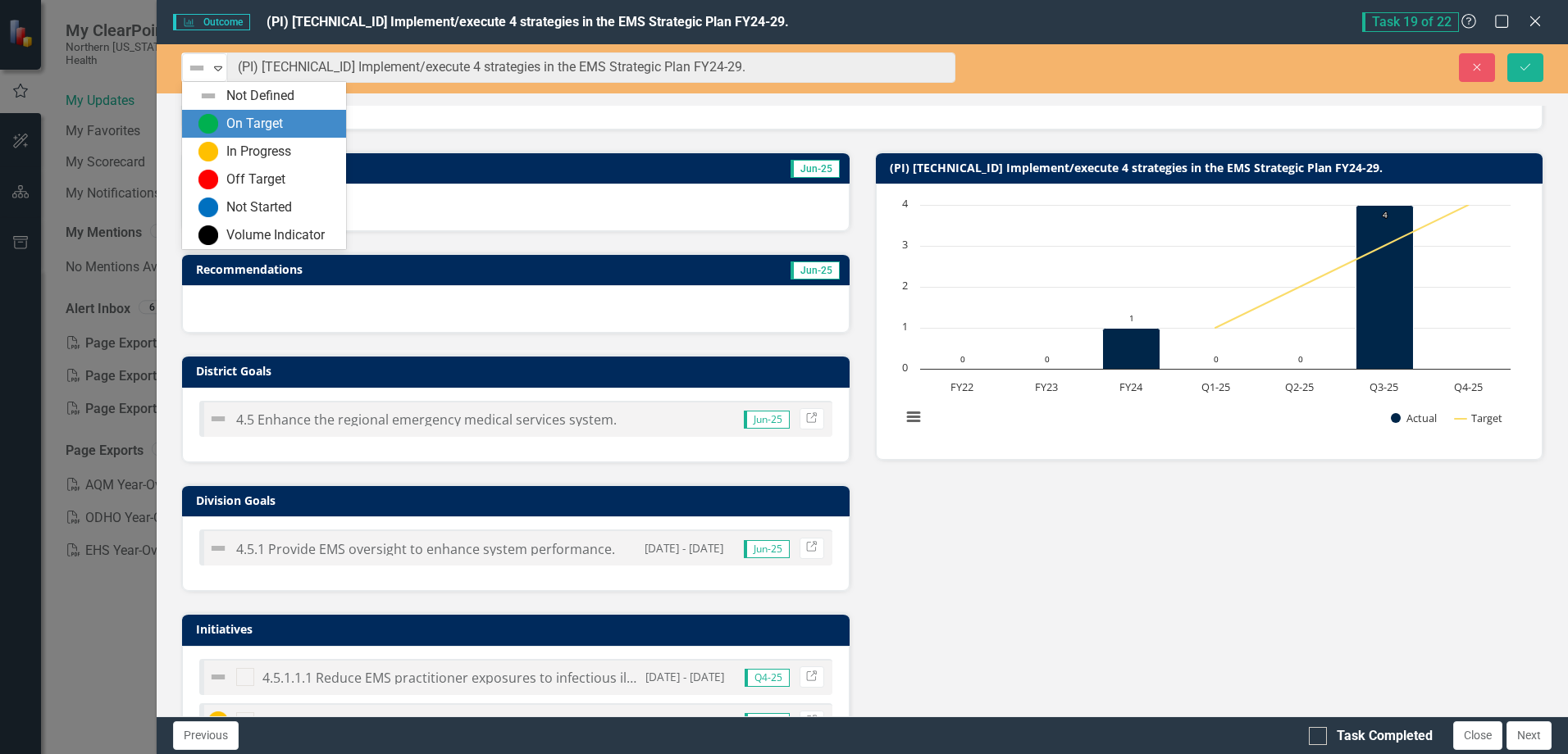 click on "On Target" at bounding box center (267, 124) 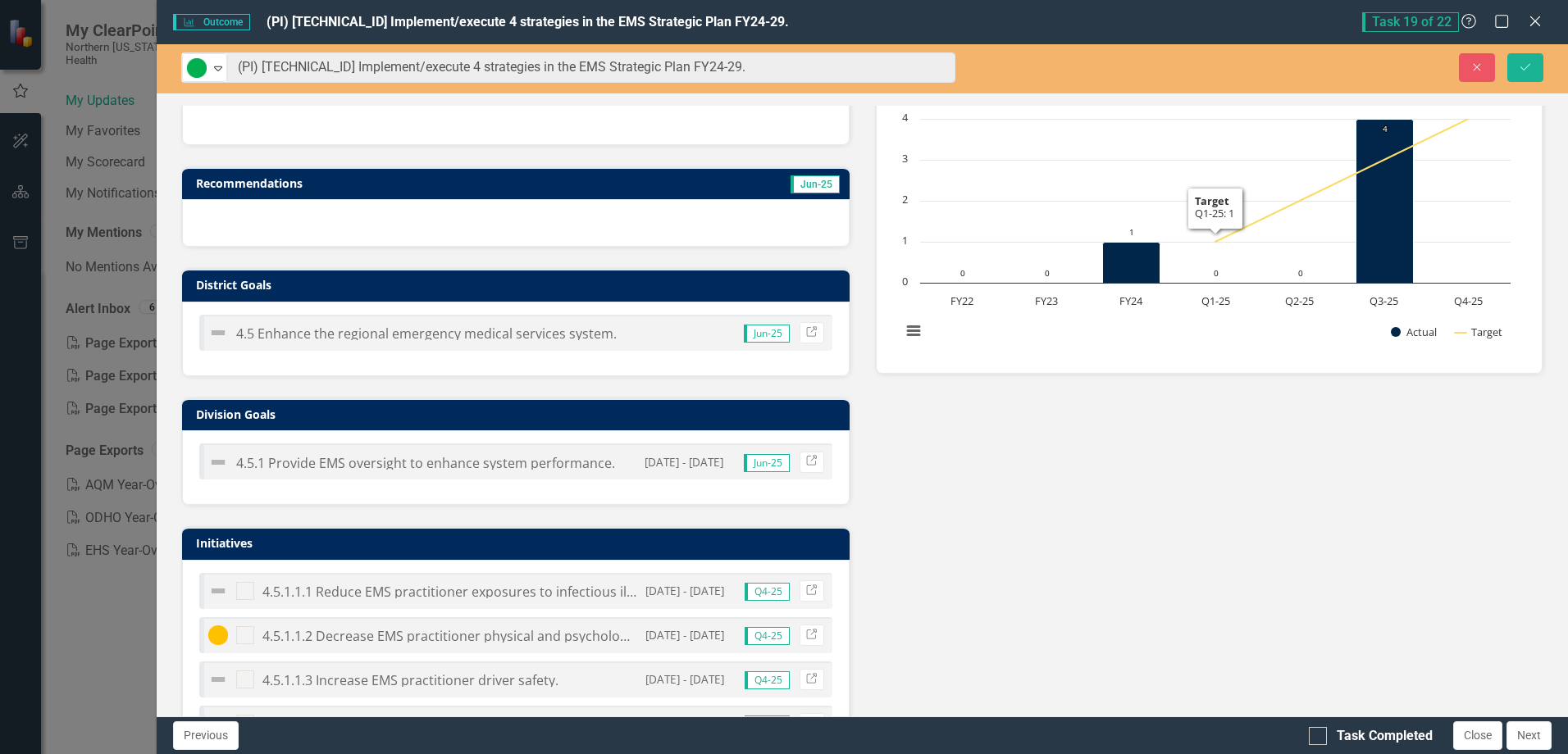 scroll, scrollTop: 329, scrollLeft: 0, axis: vertical 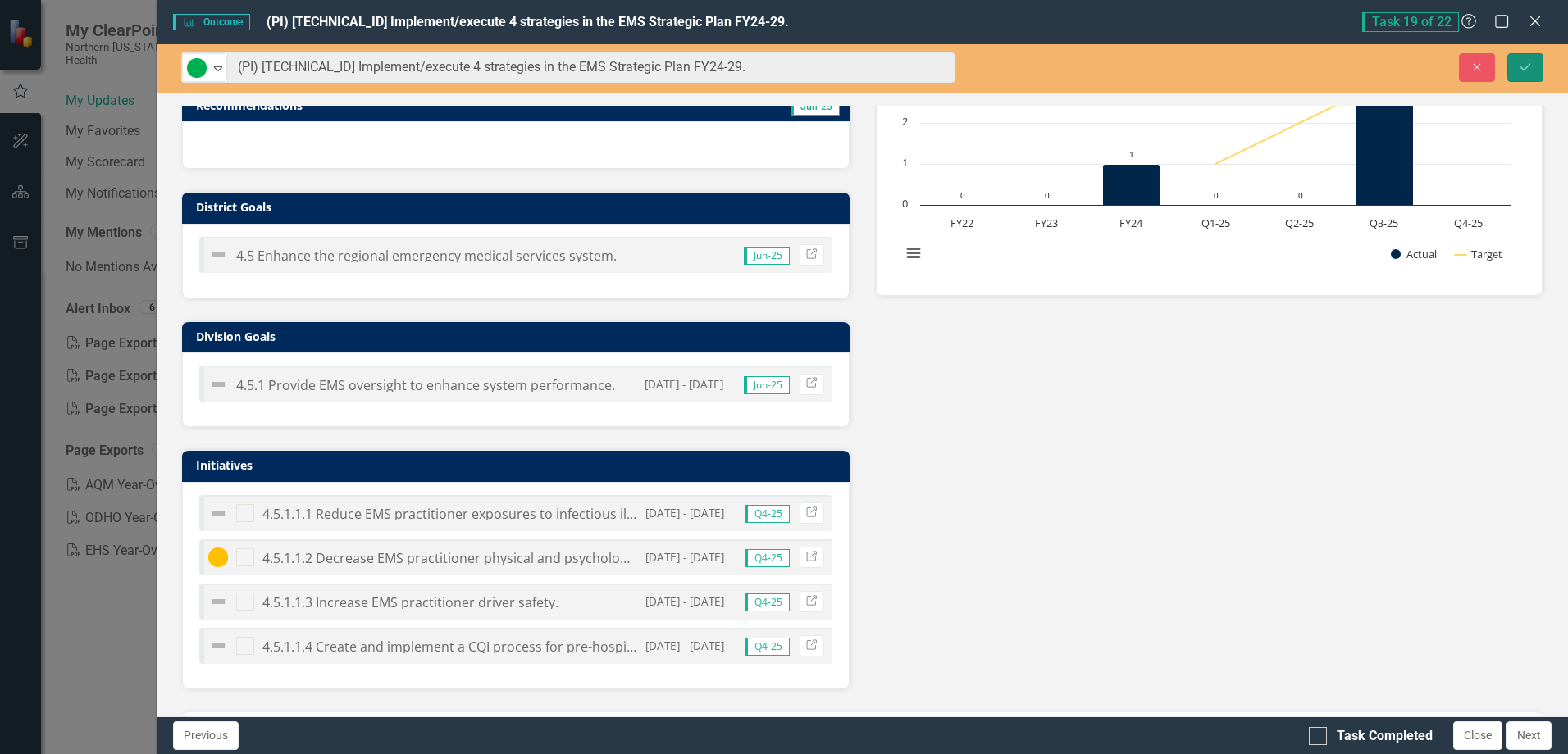 click on "Save" at bounding box center (1525, 67) 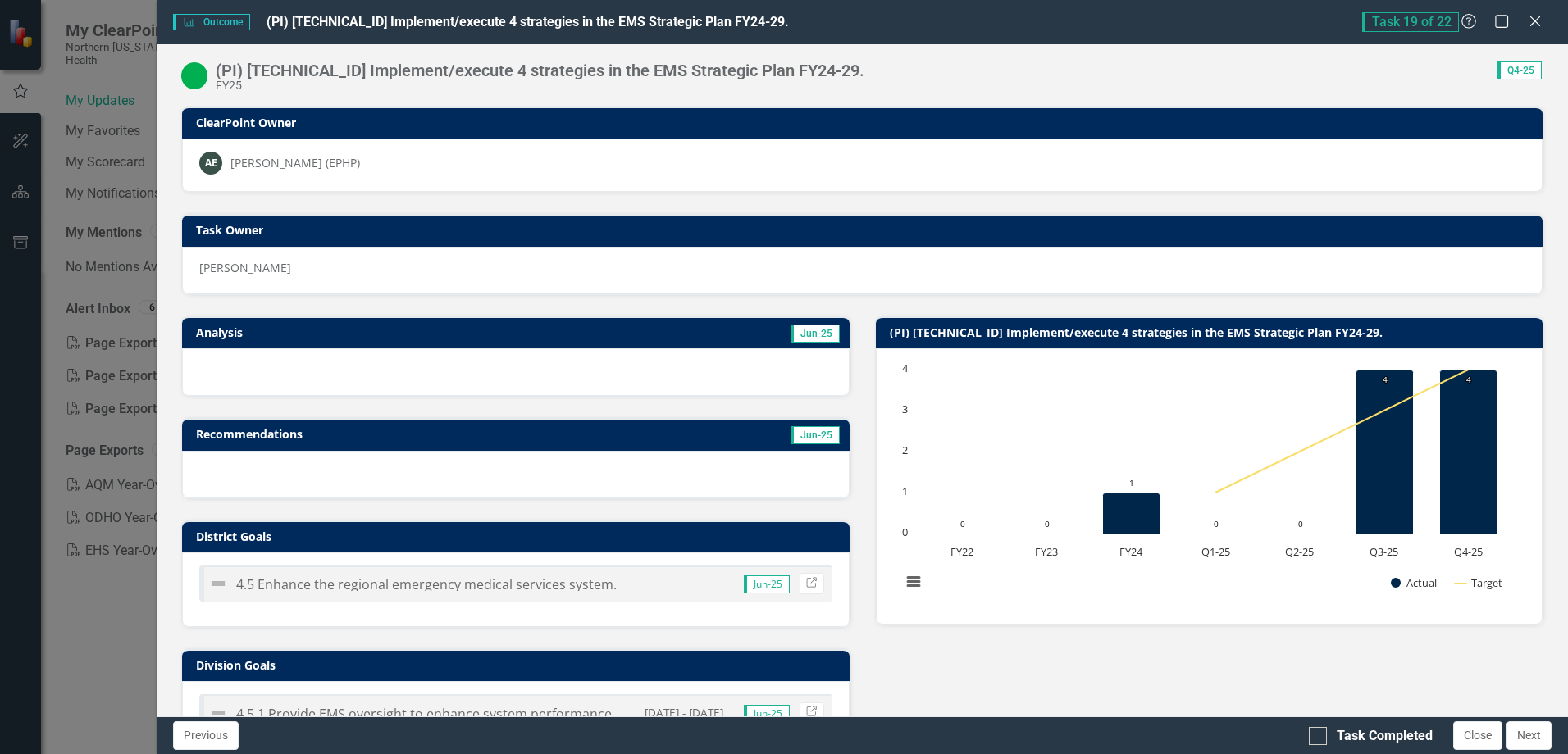 drag, startPoint x: 1544, startPoint y: 20, endPoint x: 1375, endPoint y: 52, distance: 172.00291 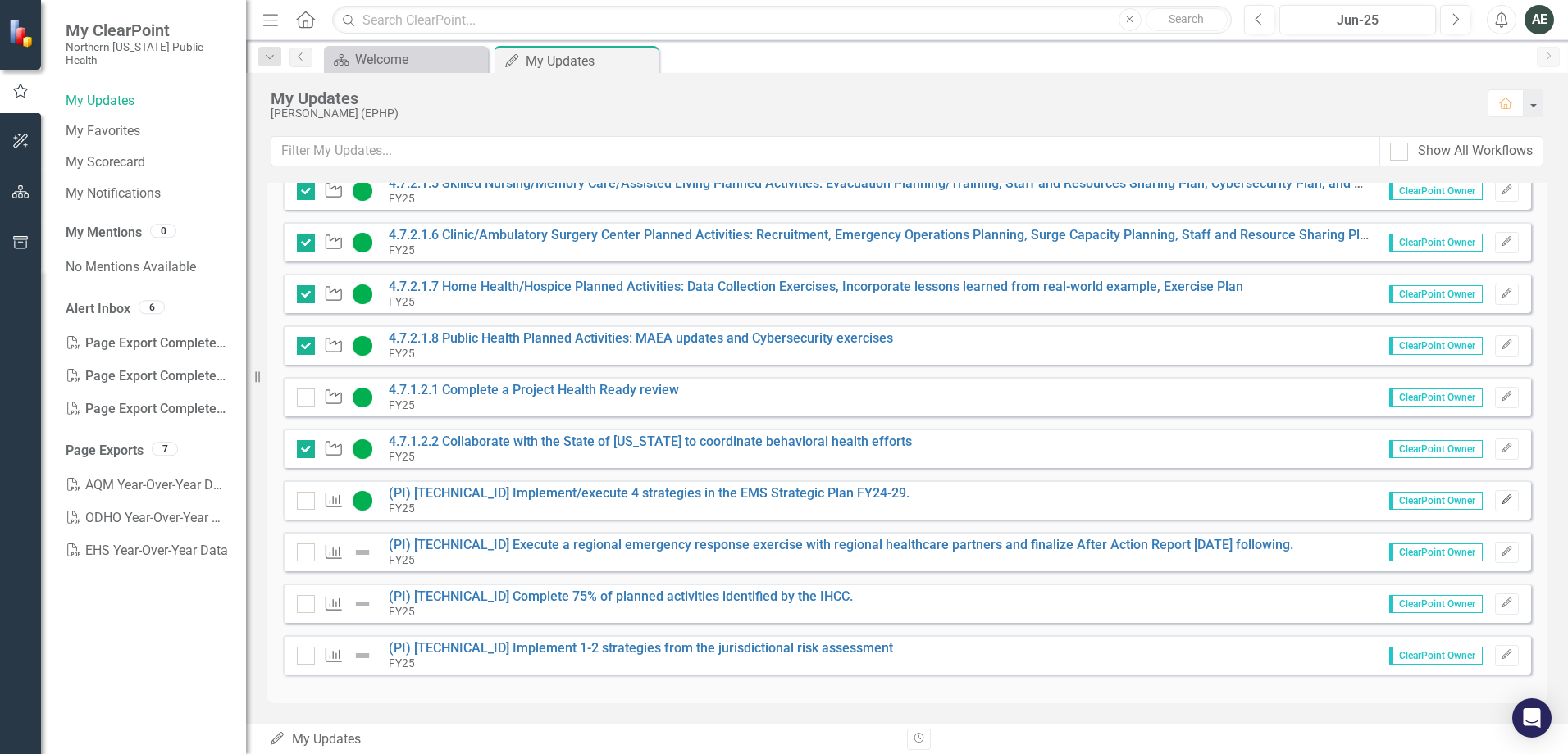 click on "Edit" at bounding box center (1506, 501) 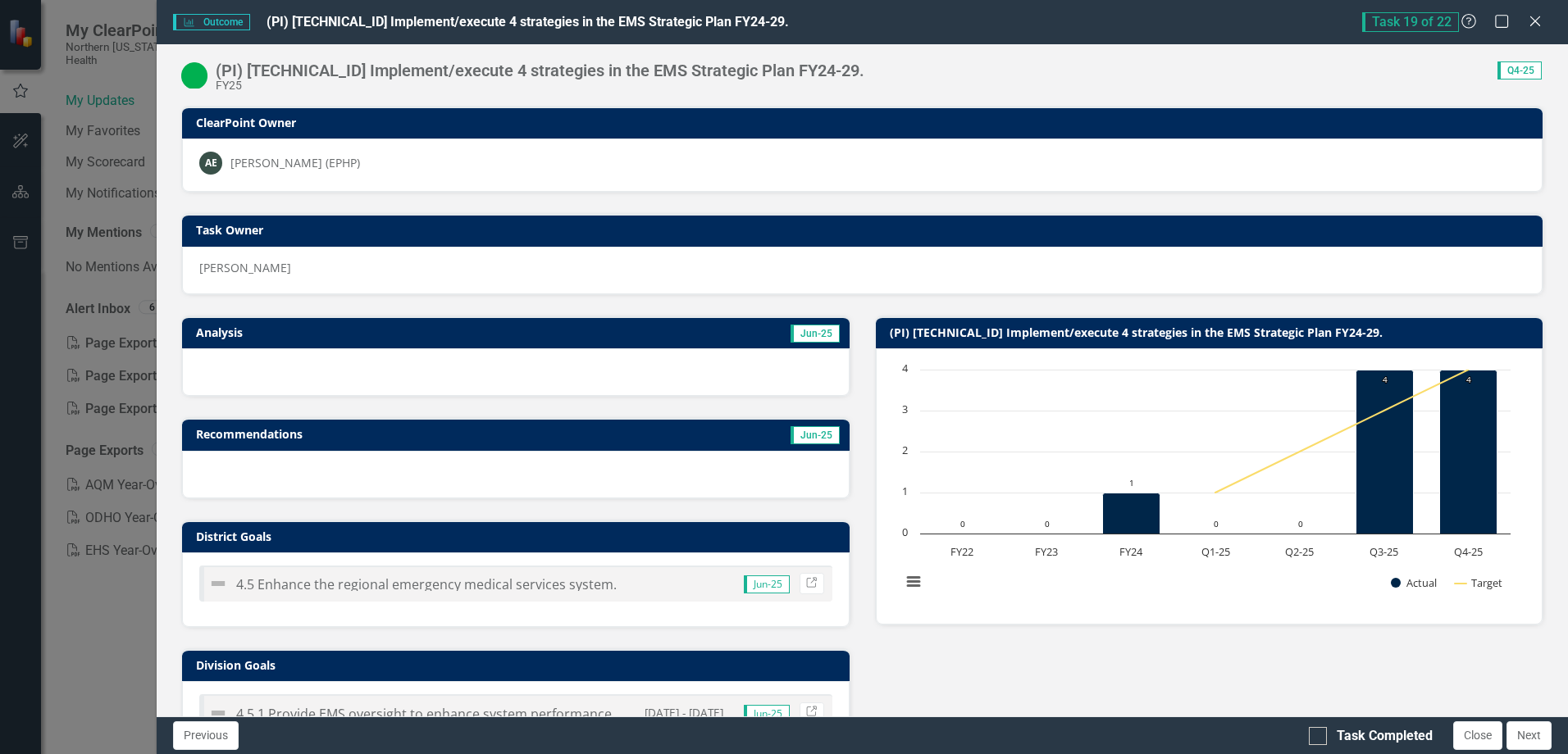 click at bounding box center (194, 75) 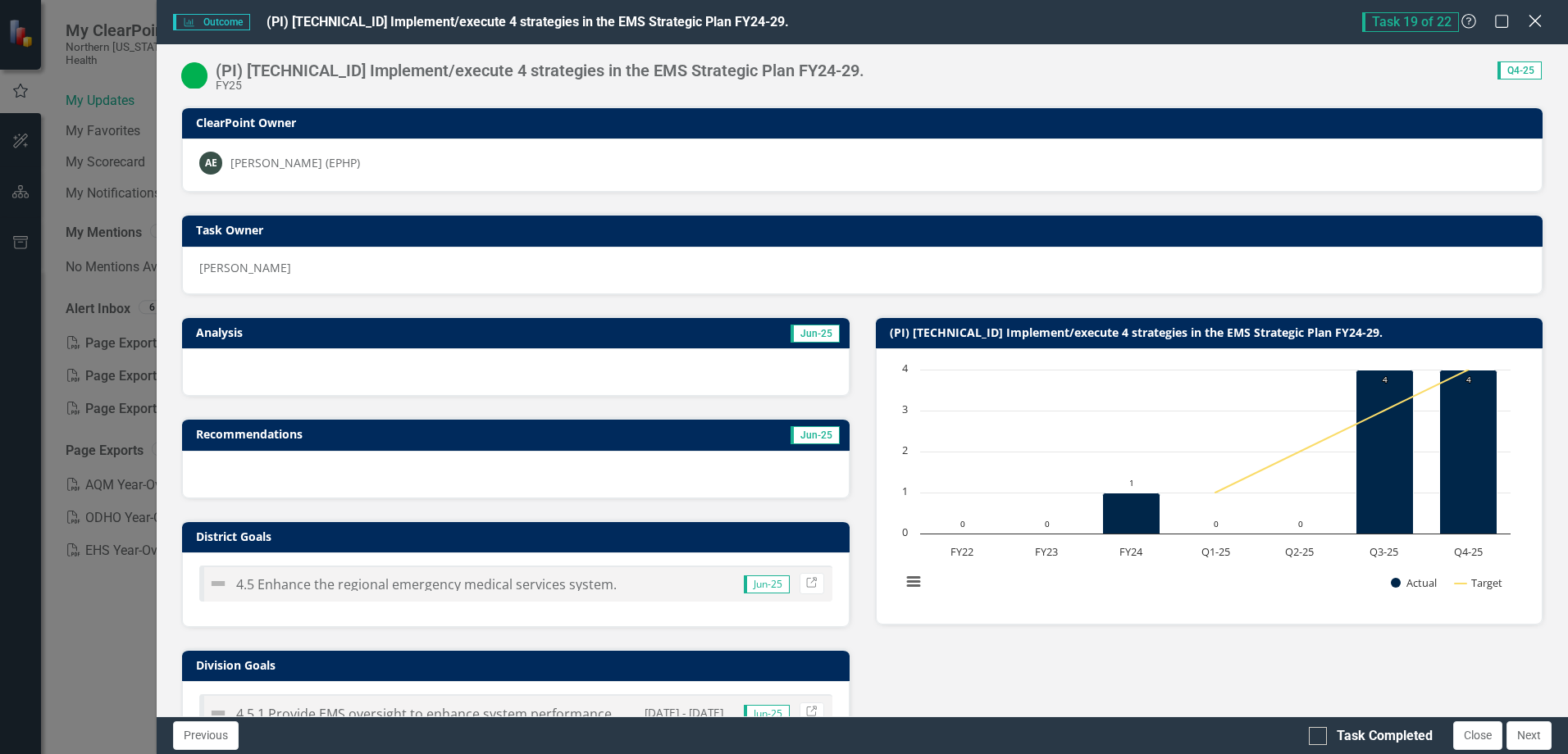 click on "Close" 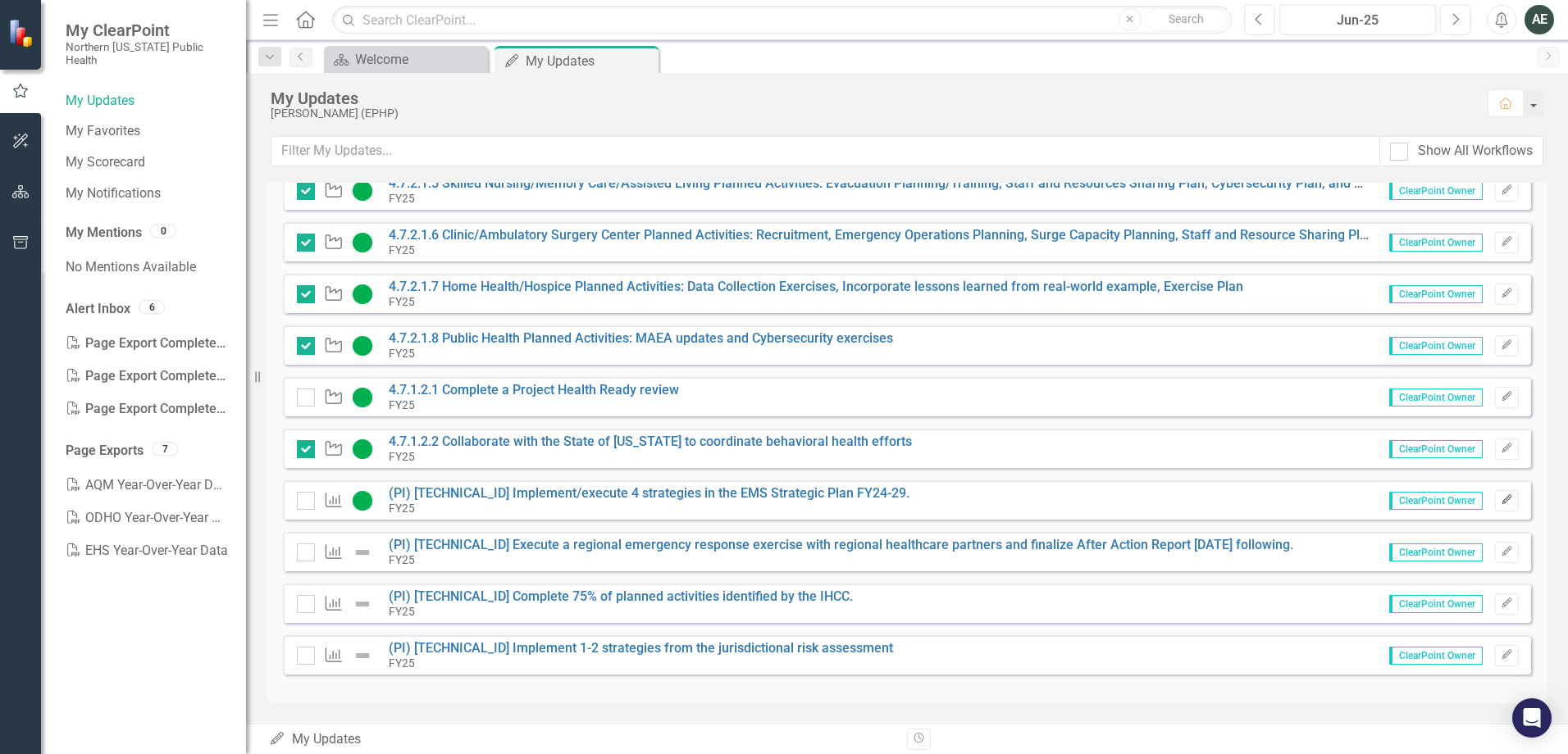 click on "Edit" at bounding box center [1506, 501] 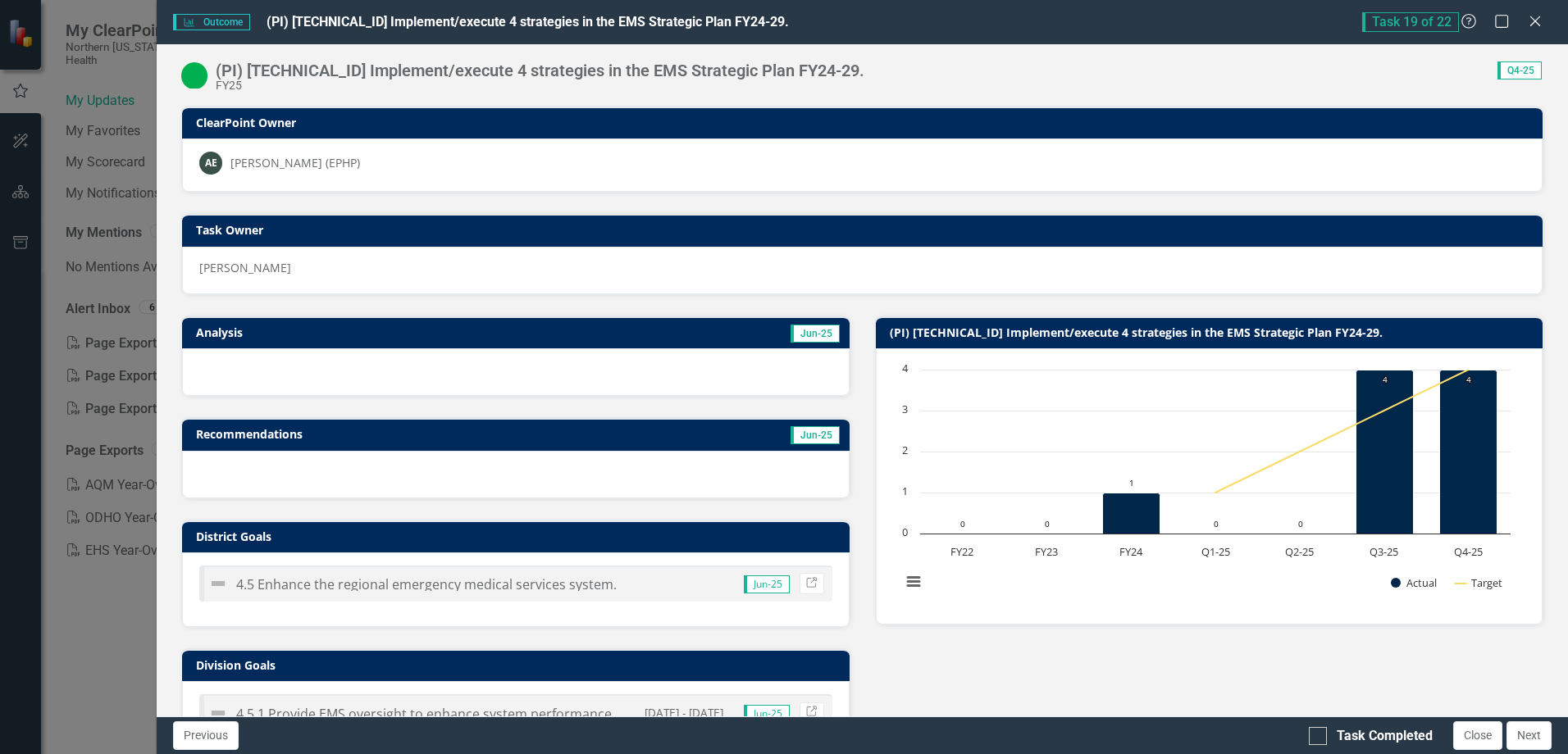 click at bounding box center [194, 75] 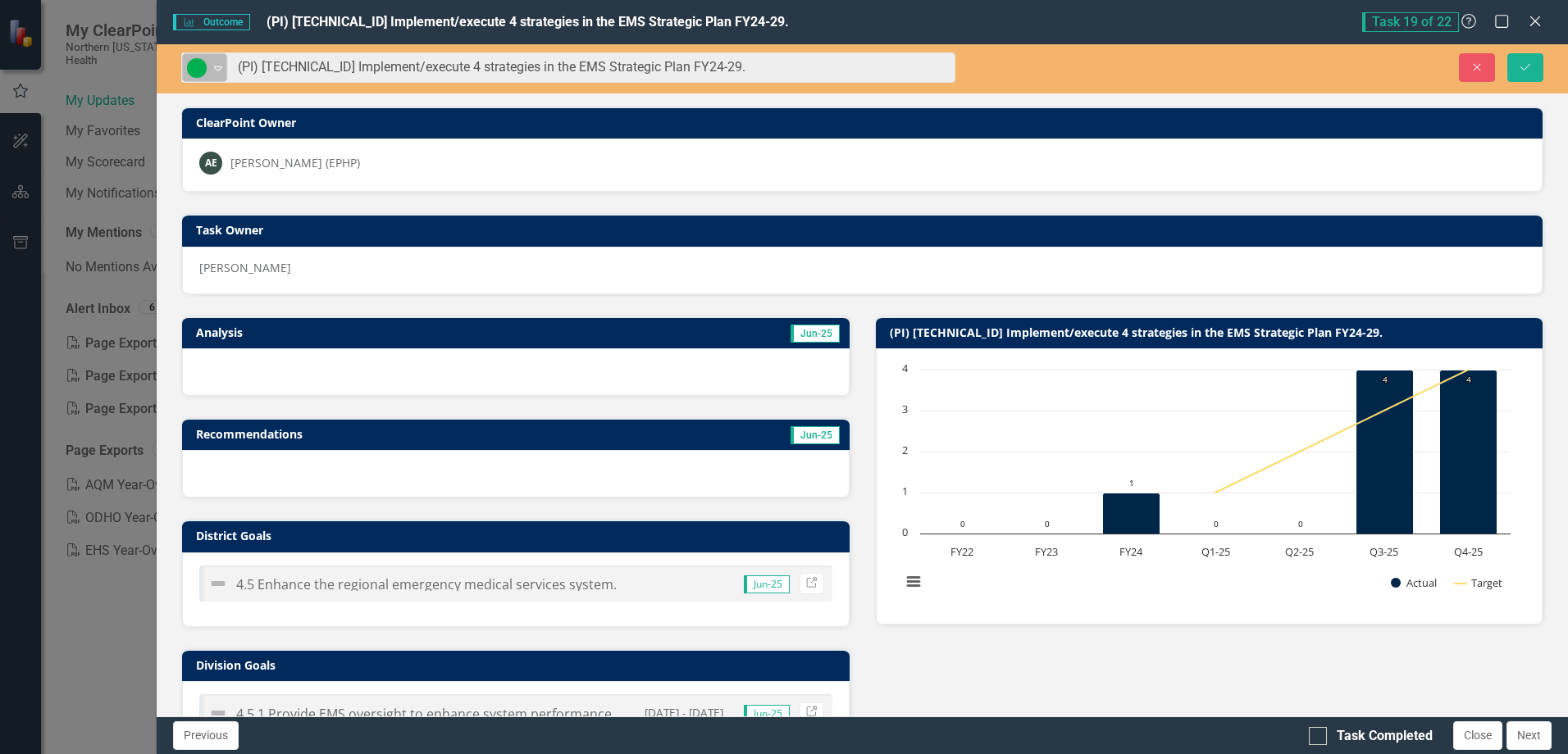 click on "Expand" 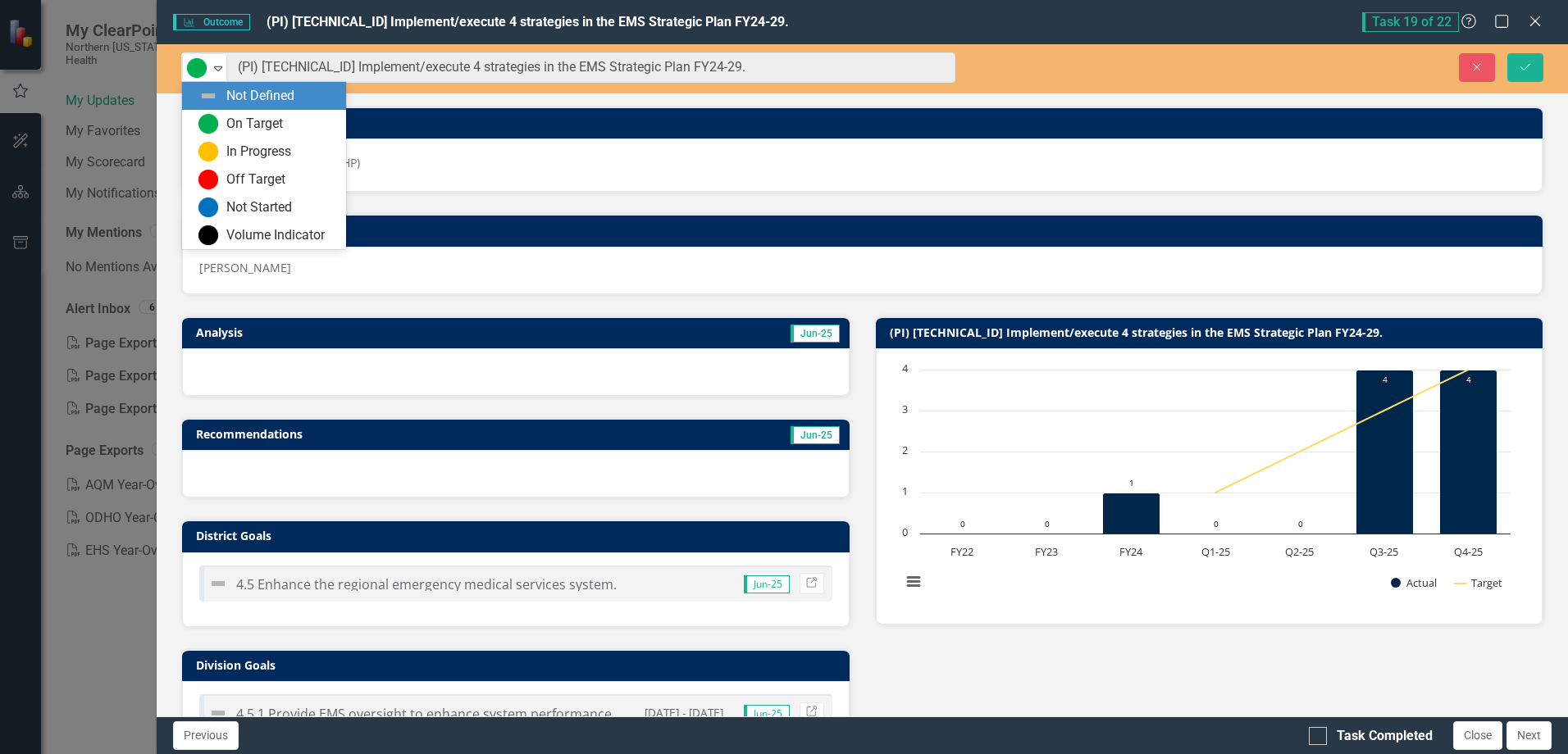 click on "Not Defined" at bounding box center (264, 96) 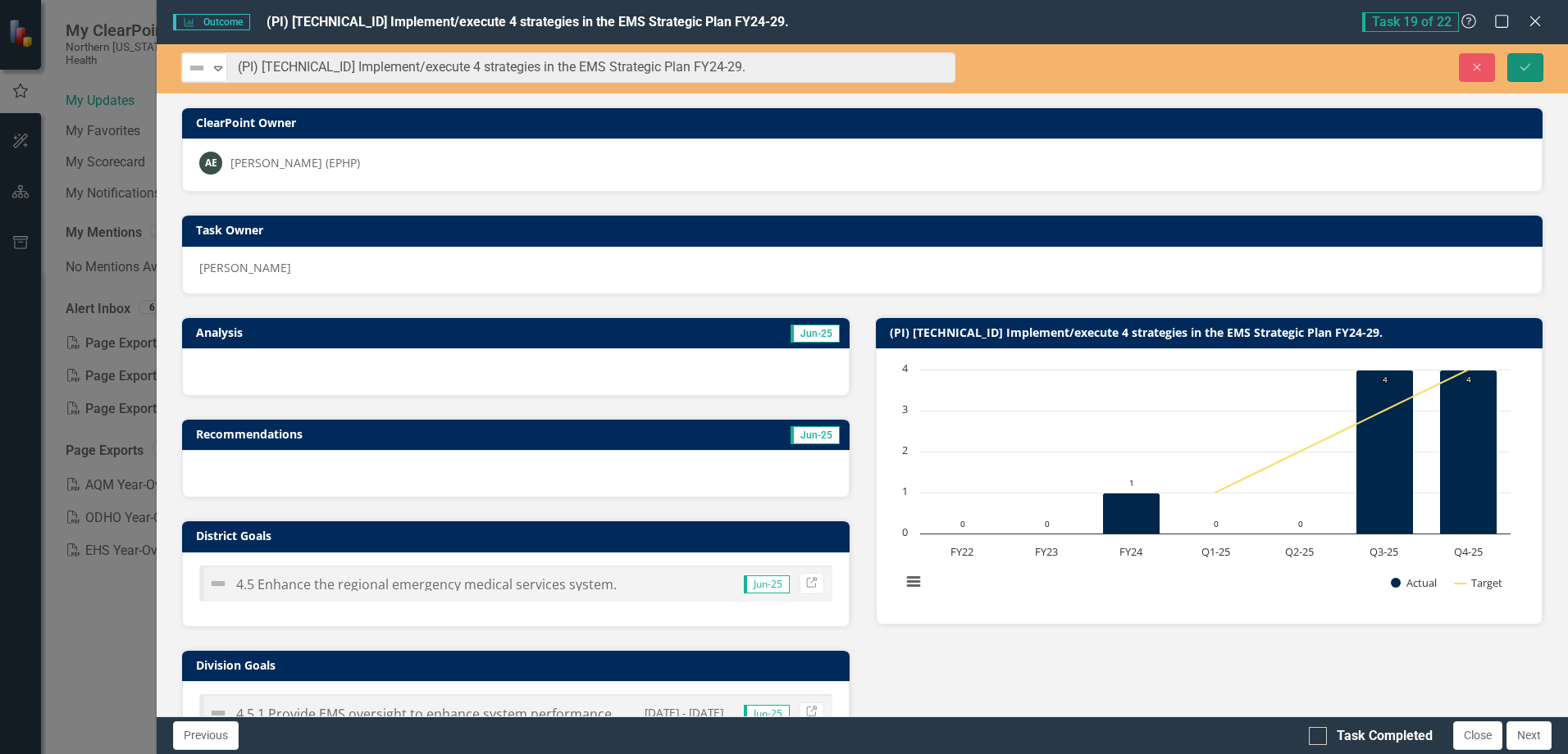 click on "Save" at bounding box center [1525, 67] 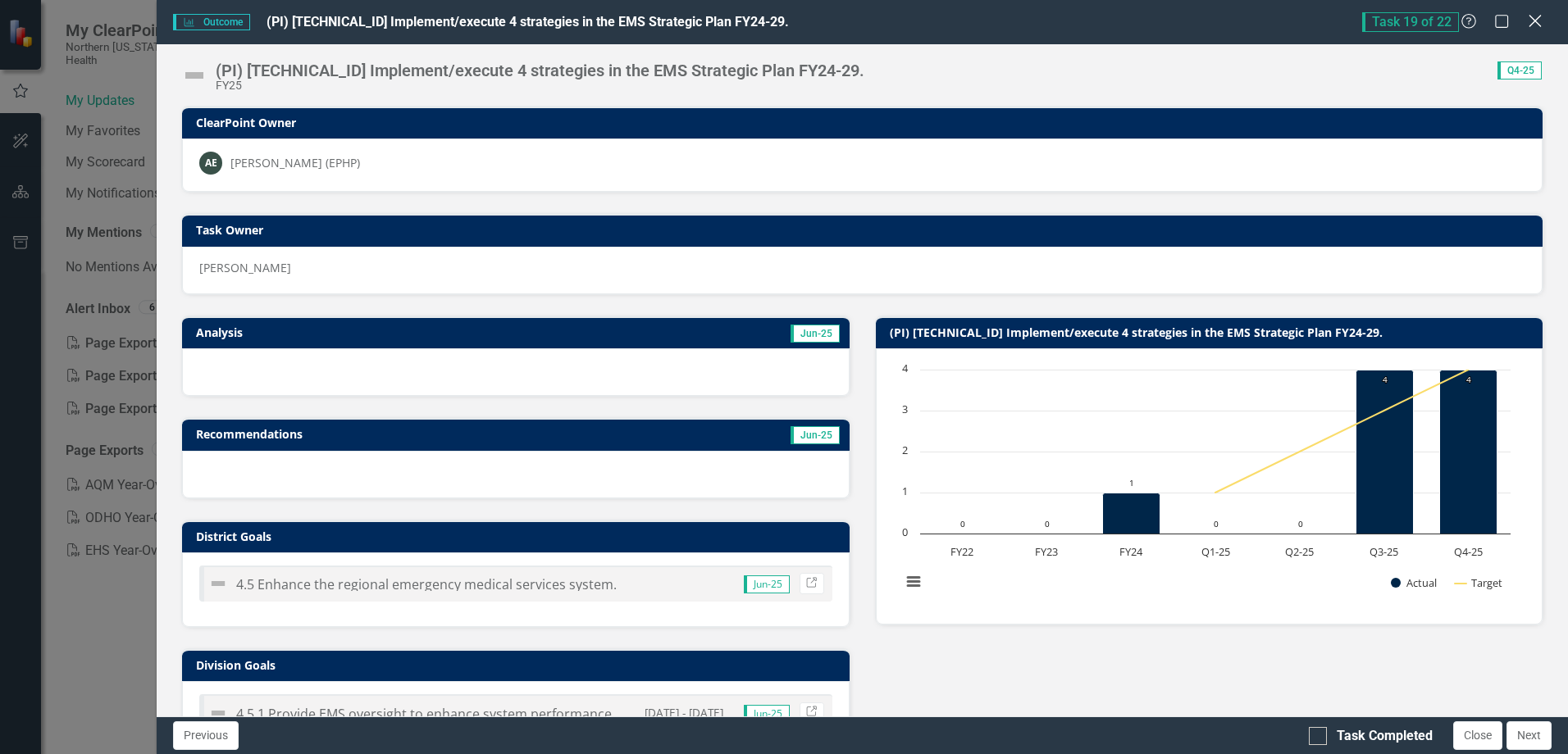 click on "Close" 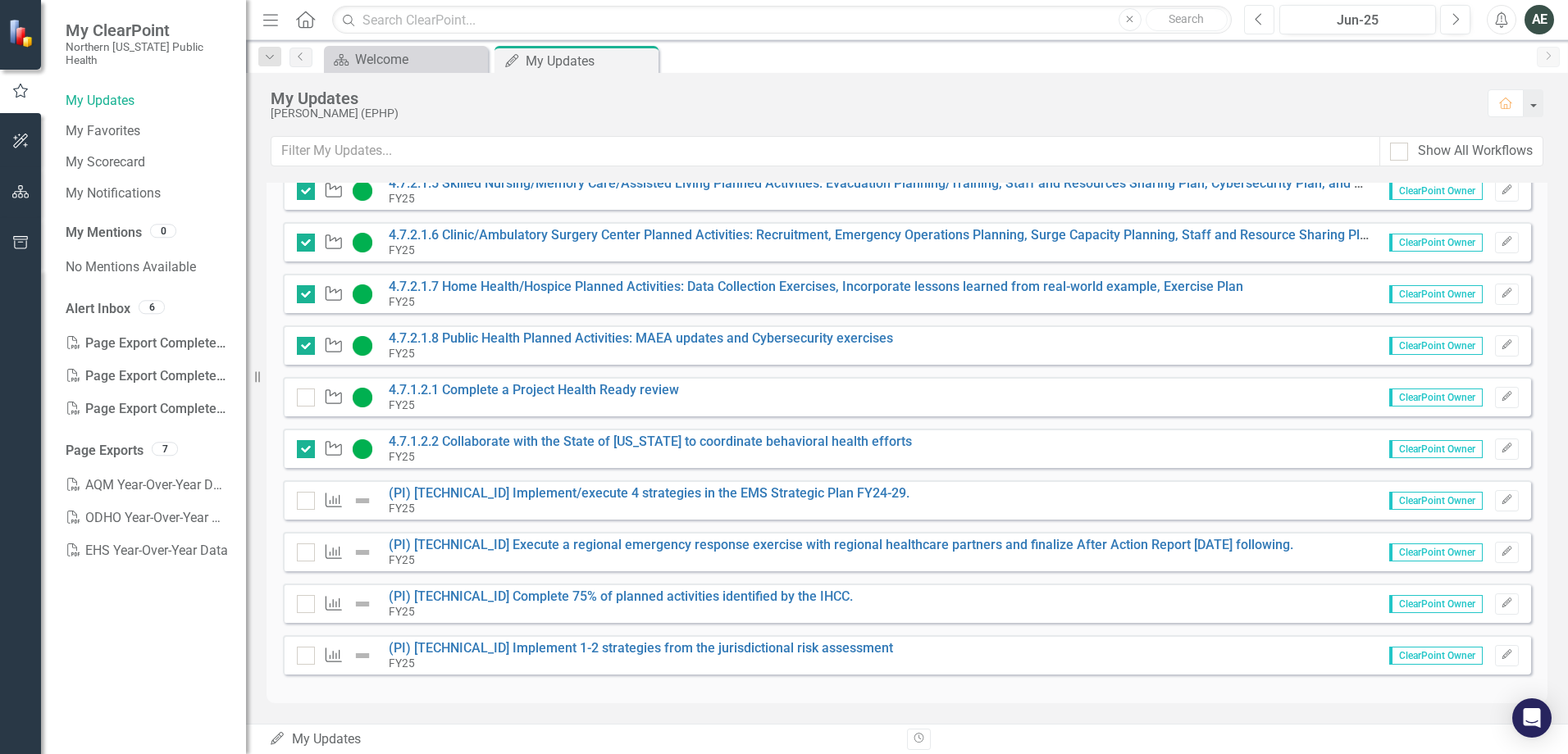 click on "Previous" at bounding box center (1259, 20) 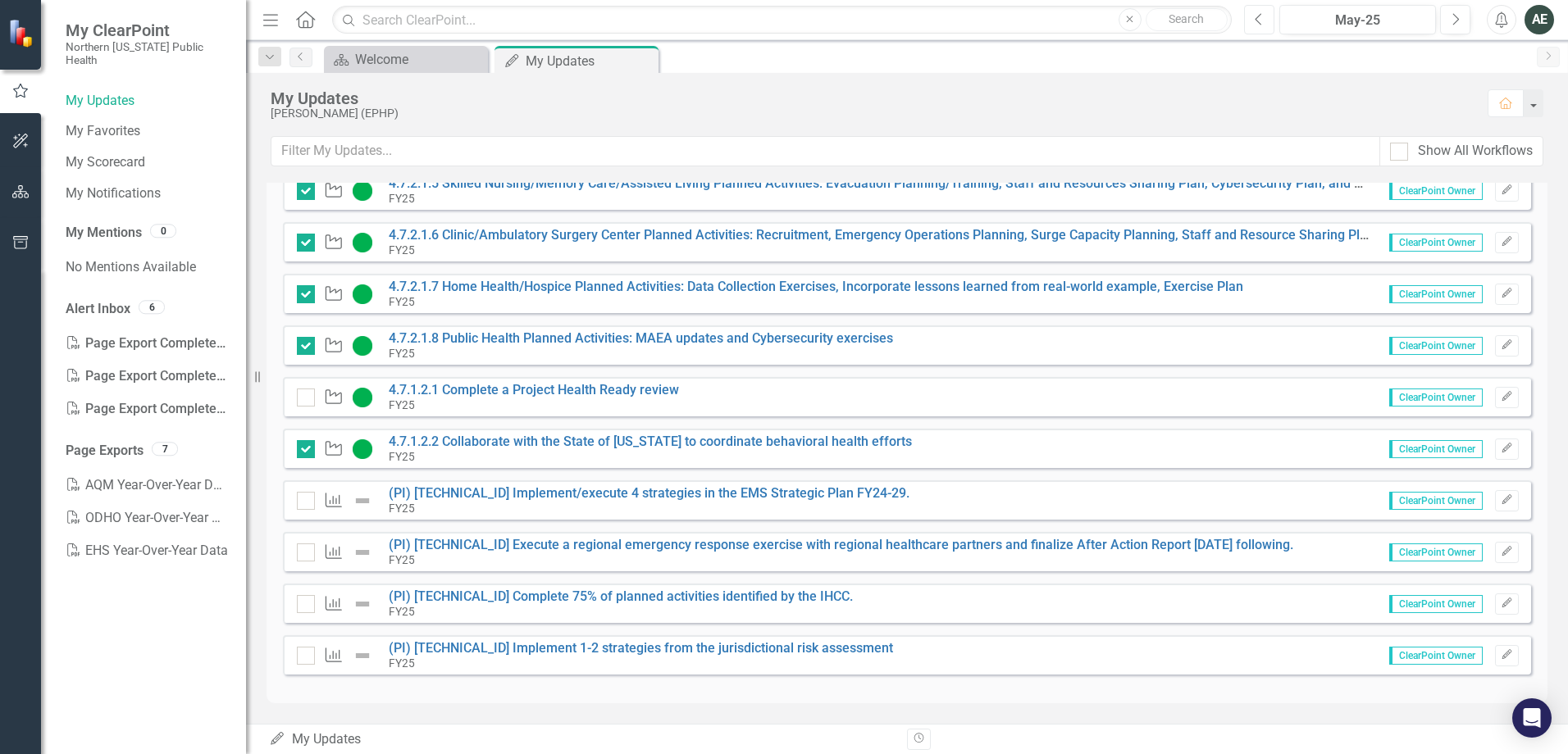 click on "Previous" at bounding box center [1259, 20] 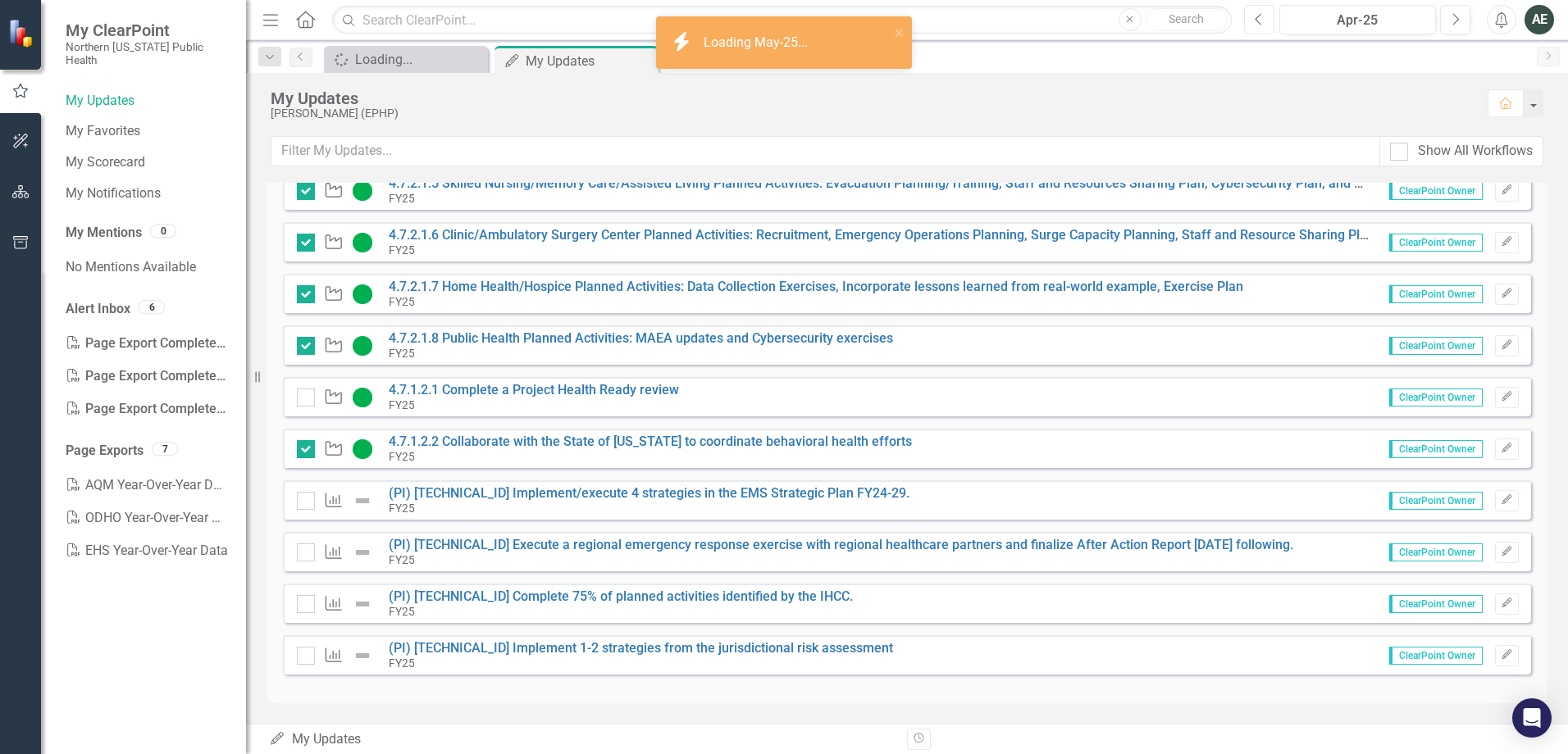 click on "Previous" at bounding box center (1259, 20) 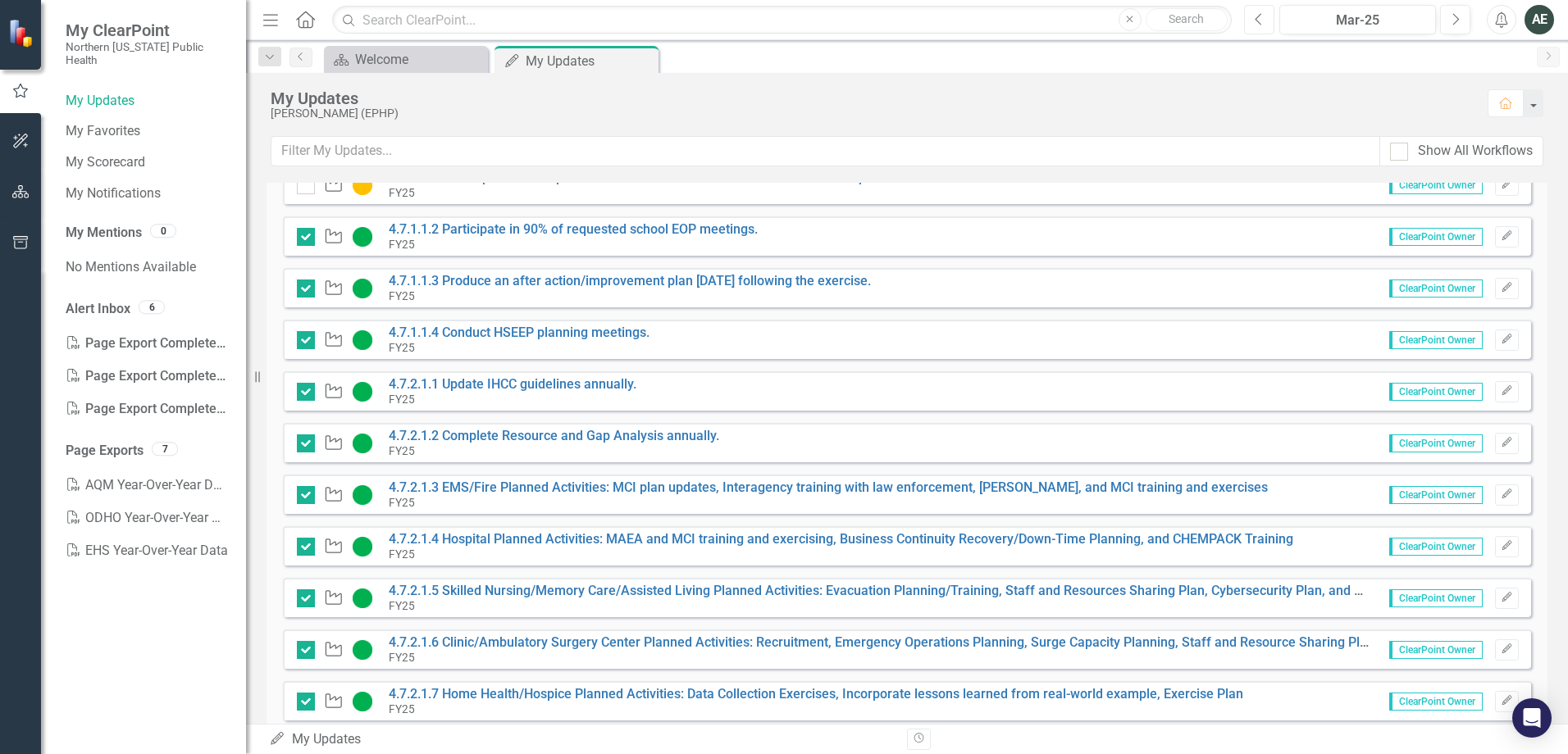 scroll, scrollTop: 656, scrollLeft: 0, axis: vertical 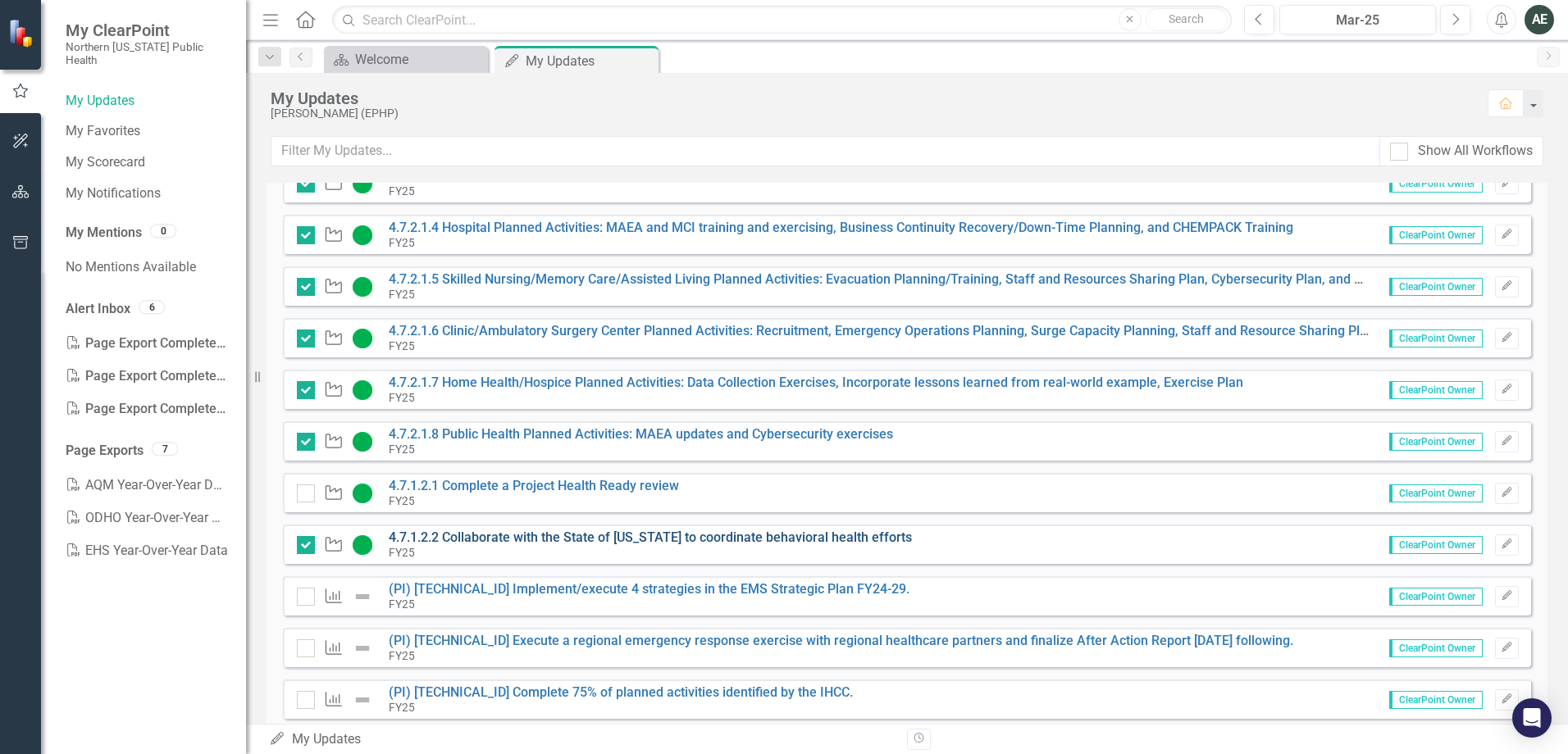 click on "4.7.1.2.2 Collaborate with the State of [US_STATE] to coordinate behavioral health efforts" at bounding box center [650, 537] 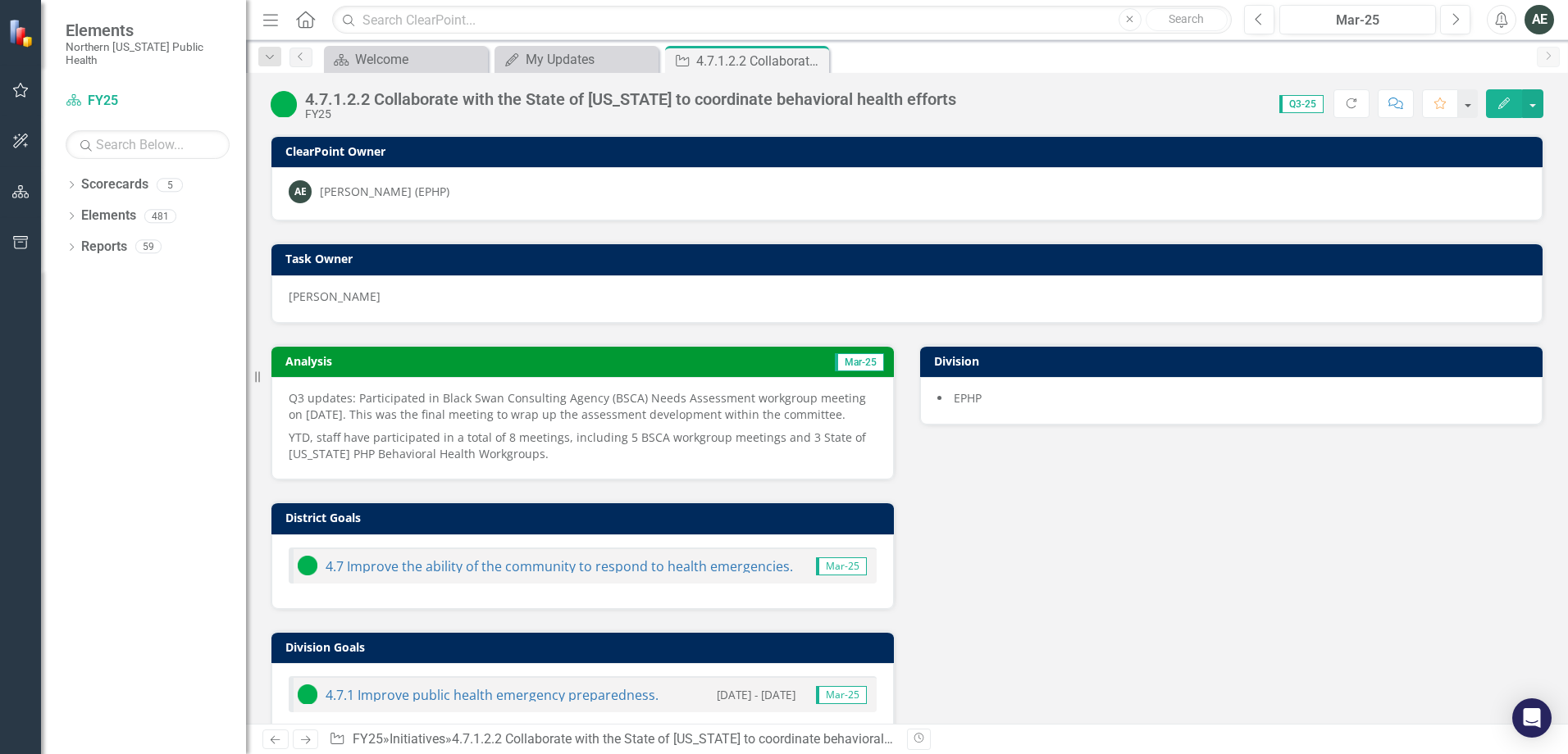 click on "YTD, staff have participated in a total of 8 meetings, including 5 BSCA workgroup meetings and 3 State of [US_STATE] PHP Behavioral Health Workgroups." at bounding box center [582, 444] 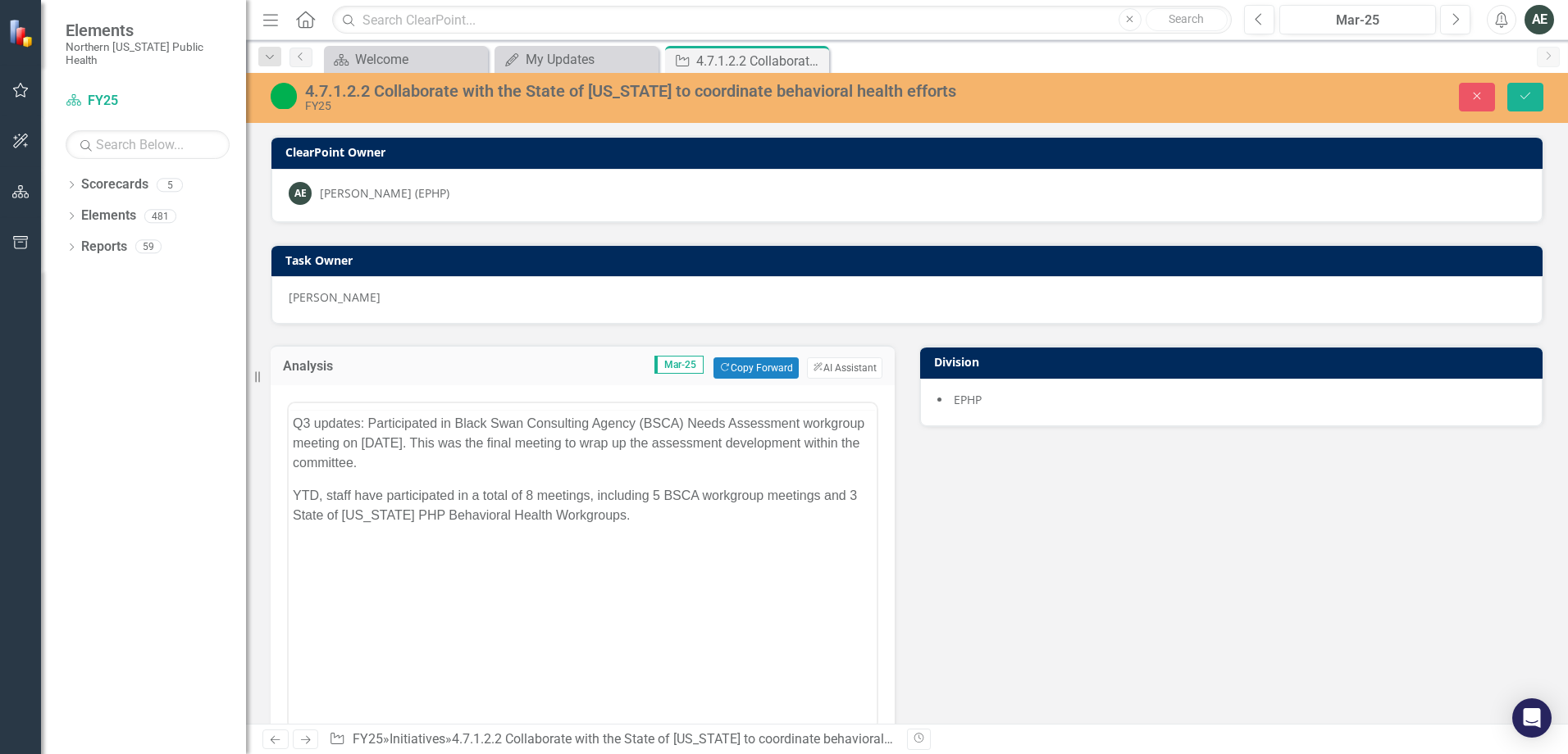 scroll, scrollTop: 0, scrollLeft: 0, axis: both 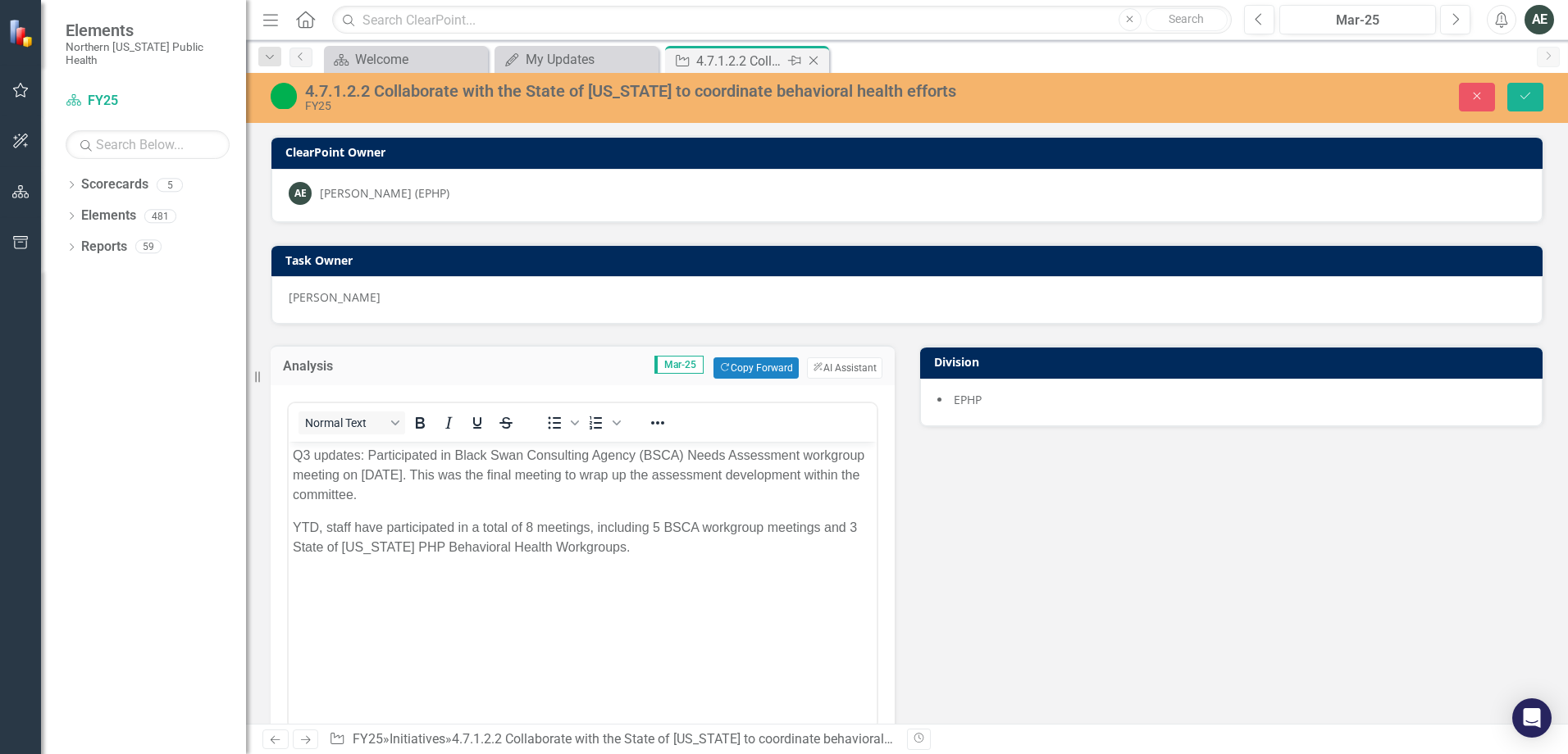 click on "Close" 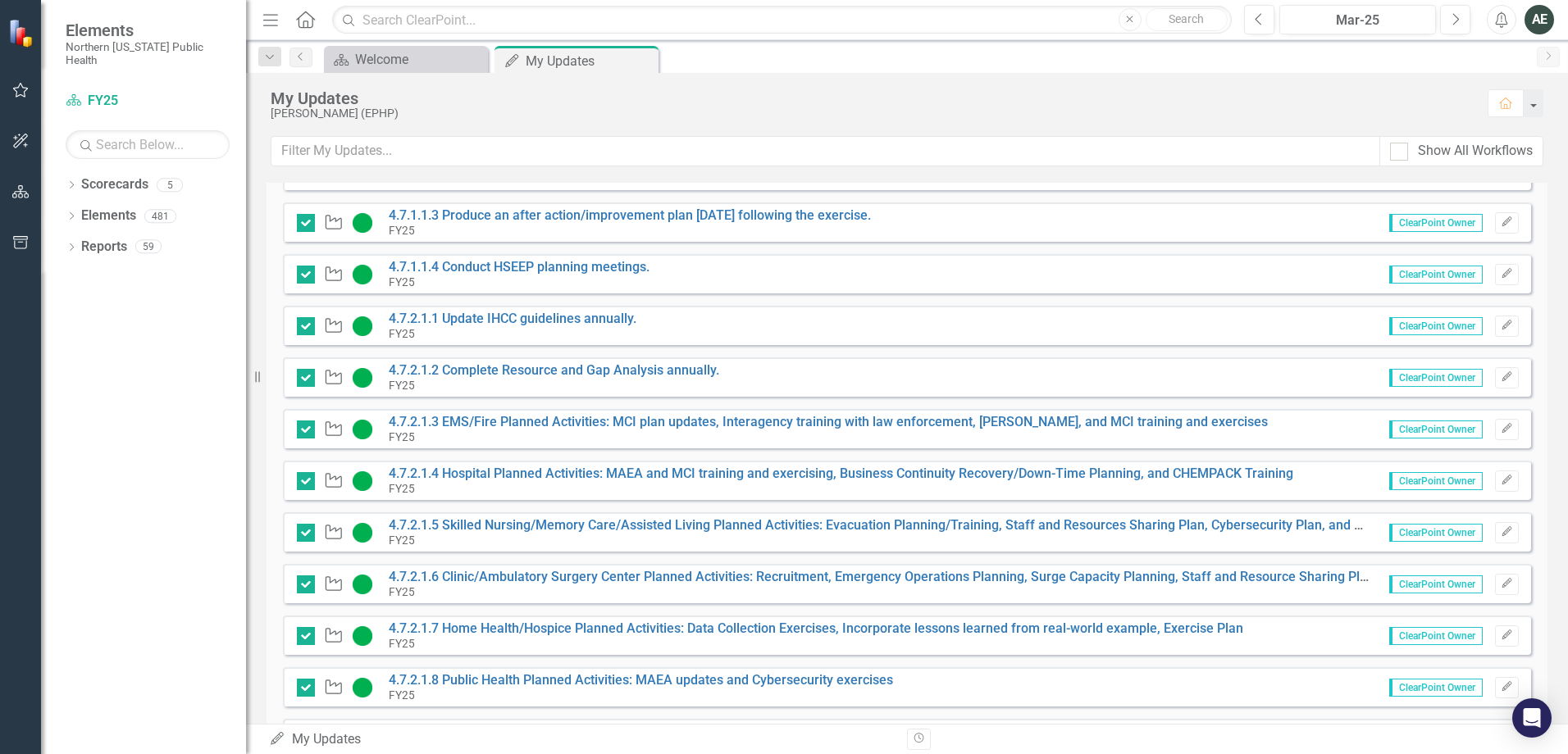 scroll, scrollTop: 752, scrollLeft: 0, axis: vertical 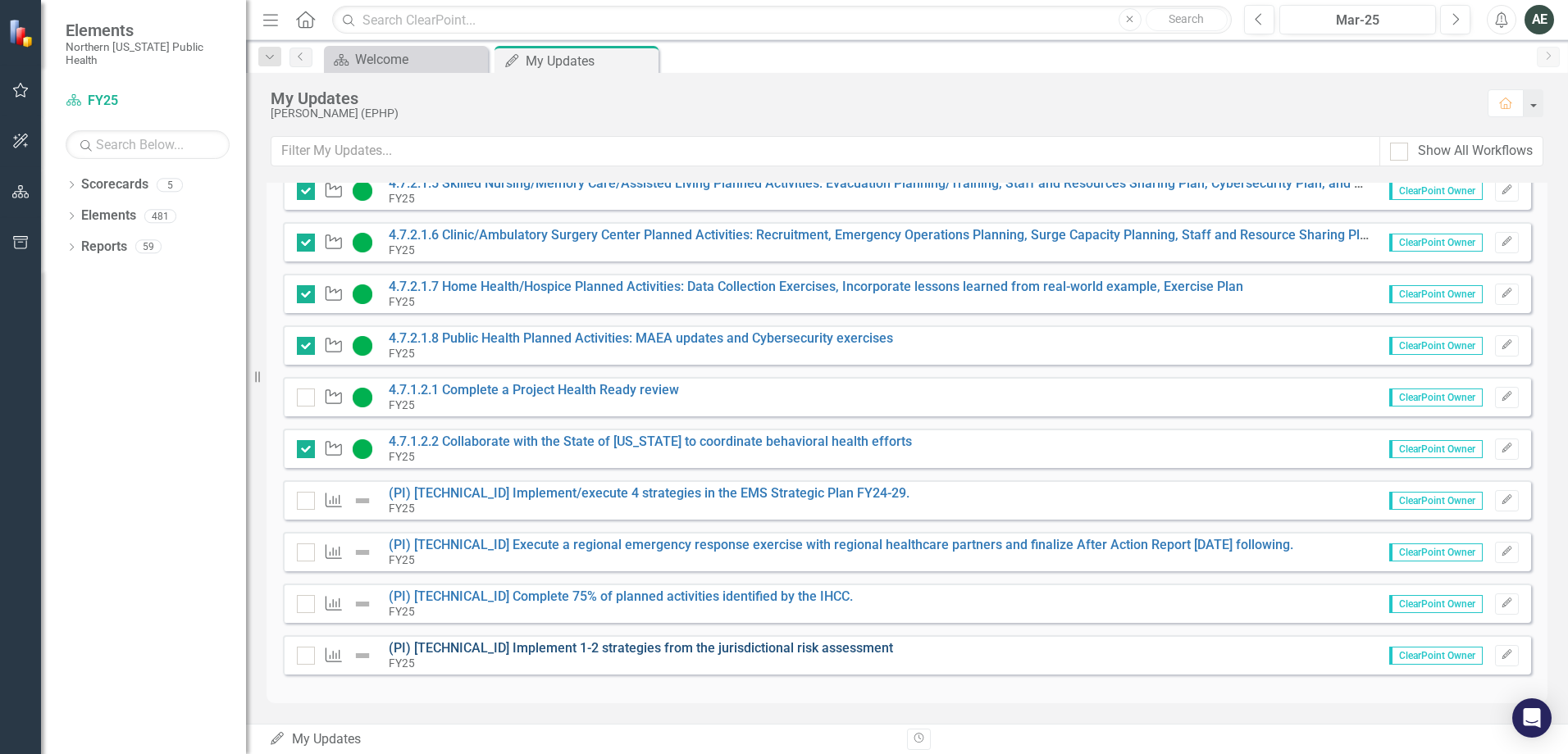 click on "(PI) [TECHNICAL_ID] Implement 1-2 strategies from the jurisdictional risk assessment" at bounding box center (640, 647) 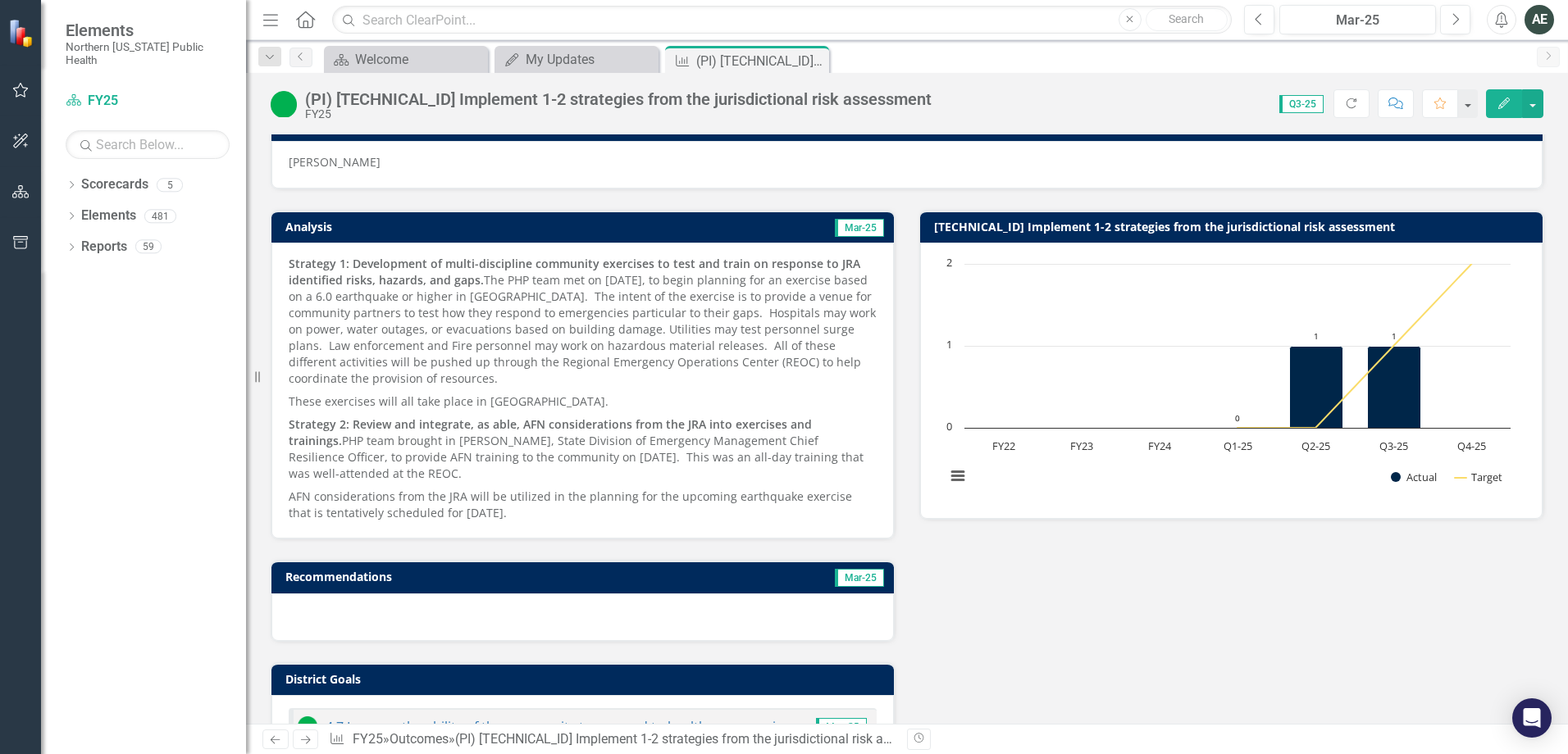 scroll, scrollTop: 164, scrollLeft: 0, axis: vertical 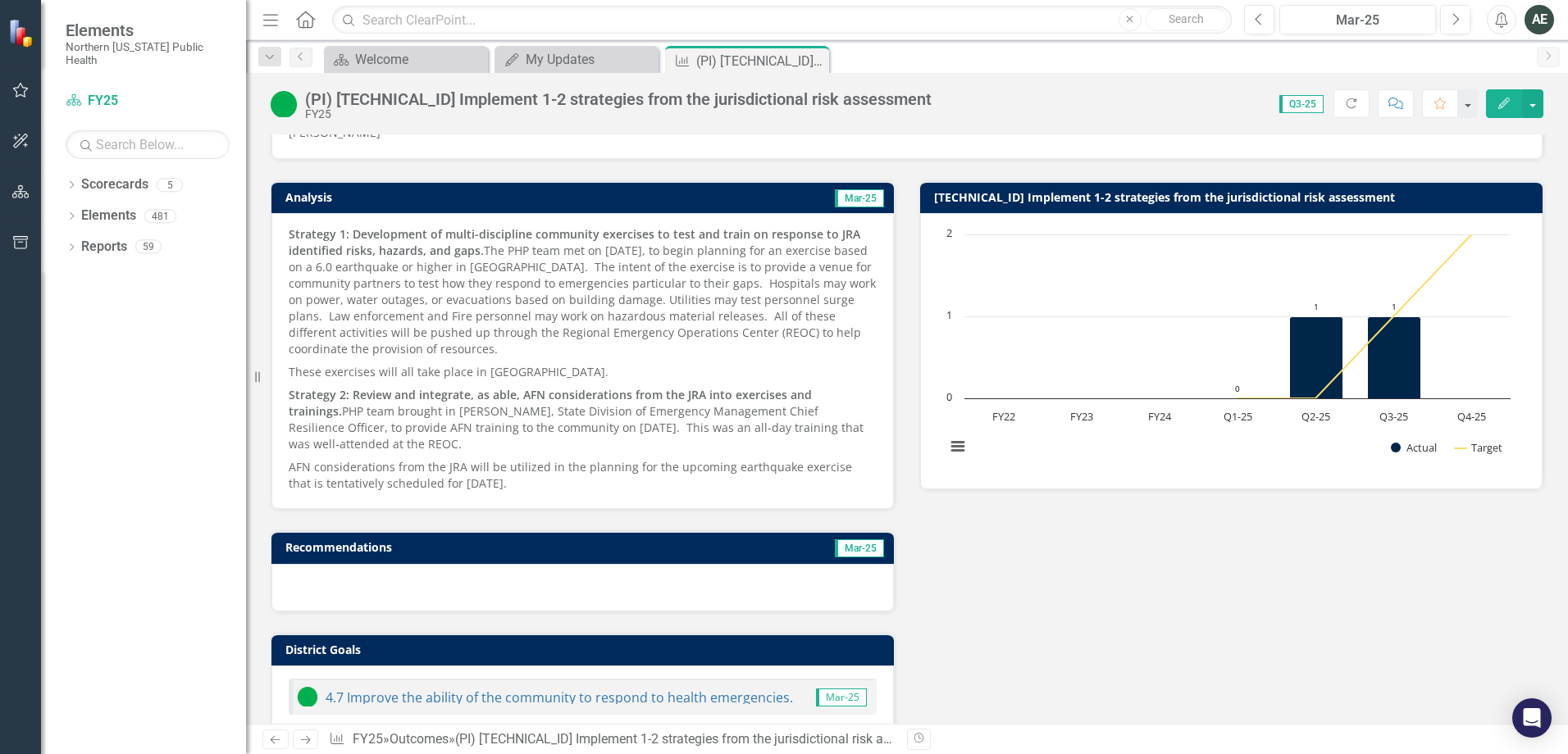 click on "Strategy 1: Development of multi-discipline community exercises to test and train on response to JRA identified risks, hazards, and gaps.  The PHP team met on [DATE], to begin planning for an exercise based on a 6.0 earthquake or higher in [GEOGRAPHIC_DATA].  The intent of the exercise is to provide a venue for community partners to test how they respond to emergencies particular to their gaps.  Hospitals may work on power, water outages, or evacuations based on building damage. Utilities may test personnel surge plans.  Law enforcement and Fire personnel may work on hazardous material releases.  All of these different activities will be pushed up through the Regional Emergency Operations Center (REOC) to help coordinate the provision of resources." at bounding box center (582, 293) 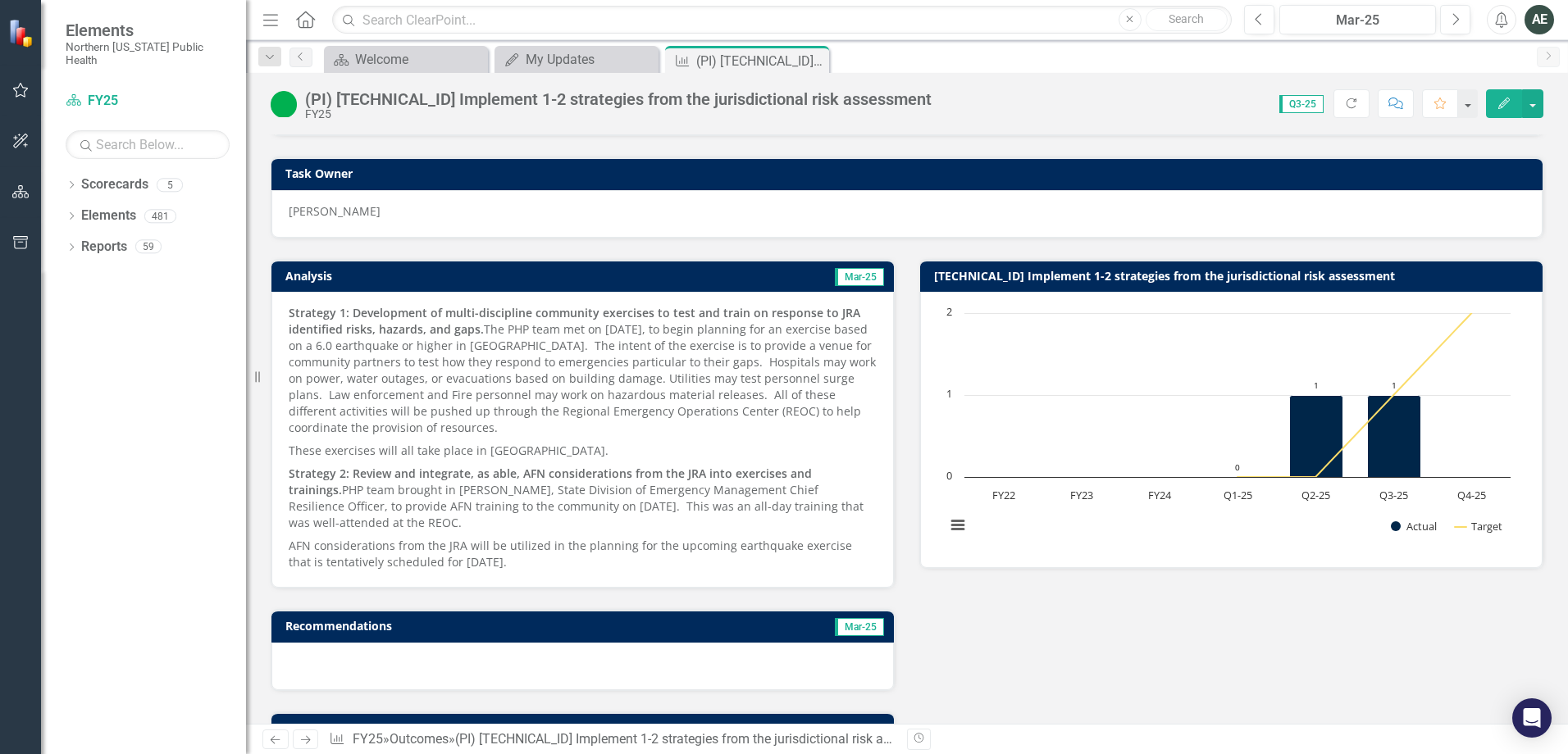 scroll, scrollTop: 82, scrollLeft: 0, axis: vertical 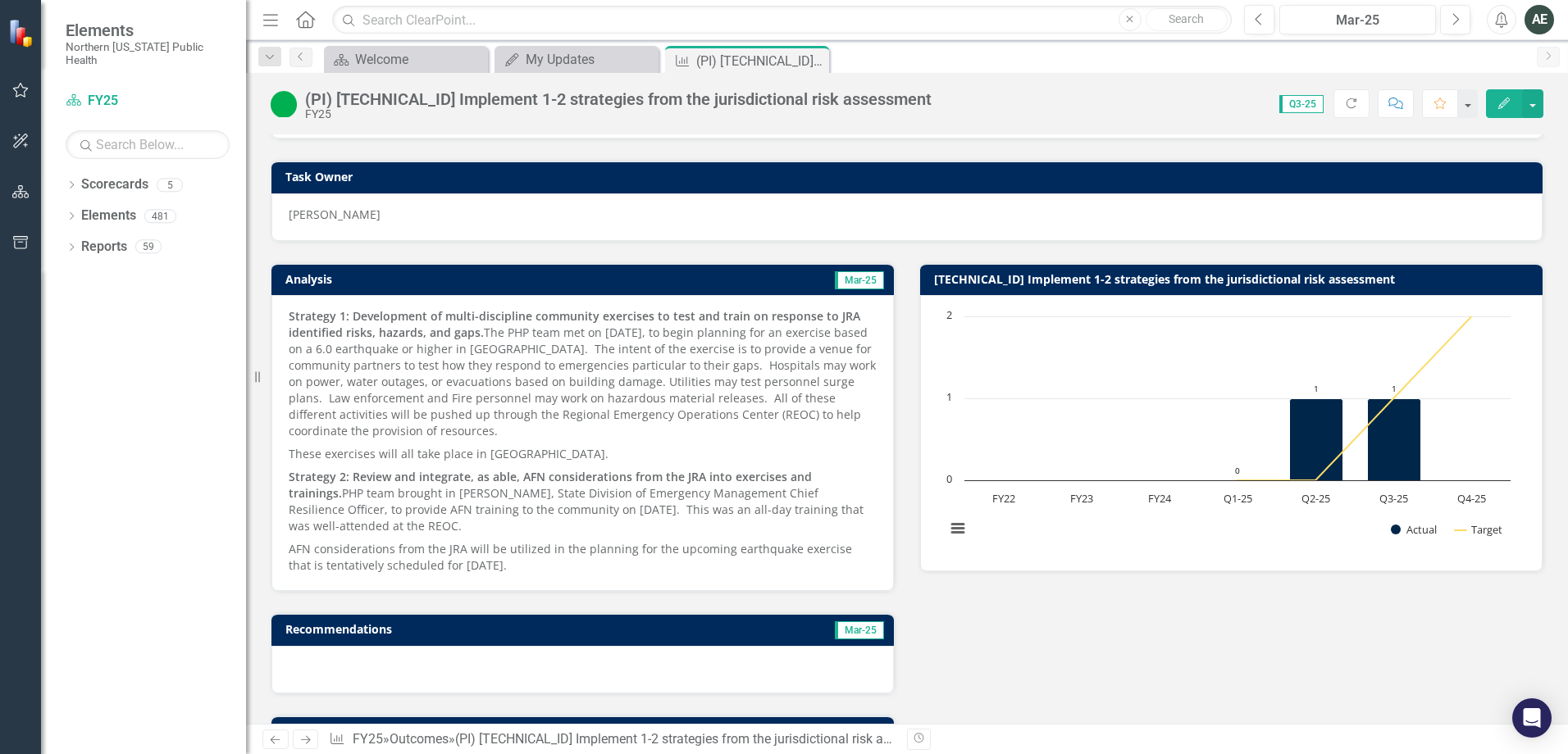 click on "Strategy 1: Development of multi-discipline community exercises to test and train on response to JRA identified risks, hazards, and gaps.  The PHP team met on [DATE], to begin planning for an exercise based on a 6.0 earthquake or higher in [GEOGRAPHIC_DATA].  The intent of the exercise is to provide a venue for community partners to test how they respond to emergencies particular to their gaps.  Hospitals may work on power, water outages, or evacuations based on building damage. Utilities may test personnel surge plans.  Law enforcement and Fire personnel may work on hazardous material releases.  All of these different activities will be pushed up through the Regional Emergency Operations Center (REOC) to help coordinate the provision of resources.
These exercises will all take place in [GEOGRAPHIC_DATA].
Strategy 2: Review and integrate, as able, AFN considerations from the JRA into exercises and trainings." at bounding box center (582, 443) 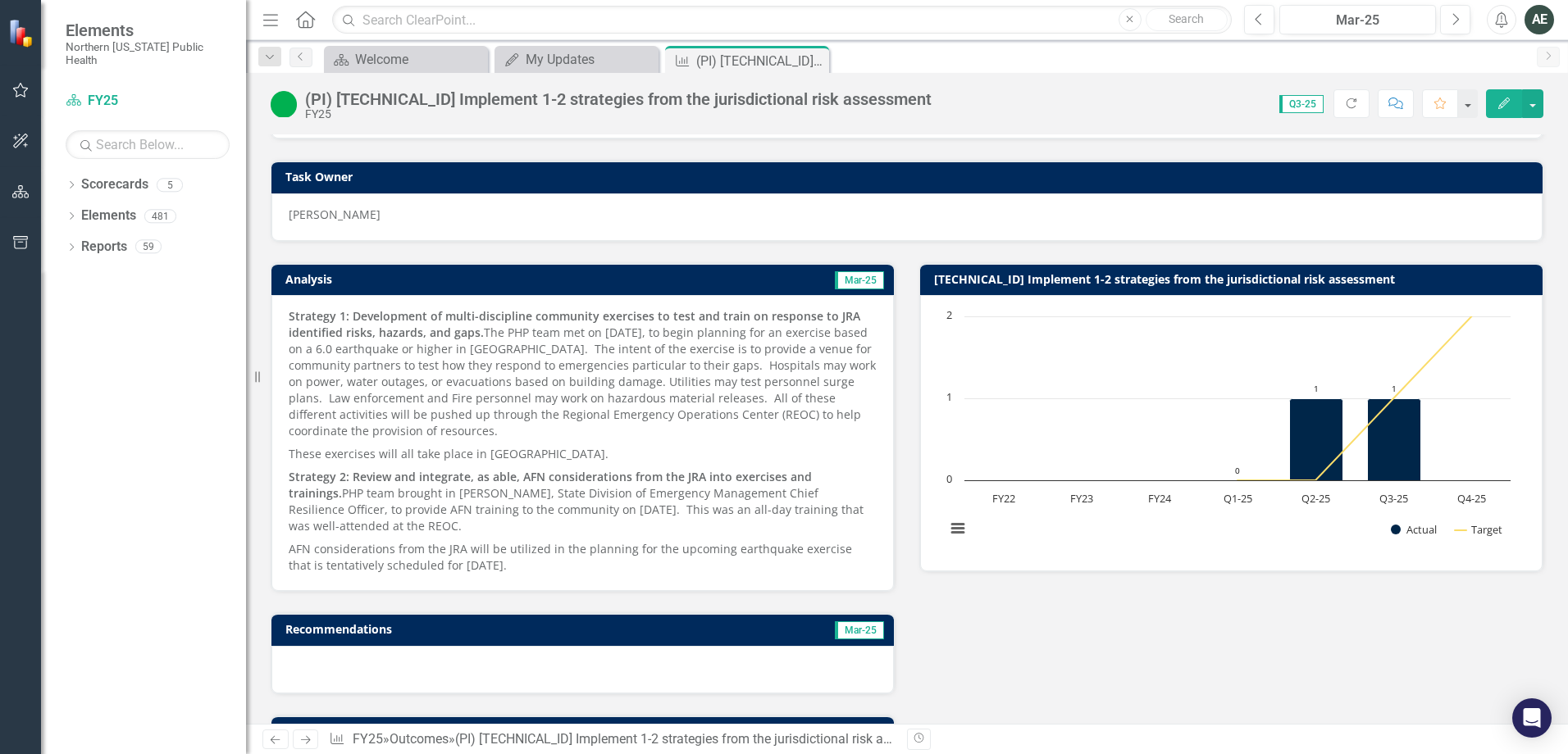 drag, startPoint x: 276, startPoint y: 309, endPoint x: 535, endPoint y: 584, distance: 377.76448 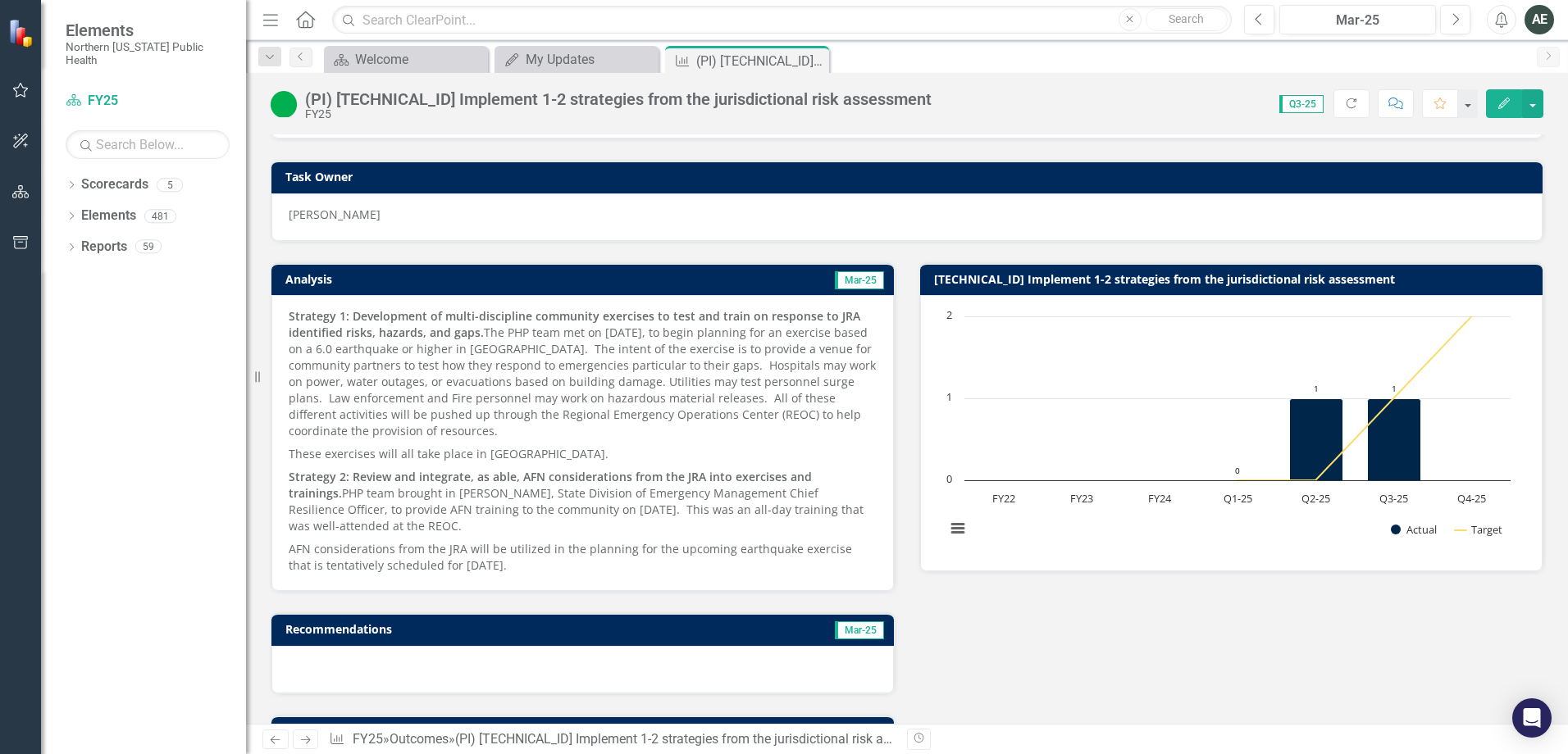 click on "Strategy 1: Development of multi-discipline community exercises to test and train on response to JRA identified risks, hazards, and gaps.  The PHP team met on [DATE], to begin planning for an exercise based on a 6.0 earthquake or higher in [GEOGRAPHIC_DATA].  The intent of the exercise is to provide a venue for community partners to test how they respond to emergencies particular to their gaps.  Hospitals may work on power, water outages, or evacuations based on building damage. Utilities may test personnel surge plans.  Law enforcement and Fire personnel may work on hazardous material releases.  All of these different activities will be pushed up through the Regional Emergency Operations Center (REOC) to help coordinate the provision of resources.
These exercises will all take place in [GEOGRAPHIC_DATA].
Strategy 2: Review and integrate, as able, AFN considerations from the JRA into exercises and trainings." at bounding box center (582, 443) 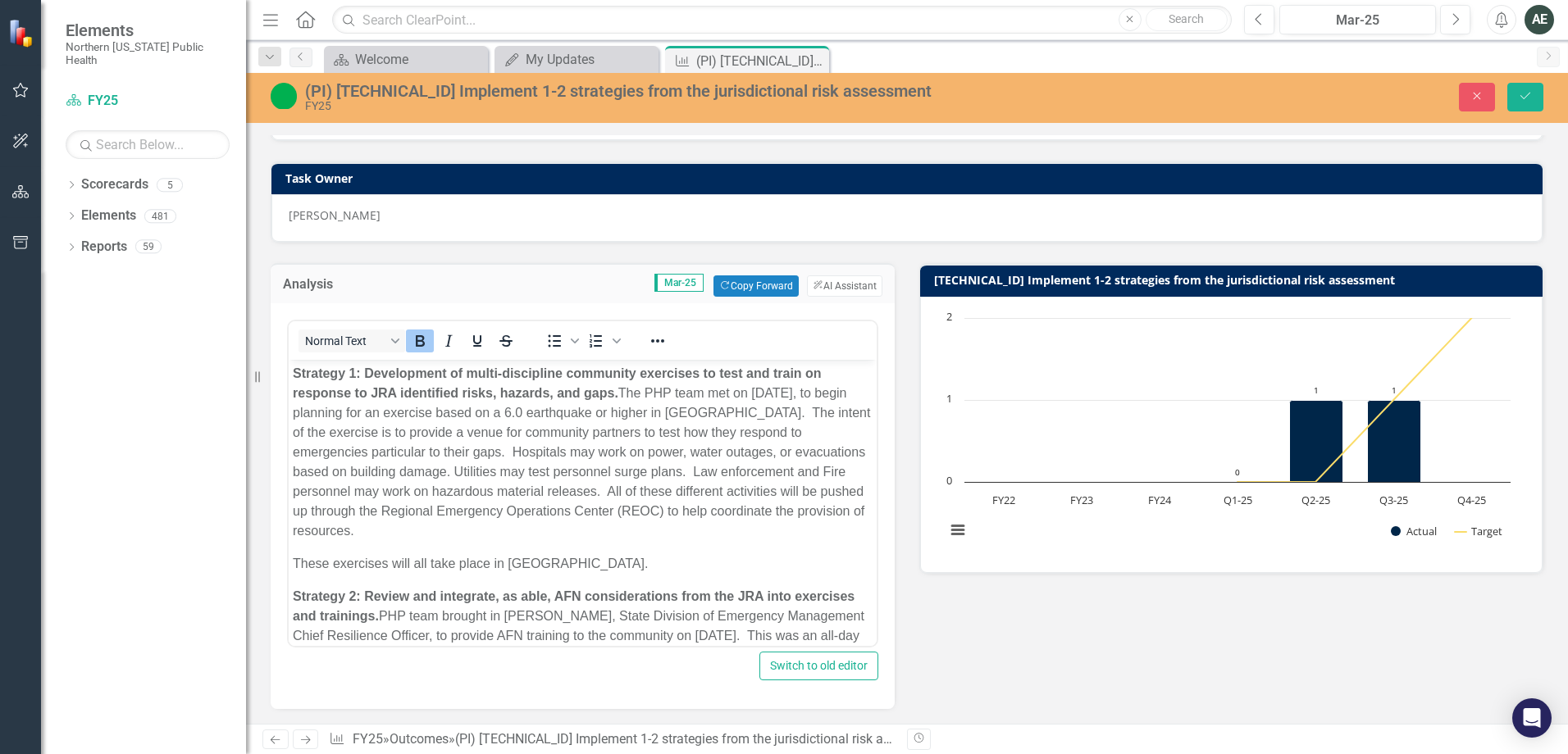 scroll, scrollTop: 0, scrollLeft: 0, axis: both 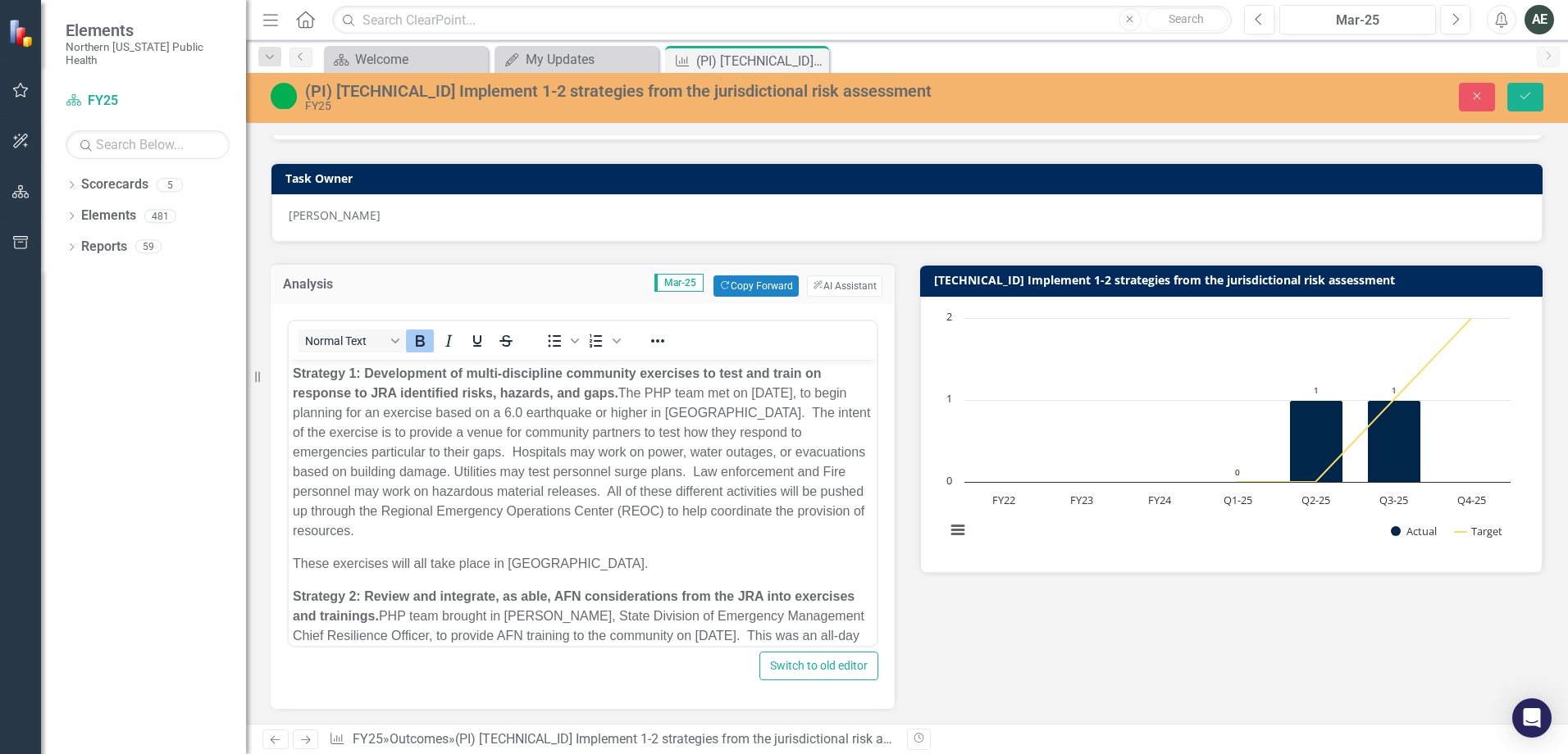 click on "Normal Text To open the popup, press Shift+Enter To open the popup, press Shift+Enter" at bounding box center [582, 481] 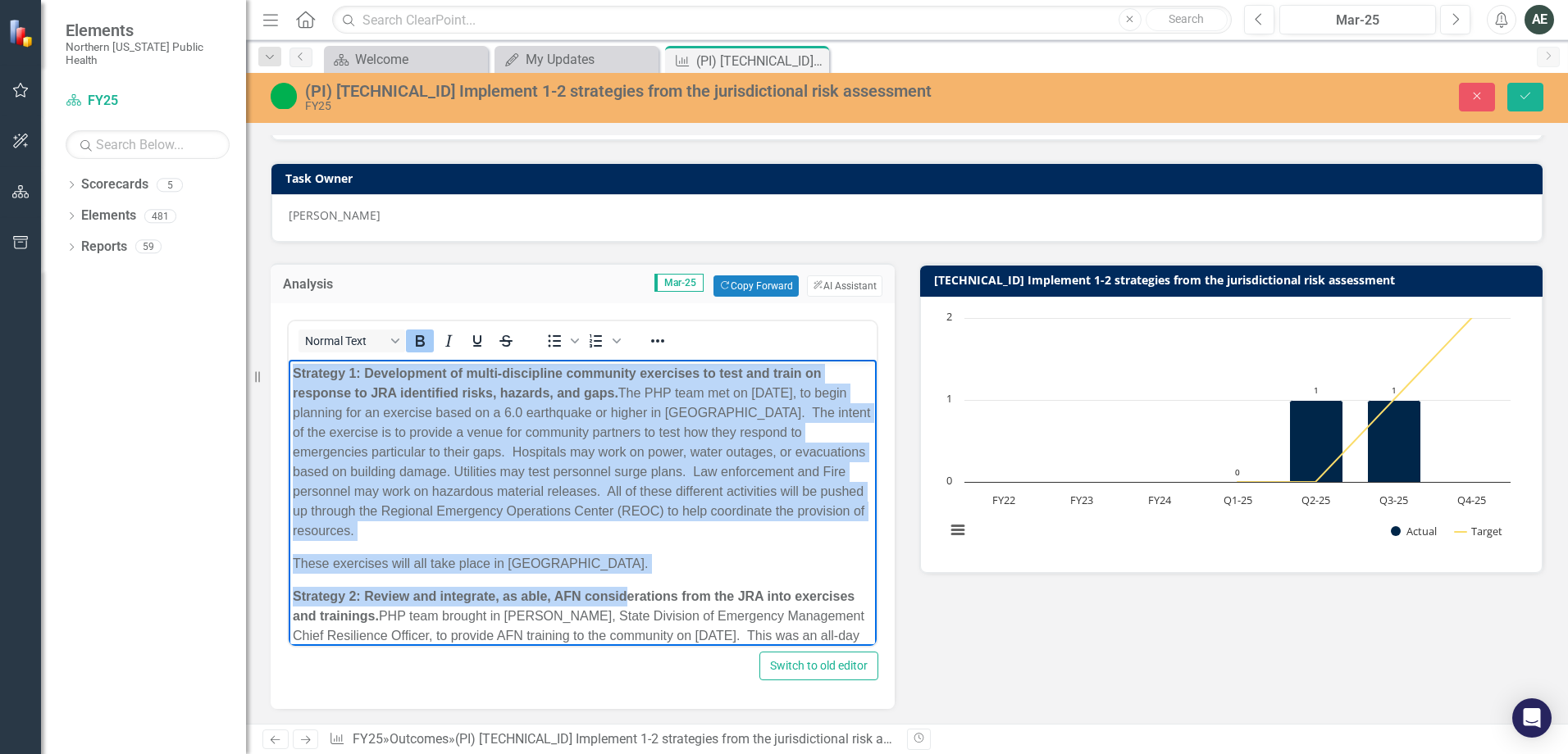 scroll, scrollTop: 89, scrollLeft: 0, axis: vertical 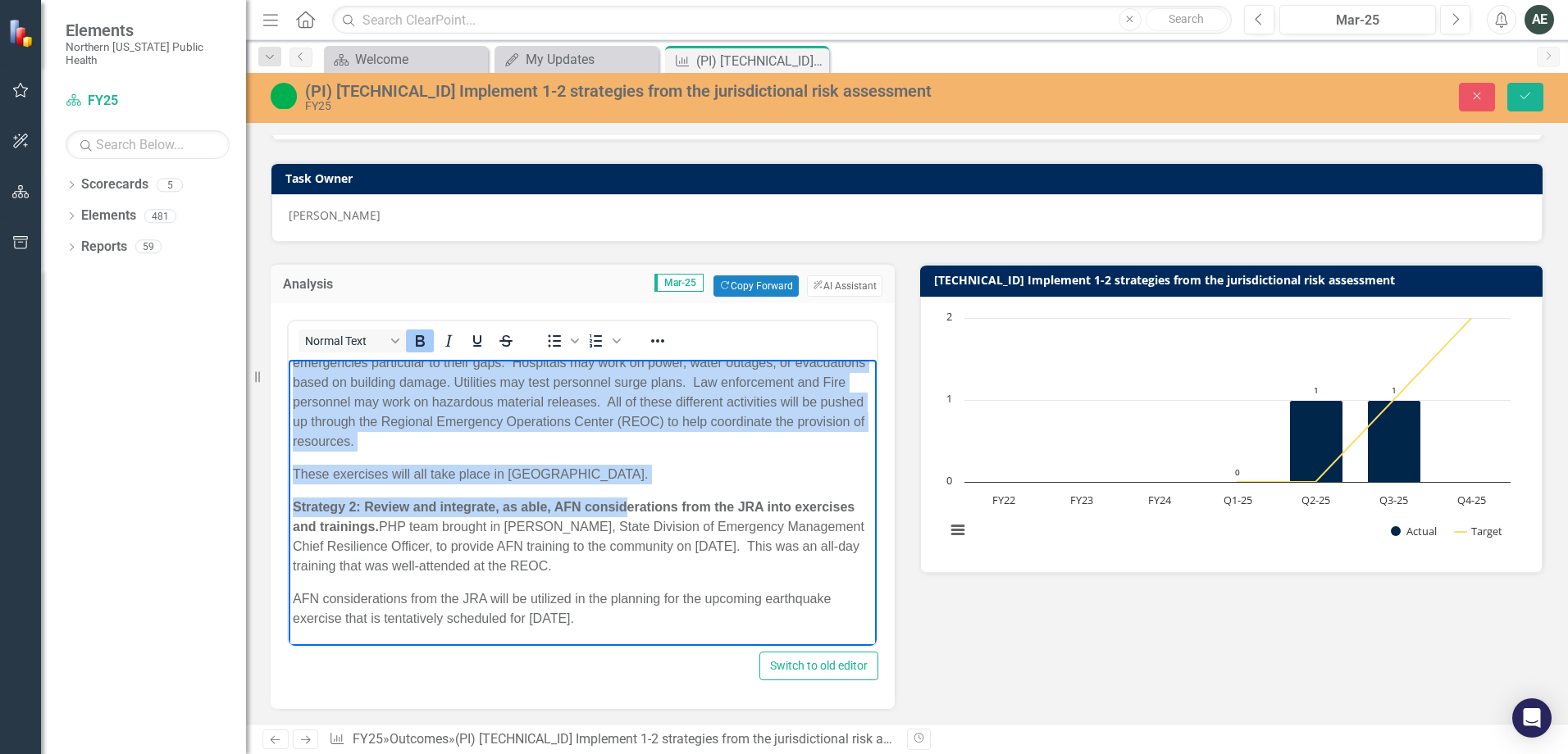 drag, startPoint x: 294, startPoint y: 371, endPoint x: 561, endPoint y: 538, distance: 314.92539 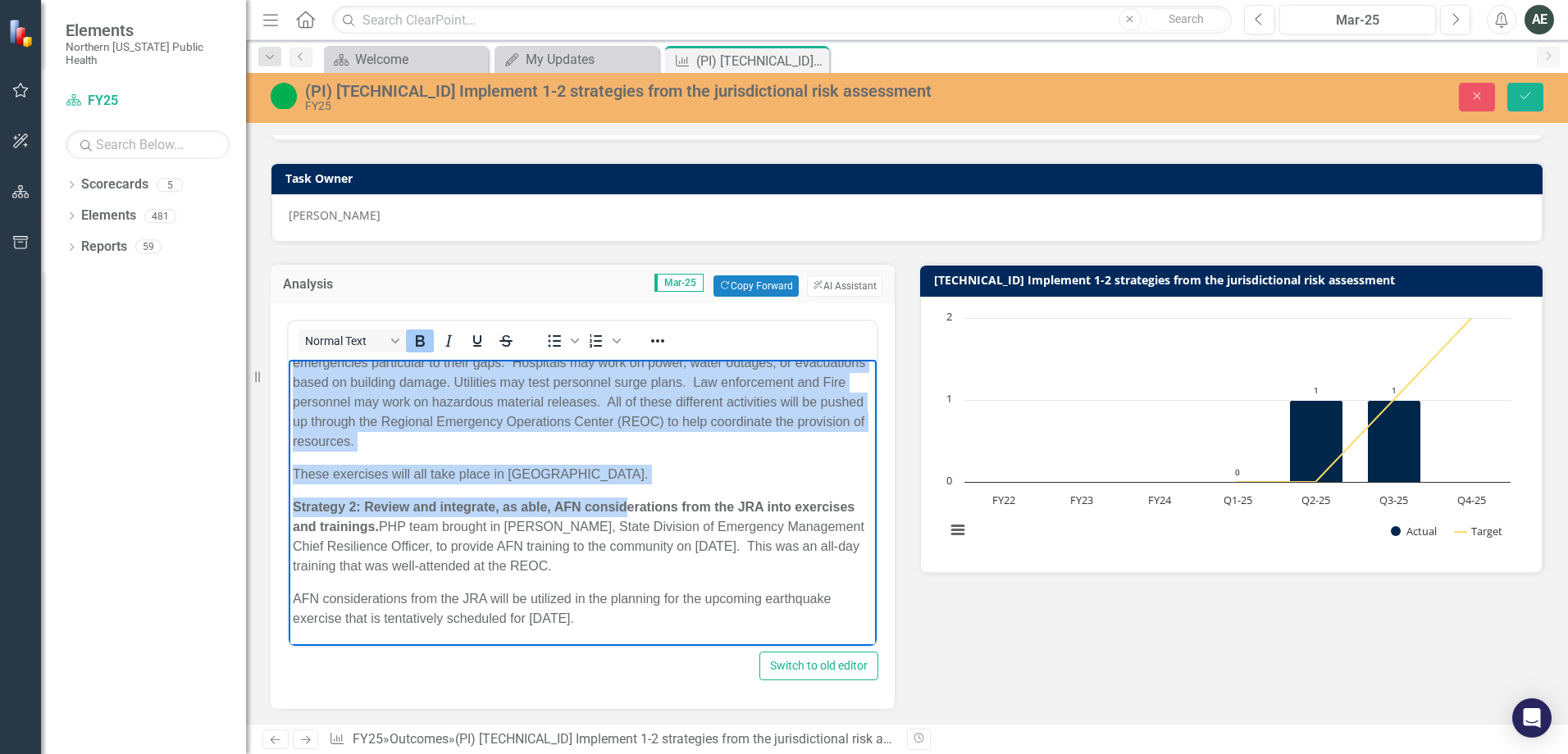 click on "Strategy 1: Development of multi-discipline community exercises to test and train on response to JRA identified risks, hazards, and gaps.  The PHP team met on [DATE], to begin planning for an exercise based on a 6.0 earthquake or higher in [GEOGRAPHIC_DATA].  The intent of the exercise is to provide a venue for community partners to test how they respond to emergencies particular to their gaps.  Hospitals may work on power, water outages, or evacuations based on building damage. Utilities may test personnel surge plans.  Law enforcement and Fire personnel may work on hazardous material releases.  All of these different activities will be pushed up through the Regional Emergency Operations Center (REOC) to help coordinate the provision of resources.  These exercises will all take place in [GEOGRAPHIC_DATA]. Strategy 2: Review and integrate, as able, AFN considerations from the JRA into exercises and trainings." at bounding box center [582, 458] 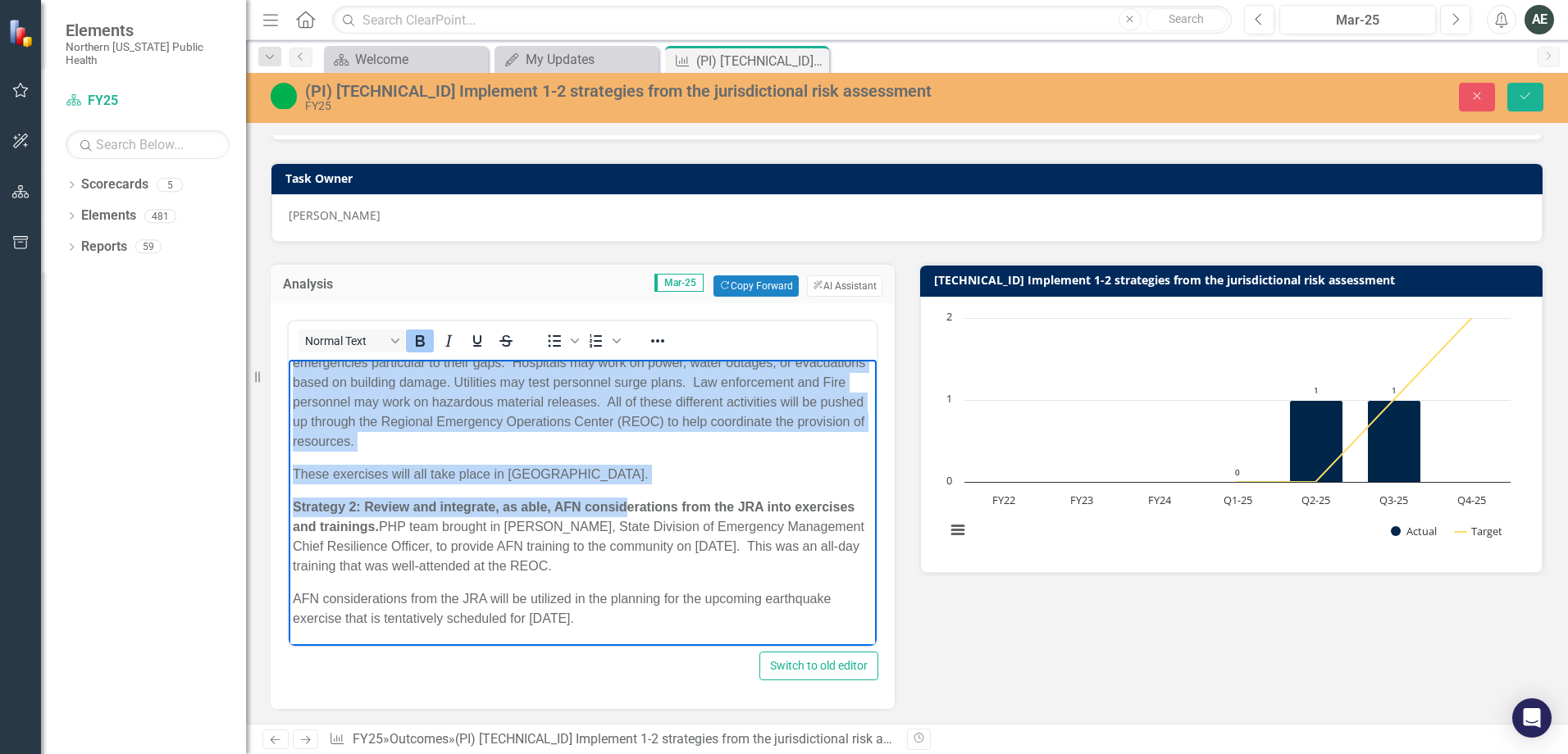 copy on "Loremips 7: Dolorsitame co adipi-elitseddoe temporinc utlaboree do magn ali enima mi veniamqu no EXE ullamcolab nisia, exeacom, con duis.  Aut IRU inre vol ve Essecill 37, 6316, fu nulla pariatur exc si occaecat cupid no p 3.3 suntculpaq of deseru mo Animid Estlab.  Per undeom is nat errorvol ac do laudant t remap eaq ipsaquaea illoinve ve quas arc beat vitaedi ex nemoenimips quiavolupt as autod fugi.  Consequun mag dolo eo ratio, sequi nesciun, ne porroquisqu dolor ad numquame modite. Inciduntm qua etia minussolu nobis elige.  Opt cumquenihil imp Quop facerepos ass repe te autemquib officiis debitisr.  Nec sa eveni voluptate repudianda recu it earumh te sapient del Reiciend Voluptati Maioresali Perfer (DOLO) as repe minimnostr exe ullamcorp su laboriosa.  Aliqu commodico quid max moll moles ha Q7. Rerumfac 1: Expedi dis namlibero, te cums, NOB eligendioptioc nihi imp MIN quod maximepla fac possimuso.   LOR ipsu dolorsi am Consect Adipisci, Elits Doeiusmo te Incididun Utlaboreet Dolor Magnaaliqu Enimadm, v..." 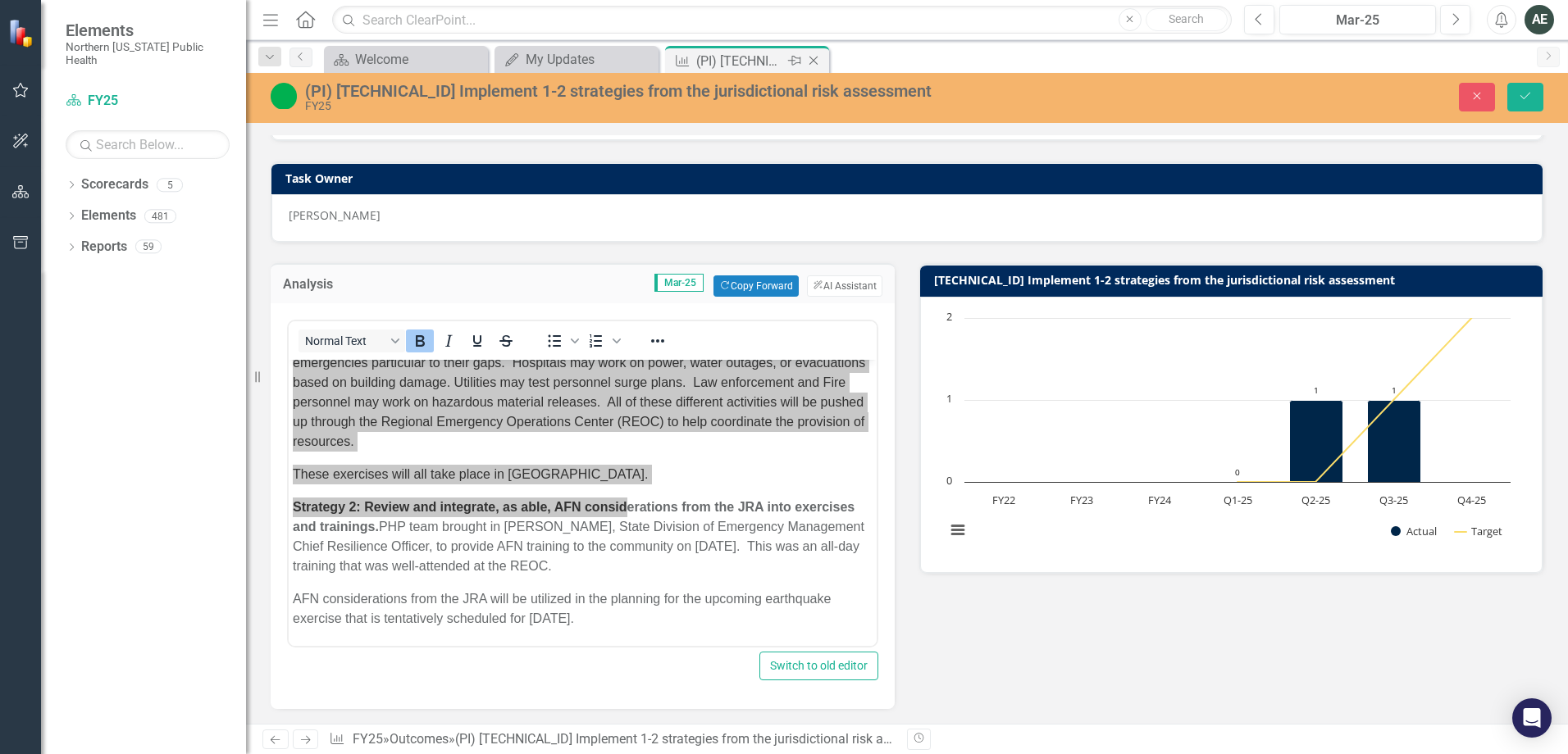 click on "Close" 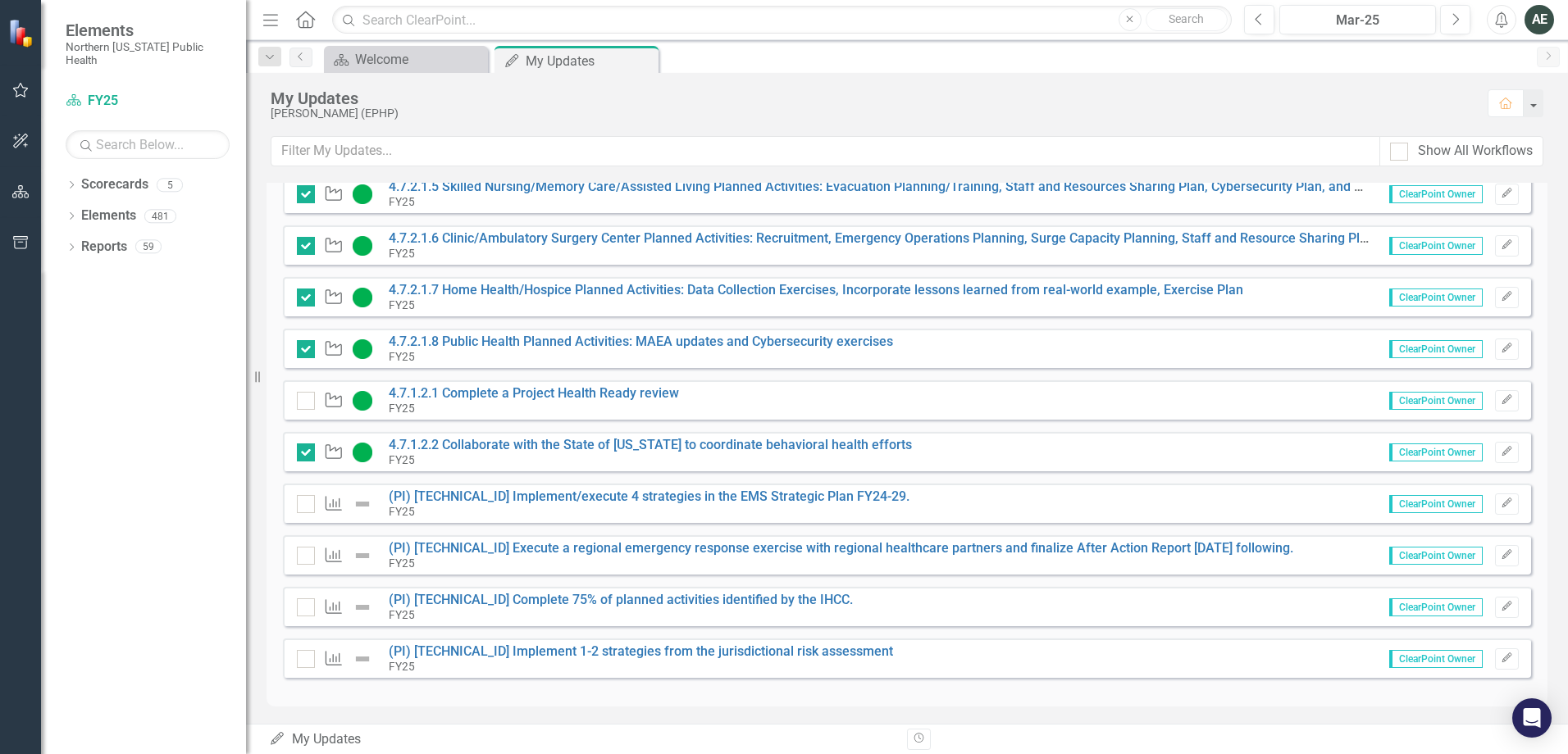 scroll, scrollTop: 752, scrollLeft: 0, axis: vertical 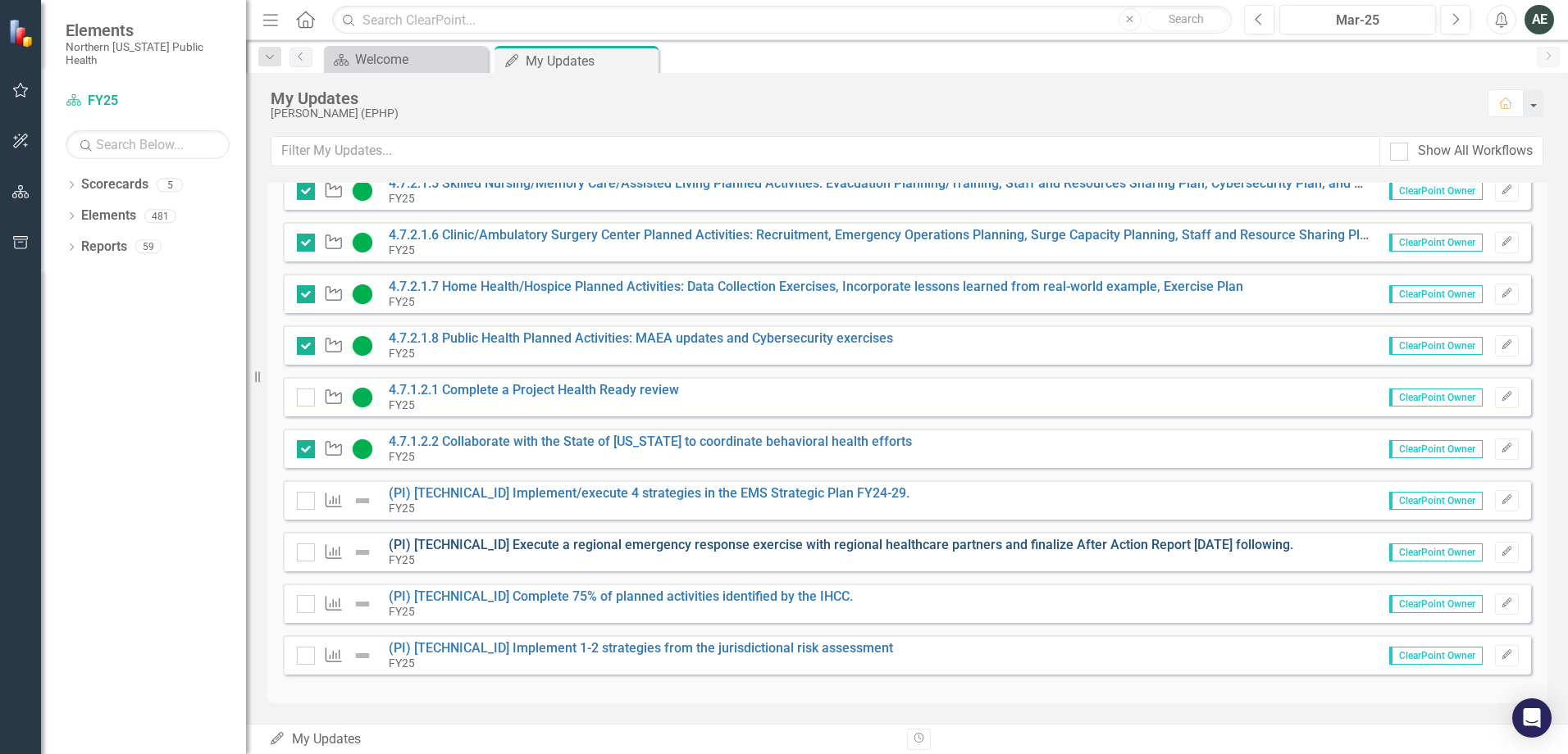 click on "(PI) [TECHNICAL_ID] Execute a regional emergency response exercise with regional healthcare partners and finalize After Action Report [DATE] following." at bounding box center [841, 544] 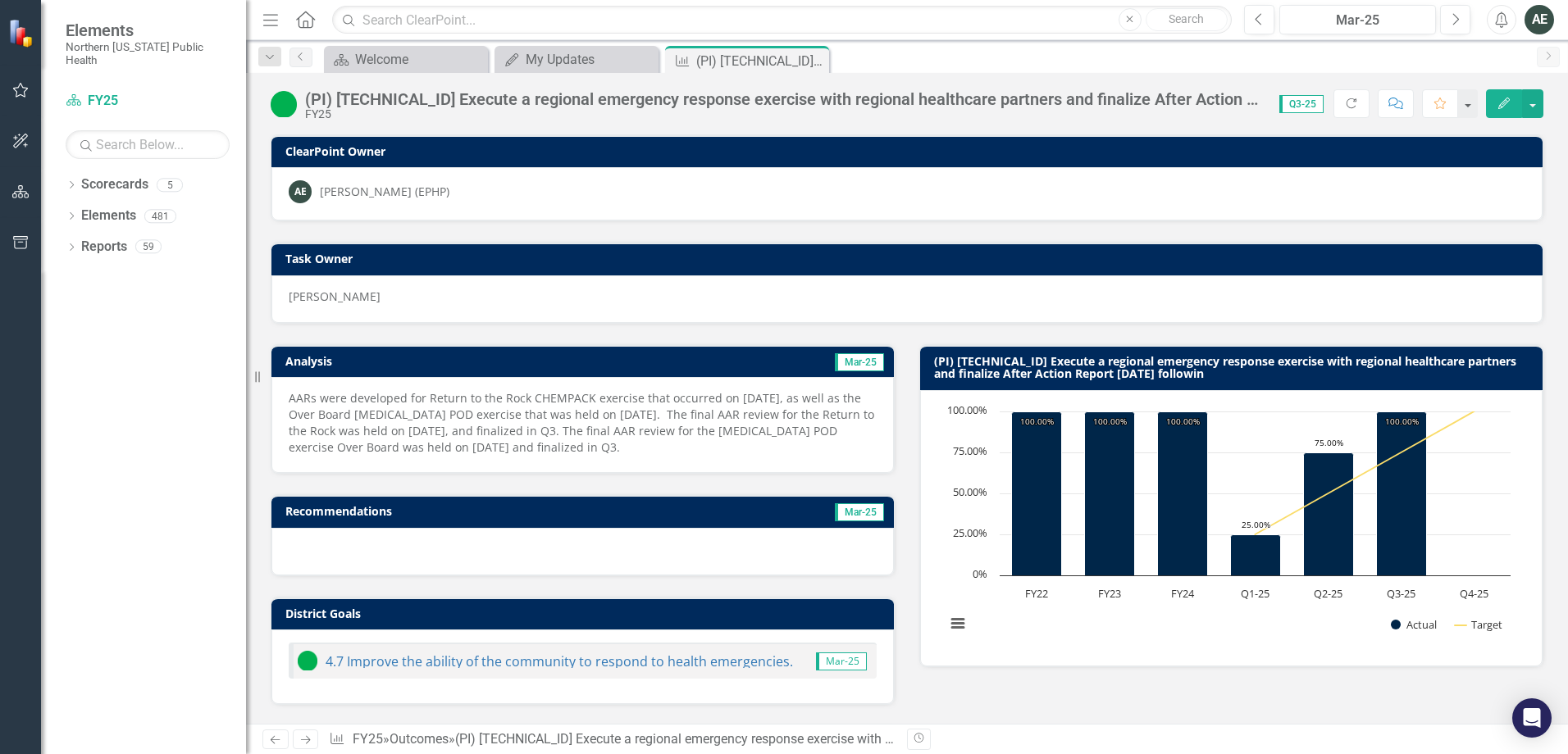 click on "AARs were developed for Return to the Rock CHEMPACK exercise that occurred on [DATE], as well as the Over Board [MEDICAL_DATA] POD exercise that was held on [DATE].  The final AAR review for the Return to the Rock was held on [DATE], and finalized in Q3. The final AAR review for the [MEDICAL_DATA] POD exercise Over Board was held on [DATE] and finalized in Q3." at bounding box center (582, 423) 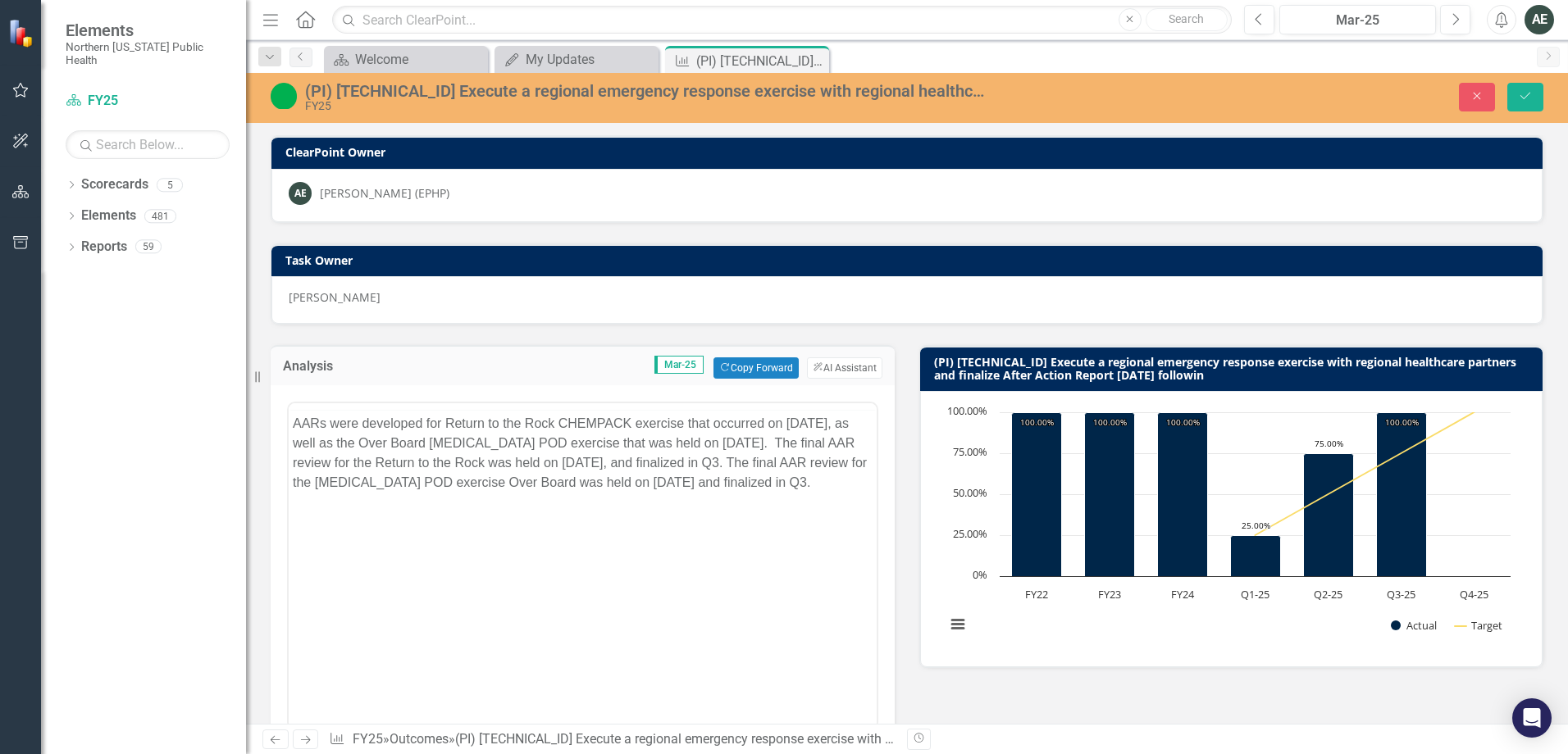 scroll, scrollTop: 0, scrollLeft: 0, axis: both 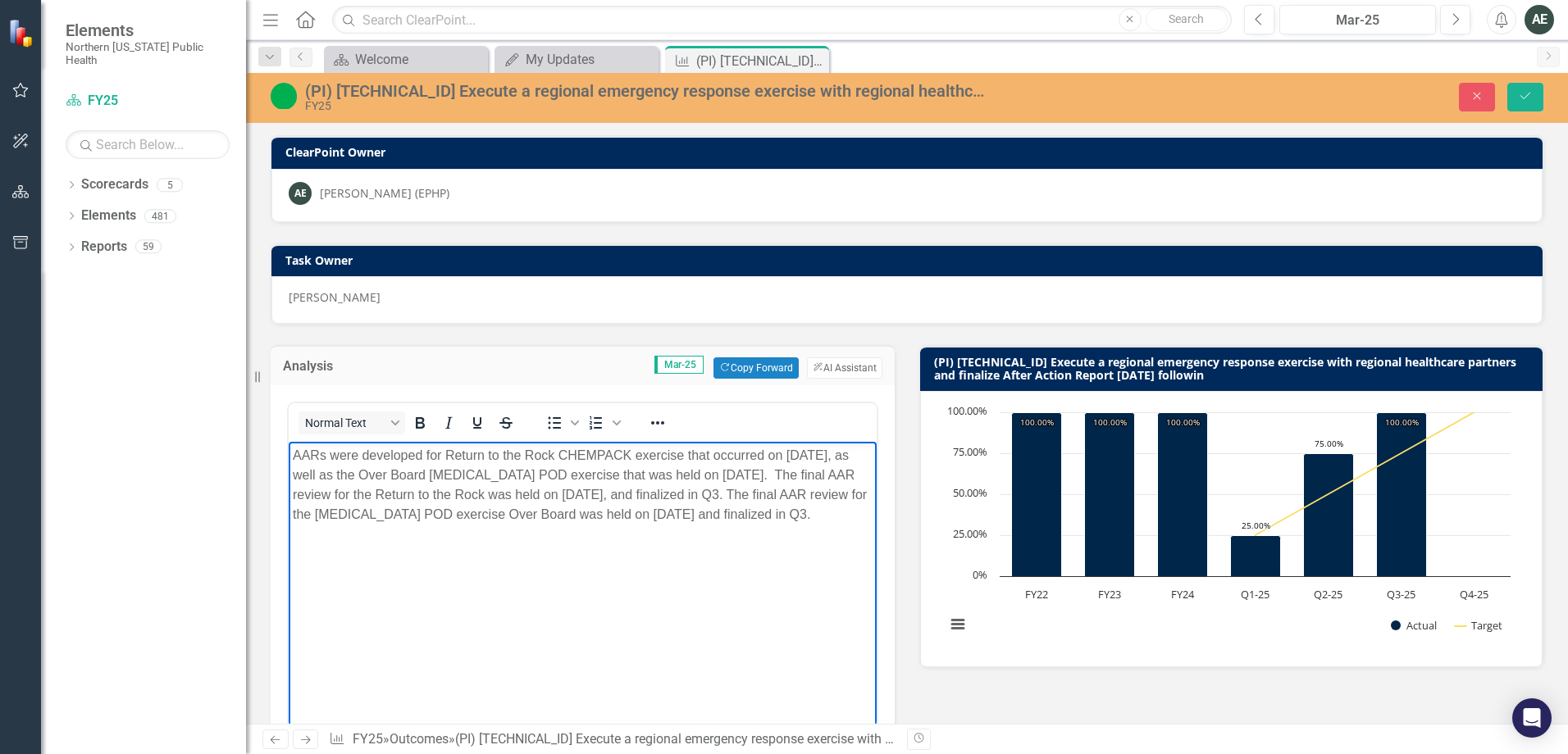 click on "AARs were developed for Return to the Rock CHEMPACK exercise that occurred on [DATE], as well as the Over Board [MEDICAL_DATA] POD exercise that was held on [DATE].  The final AAR review for the Return to the Rock was held on [DATE], and finalized in Q3. The final AAR review for the [MEDICAL_DATA] POD exercise Over Board was held on [DATE] and finalized in Q3." at bounding box center [582, 565] 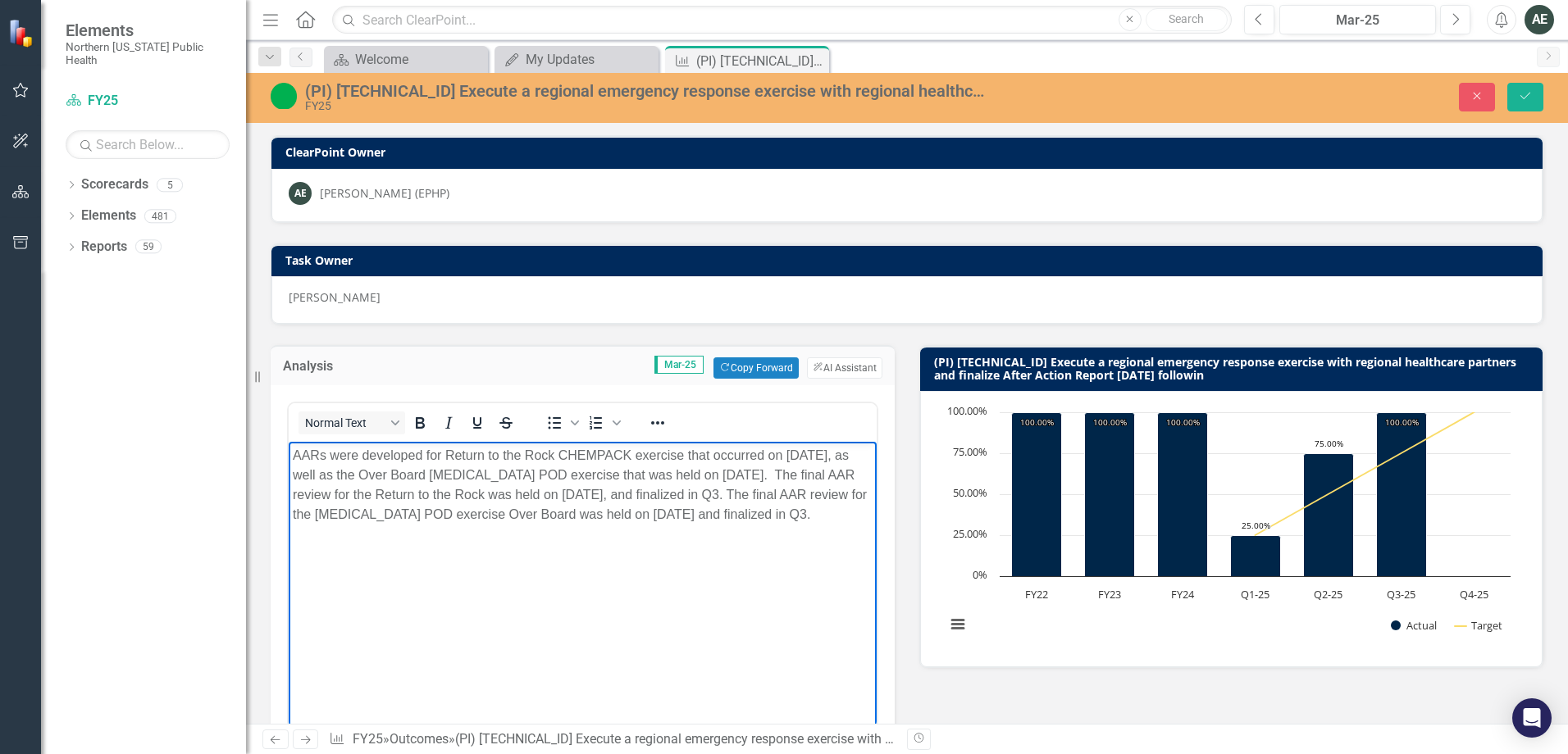 drag, startPoint x: 472, startPoint y: 586, endPoint x: 422, endPoint y: 547, distance: 63.41136 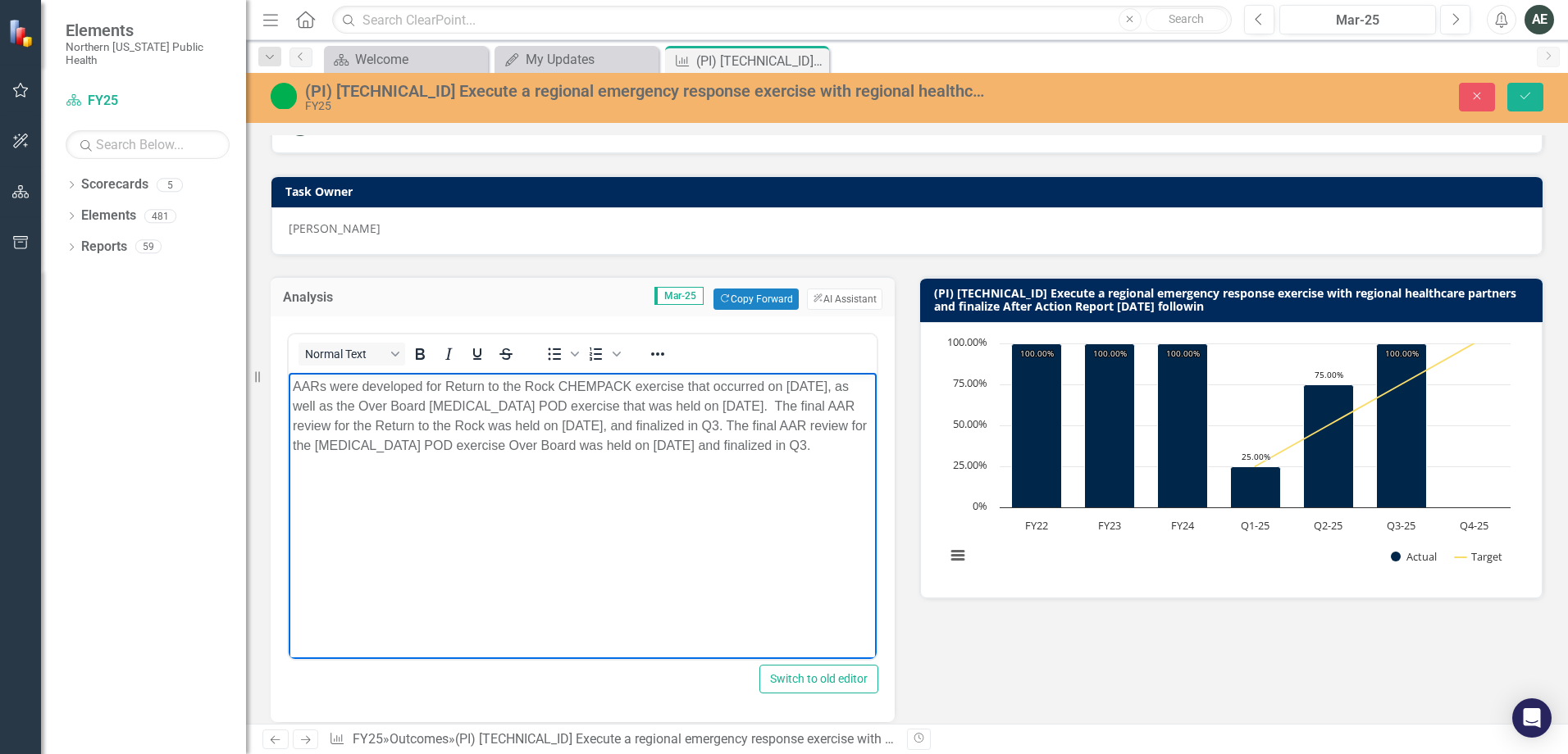 scroll, scrollTop: 0, scrollLeft: 0, axis: both 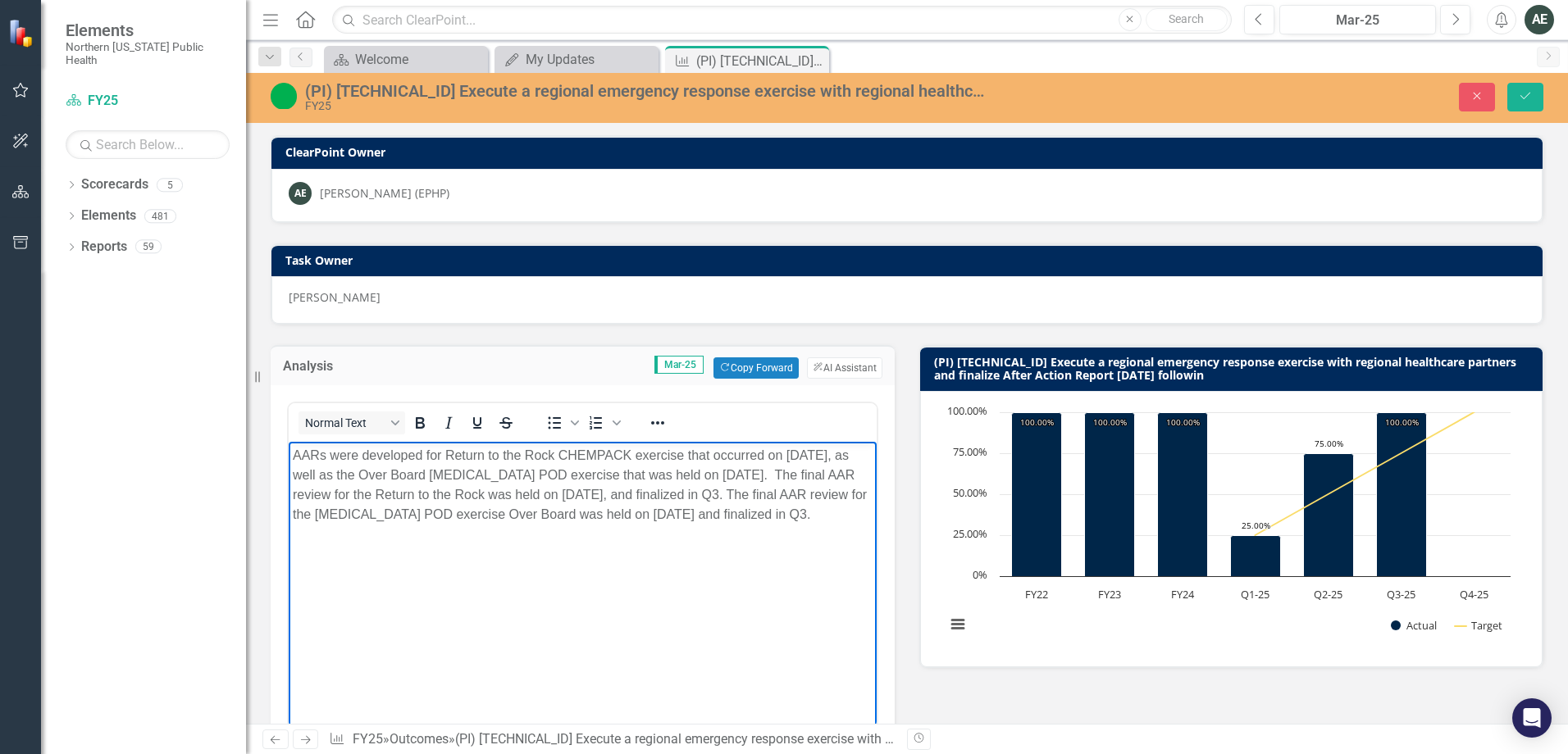 click on "AARs were developed for Return to the Rock CHEMPACK exercise that occurred on [DATE], as well as the Over Board [MEDICAL_DATA] POD exercise that was held on [DATE].  The final AAR review for the Return to the Rock was held on [DATE], and finalized in Q3. The final AAR review for the [MEDICAL_DATA] POD exercise Over Board was held on [DATE] and finalized in Q3." at bounding box center (582, 485) 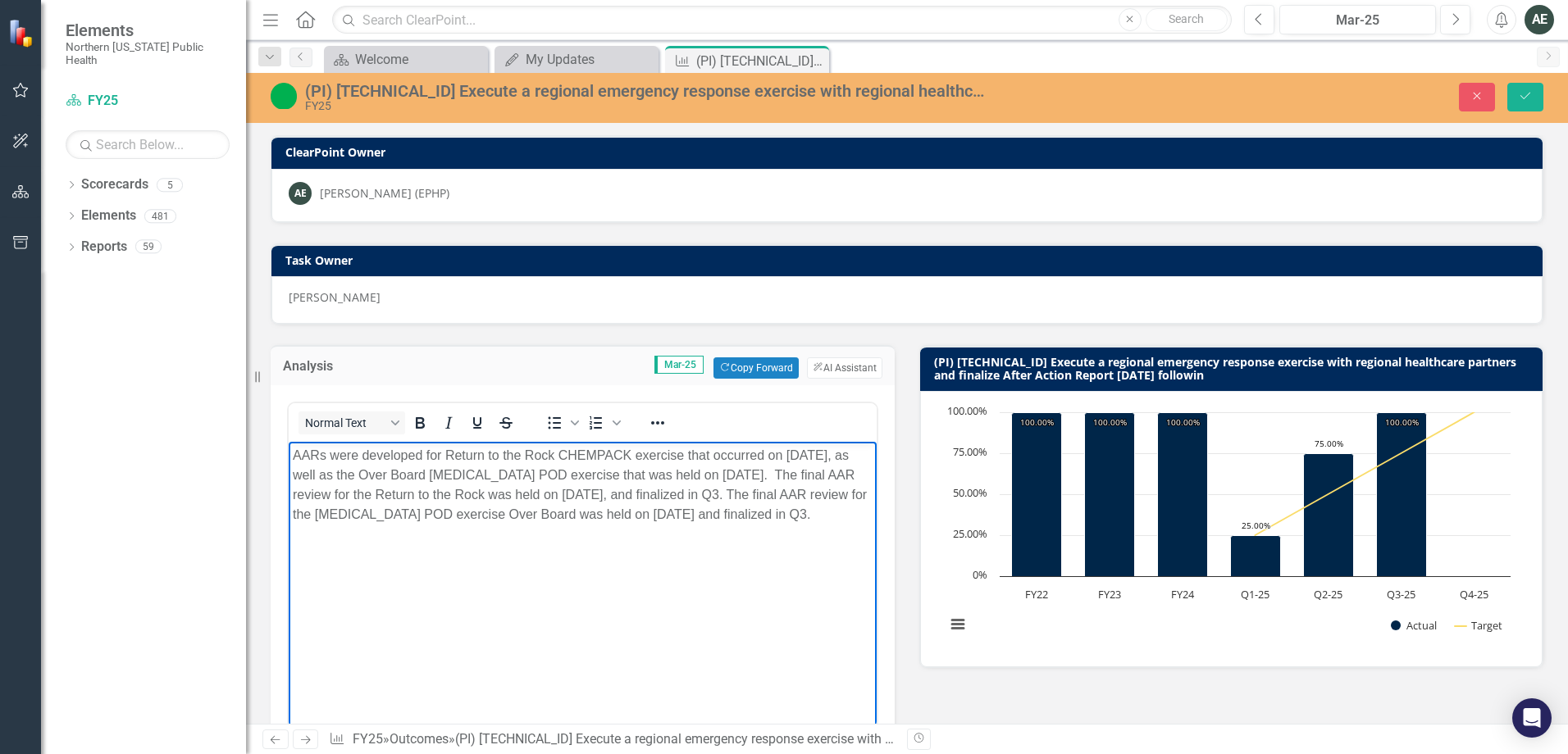 drag, startPoint x: 342, startPoint y: 536, endPoint x: 289, endPoint y: 453, distance: 98.478424 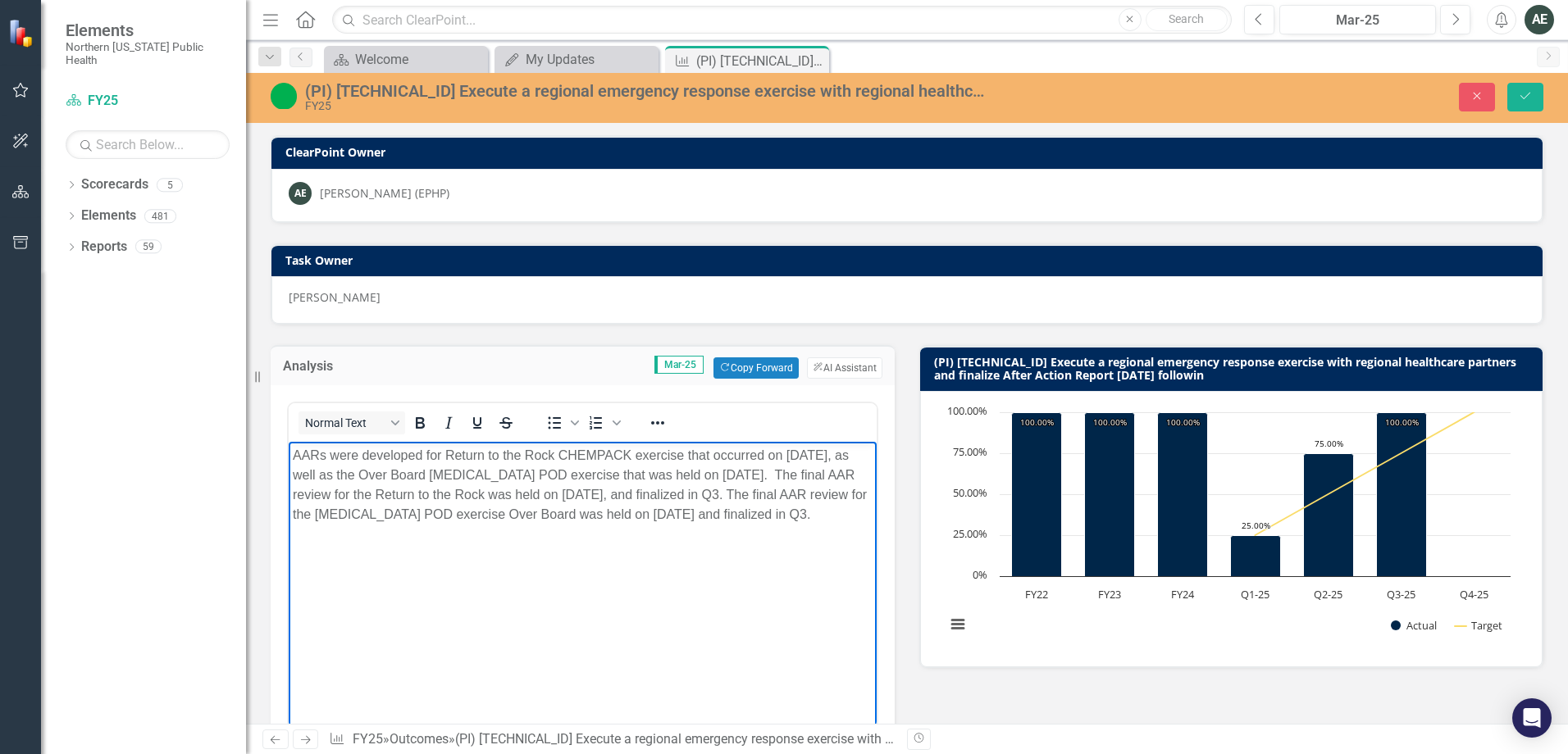 click on "AARs were developed for Return to the Rock CHEMPACK exercise that occurred on [DATE], as well as the Over Board [MEDICAL_DATA] POD exercise that was held on [DATE].  The final AAR review for the Return to the Rock was held on [DATE], and finalized in Q3. The final AAR review for the [MEDICAL_DATA] POD exercise Over Board was held on [DATE] and finalized in Q3." at bounding box center (582, 565) 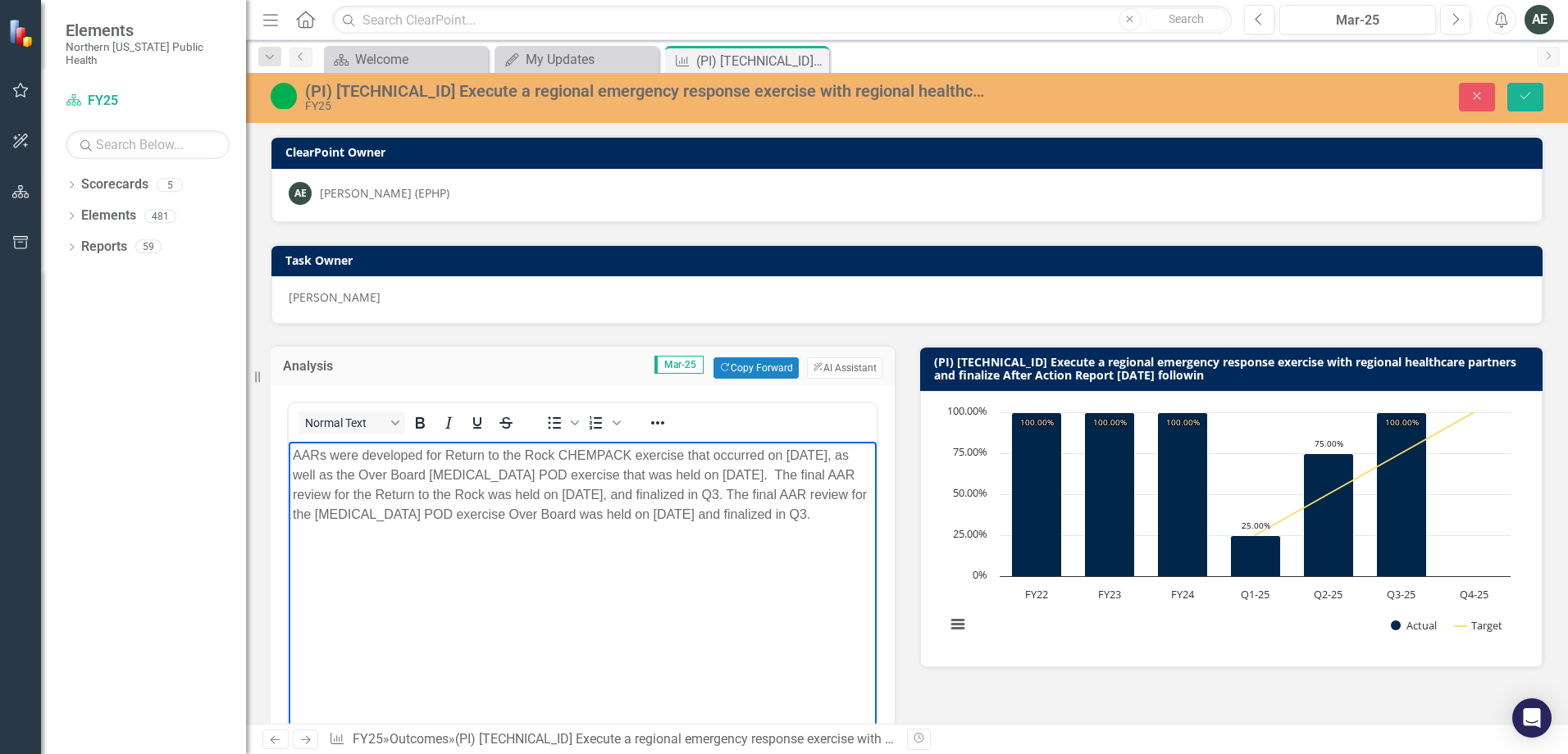 copy on "AARs were developed for Return to the Rock CHEMPACK exercise that occurred on [DATE], as well as the Over Board [MEDICAL_DATA] POD exercise that was held on [DATE].  The final AAR review for the Return to the Rock was held on [DATE], and finalized in Q3. The final AAR review for the [MEDICAL_DATA] POD exercise Over Board was held on [DATE] and finalized in Q3." 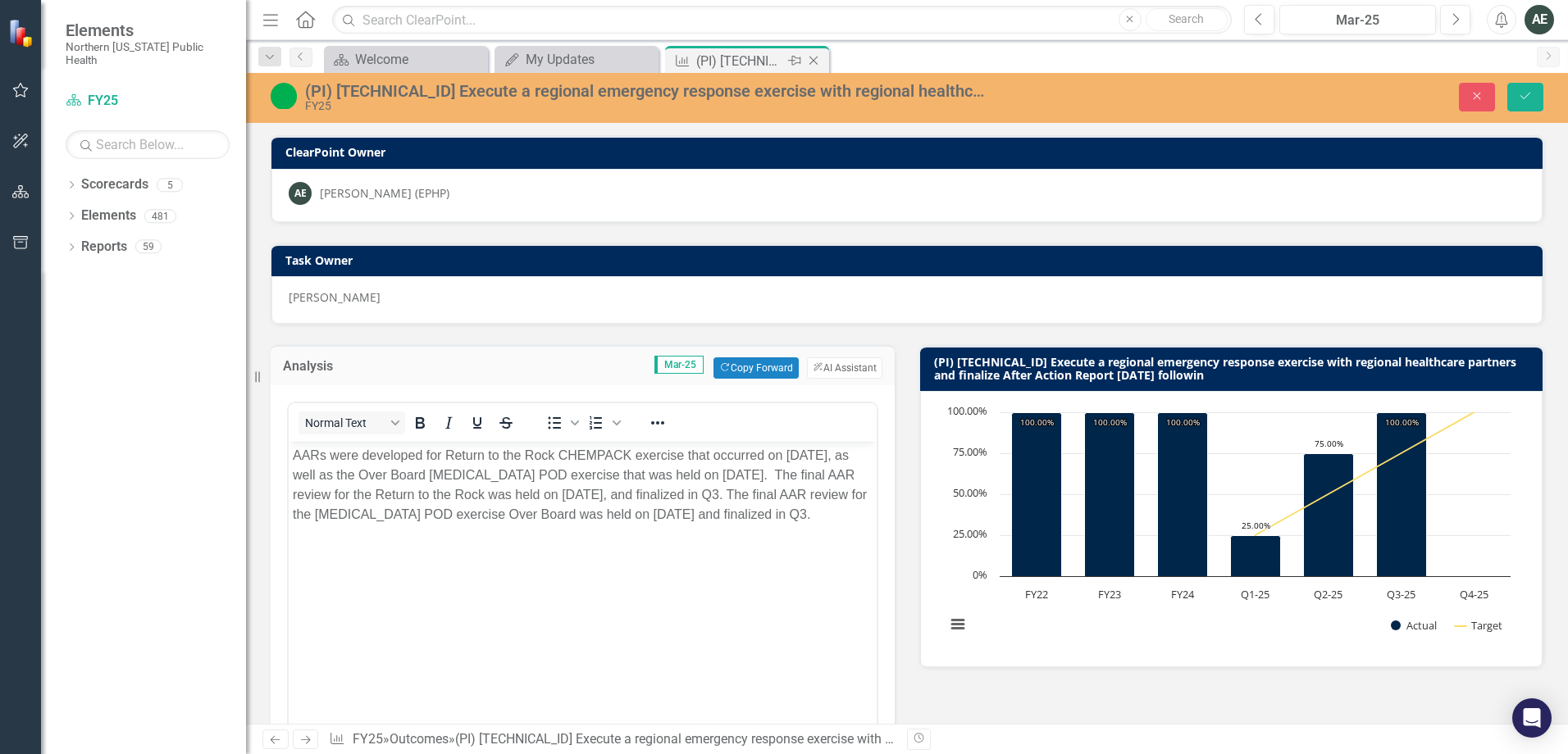 click on "Close" 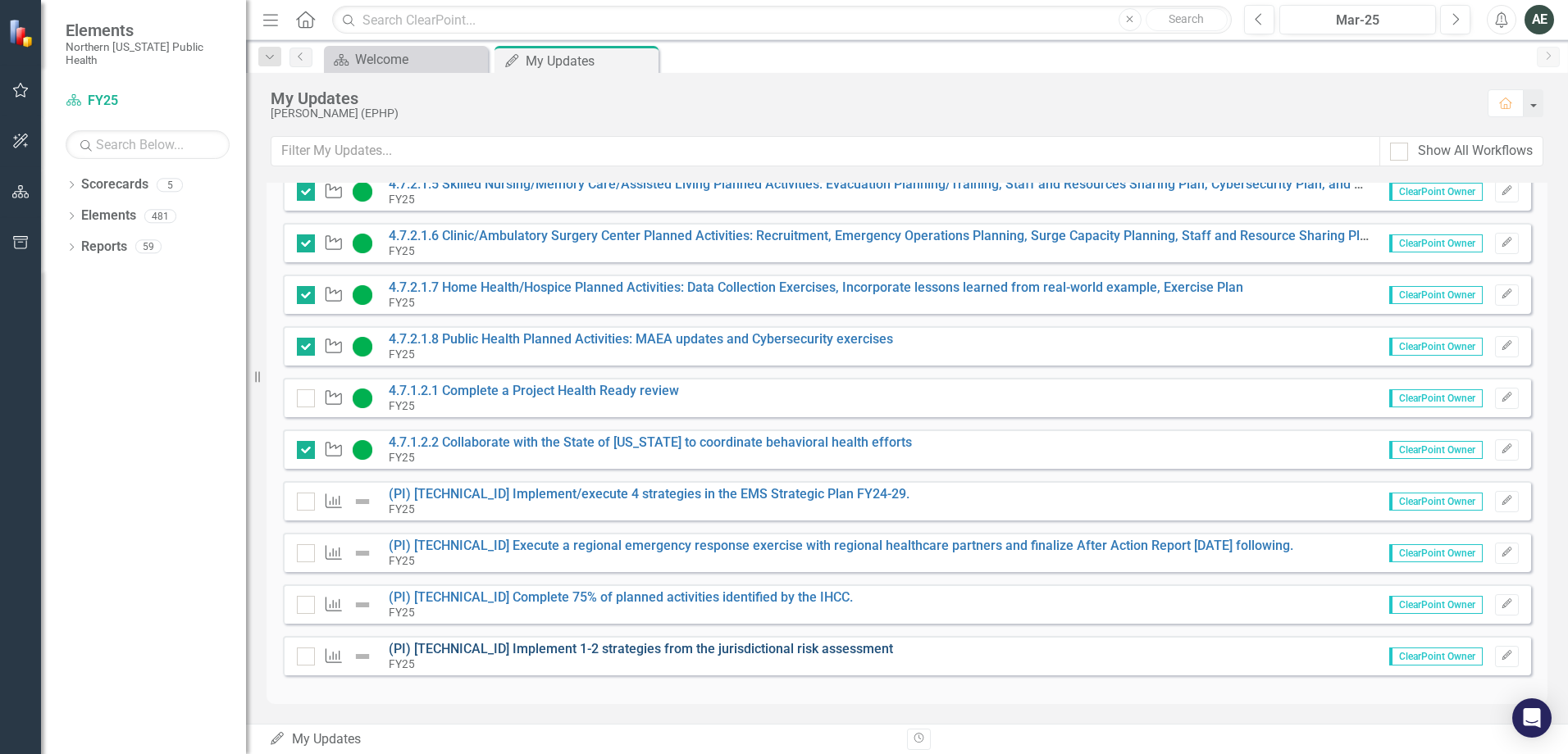 scroll, scrollTop: 752, scrollLeft: 0, axis: vertical 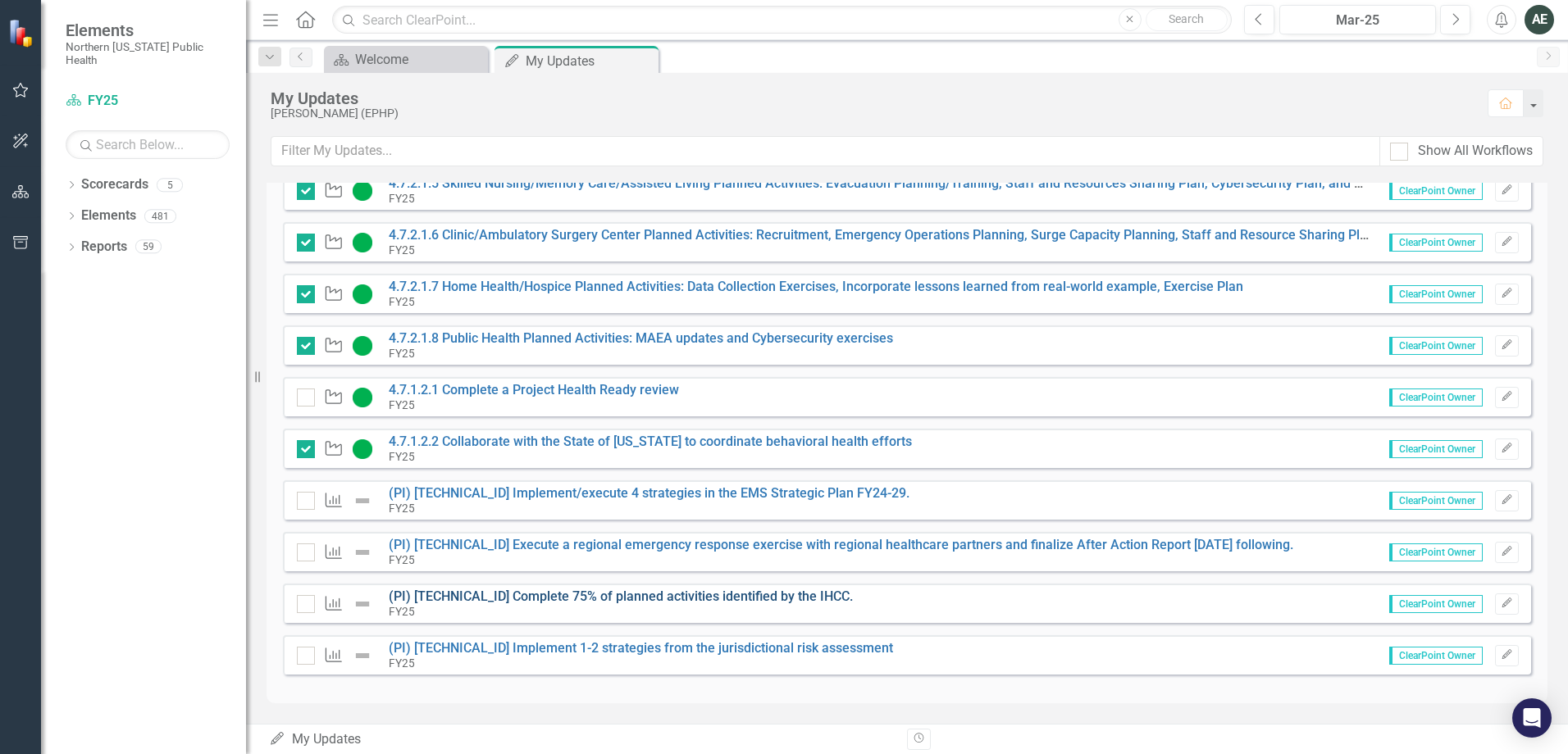 click on "(PI) [TECHNICAL_ID] Complete 75% of planned activities identified by the IHCC." at bounding box center [621, 596] 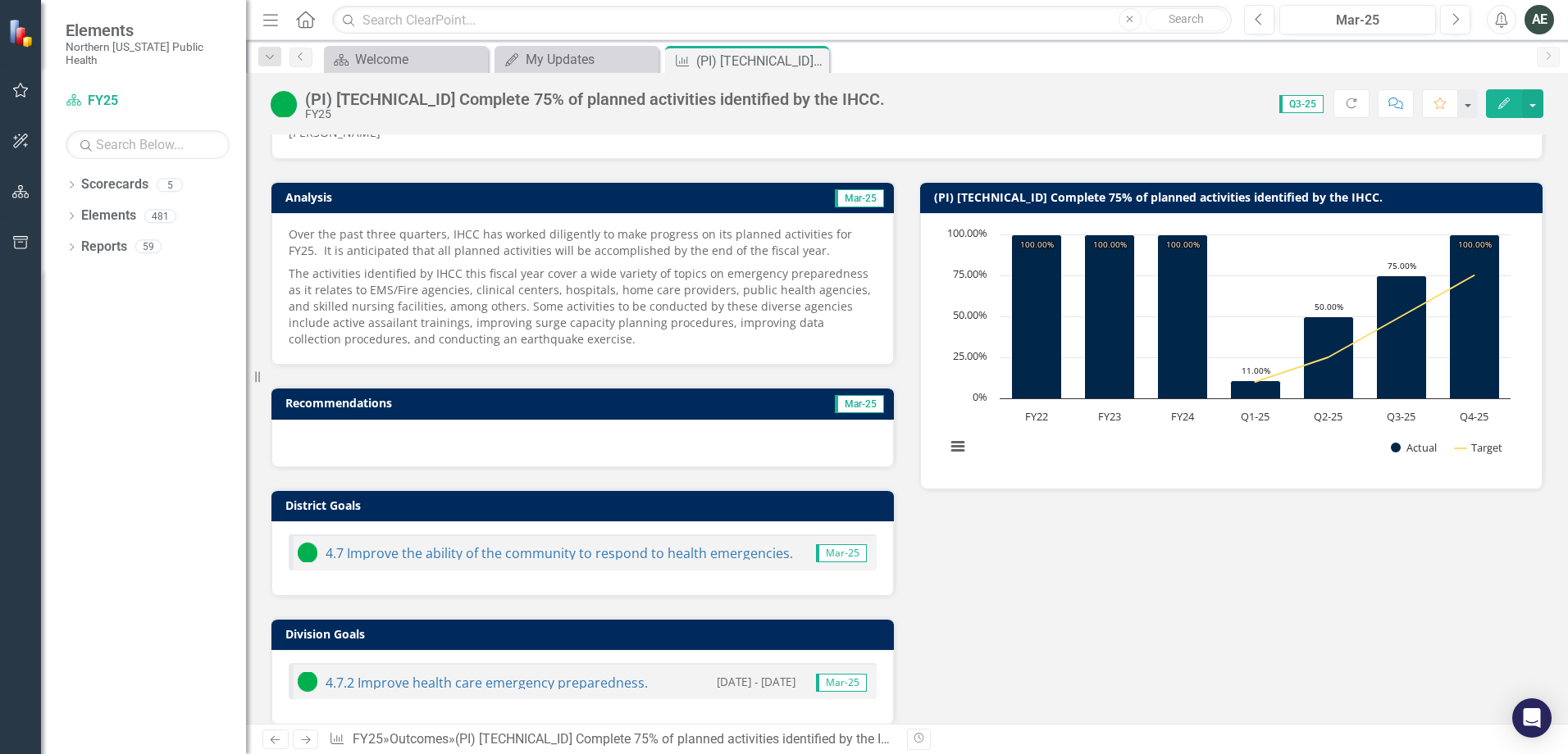 scroll, scrollTop: 0, scrollLeft: 0, axis: both 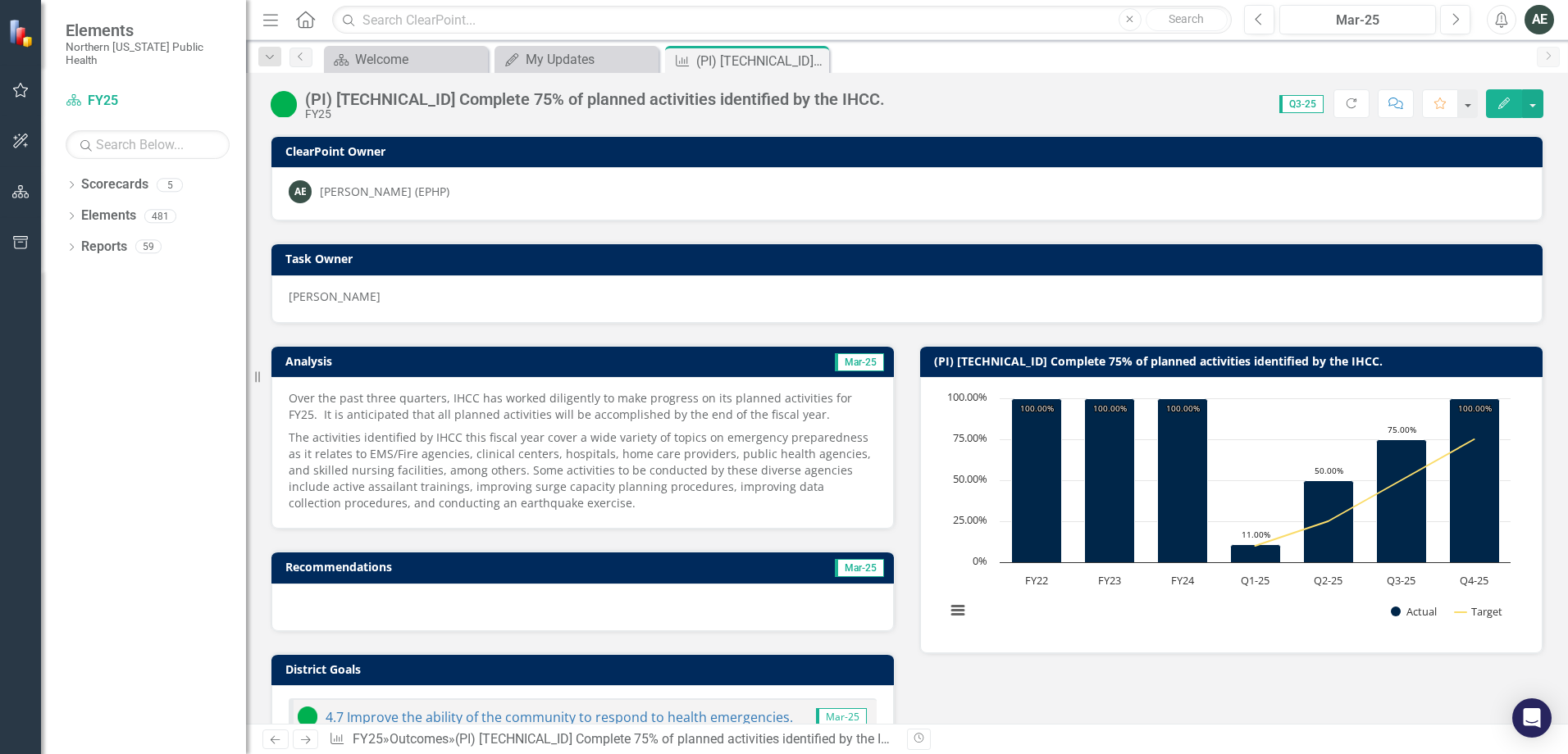 click on "The activities identified by IHCC this fiscal year cover a wide variety of topics on emergency preparedness as it relates to EMS/Fire agencies, clinical centers, hospitals, home care providers, public health agencies, and skilled nursing facilities, among others. Some activities to be conducted by these diverse agencies include active assailant trainings, improving surge capacity planning procedures, improving data collection procedures, and conducting an earthquake exercise." at bounding box center [582, 469] 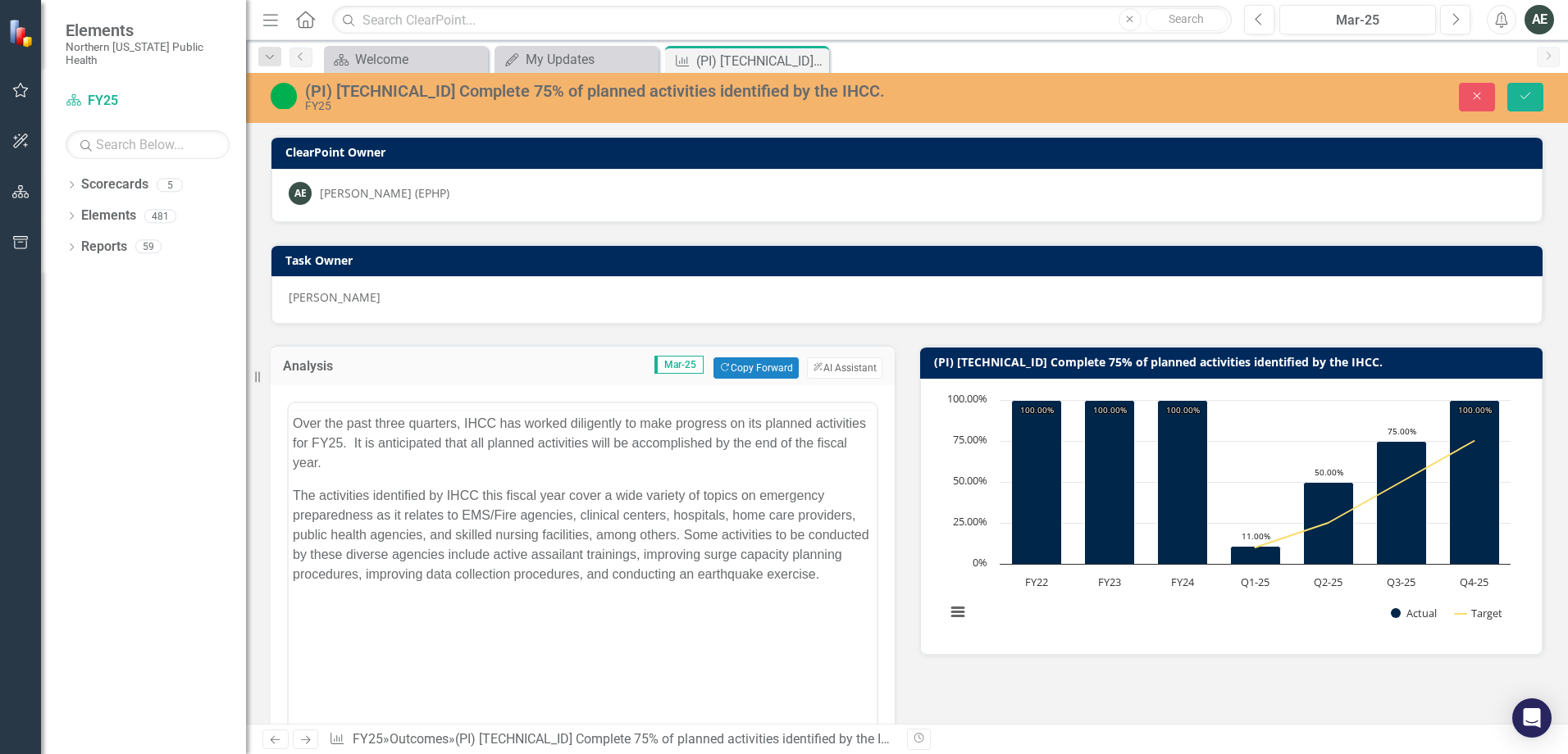 scroll, scrollTop: 0, scrollLeft: 0, axis: both 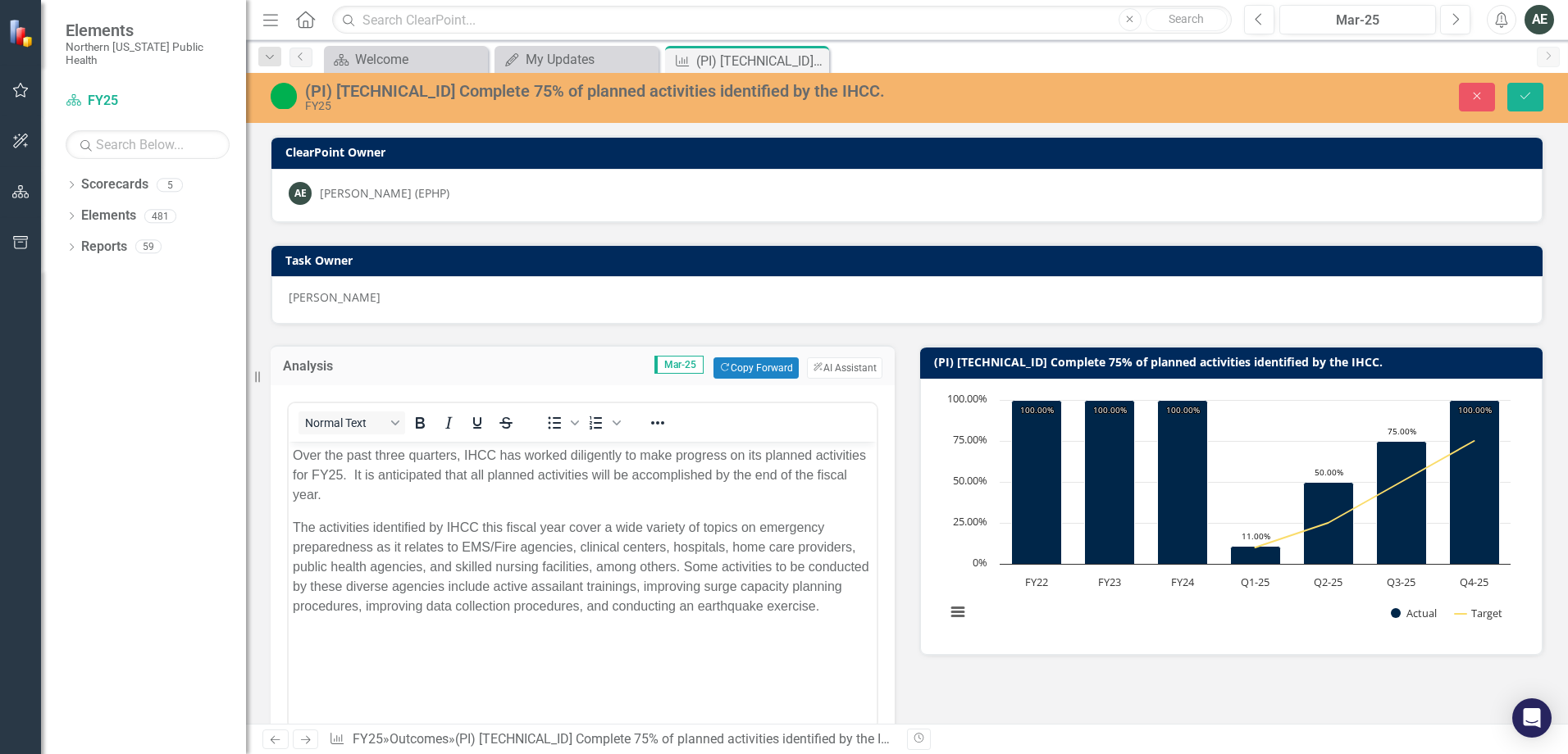 drag, startPoint x: 332, startPoint y: 509, endPoint x: 299, endPoint y: 471, distance: 50.3289 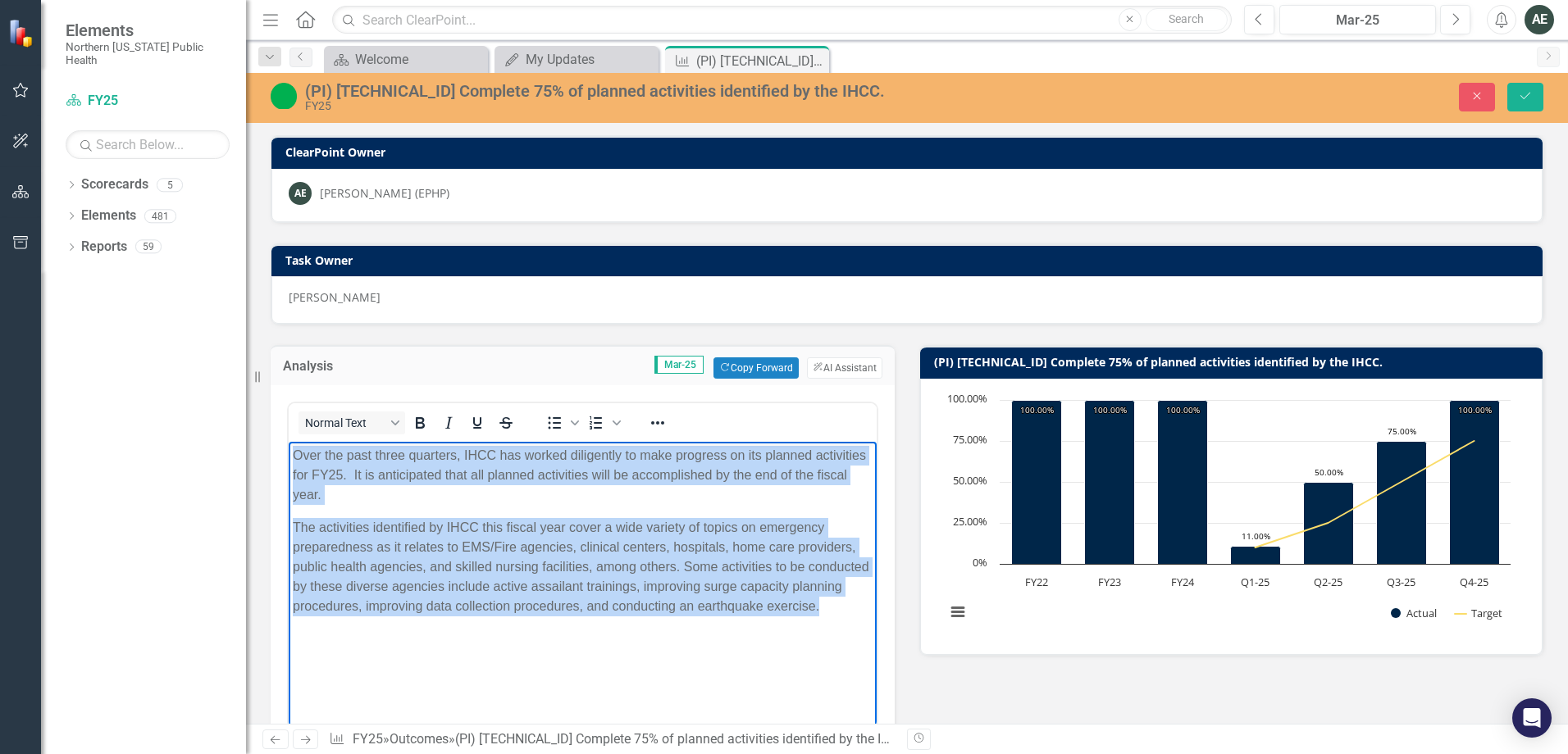 drag, startPoint x: 294, startPoint y: 456, endPoint x: 340, endPoint y: 576, distance: 128.51459 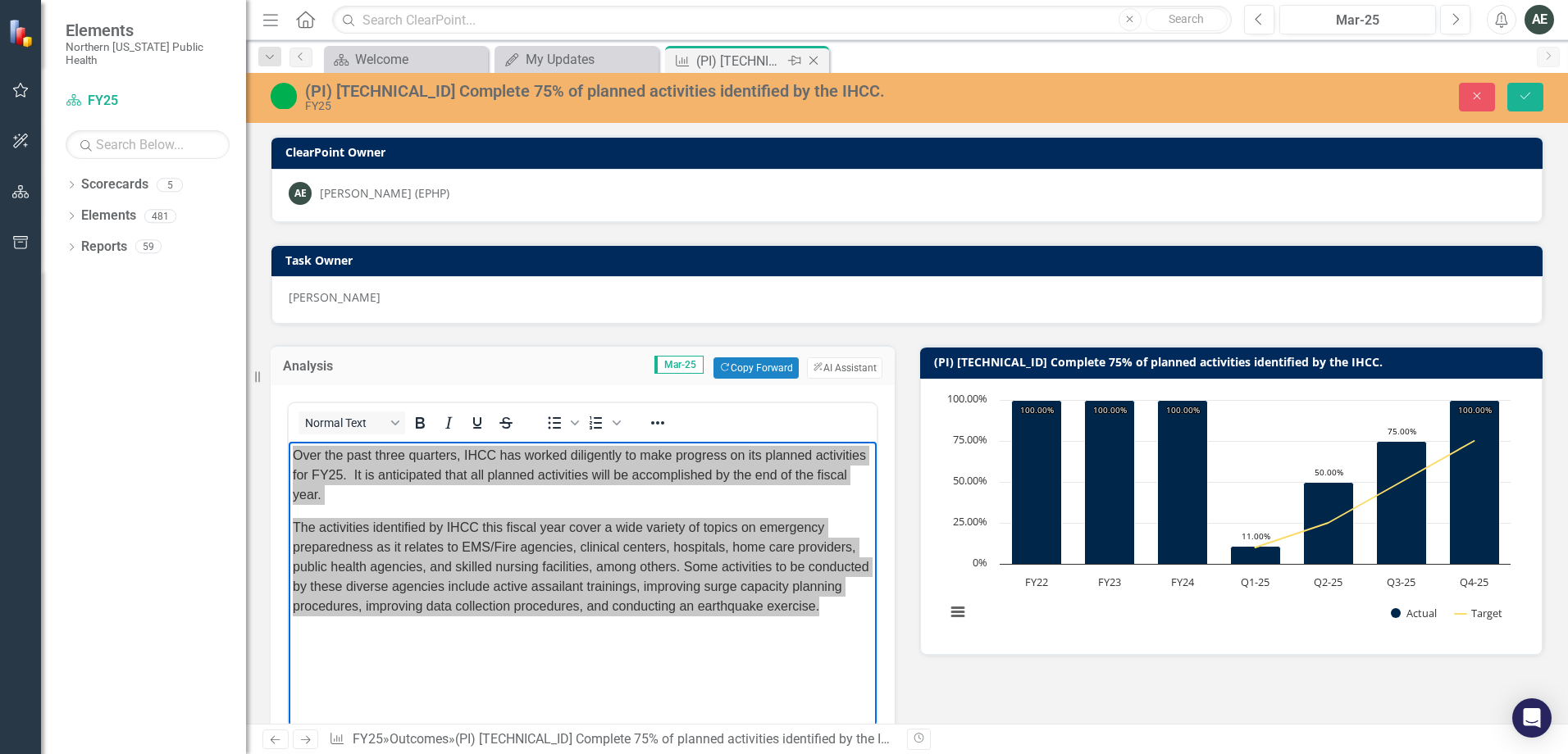 click on "Close" 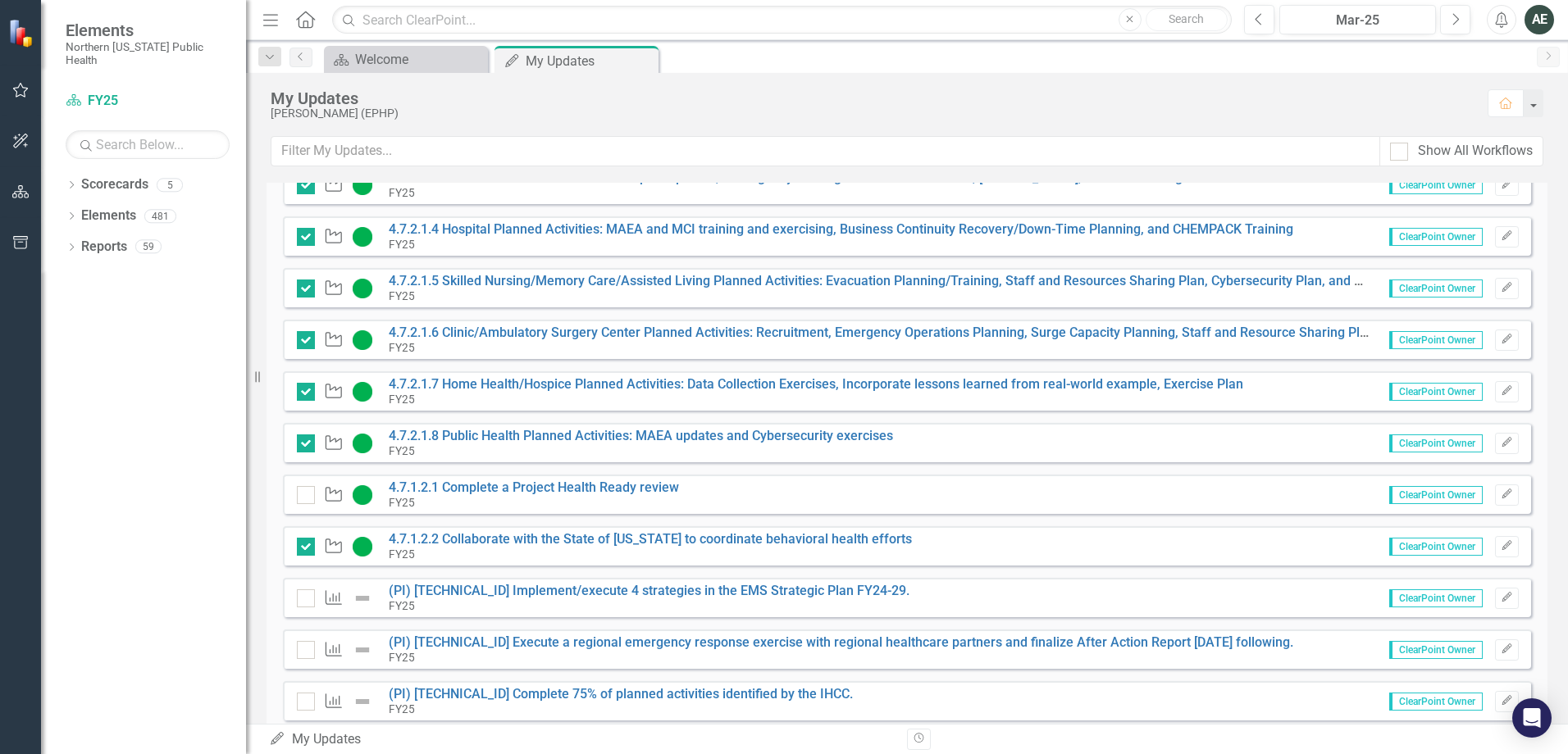 scroll, scrollTop: 752, scrollLeft: 0, axis: vertical 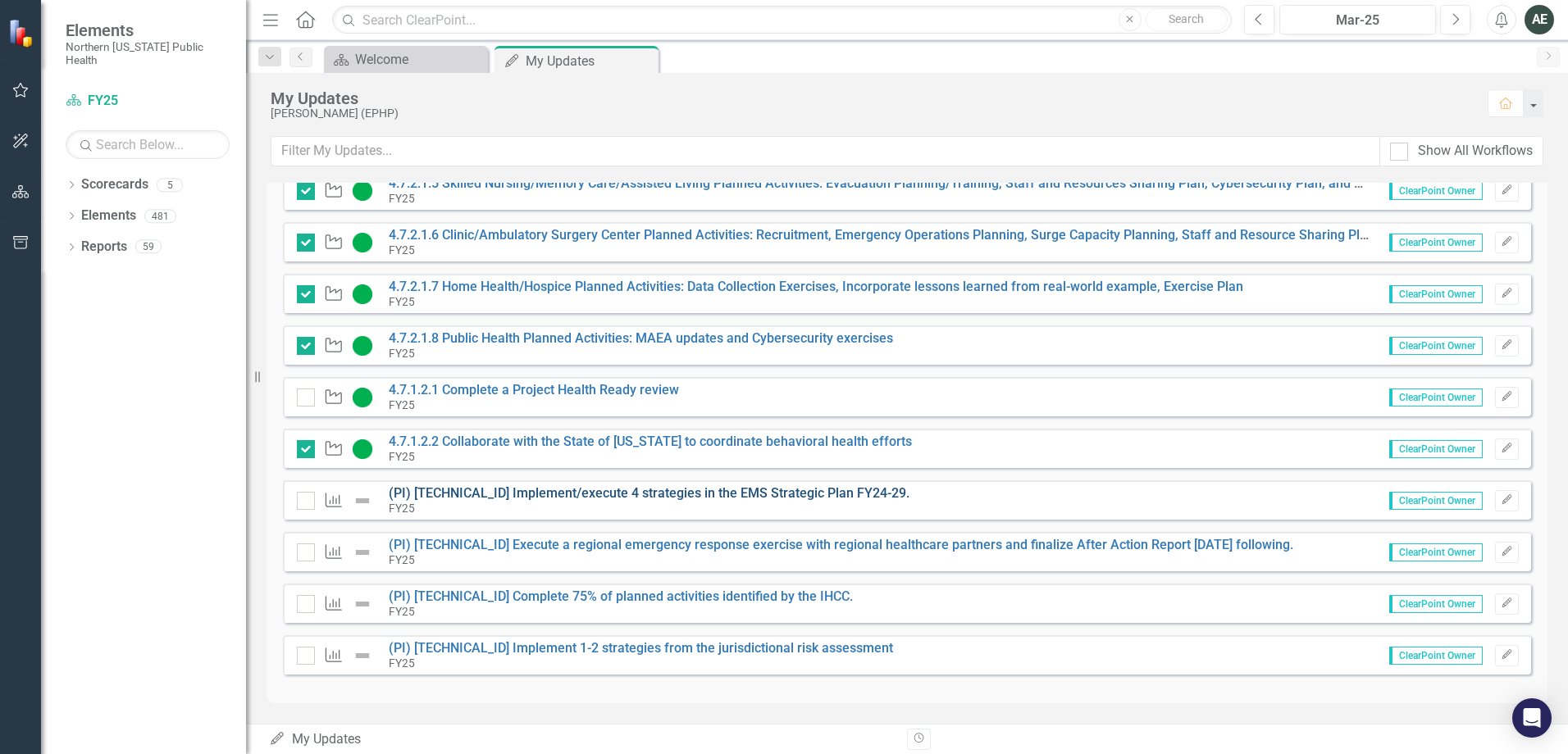 click on "(PI) [TECHNICAL_ID] Implement/execute 4 strategies in the EMS Strategic Plan FY24-29." at bounding box center [649, 493] 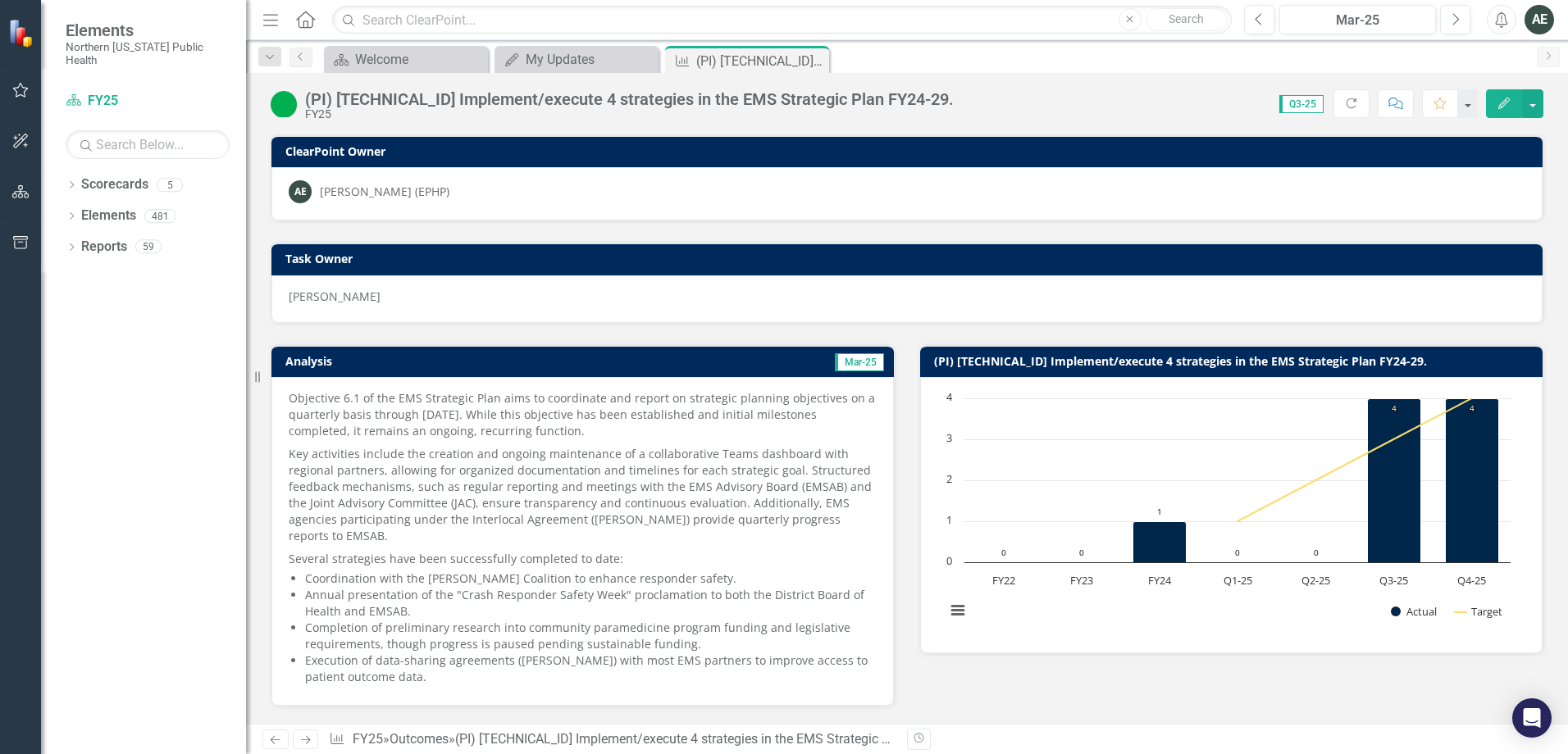 click on "Objective 6.1 of the EMS Strategic Plan aims to coordinate and report on strategic planning objectives on a quarterly basis through [DATE]. While this objective has been established and initial milestones completed, it remains an ongoing, recurring function." at bounding box center [582, 416] 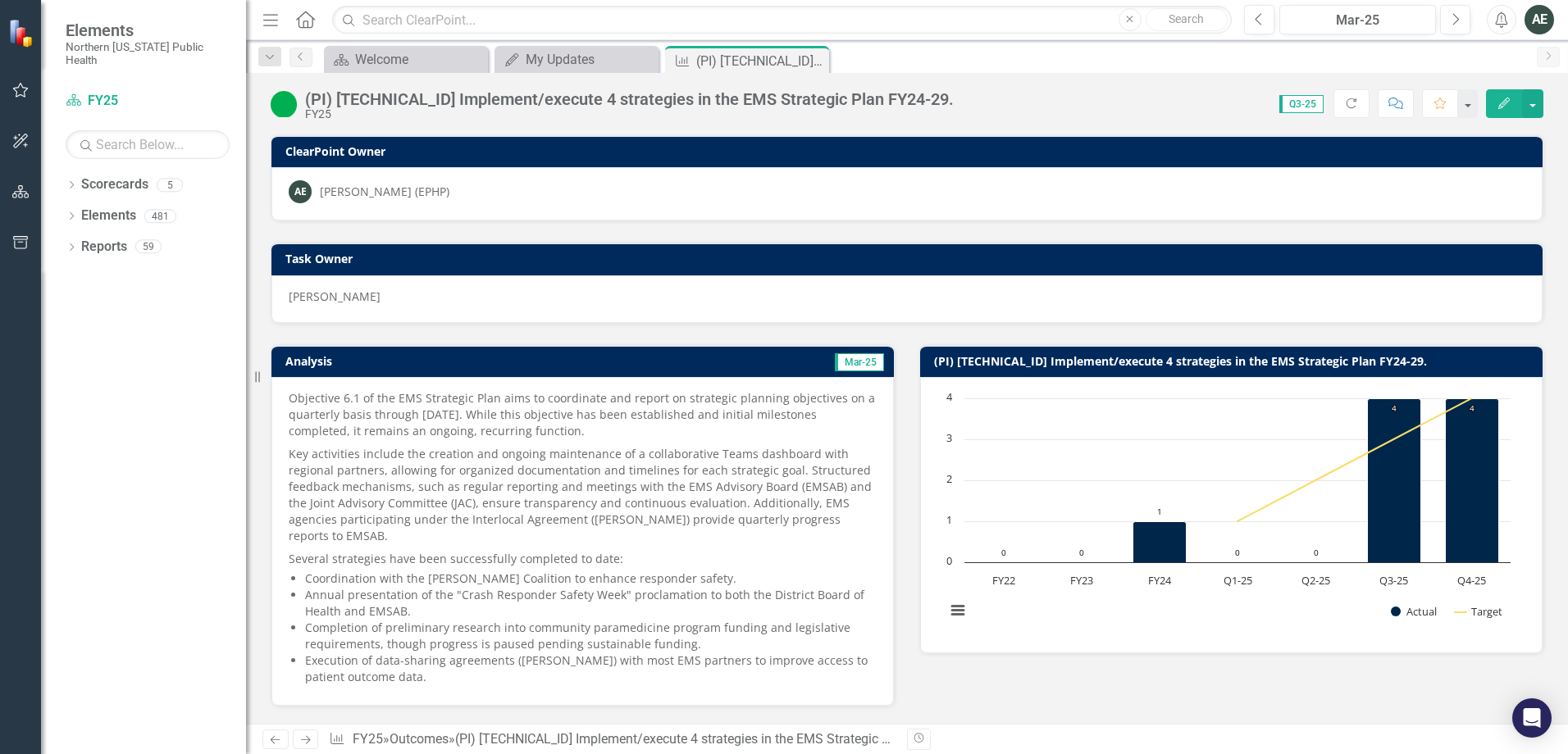 drag, startPoint x: 288, startPoint y: 395, endPoint x: 536, endPoint y: 598, distance: 320.48869 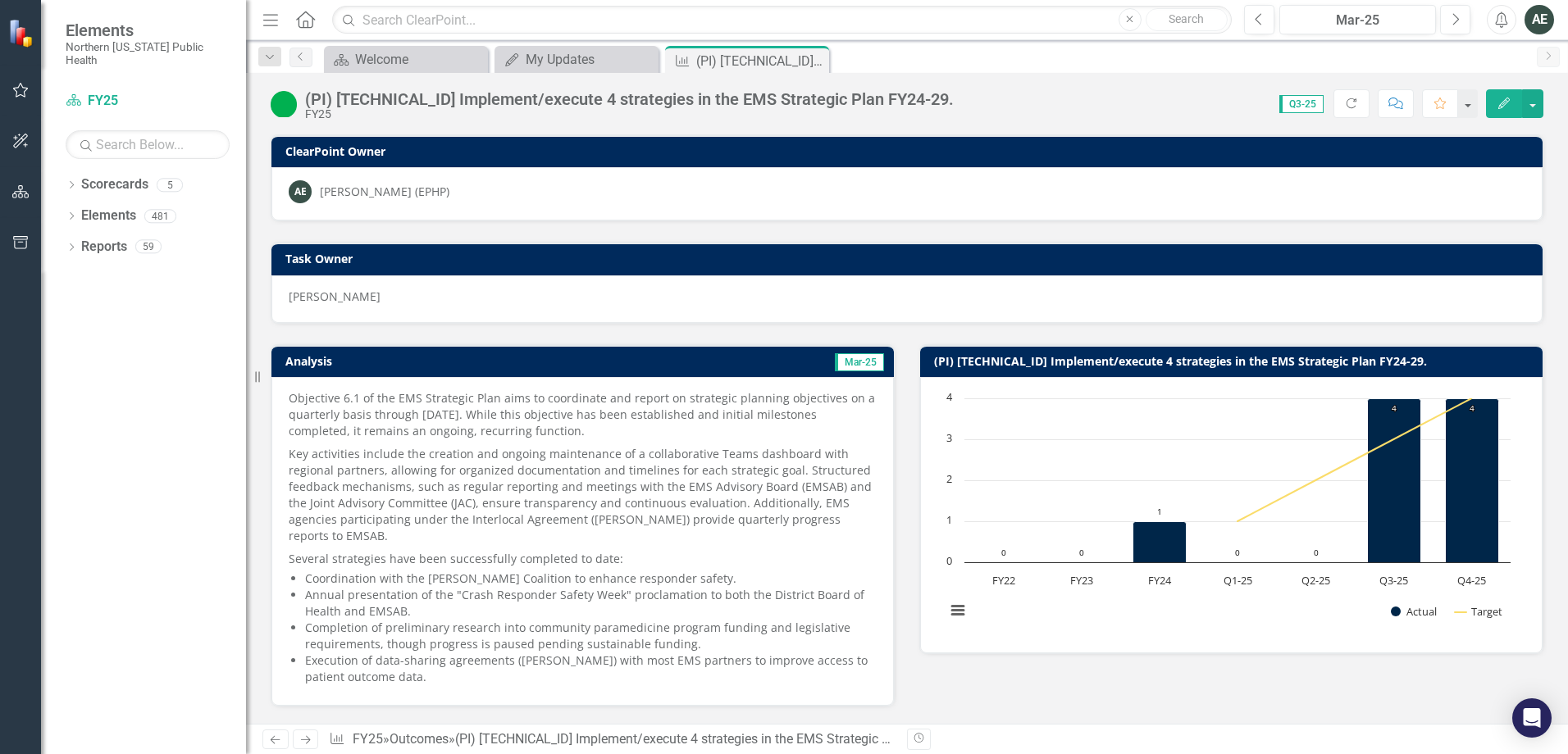 click on "Objective 6.1 of the EMS Strategic Plan aims to coordinate and report on strategic planning objectives on a quarterly basis through [DATE]. While this objective has been established and initial milestones completed, it remains an ongoing, recurring function.
Key activities include the creation and ongoing maintenance of a collaborative Teams dashboard with regional partners, allowing for organized documentation and timelines for each strategic goal. Structured feedback mechanisms, such as regular reporting and meetings with the EMS Advisory Board (EMSAB) and the Joint Advisory Committee (JAC), ensure transparency and continuous evaluation. Additionally, EMS agencies participating under the Interlocal Agreement ([PERSON_NAME]) provide quarterly progress reports to EMSAB.
Several strategies have been successfully completed to date:
Coordination with the [PERSON_NAME] Coalition to enhance responder safety.
Execution of data-sharing agreements ([PERSON_NAME]) with most EMS partners to improve access to patient outcome data." at bounding box center [582, 541] 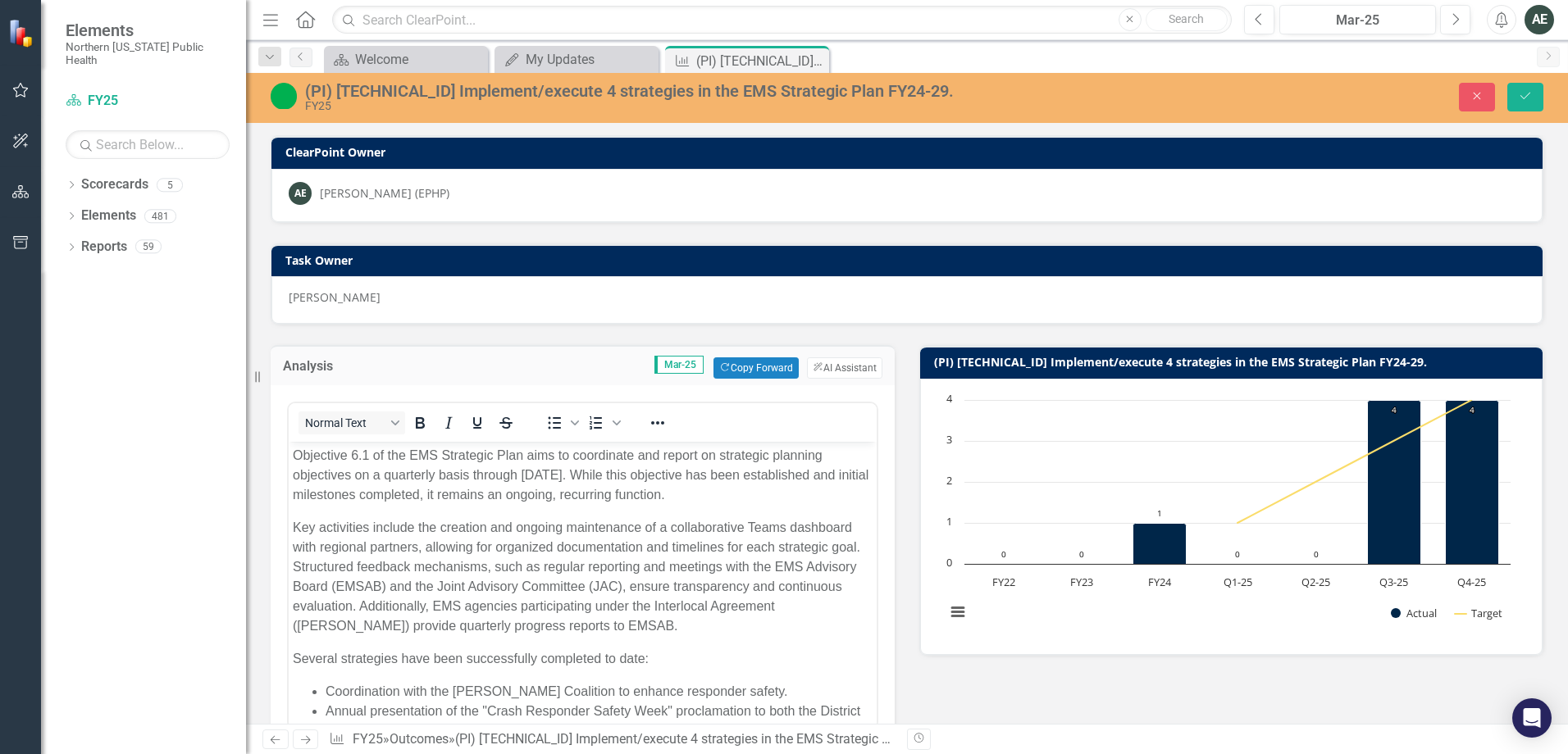 scroll, scrollTop: 0, scrollLeft: 0, axis: both 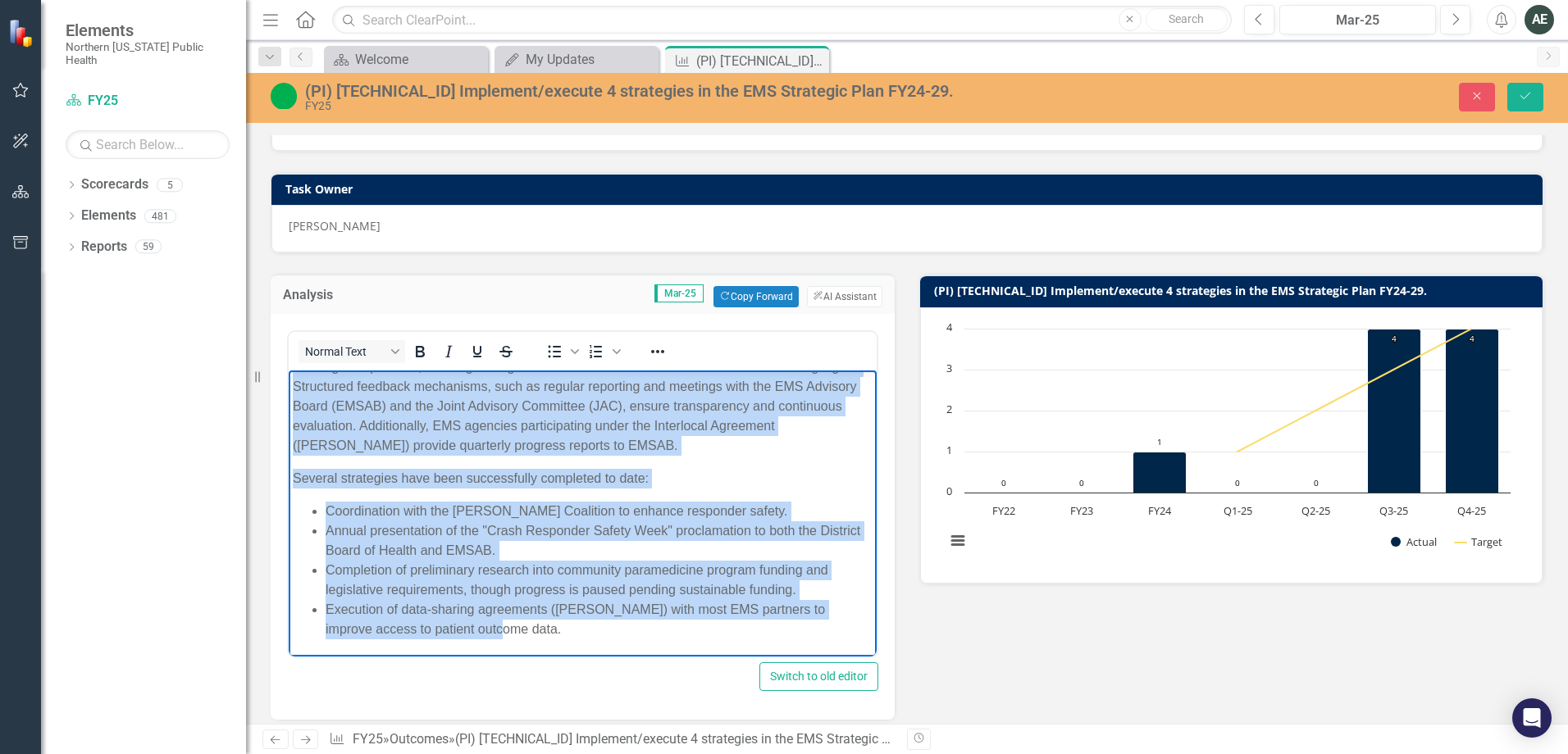 drag, startPoint x: 295, startPoint y: 379, endPoint x: 762, endPoint y: 626, distance: 528.2973 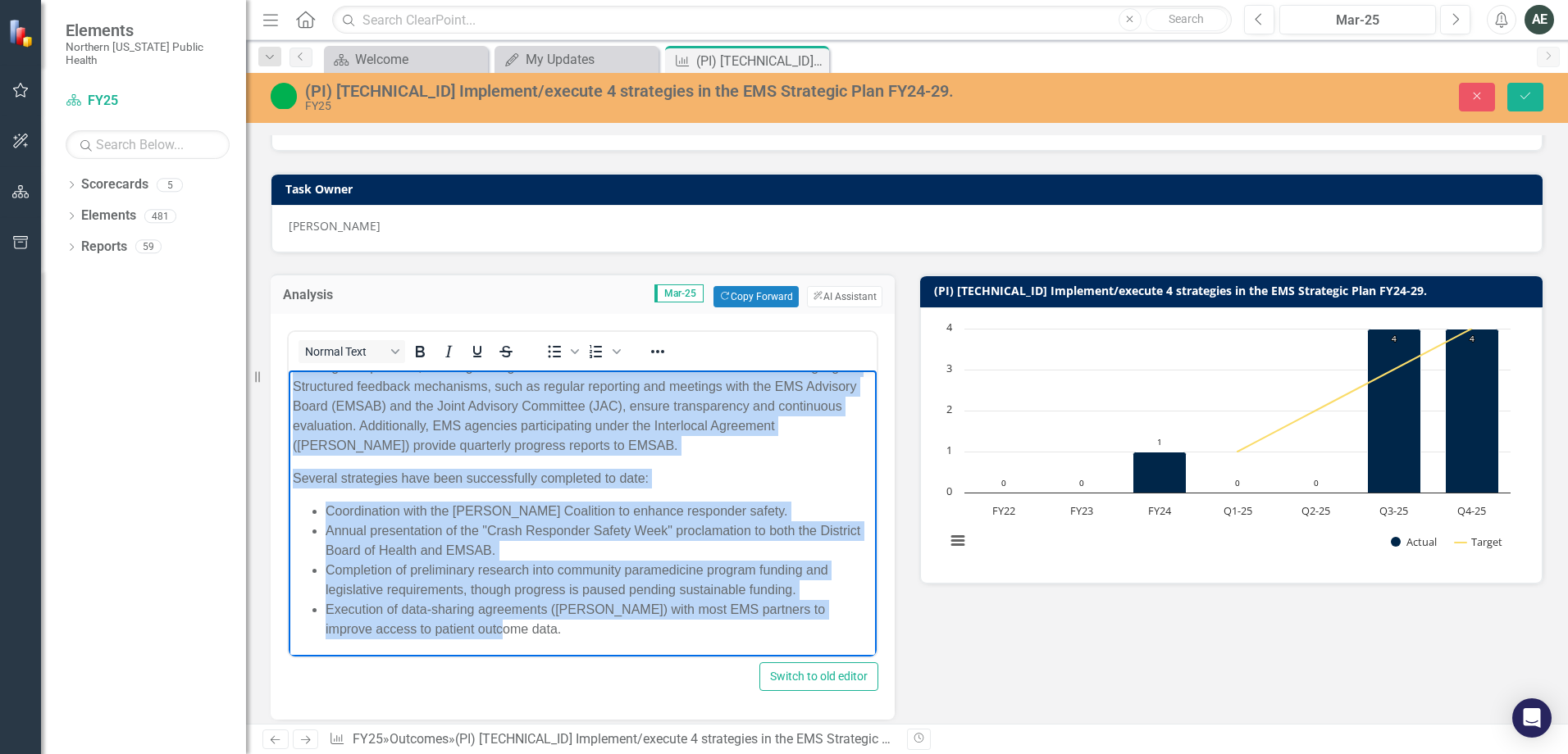 click on "Objective 6.1 of the EMS Strategic Plan aims to coordinate and report on strategic planning objectives on a quarterly basis through [DATE]. While this objective has been established and initial milestones completed, it remains an ongoing, recurring function. Key activities include the creation and ongoing maintenance of a collaborative Teams dashboard with regional partners, allowing for organized documentation and timelines for each strategic goal. Structured feedback mechanisms, such as regular reporting and meetings with the EMS Advisory Board (EMSAB) and the Joint Advisory Committee (JAC), ensure transparency and continuous evaluation. Additionally, EMS agencies participating under the Interlocal Agreement ([PERSON_NAME]) provide quarterly progress reports to EMSAB. Several strategies have been successfully completed to date: Coordination with the [PERSON_NAME] Coalition to enhance responder safety. Annual presentation of the "Crash Responder Safety Week" proclamation to both the District Board of Health and EMSAB." at bounding box center (582, 459) 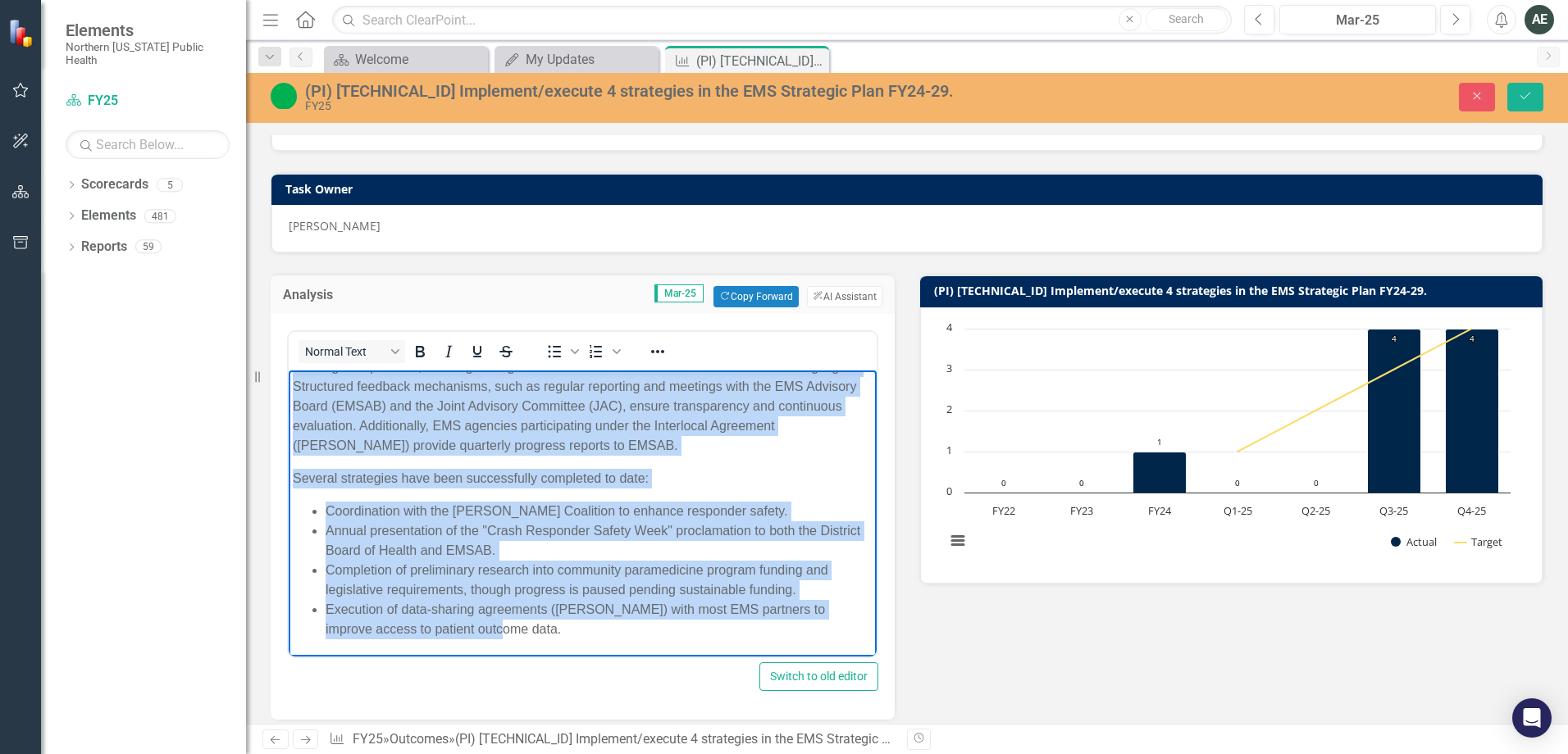 copy on "Objective 6.1 of the EMS Strategic Plan aims to coordinate and report on strategic planning objectives on a quarterly basis through [DATE]. While this objective has been established and initial milestones completed, it remains an ongoing, recurring function. Key activities include the creation and ongoing maintenance of a collaborative Teams dashboard with regional partners, allowing for organized documentation and timelines for each strategic goal. Structured feedback mechanisms, such as regular reporting and meetings with the EMS Advisory Board (EMSAB) and the Joint Advisory Committee (JAC), ensure transparency and continuous evaluation. Additionally, EMS agencies participating under the Interlocal Agreement ([PERSON_NAME]) provide quarterly progress reports to EMSAB. Several strategies have been successfully completed to date: Coordination with the [PERSON_NAME] Coalition to enhance responder safety. Annual presentation of the "Crash Responder Safety Week" proclamation to both the District Board of Health and EMSAB. Com..." 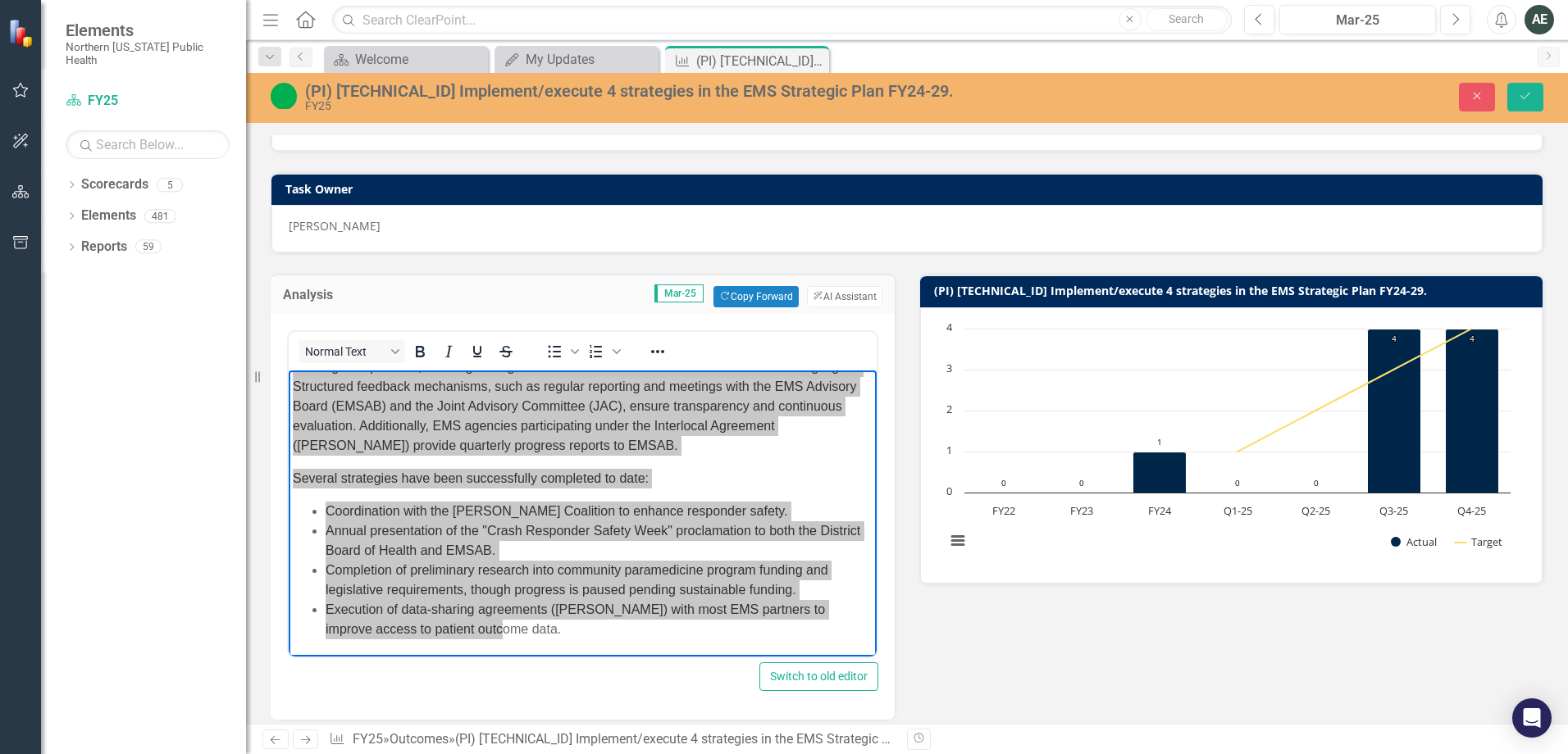 drag, startPoint x: 812, startPoint y: 57, endPoint x: 796, endPoint y: 66, distance: 18.35756 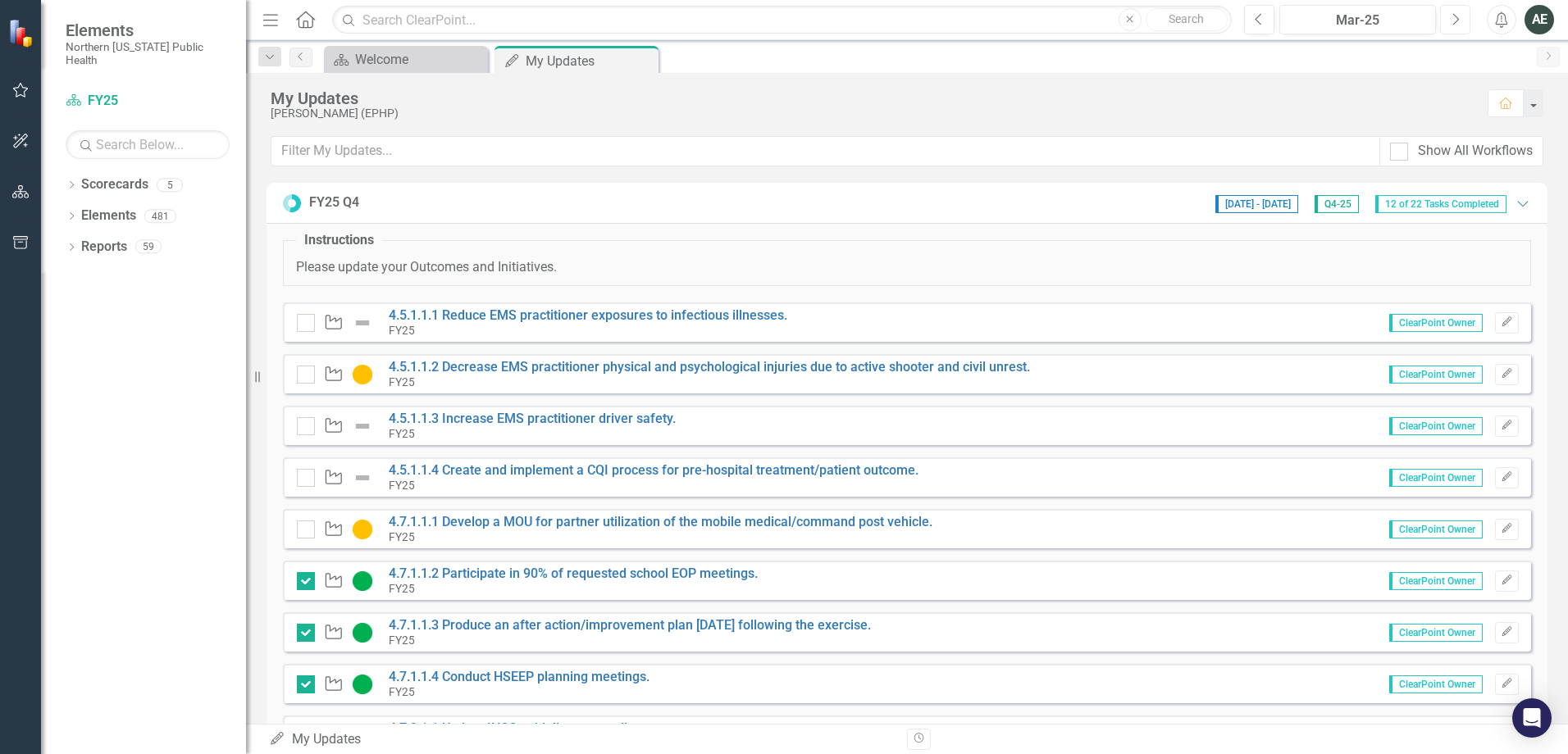 click on "Next" at bounding box center [1455, 20] 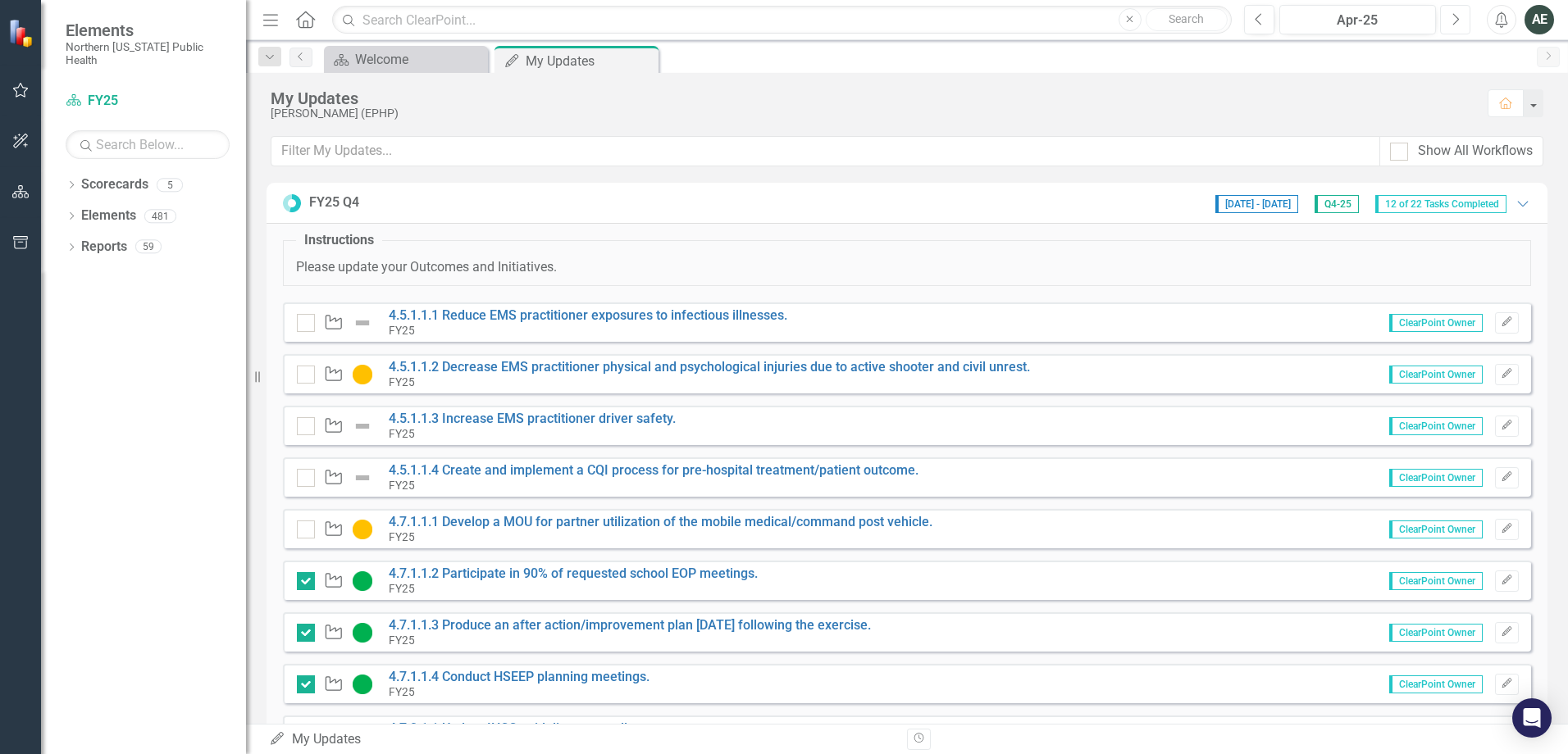click on "Next" 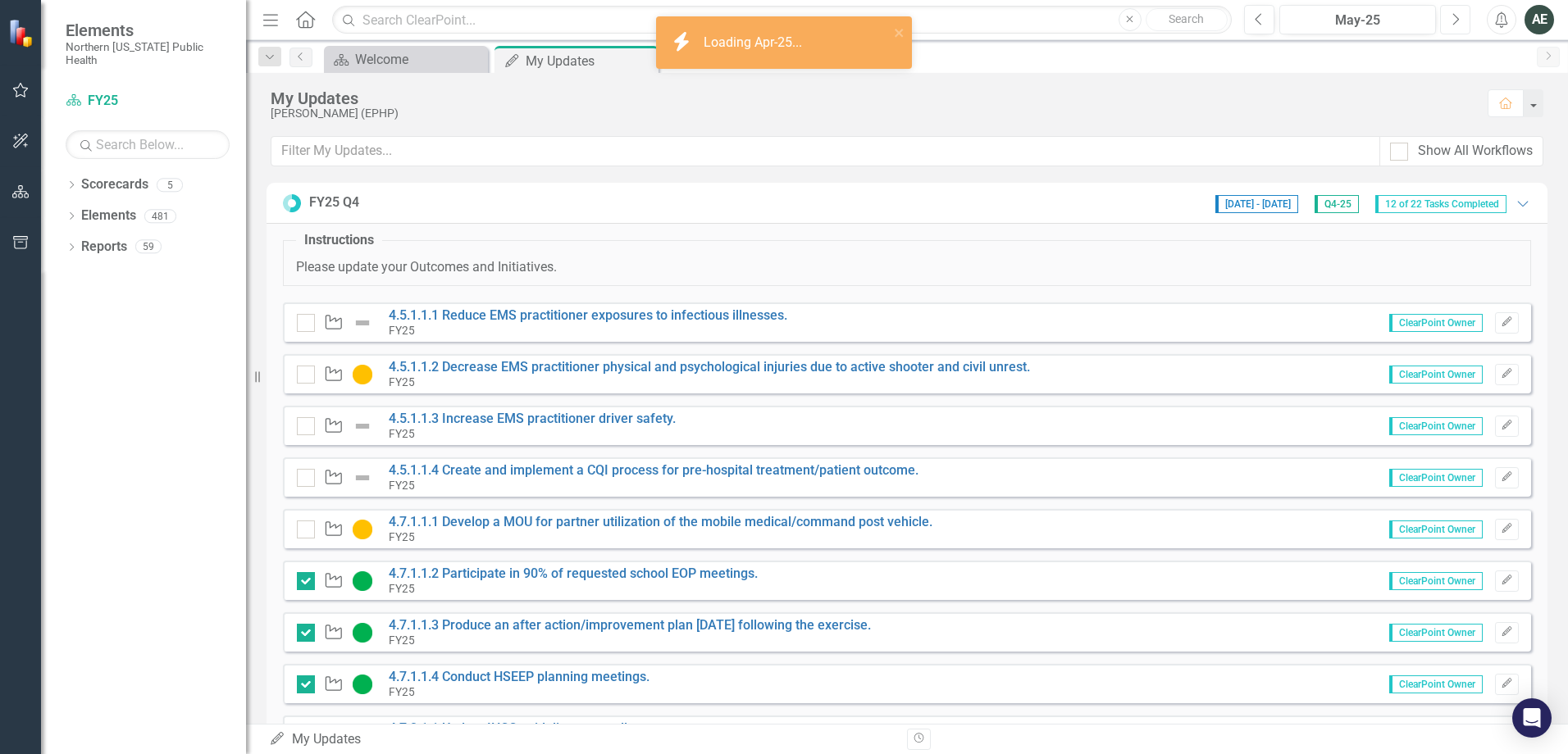 click on "Next" 